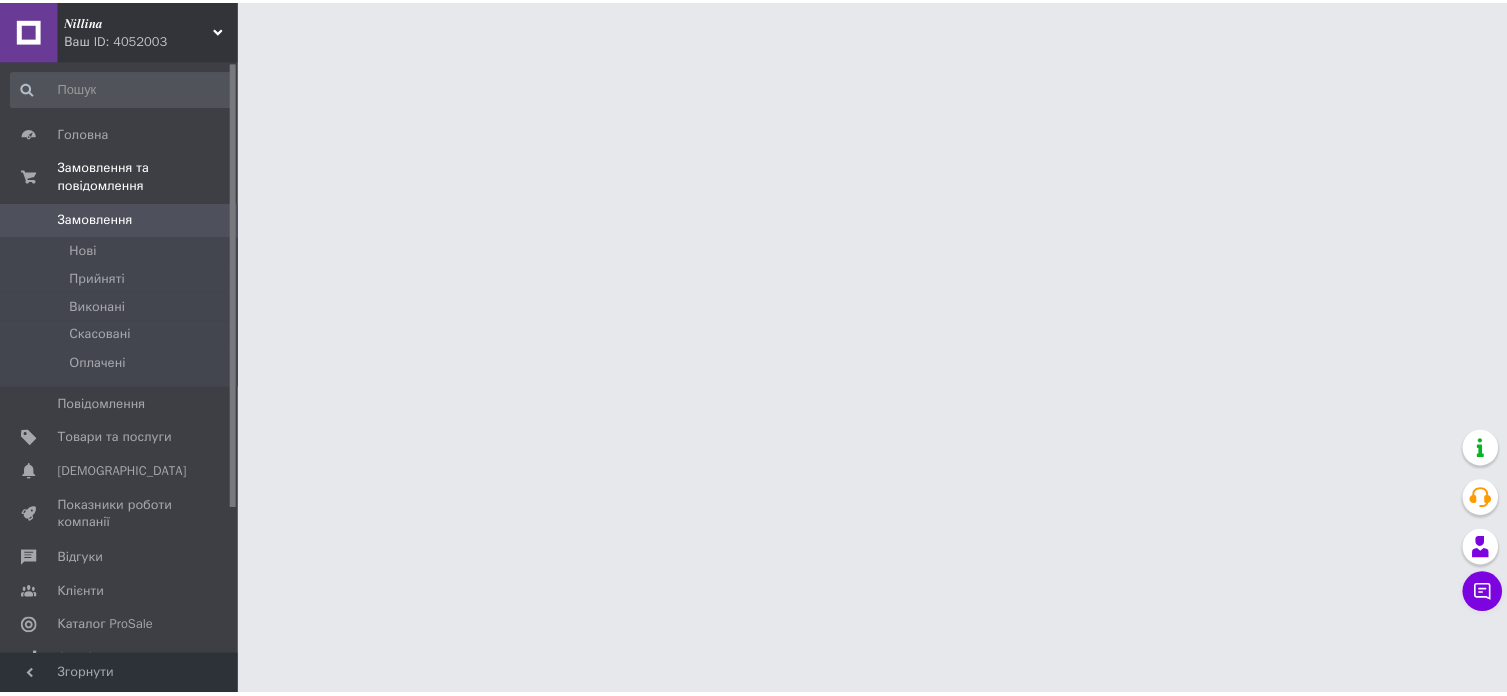 scroll, scrollTop: 0, scrollLeft: 0, axis: both 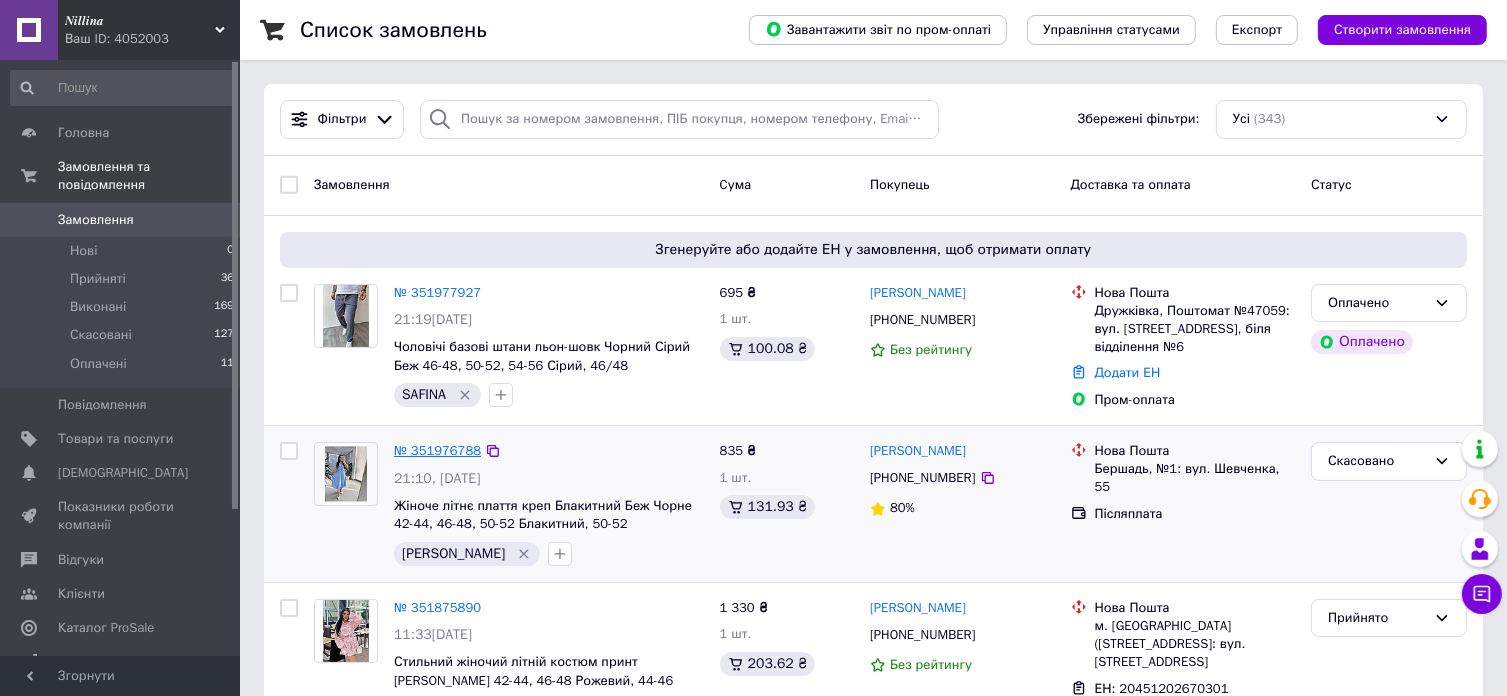 click on "№ 351976788" at bounding box center (437, 450) 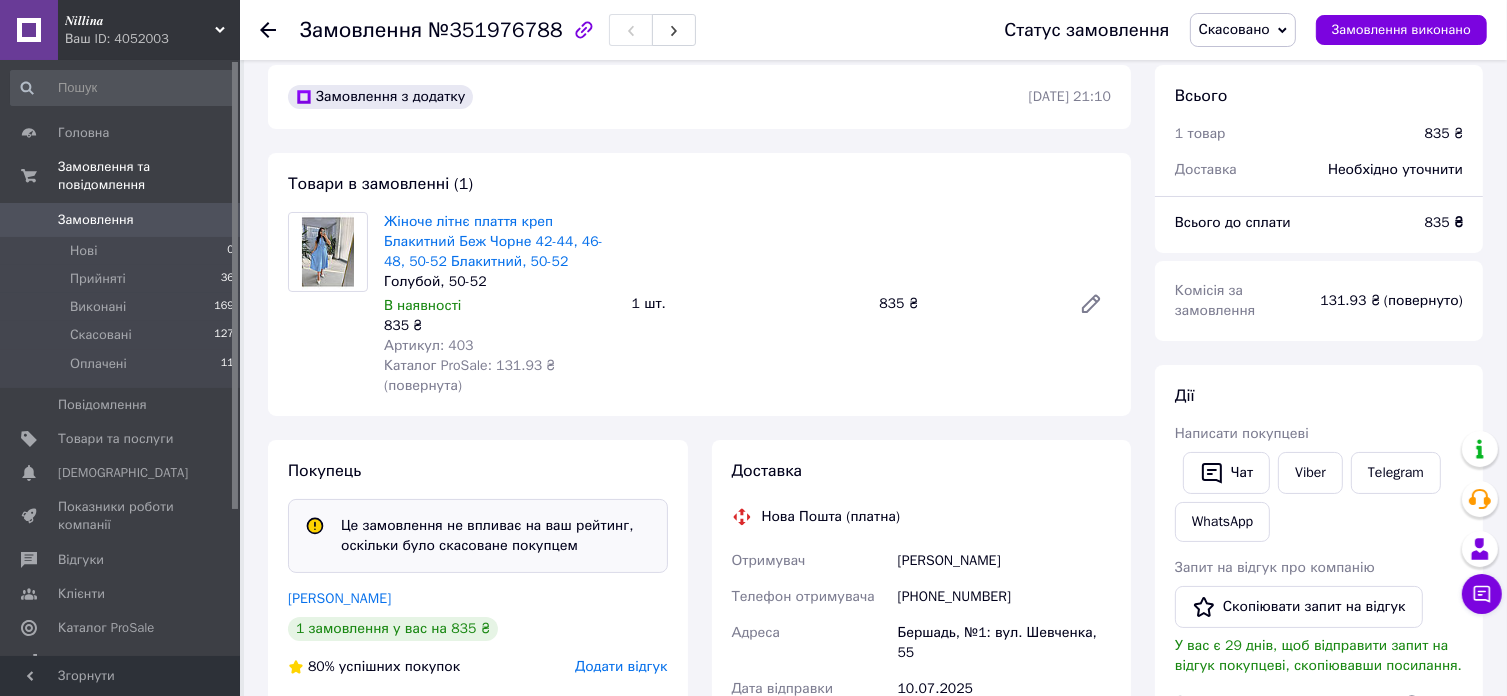 scroll, scrollTop: 0, scrollLeft: 0, axis: both 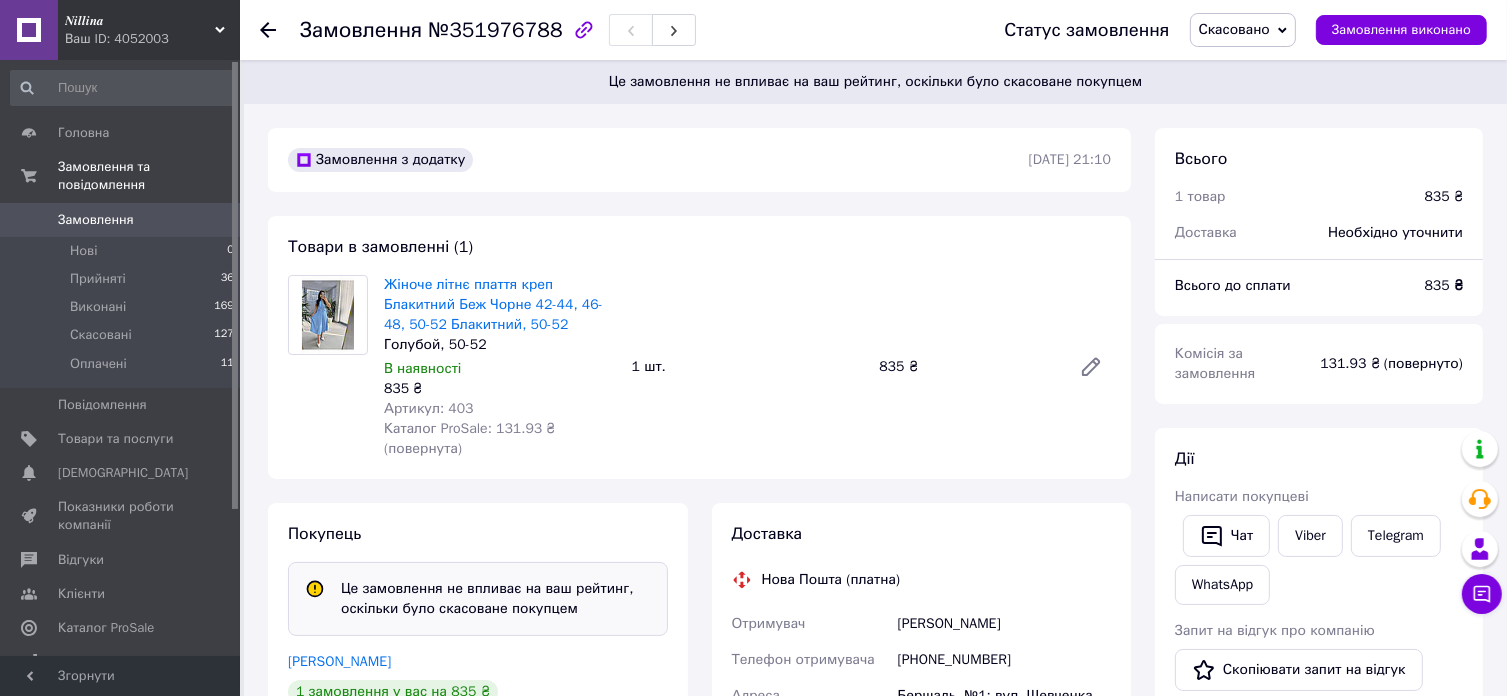 click 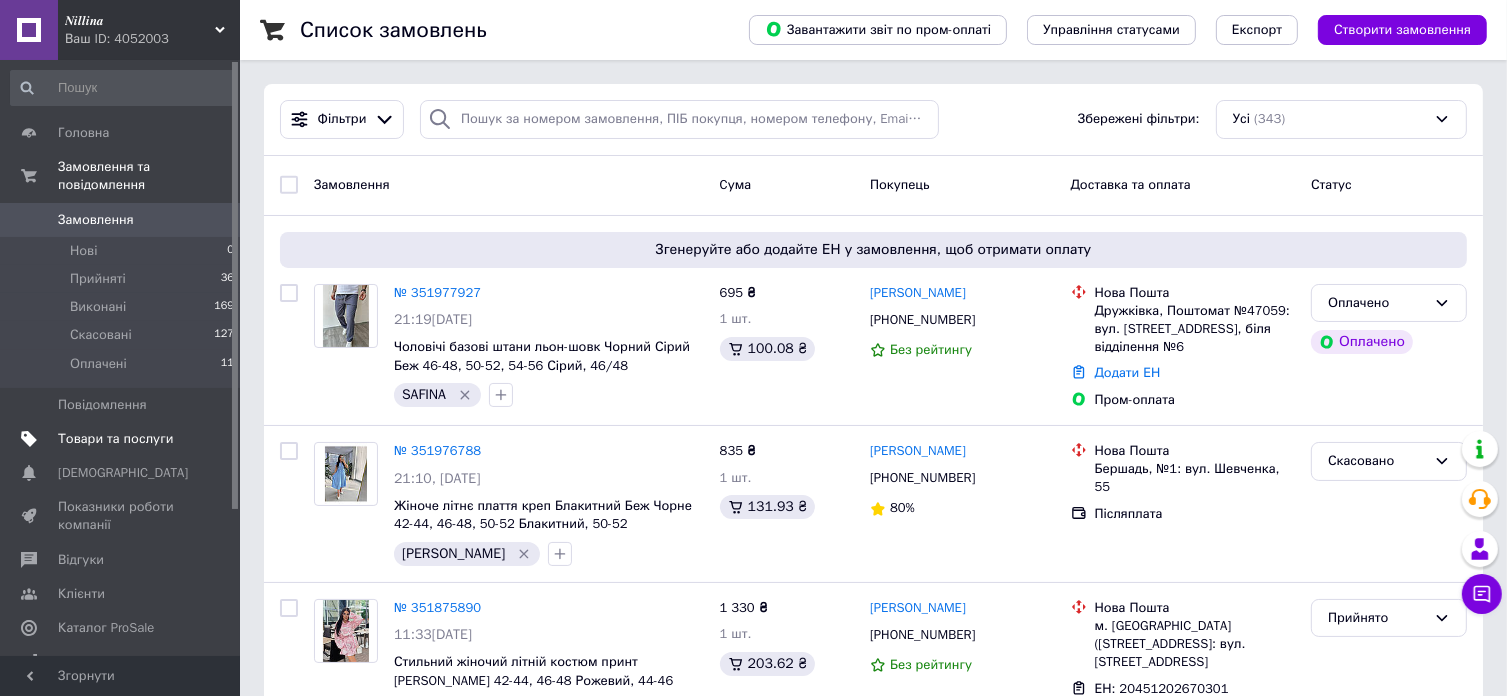 click on "Товари та послуги" at bounding box center [115, 439] 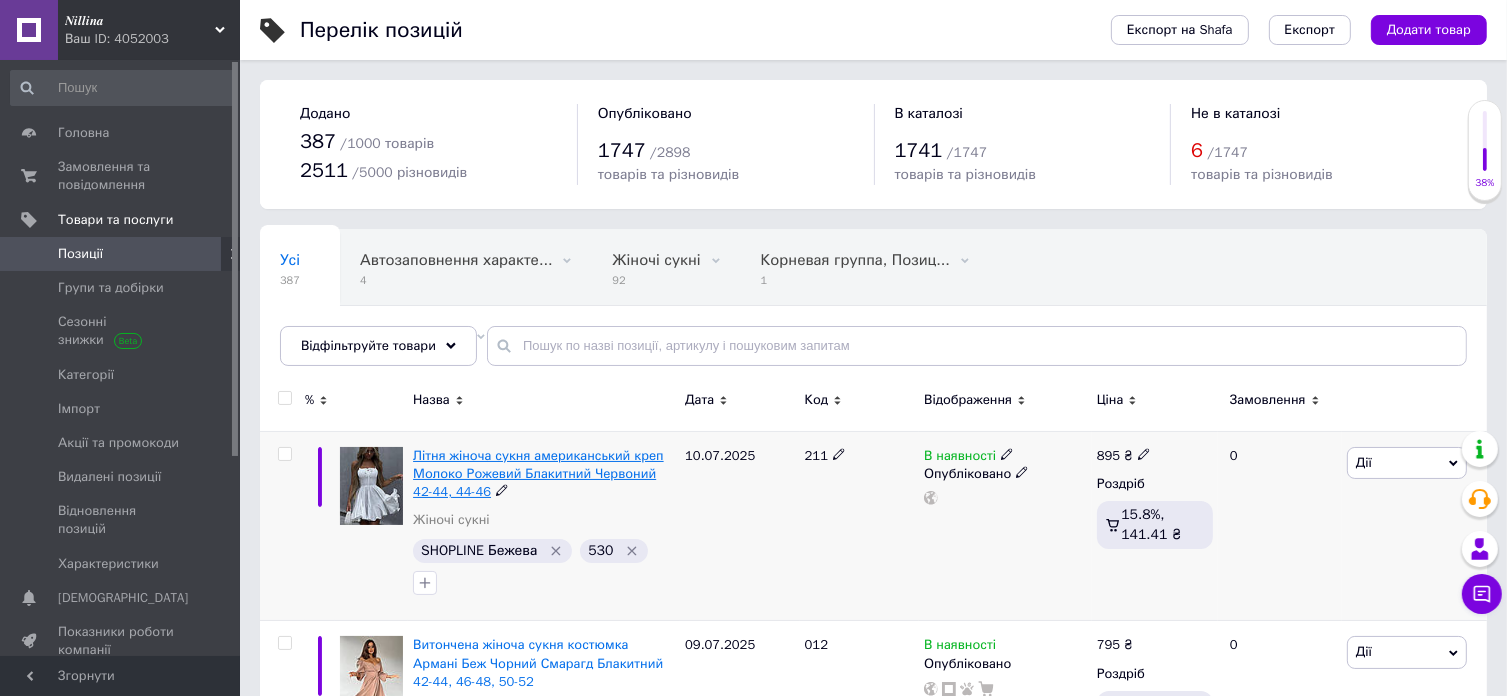 click on "Літня жіноча сукня американський креп Молоко Рожевий Блакитний Червоний 42-44, 44-46" at bounding box center (538, 473) 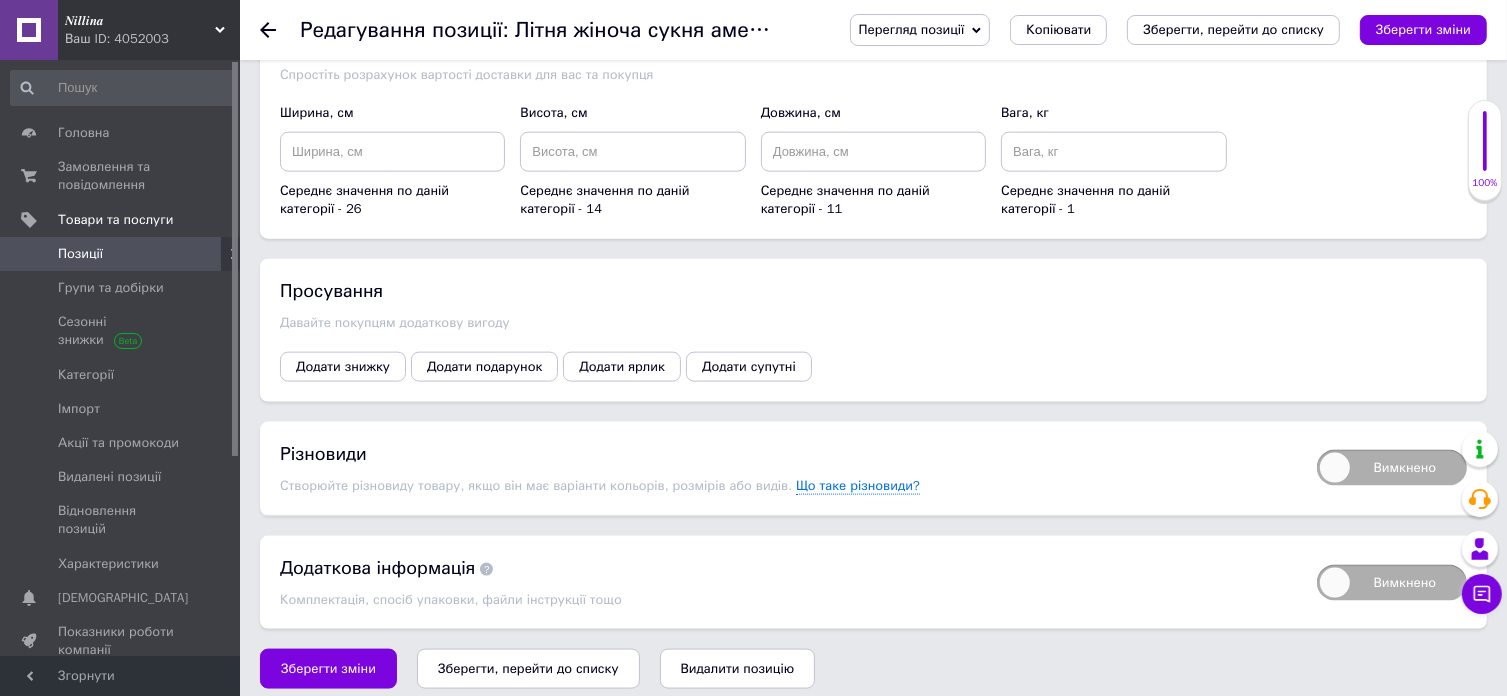 scroll, scrollTop: 2502, scrollLeft: 0, axis: vertical 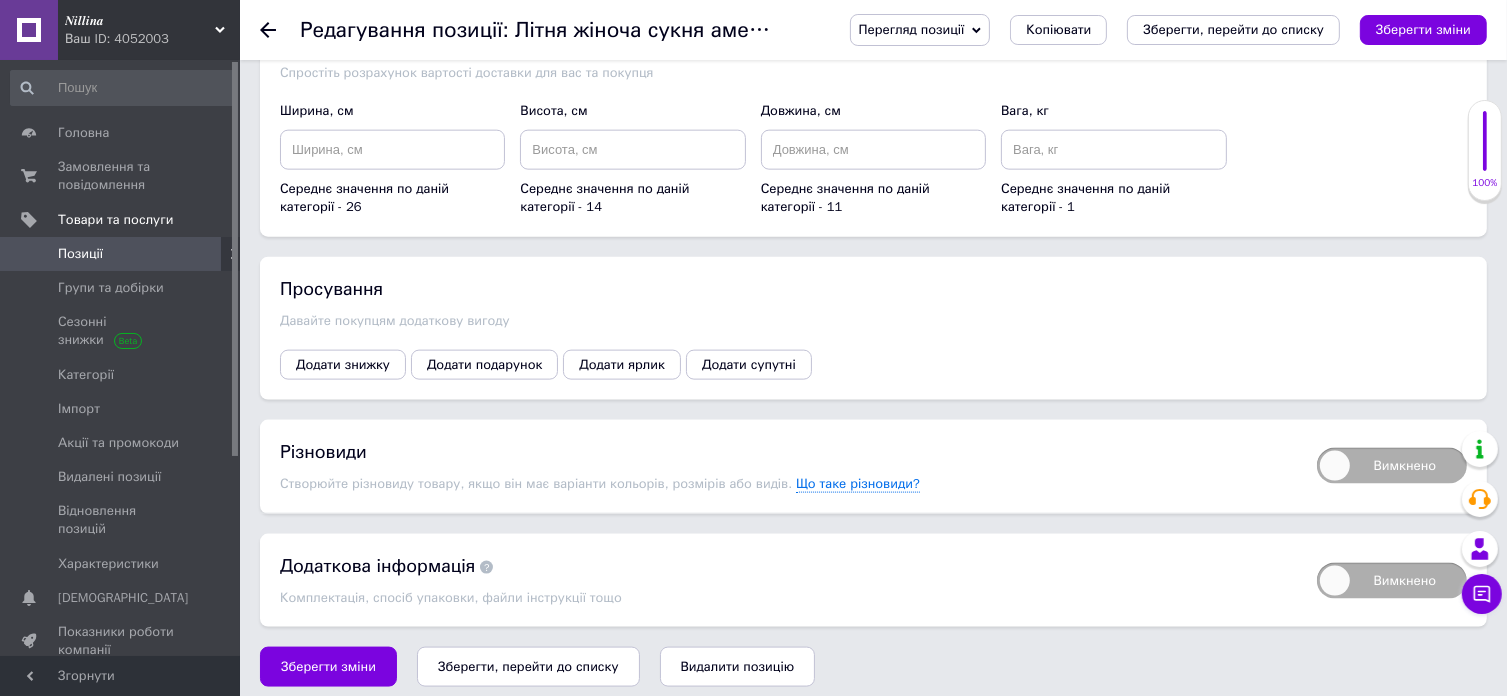 click on "Вимкнено" at bounding box center [1392, 466] 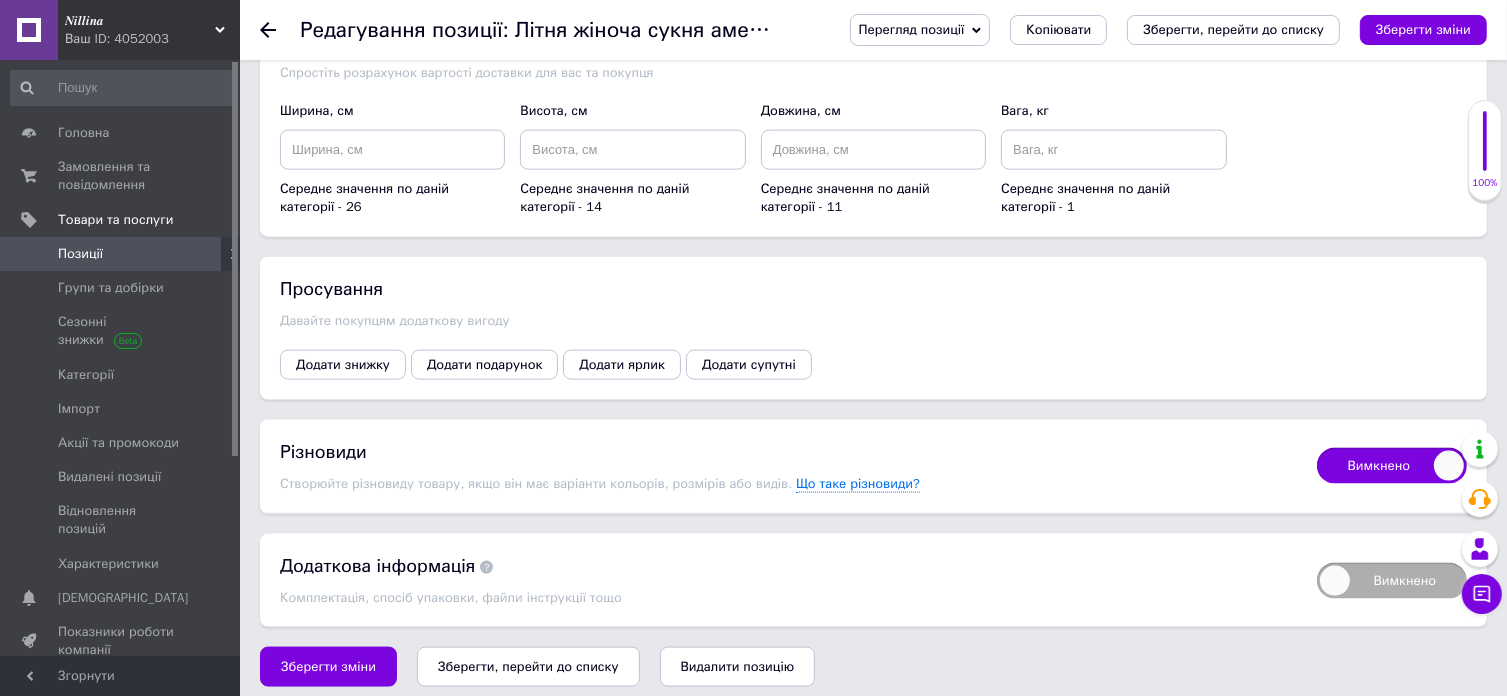 checkbox on "true" 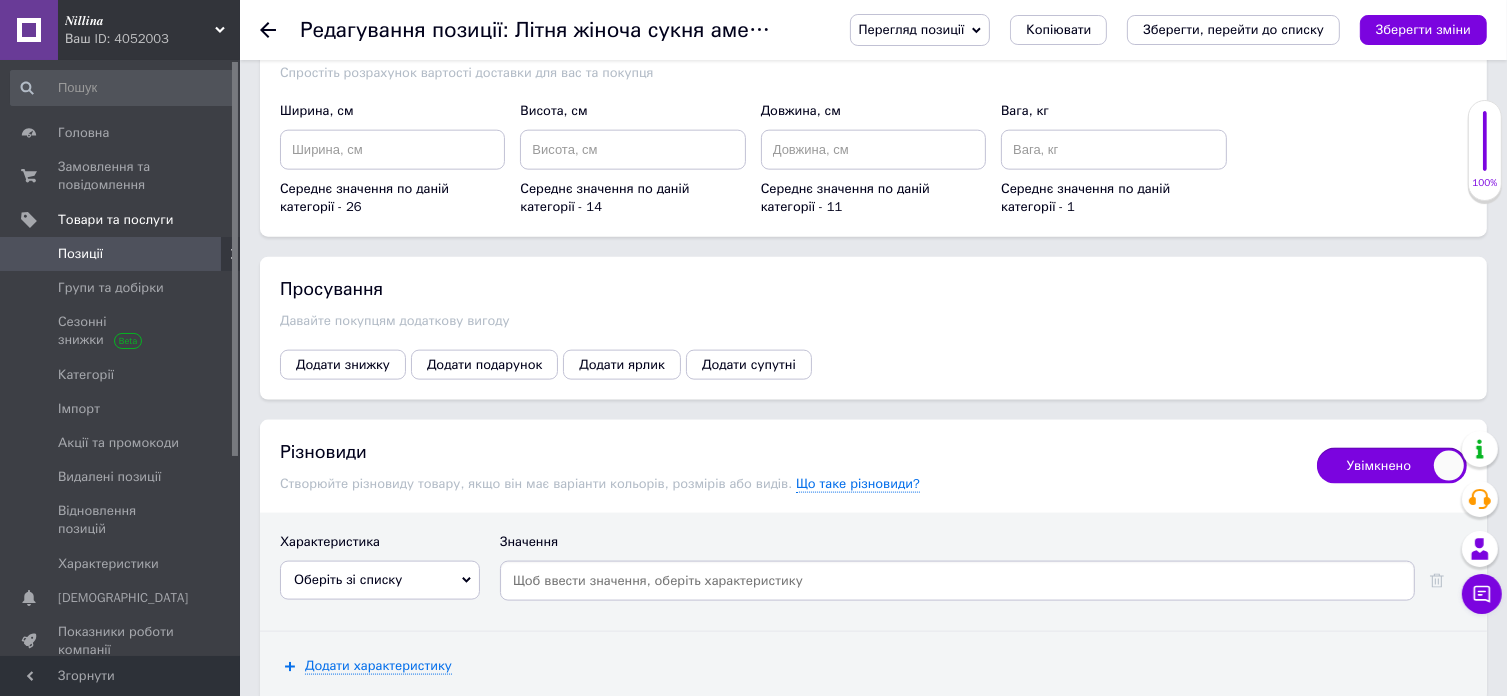 click on "Оберіть зі списку" at bounding box center [380, 580] 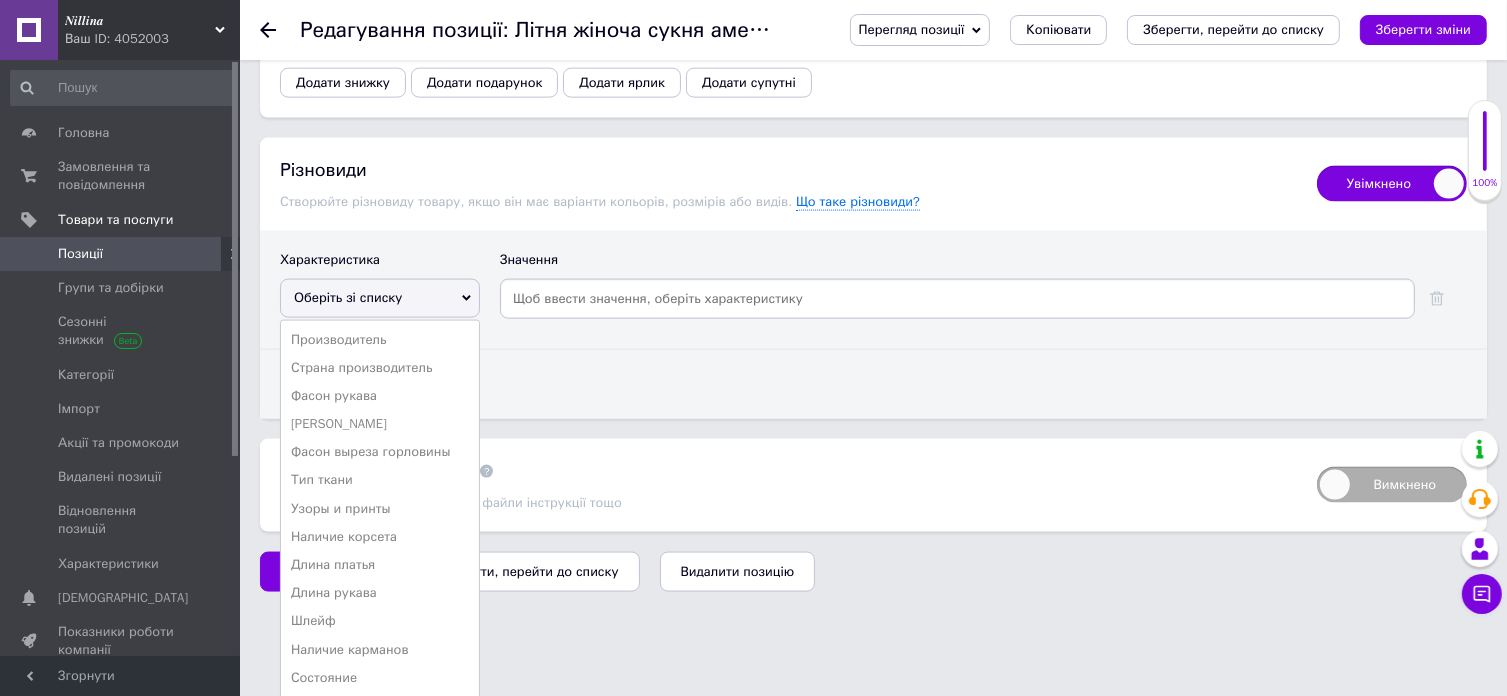 scroll, scrollTop: 2802, scrollLeft: 0, axis: vertical 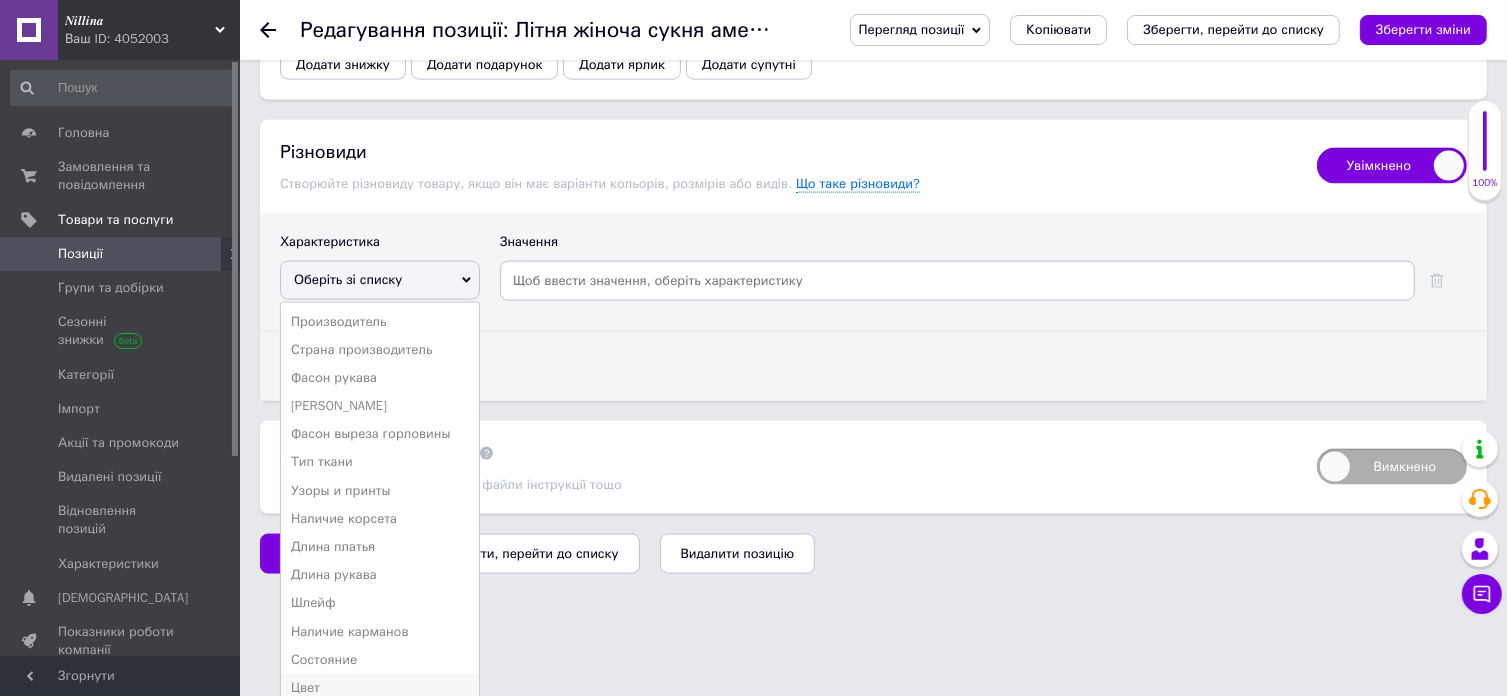 click on "Цвет" at bounding box center (380, 688) 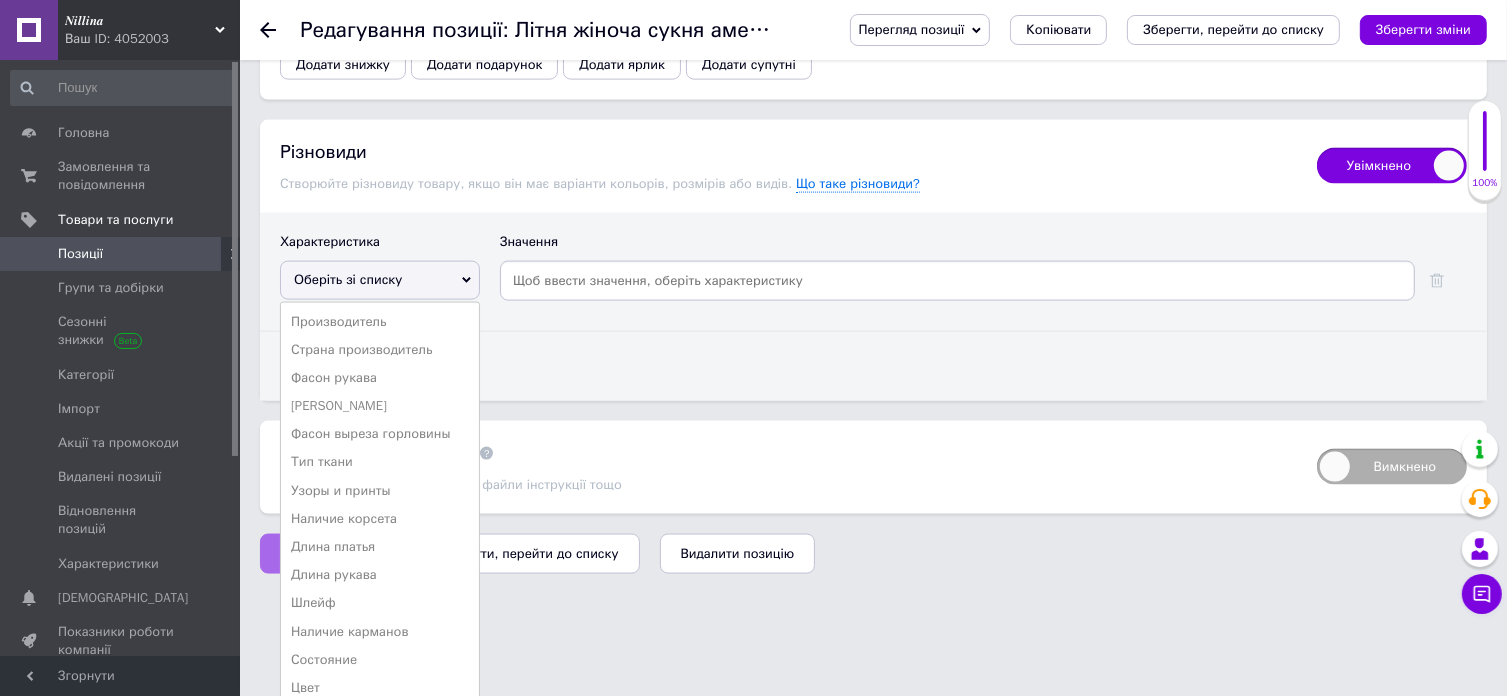 scroll, scrollTop: 2688, scrollLeft: 0, axis: vertical 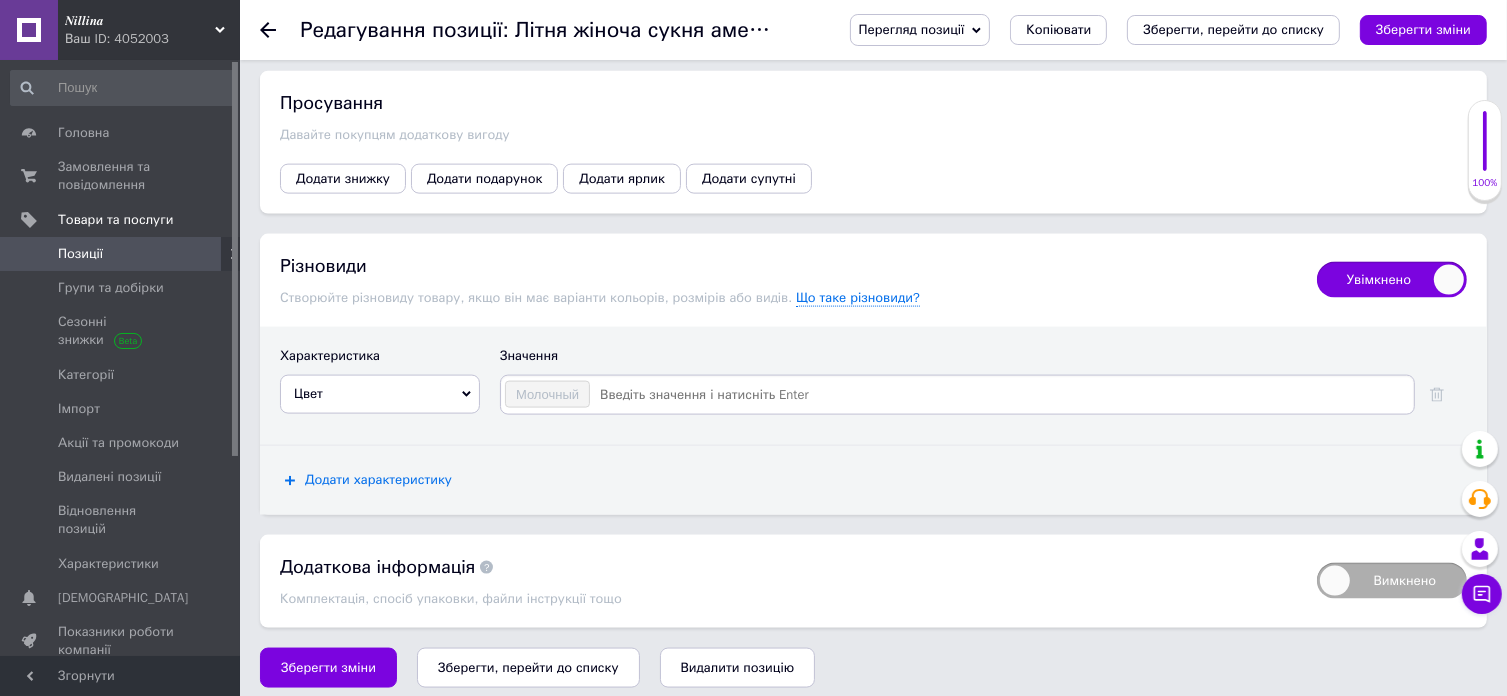 click on "Додати характеристику" at bounding box center [378, 480] 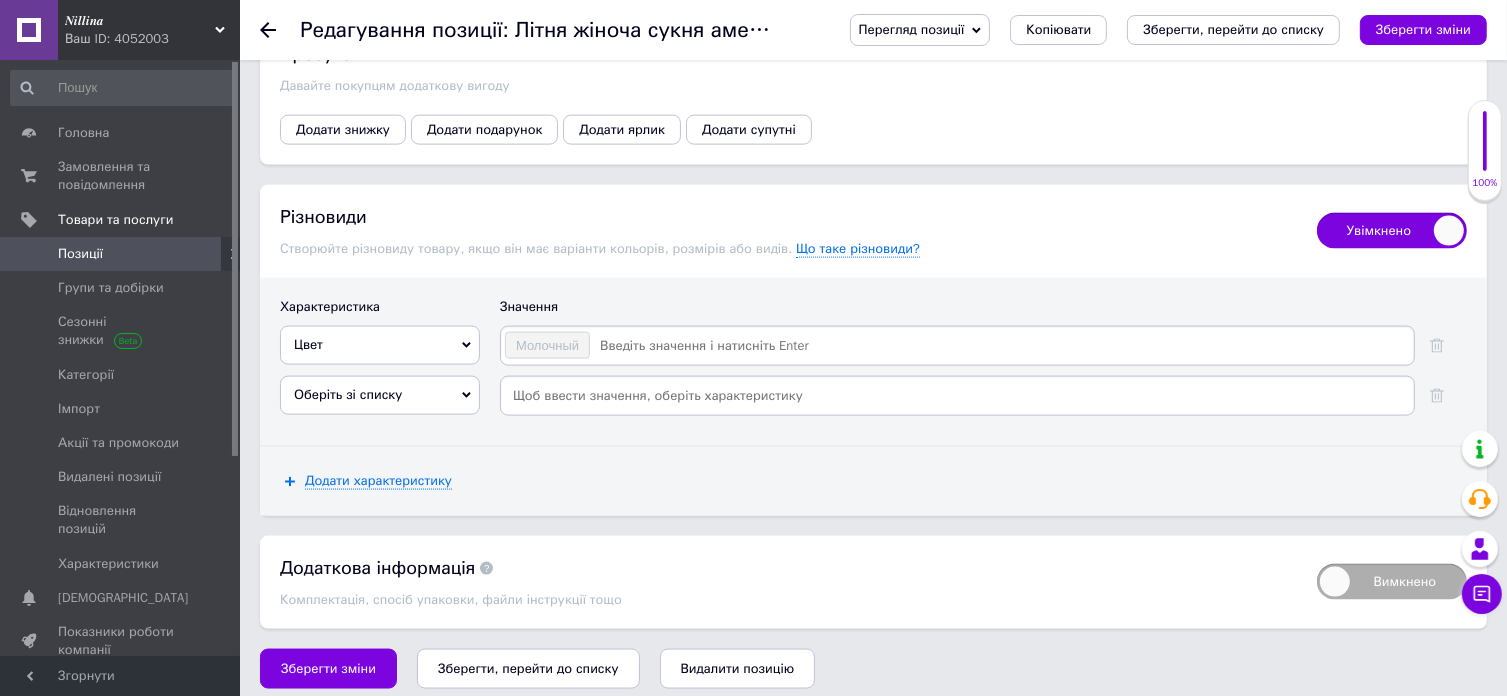 click on "Оберіть зі списку" at bounding box center (380, 395) 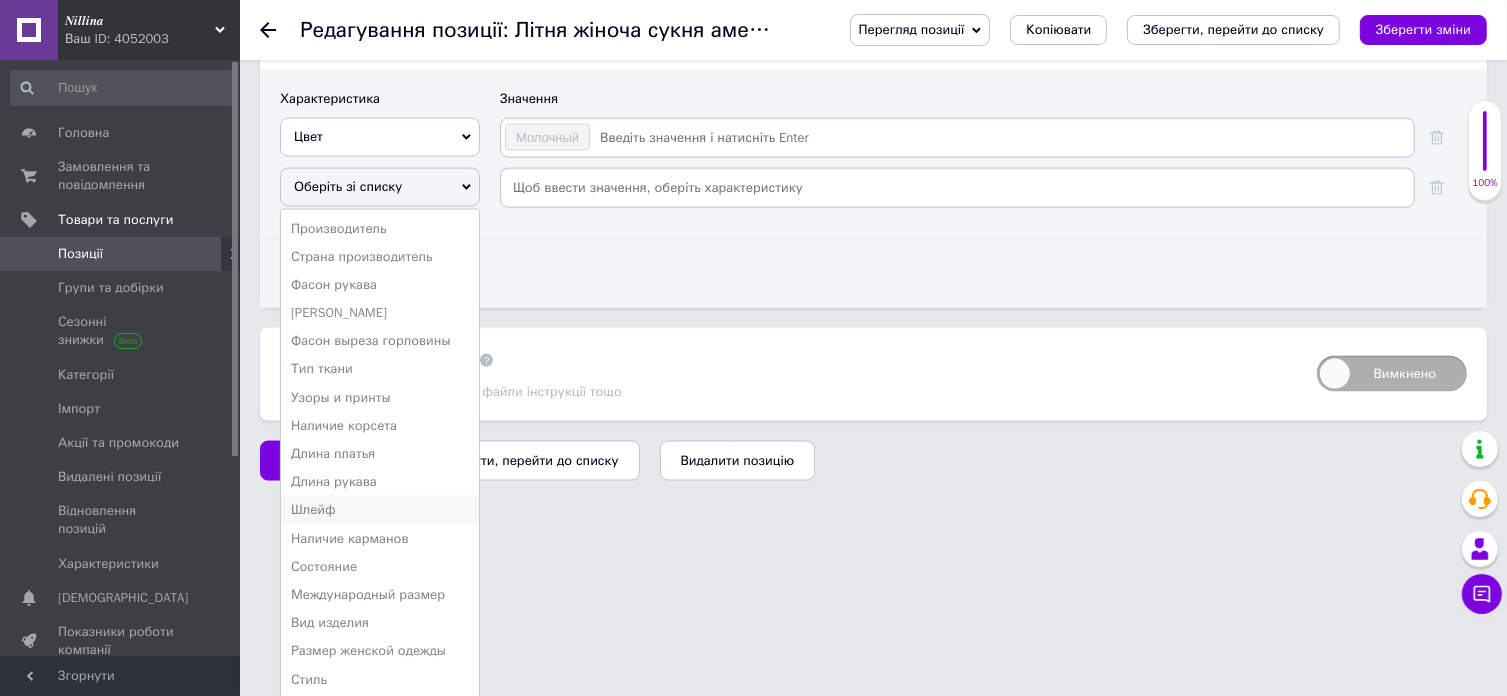 scroll, scrollTop: 2965, scrollLeft: 0, axis: vertical 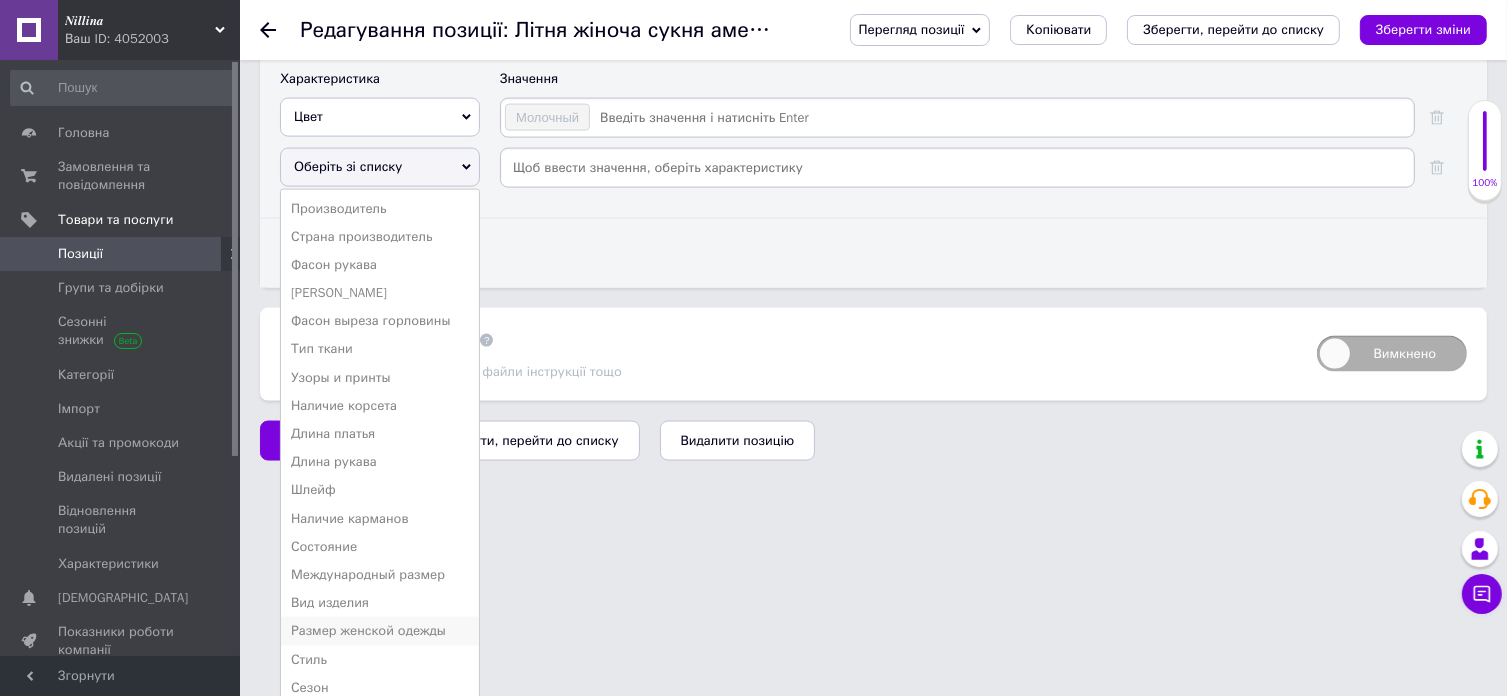 click on "Размер женской одежды" at bounding box center (380, 631) 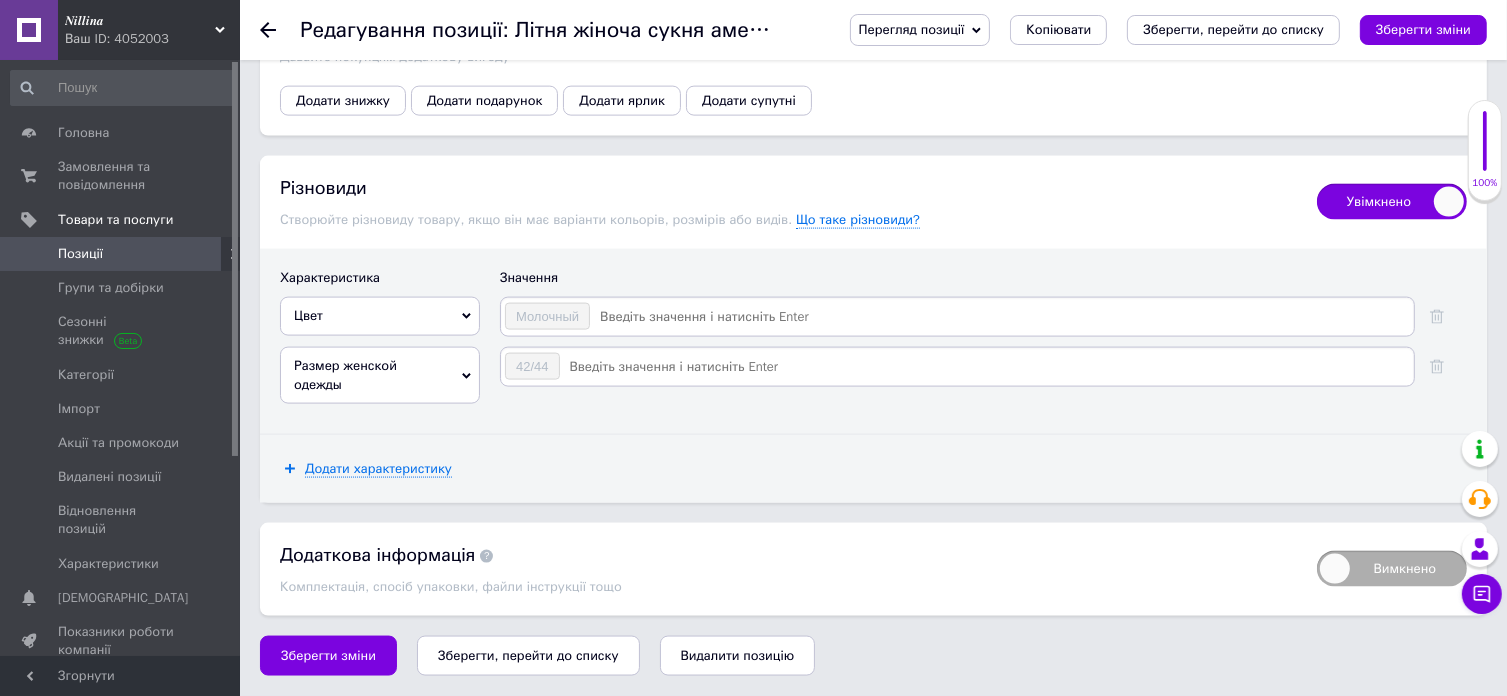 scroll, scrollTop: 2754, scrollLeft: 0, axis: vertical 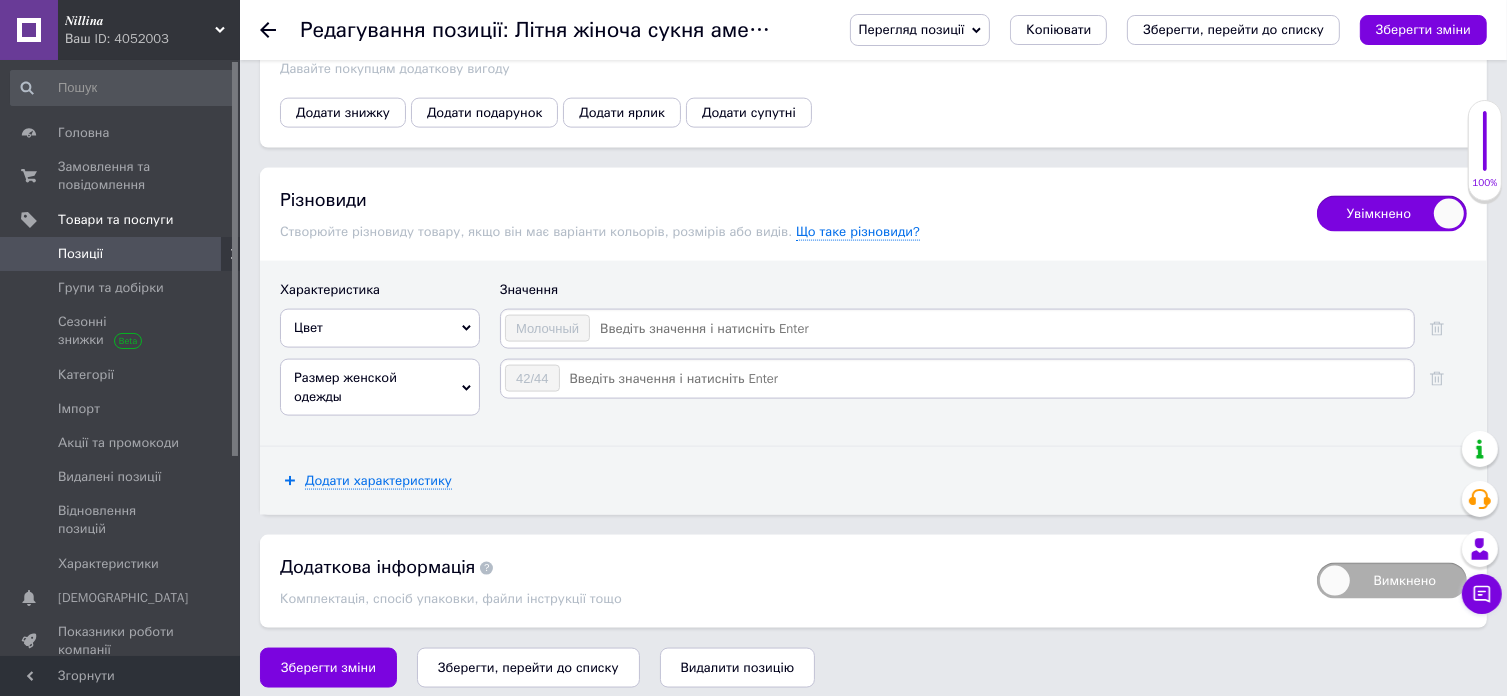 click at bounding box center [986, 379] 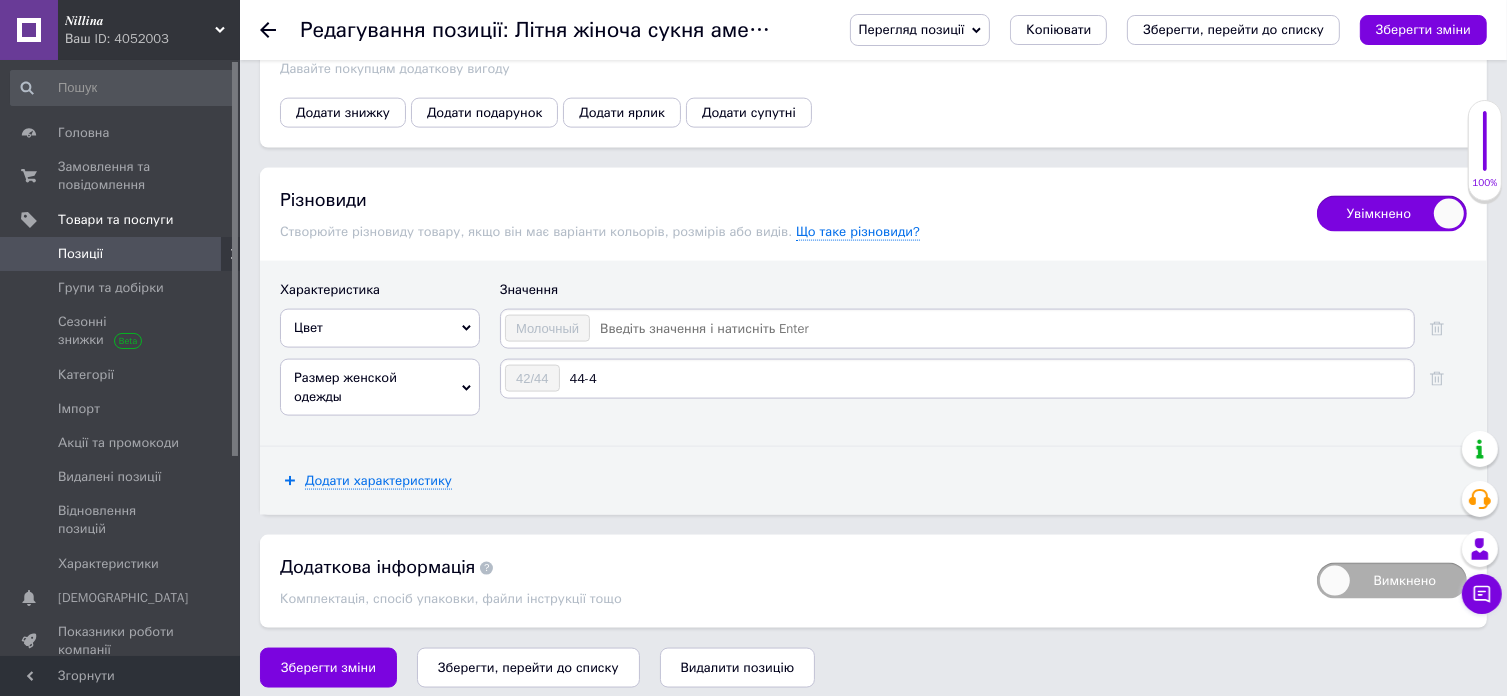 type on "44-46" 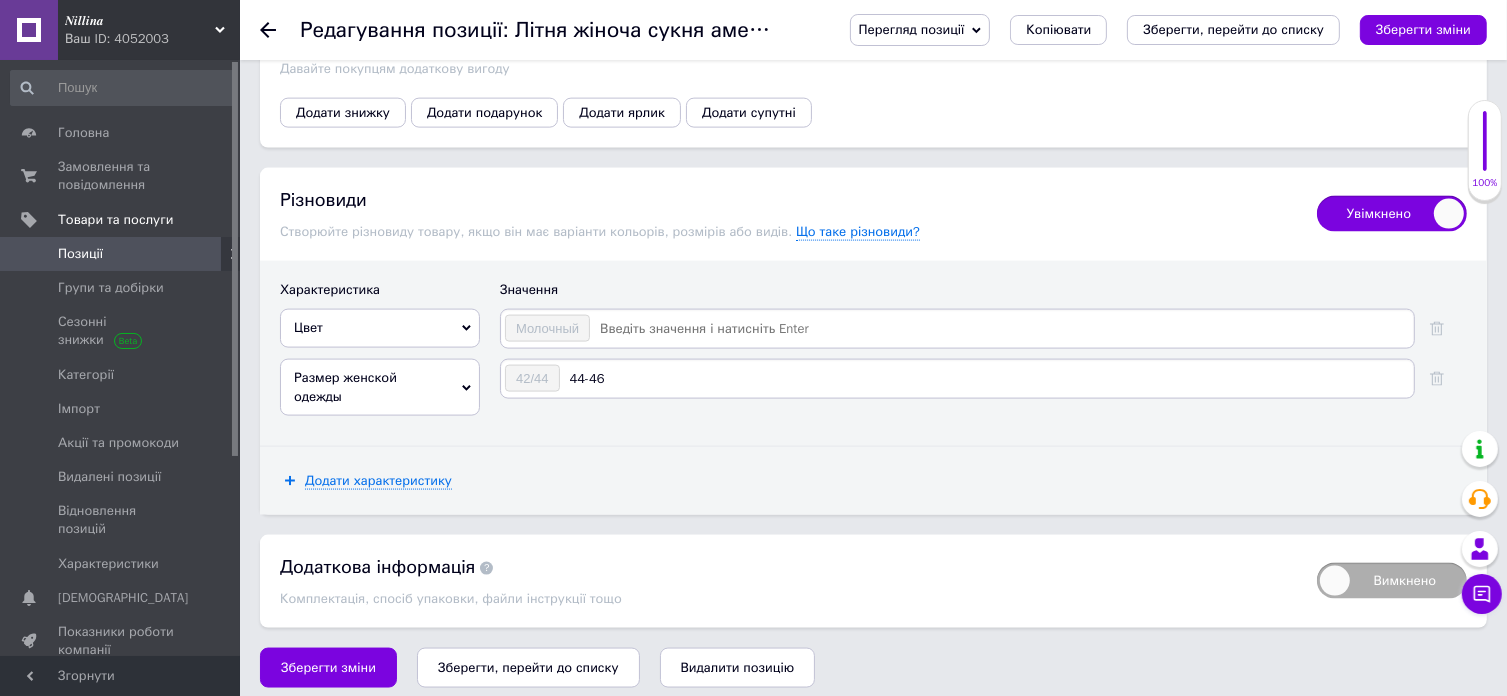 type 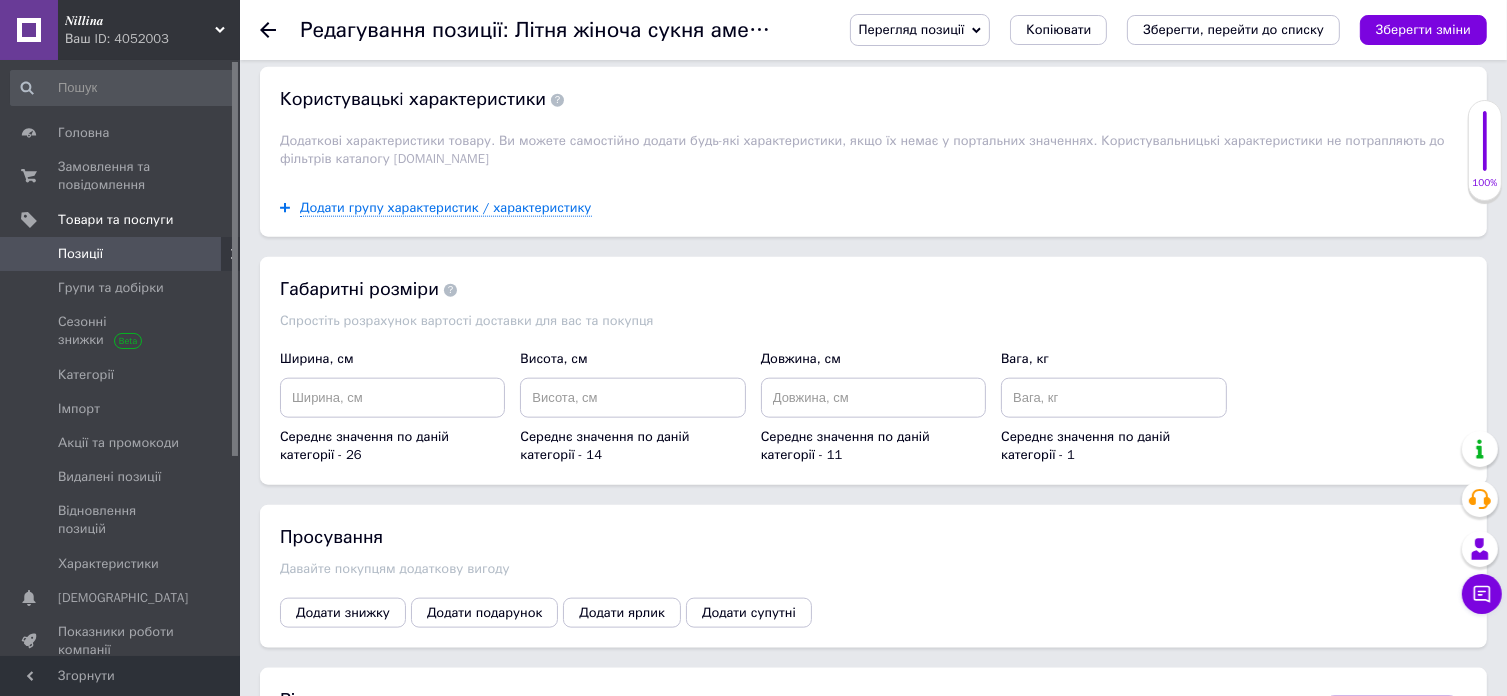 scroll, scrollTop: 2554, scrollLeft: 0, axis: vertical 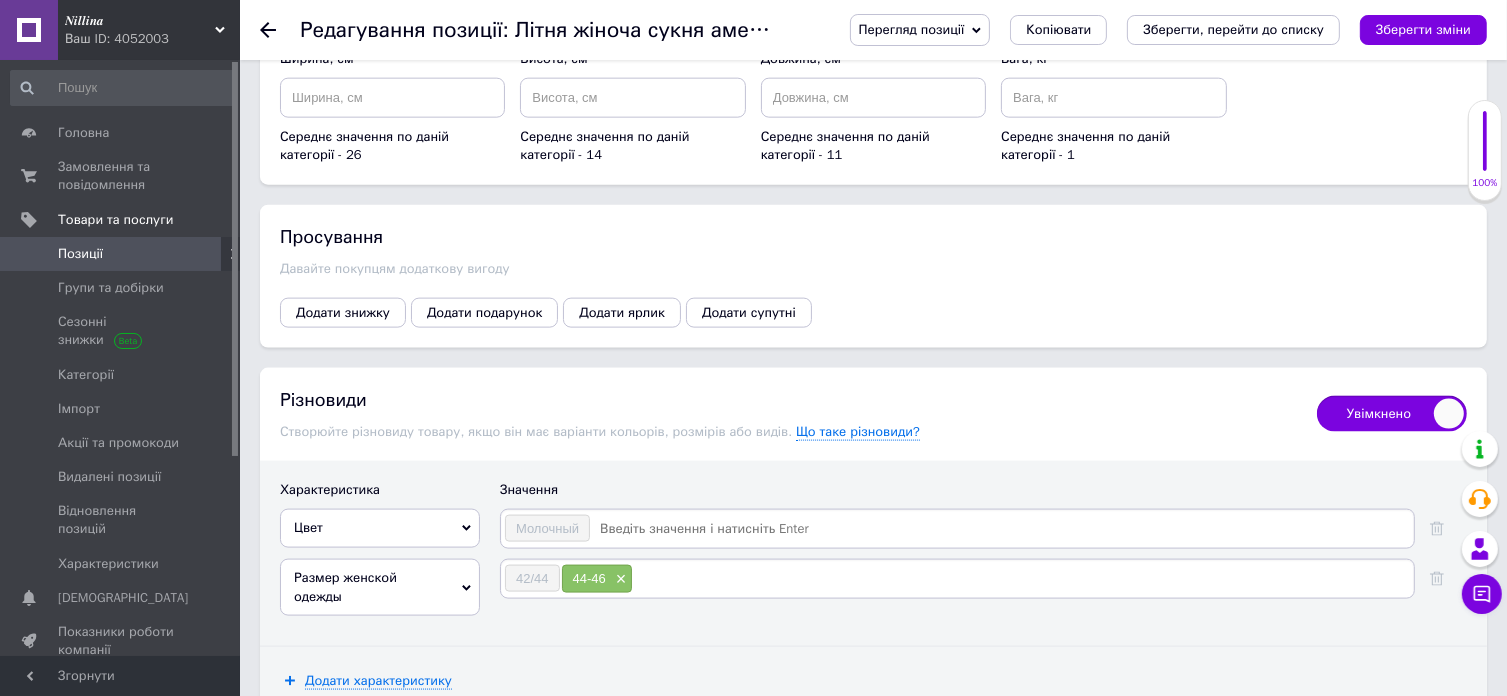 click at bounding box center (1001, 529) 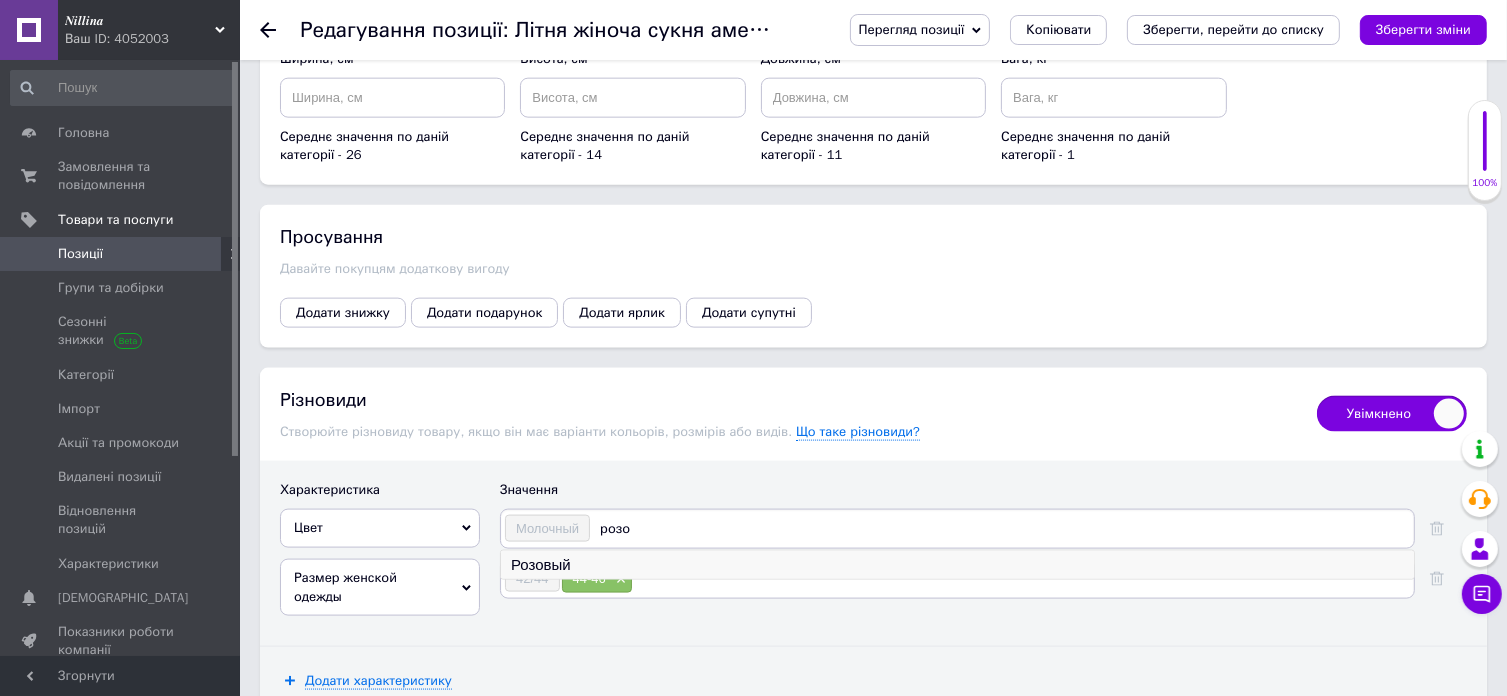 type on "розо" 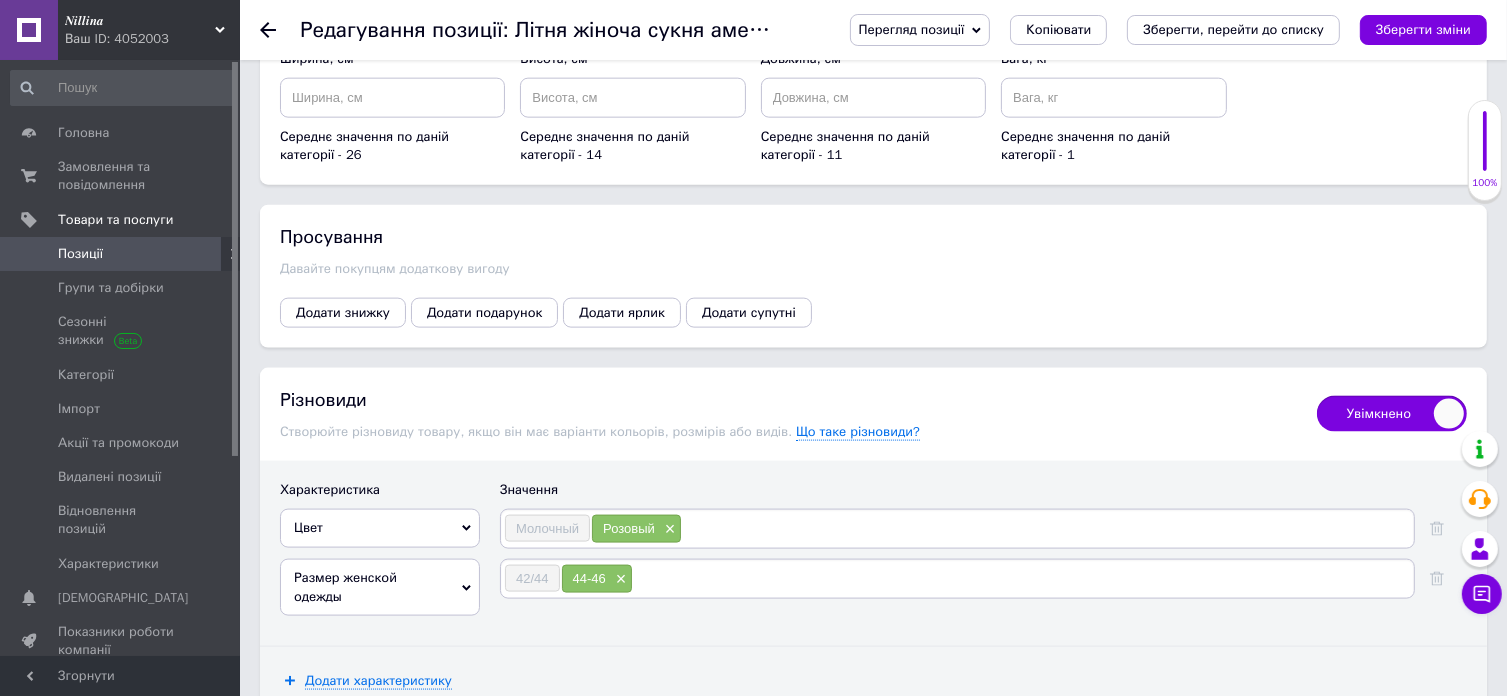 click on "Молочный Розовый ×" at bounding box center [957, 529] 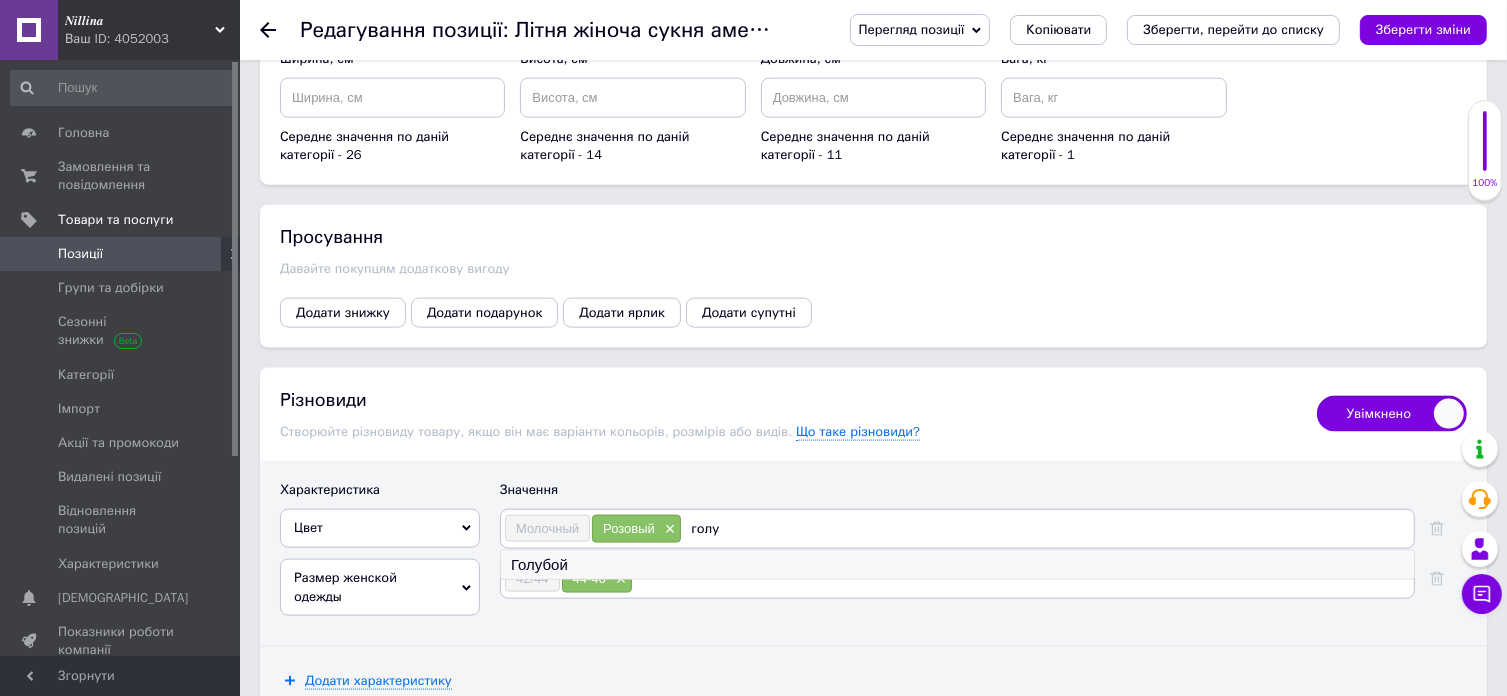 type on "голу" 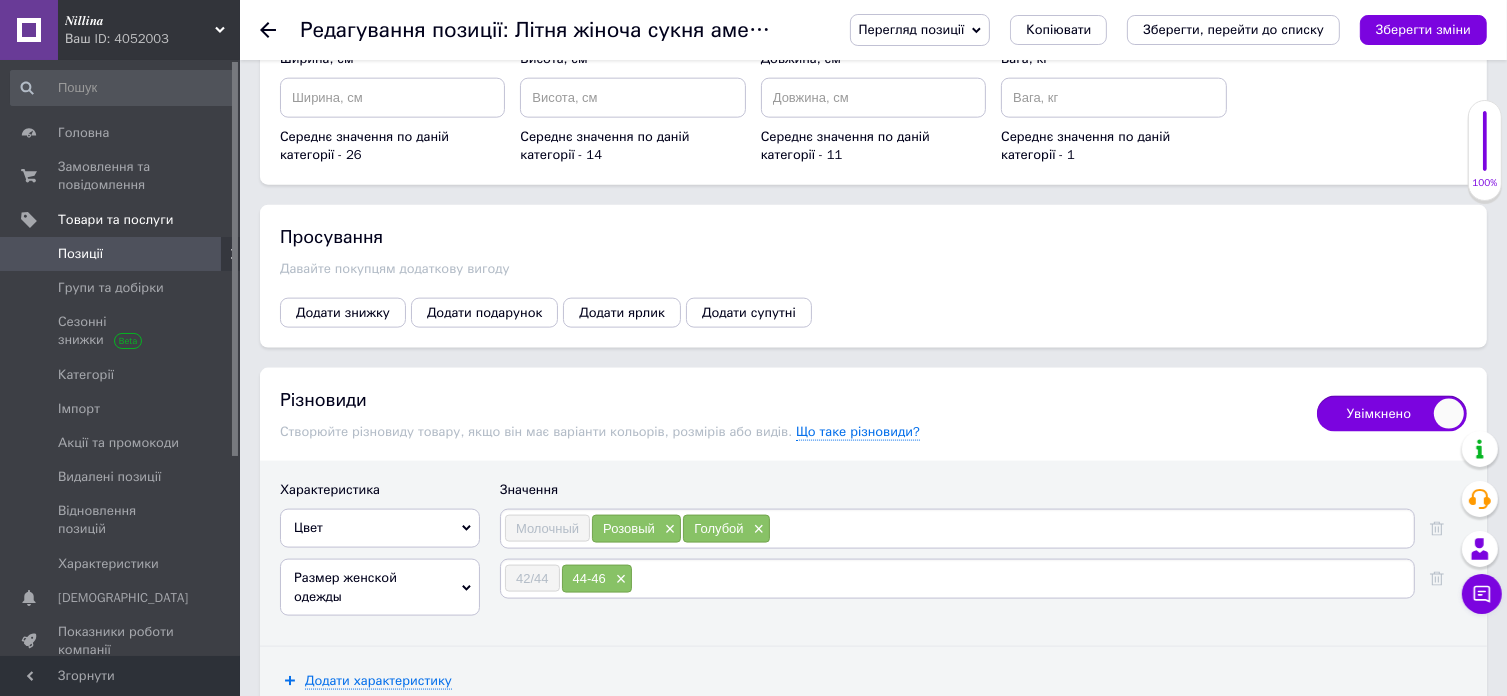 click at bounding box center [1091, 529] 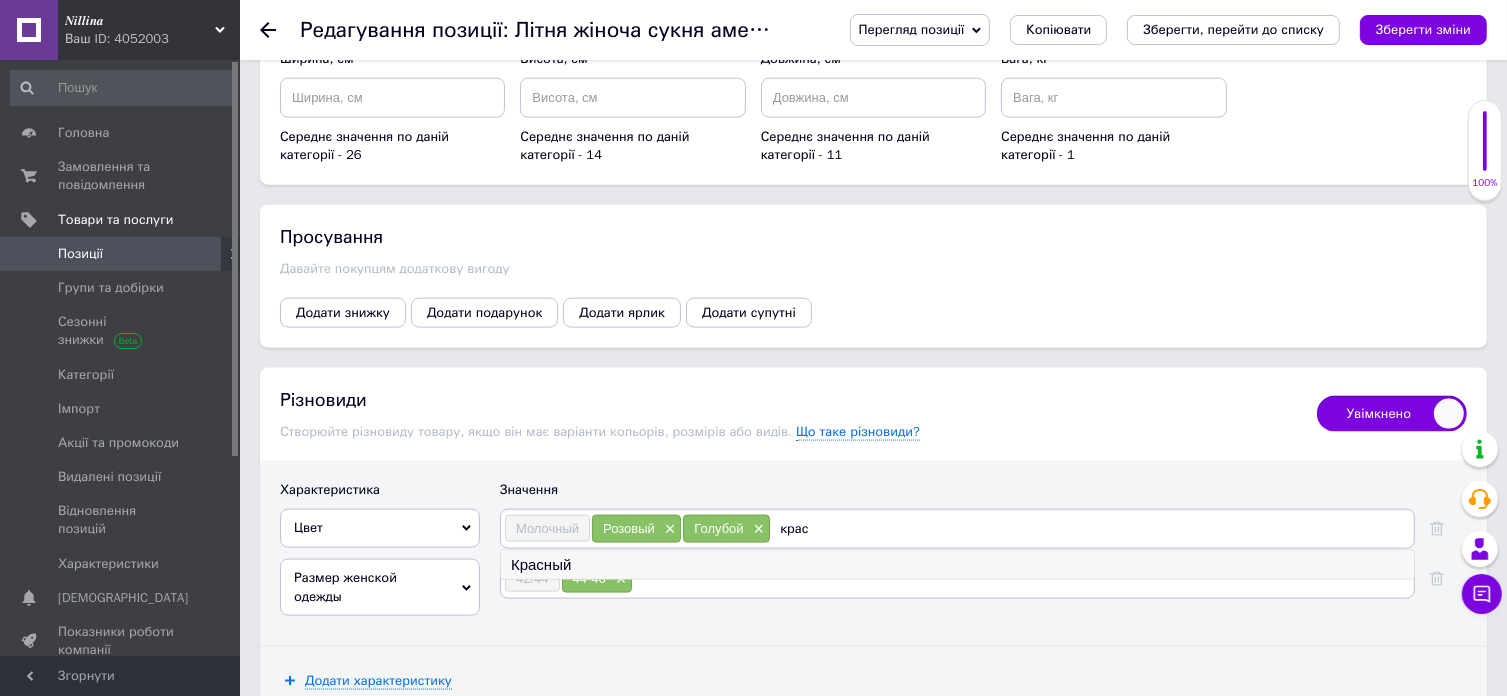 type on "крас" 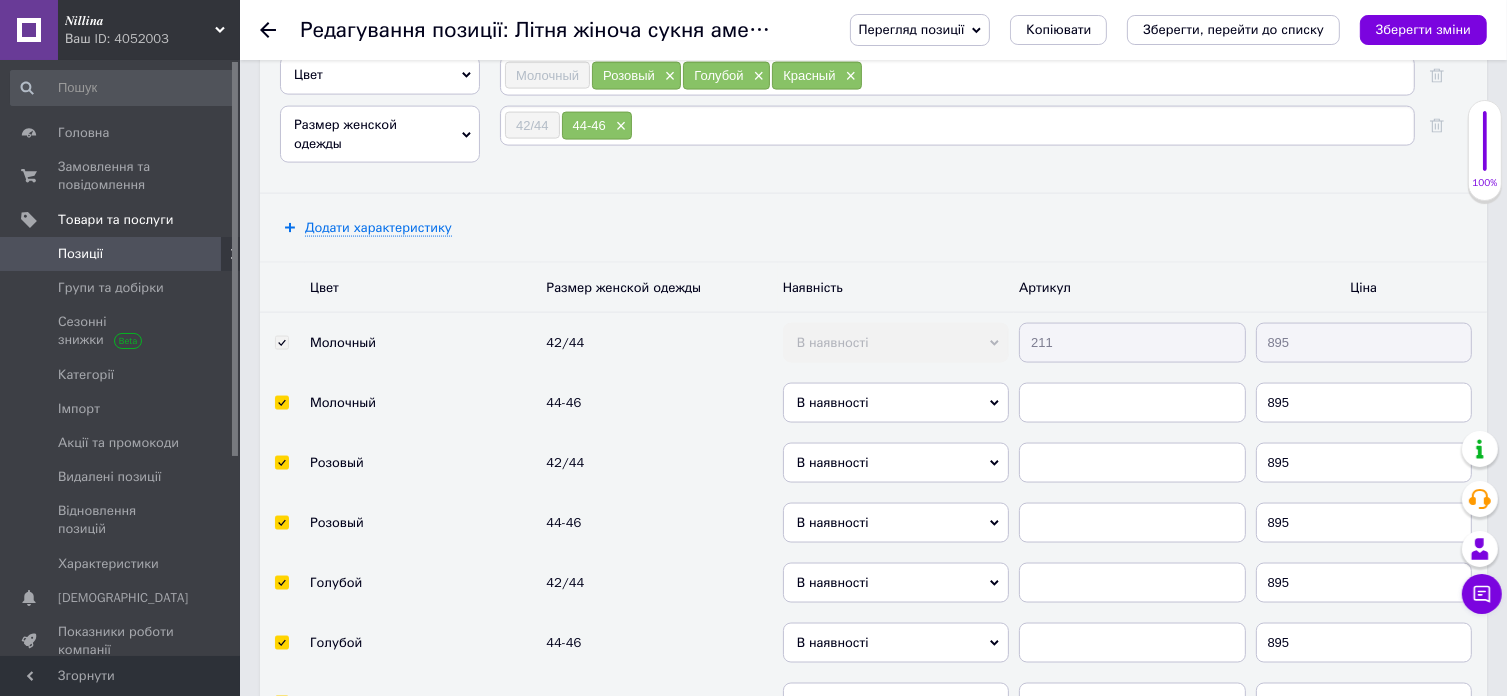 scroll, scrollTop: 3054, scrollLeft: 0, axis: vertical 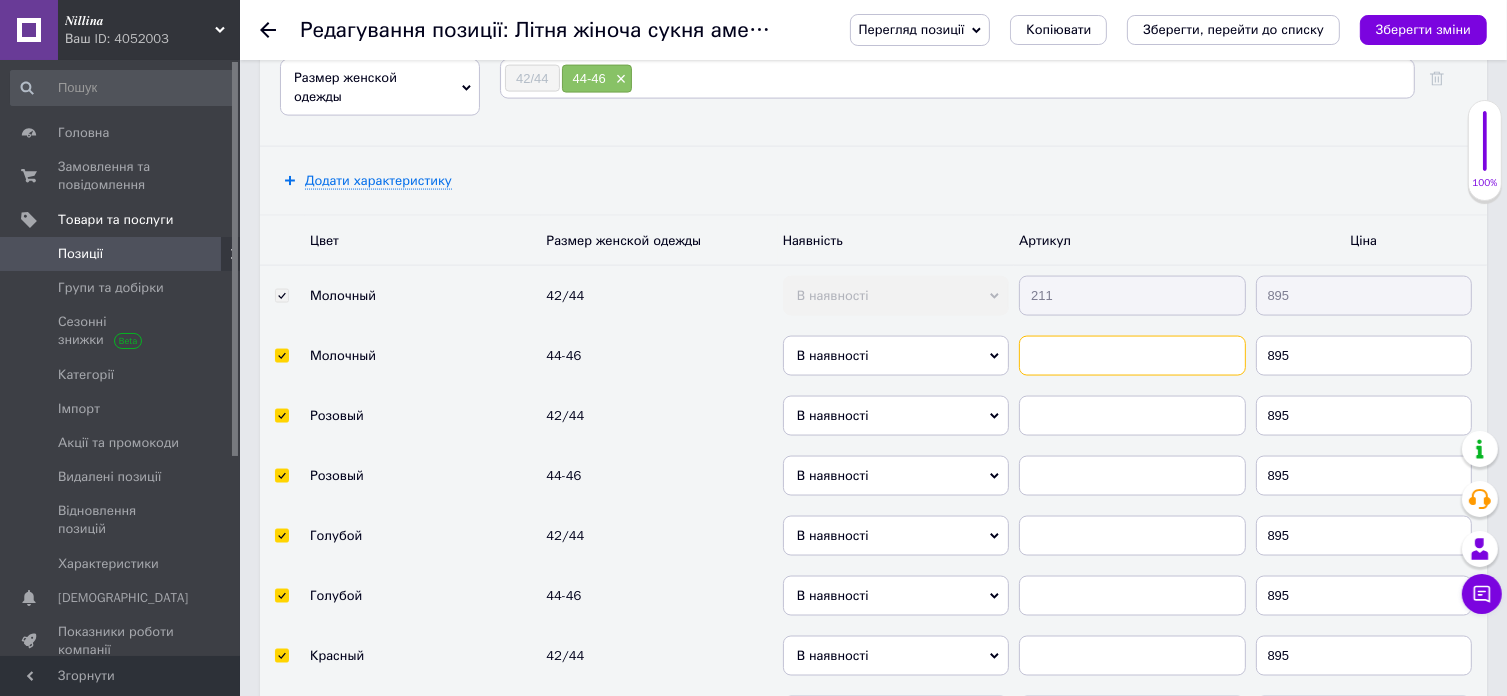 click at bounding box center [1132, 356] 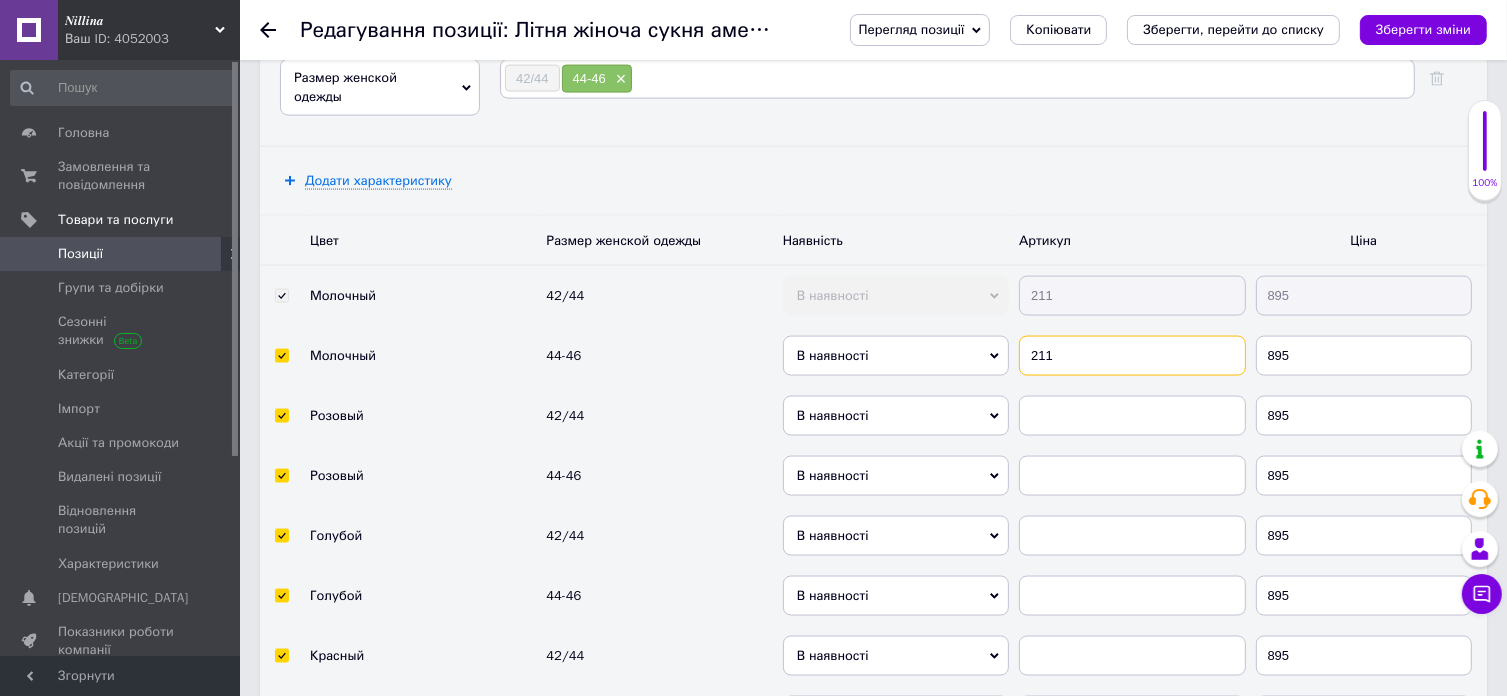 type on "211" 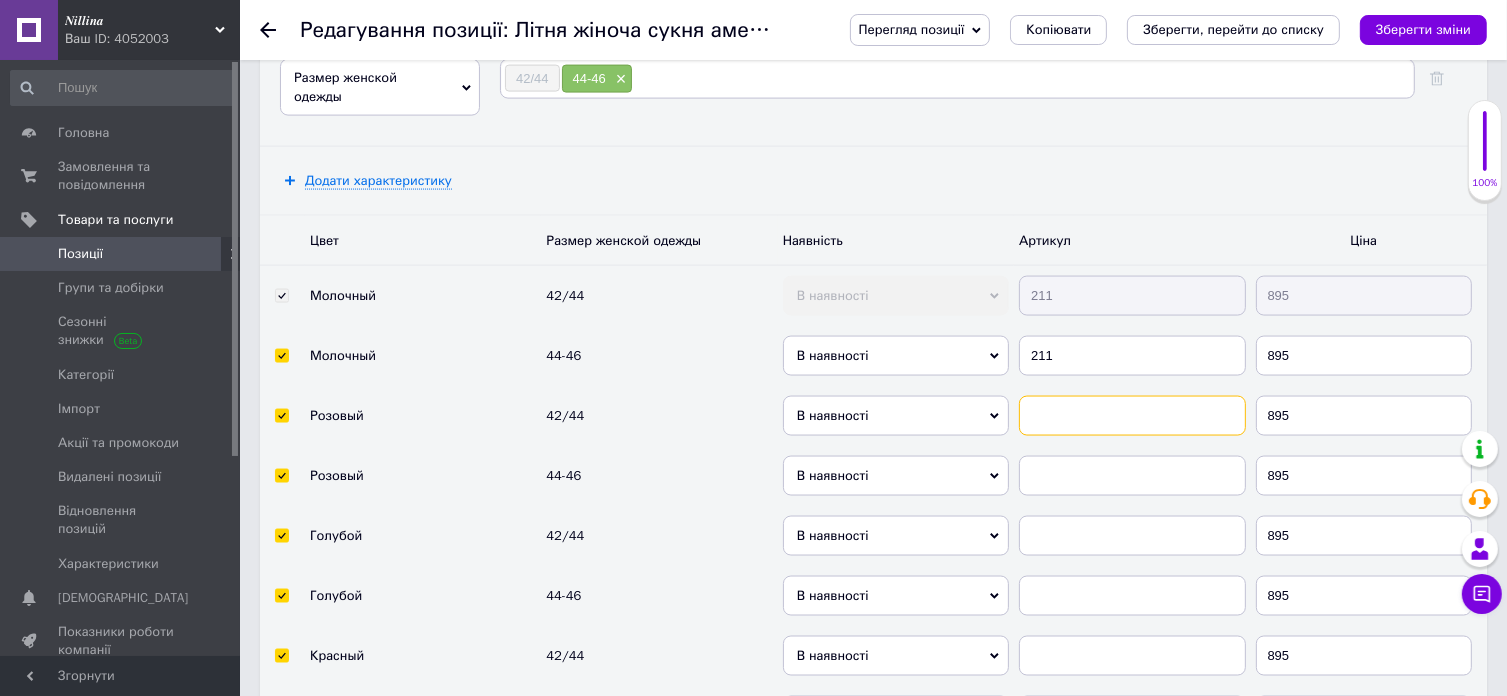 click at bounding box center [1132, 416] 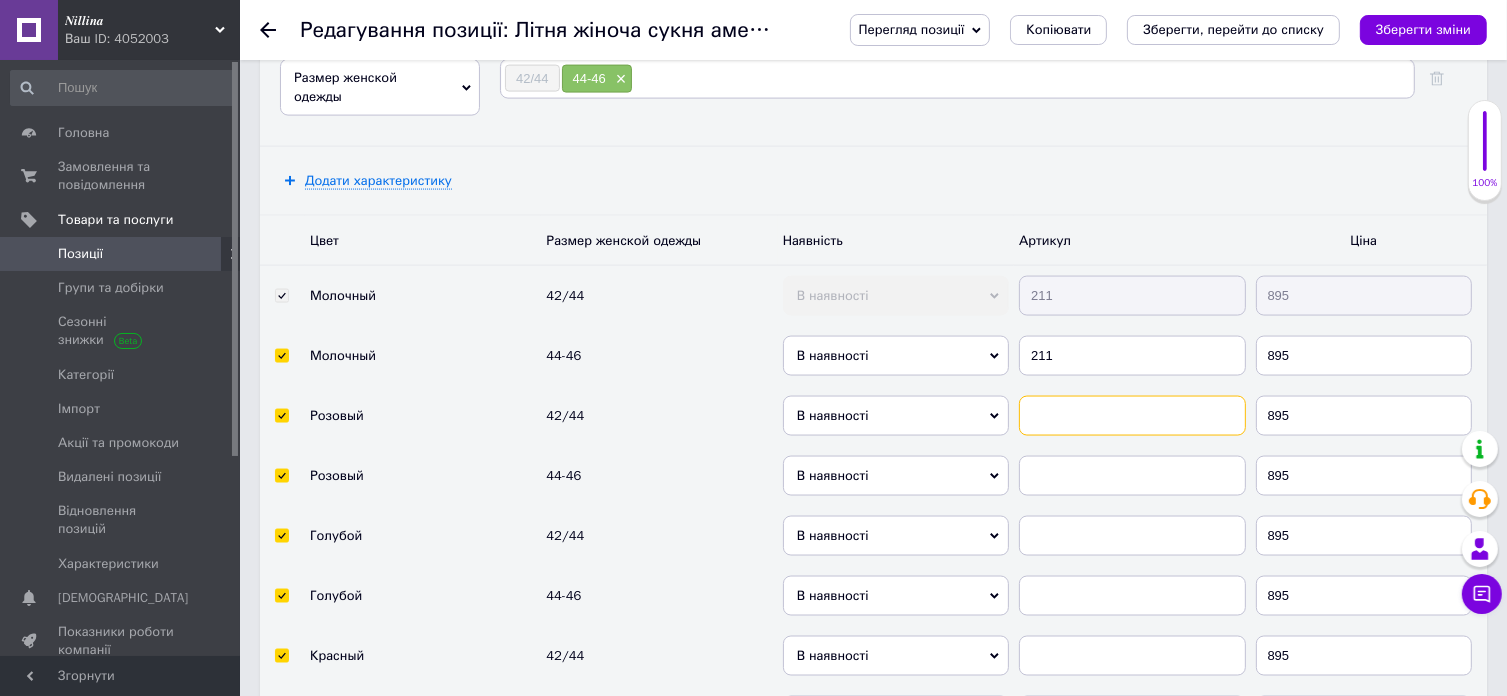 paste on "211" 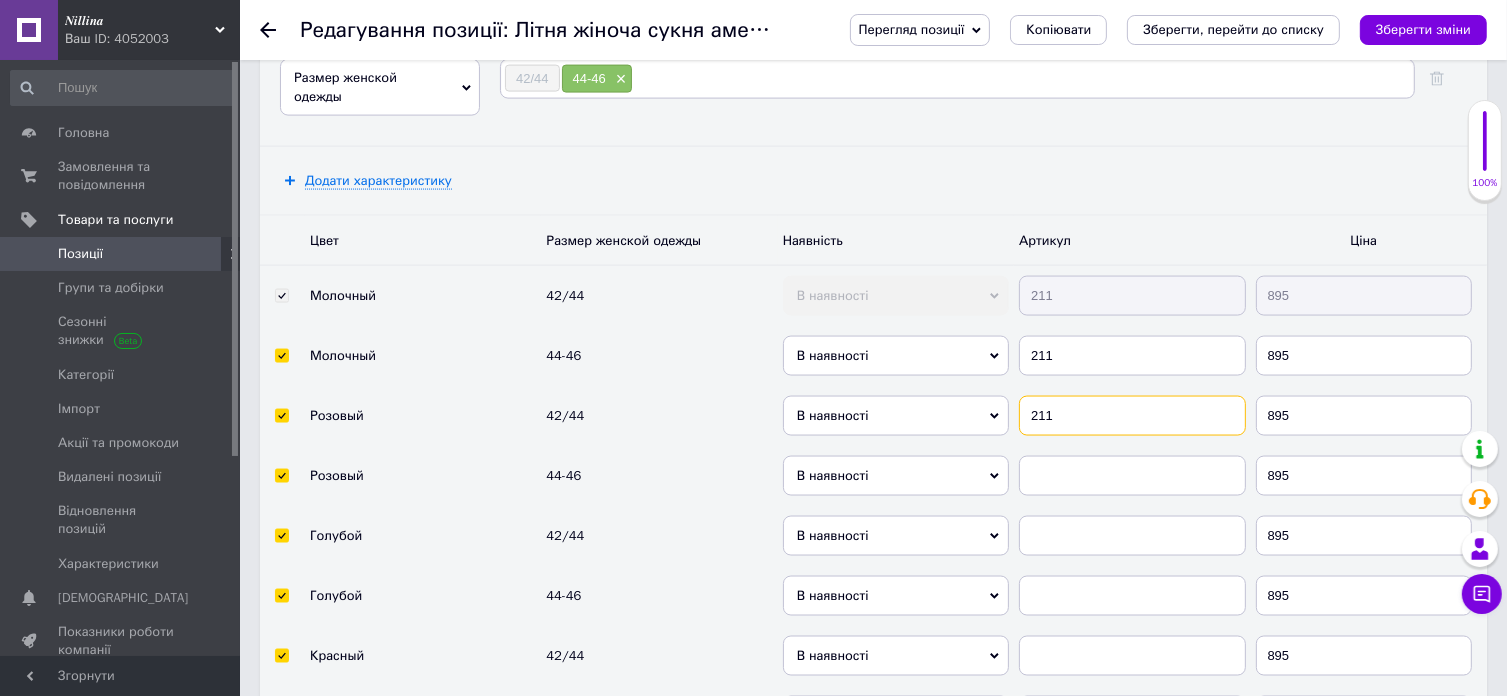 type on "211" 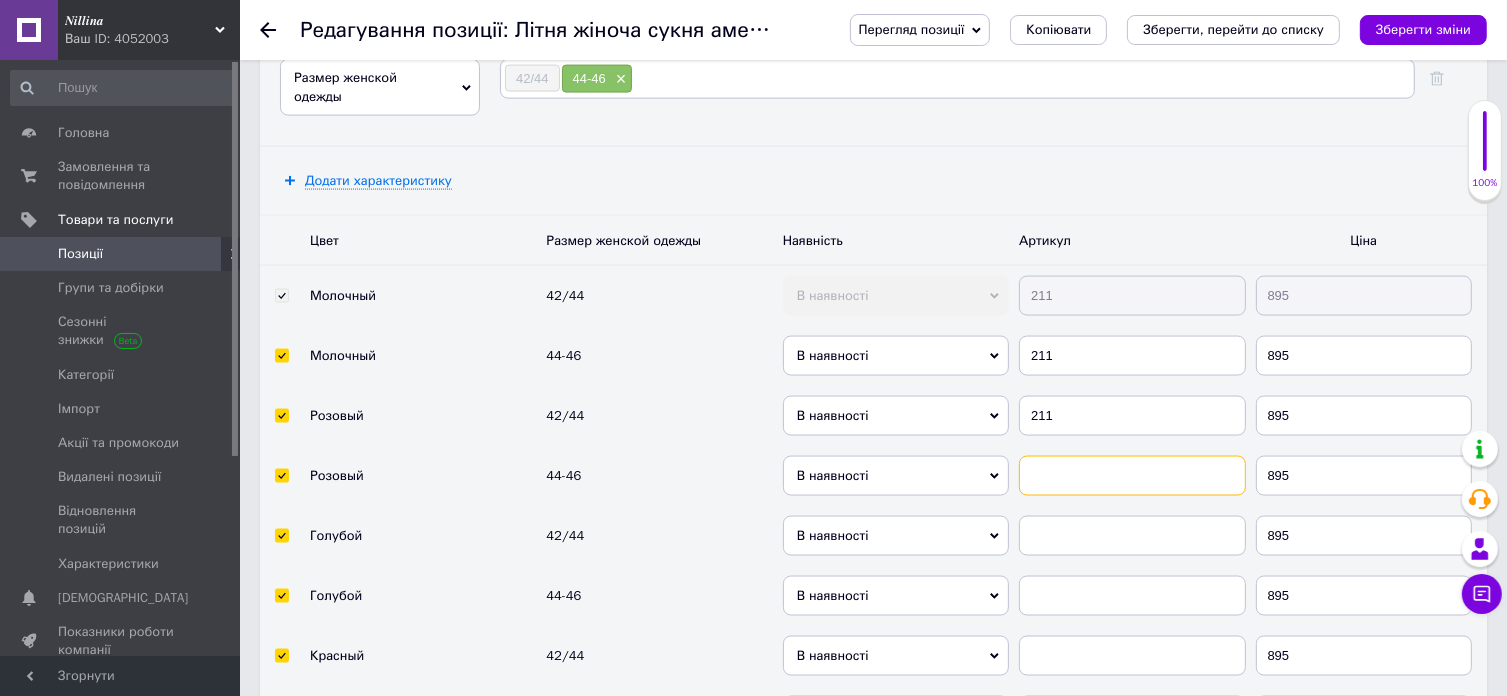 click at bounding box center [1132, 476] 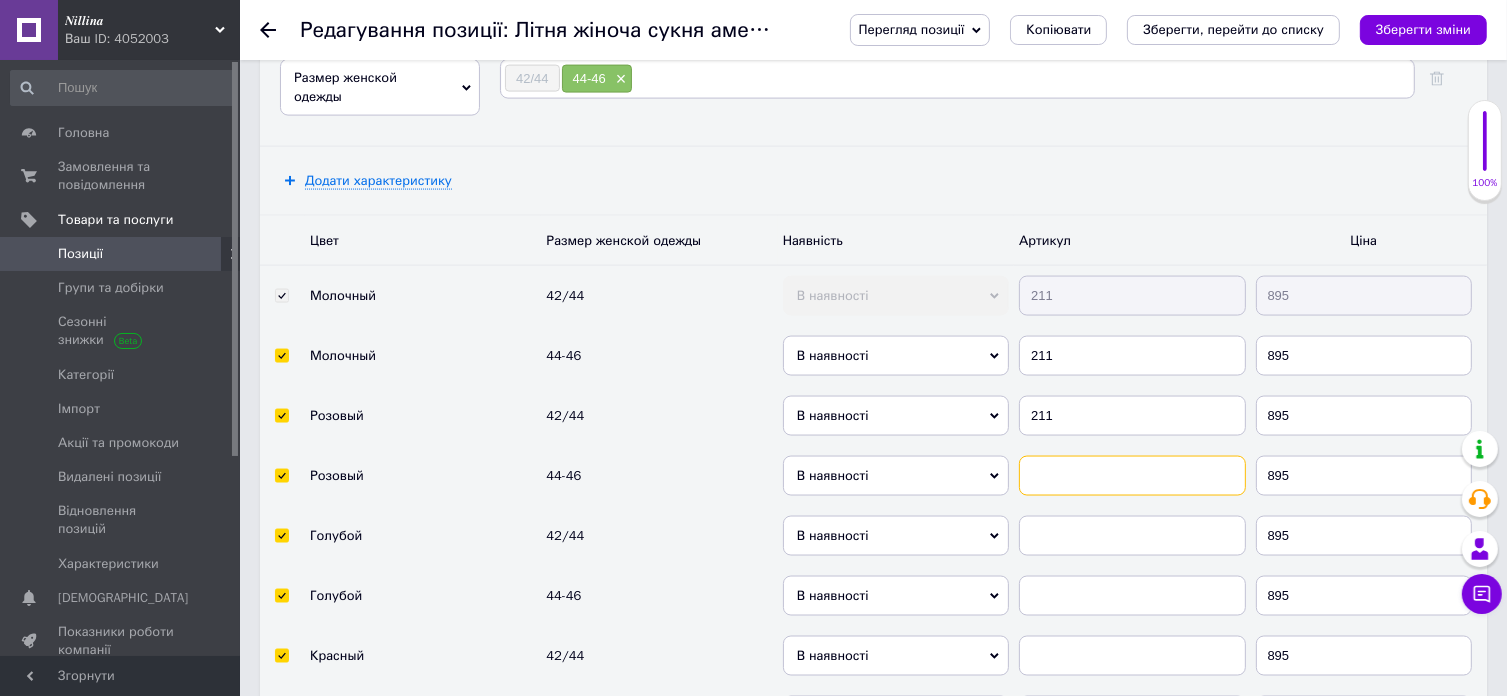 paste on "211" 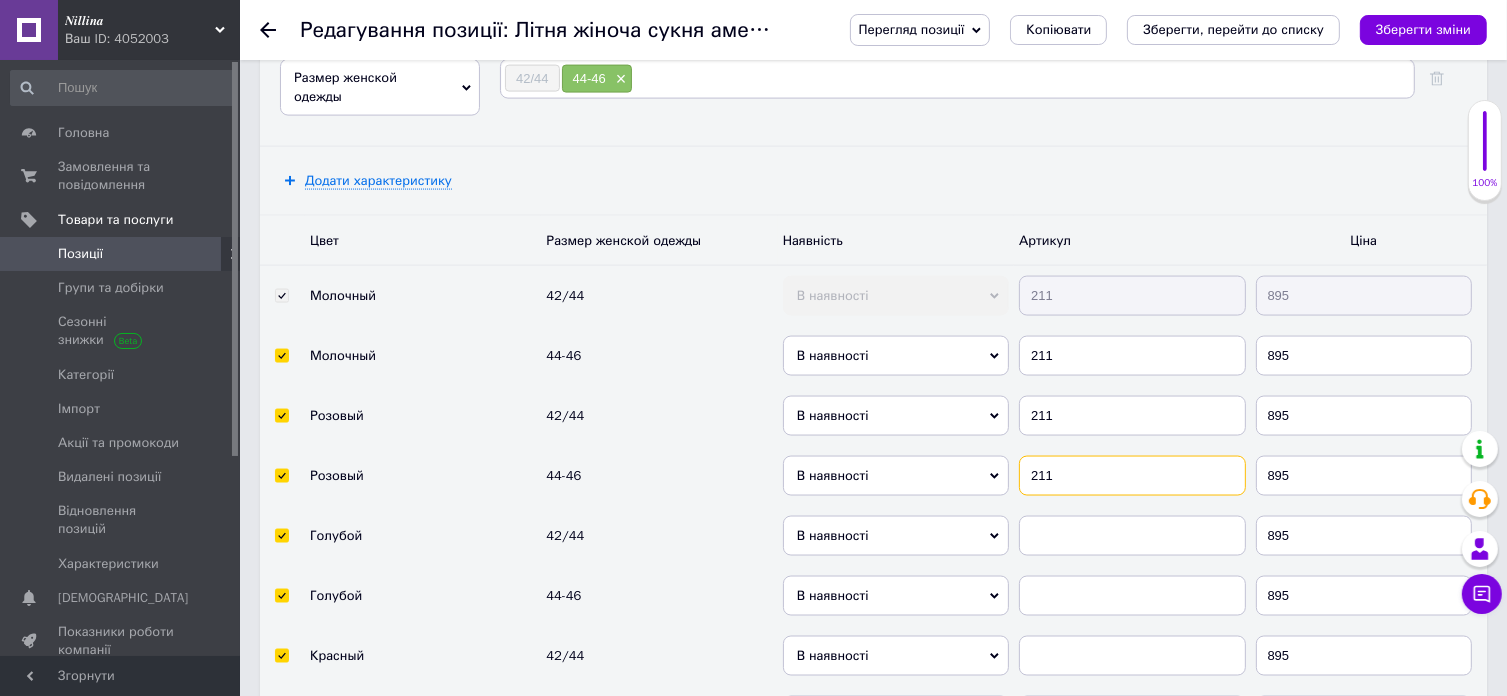 type on "211" 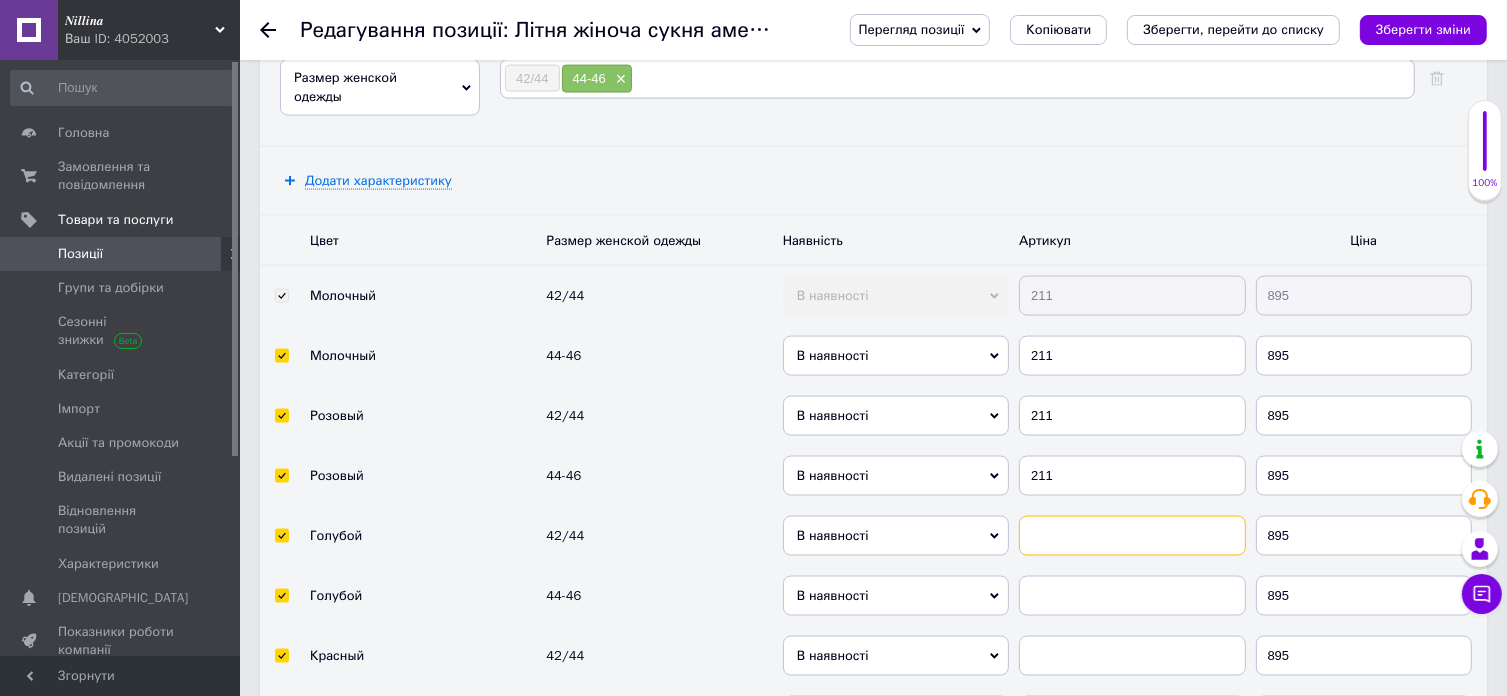 click at bounding box center [1132, 536] 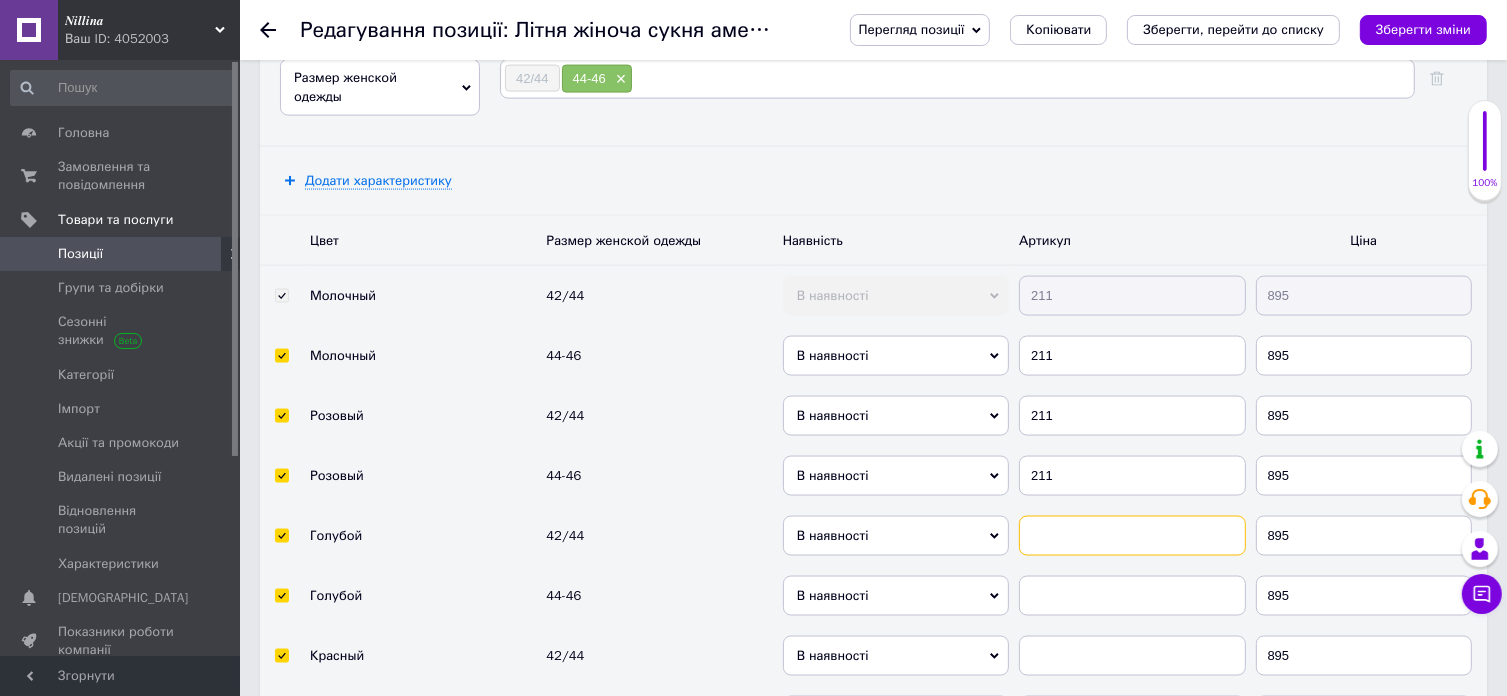 paste on "211" 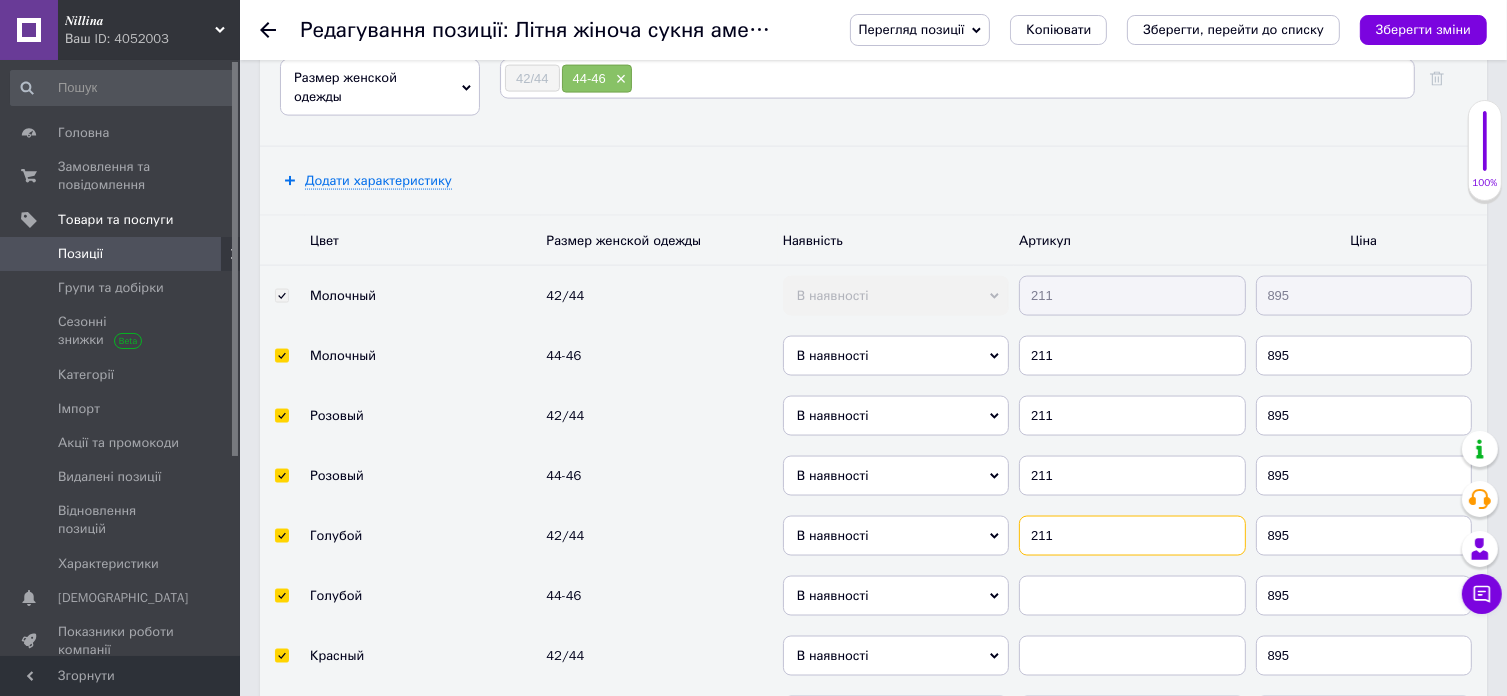 type on "211" 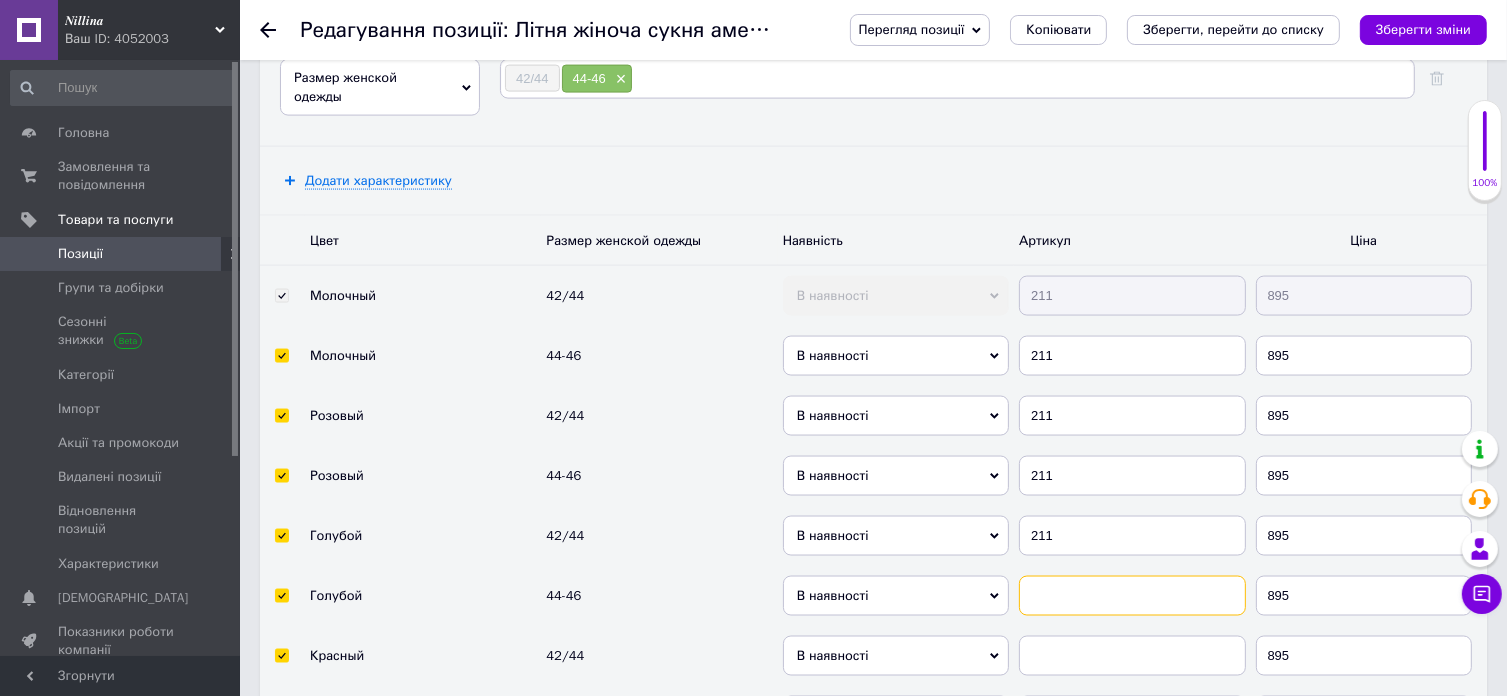 click at bounding box center [1132, 596] 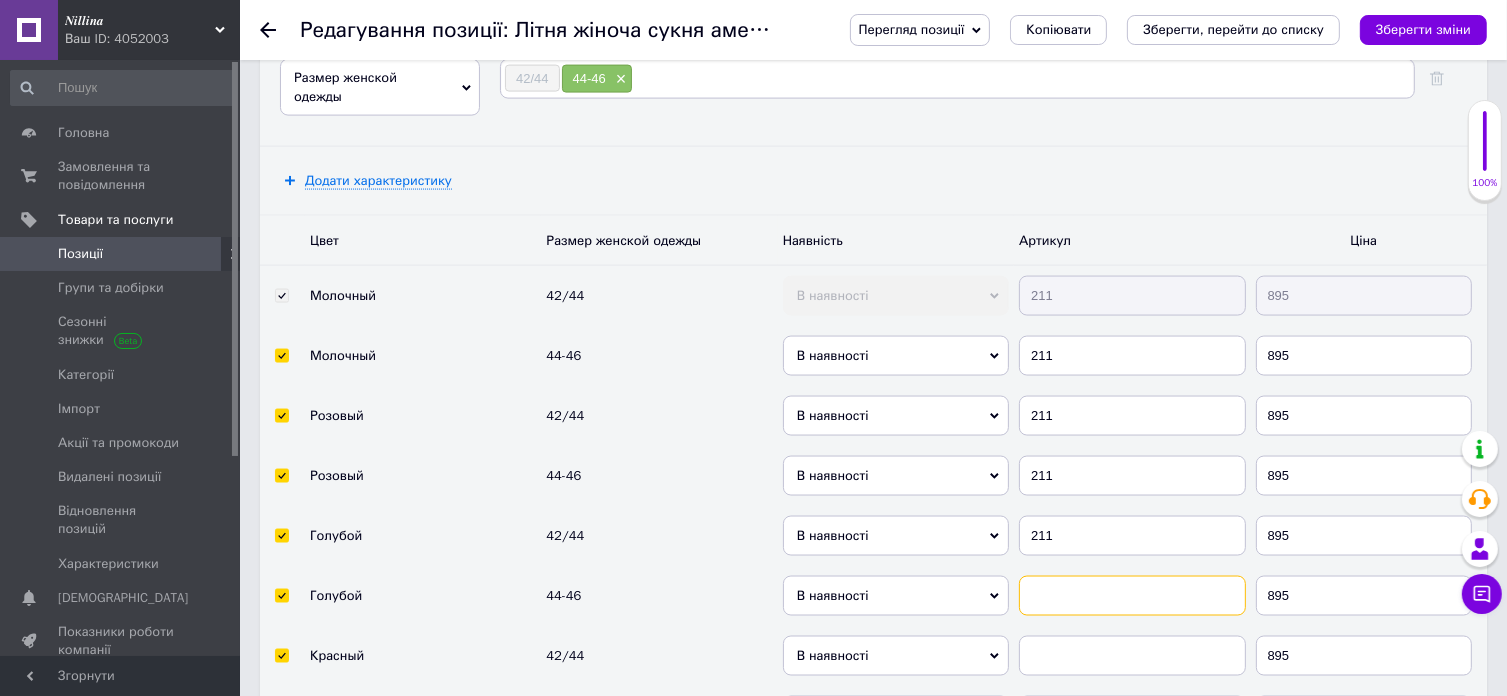 paste on "211" 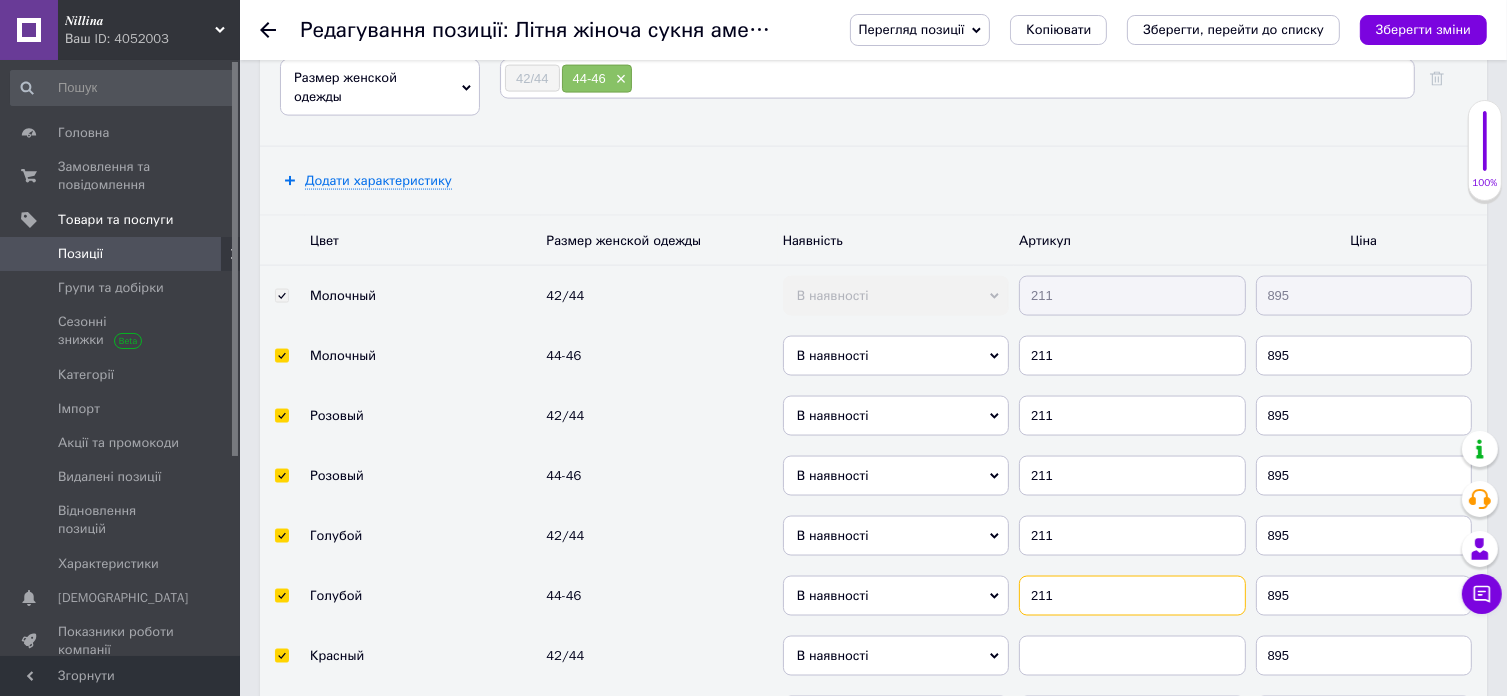 type on "211" 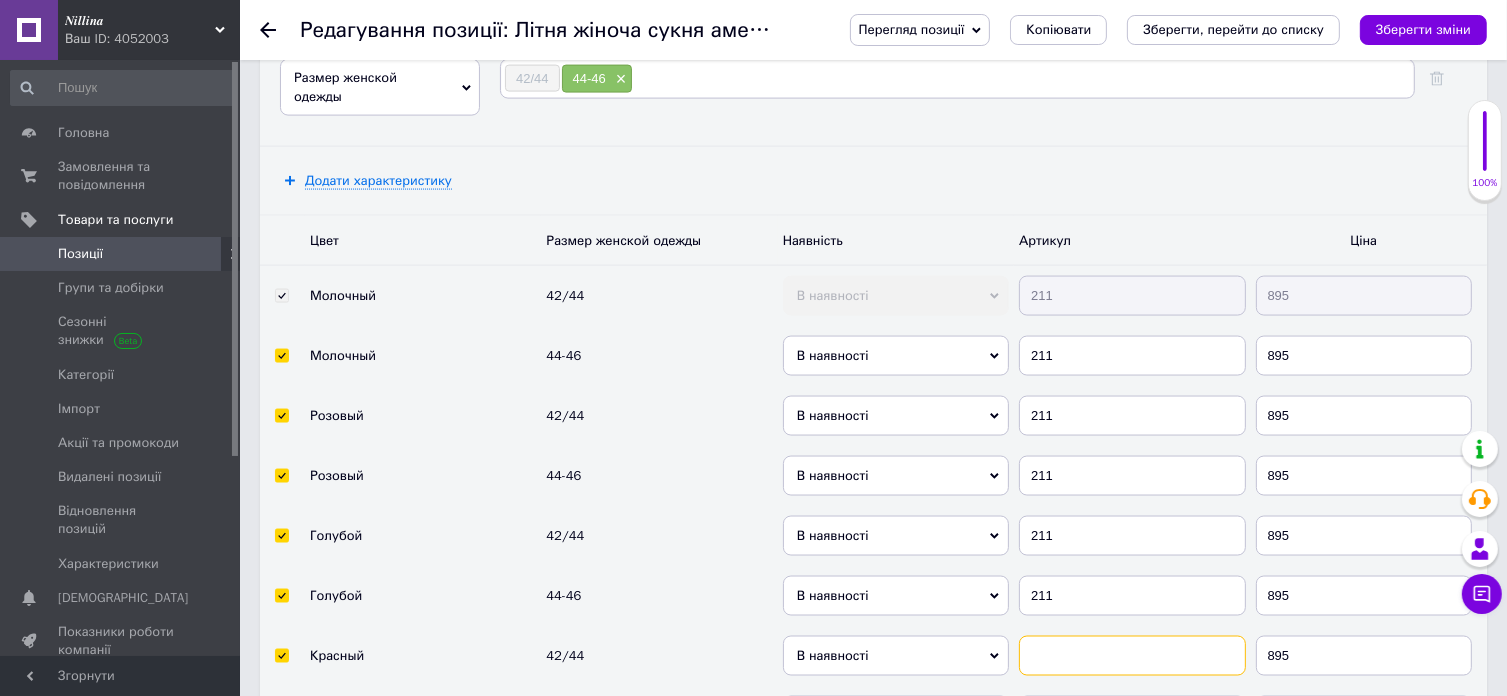 click at bounding box center [1132, 656] 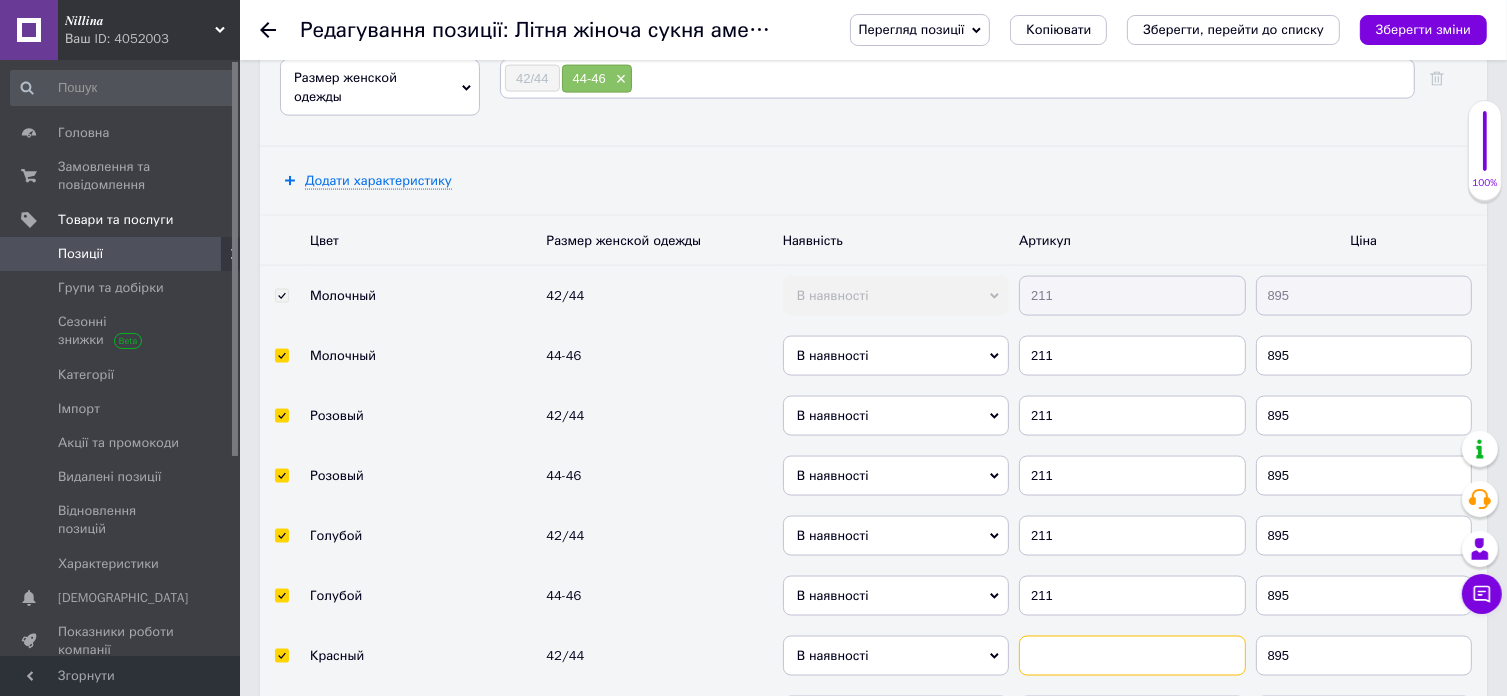 paste on "211" 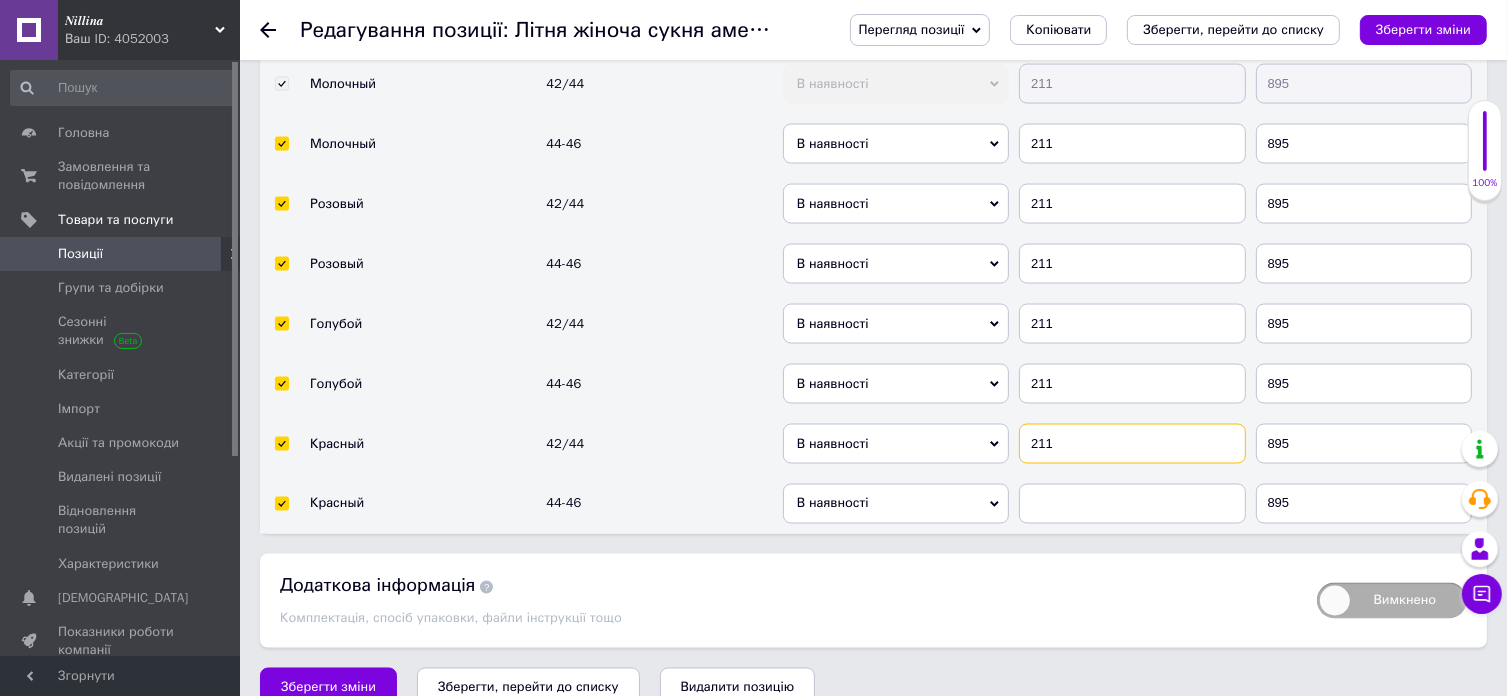scroll, scrollTop: 3282, scrollLeft: 0, axis: vertical 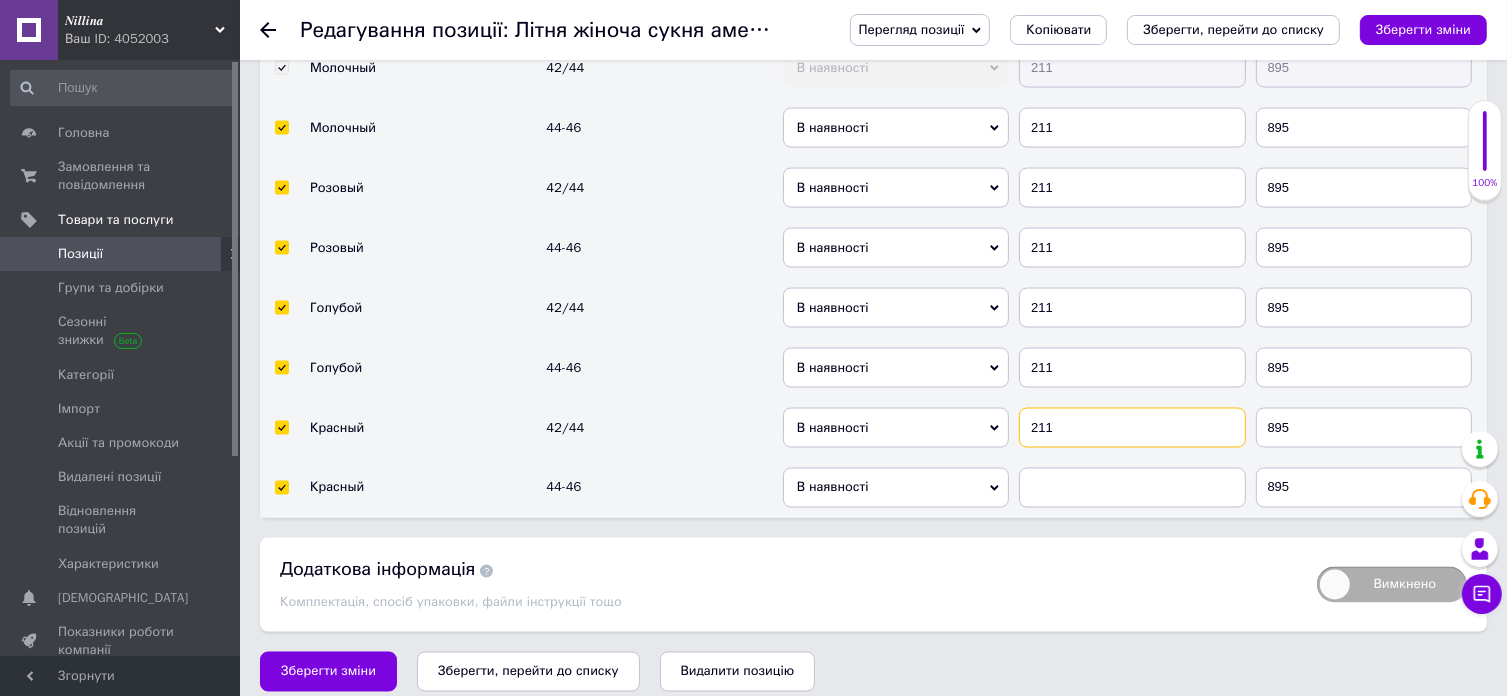 type on "211" 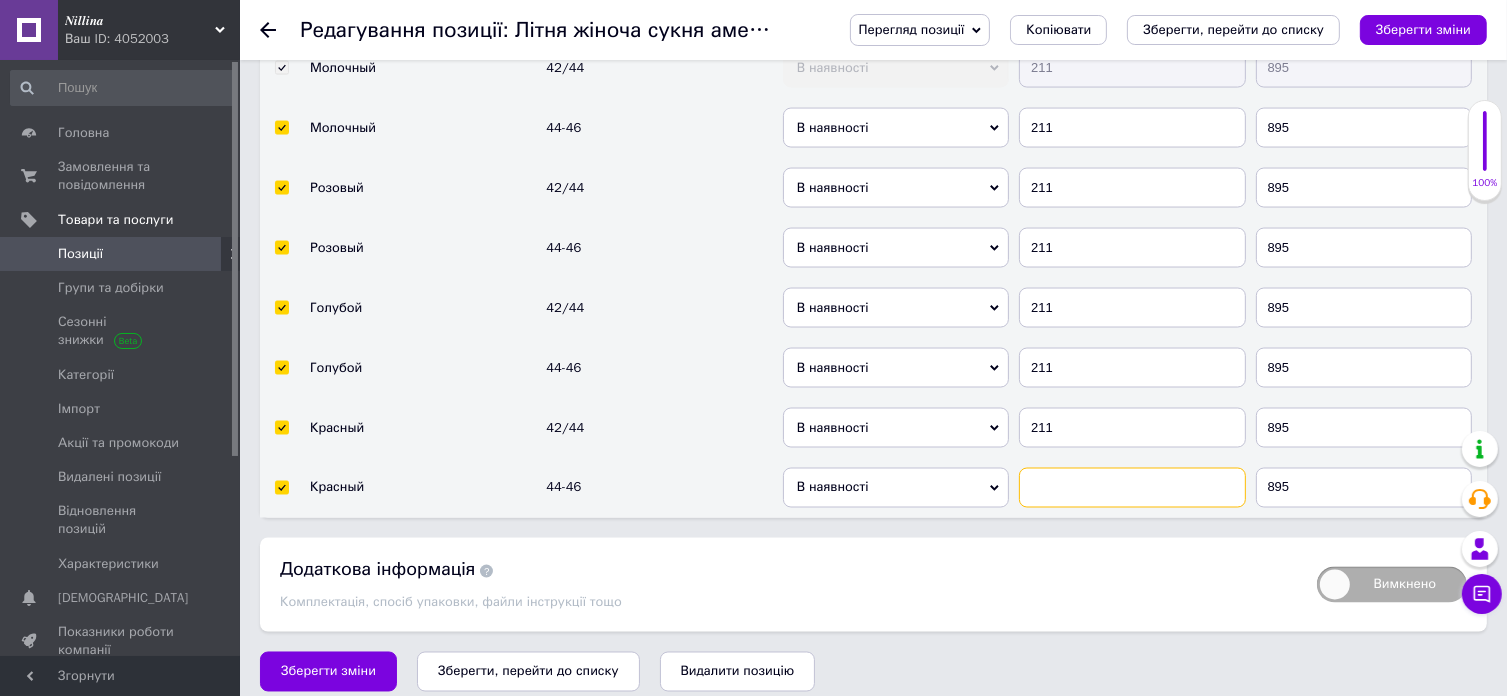 click at bounding box center (1132, 488) 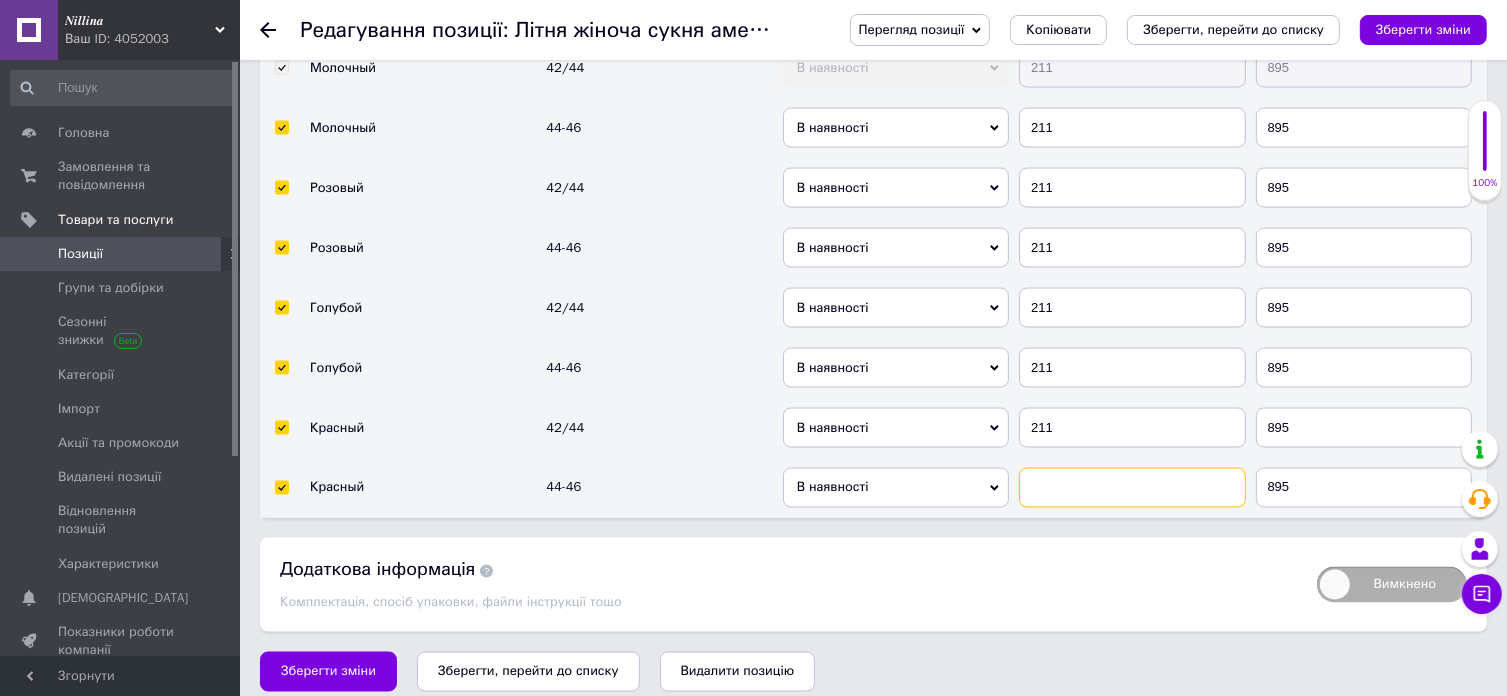 paste on "211" 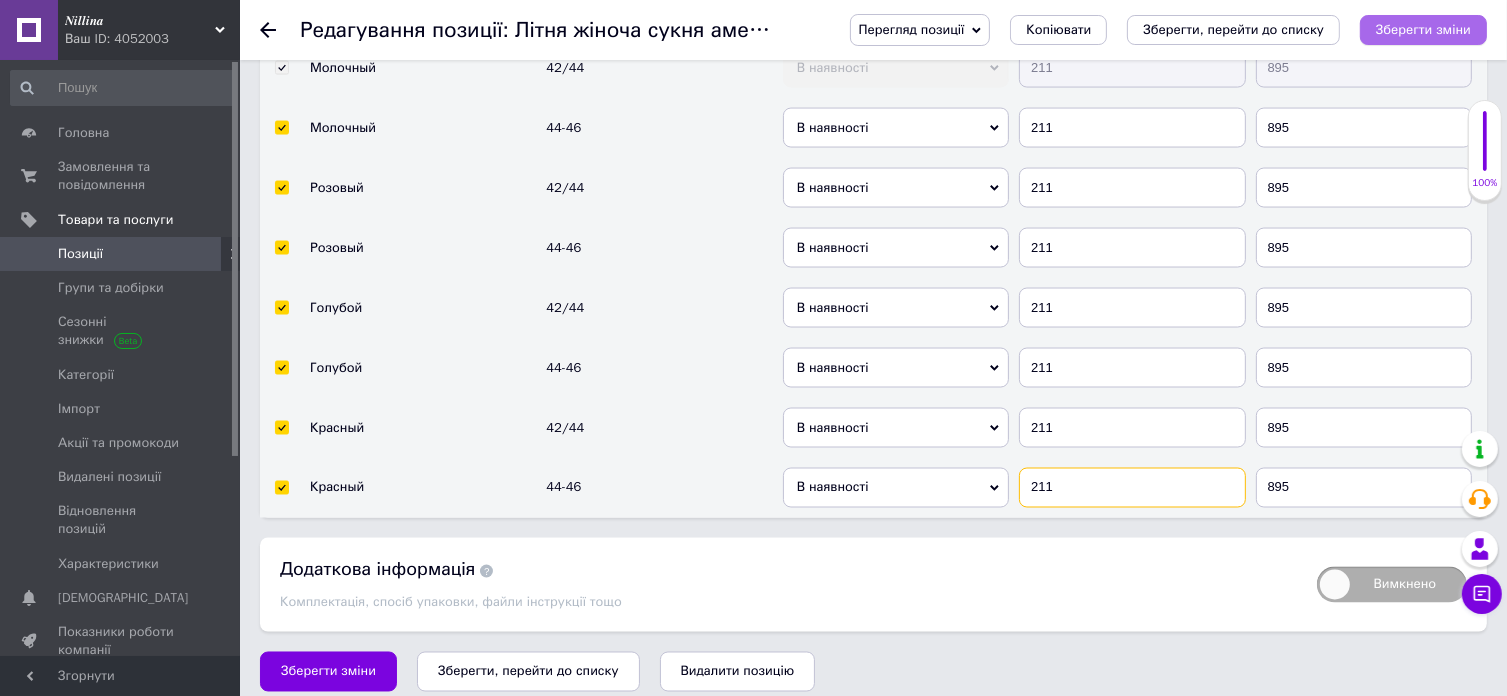 type on "211" 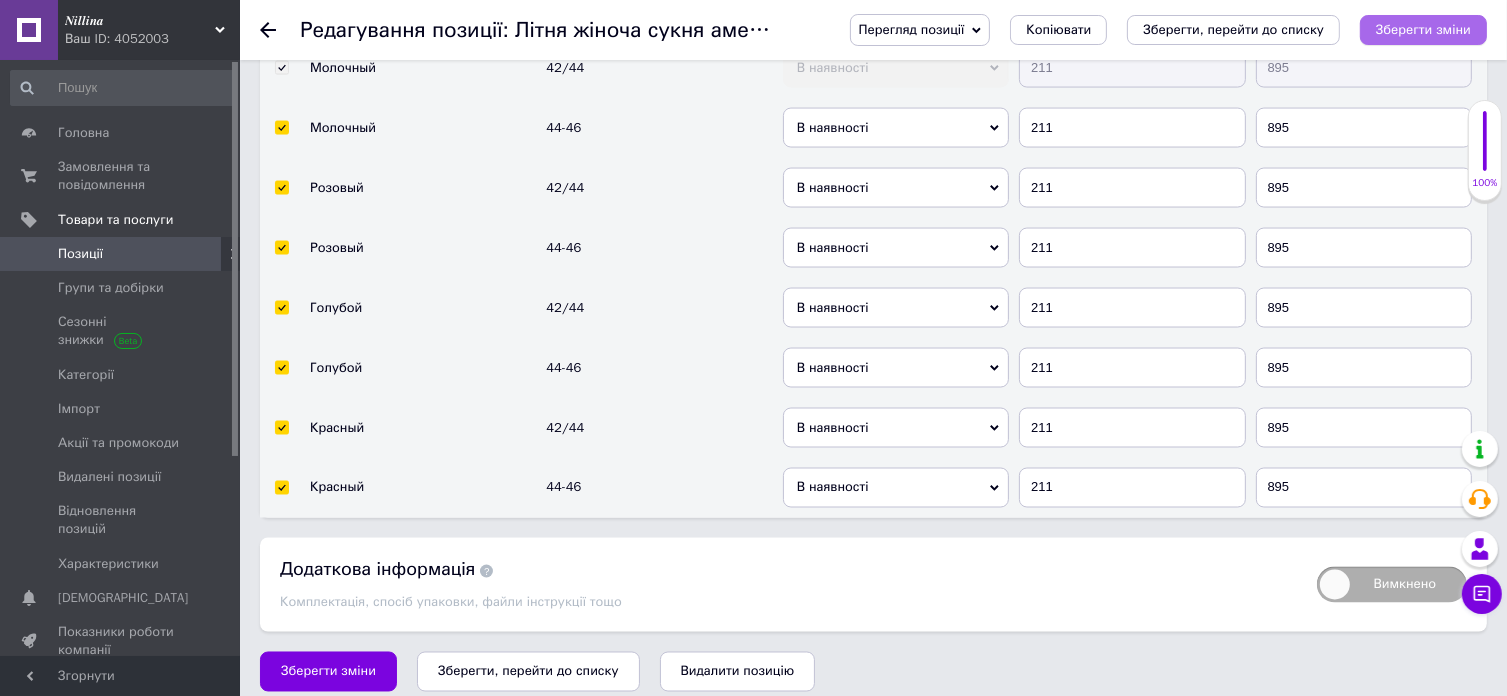 click on "Зберегти зміни" at bounding box center [1423, 30] 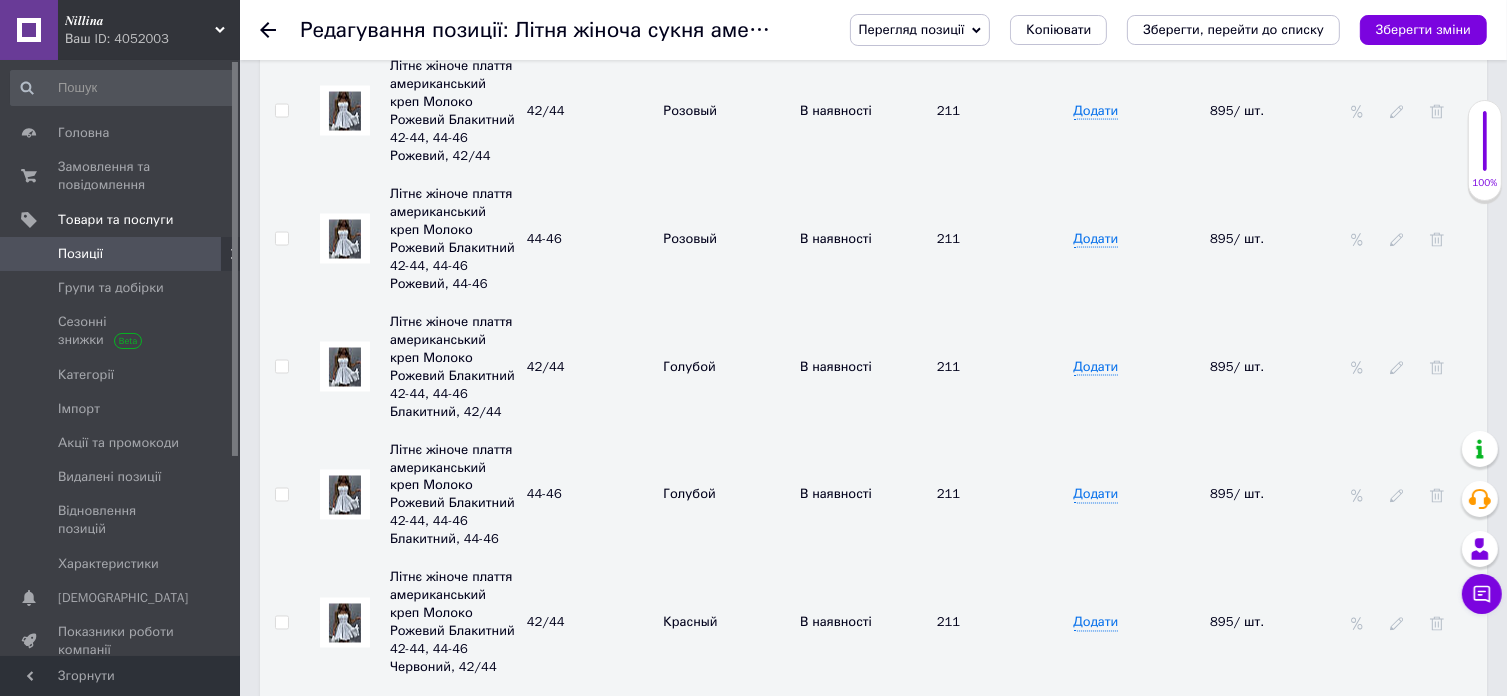 click at bounding box center (281, 623) 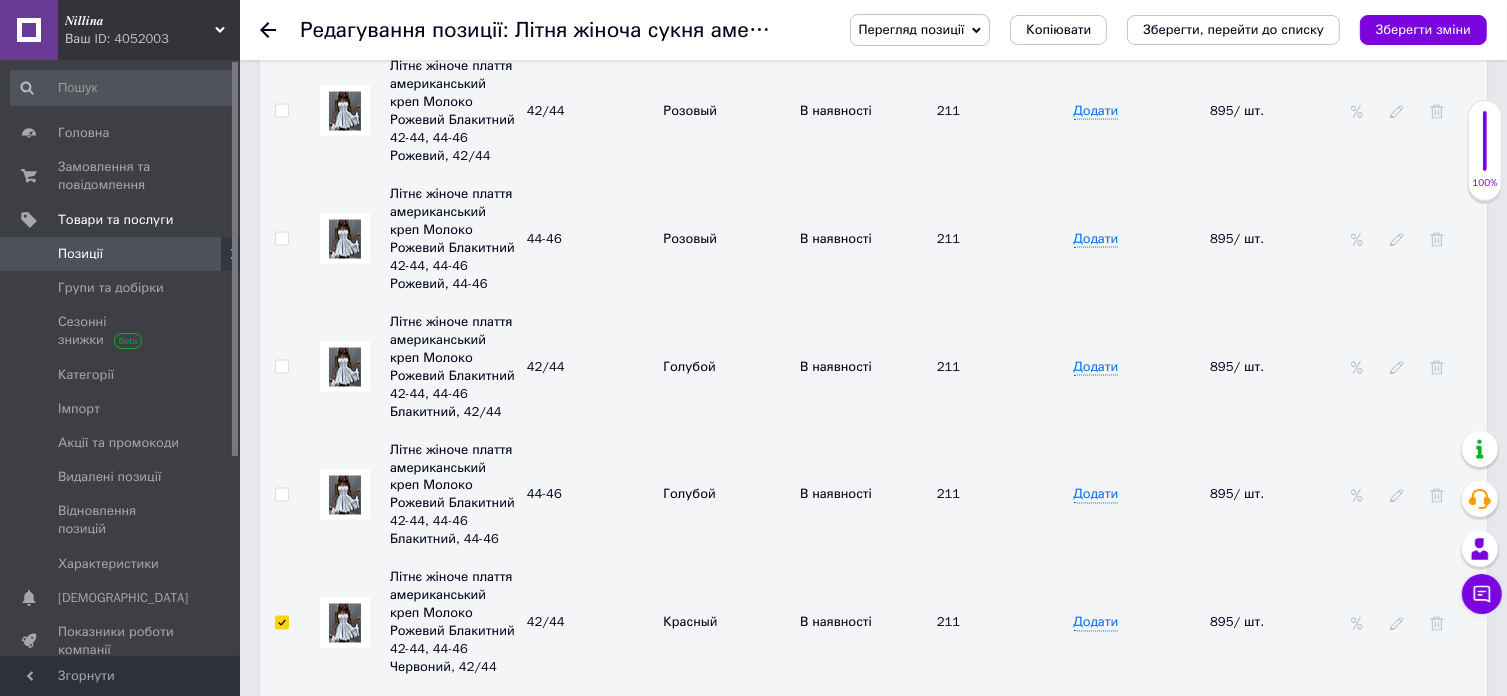 checkbox on "true" 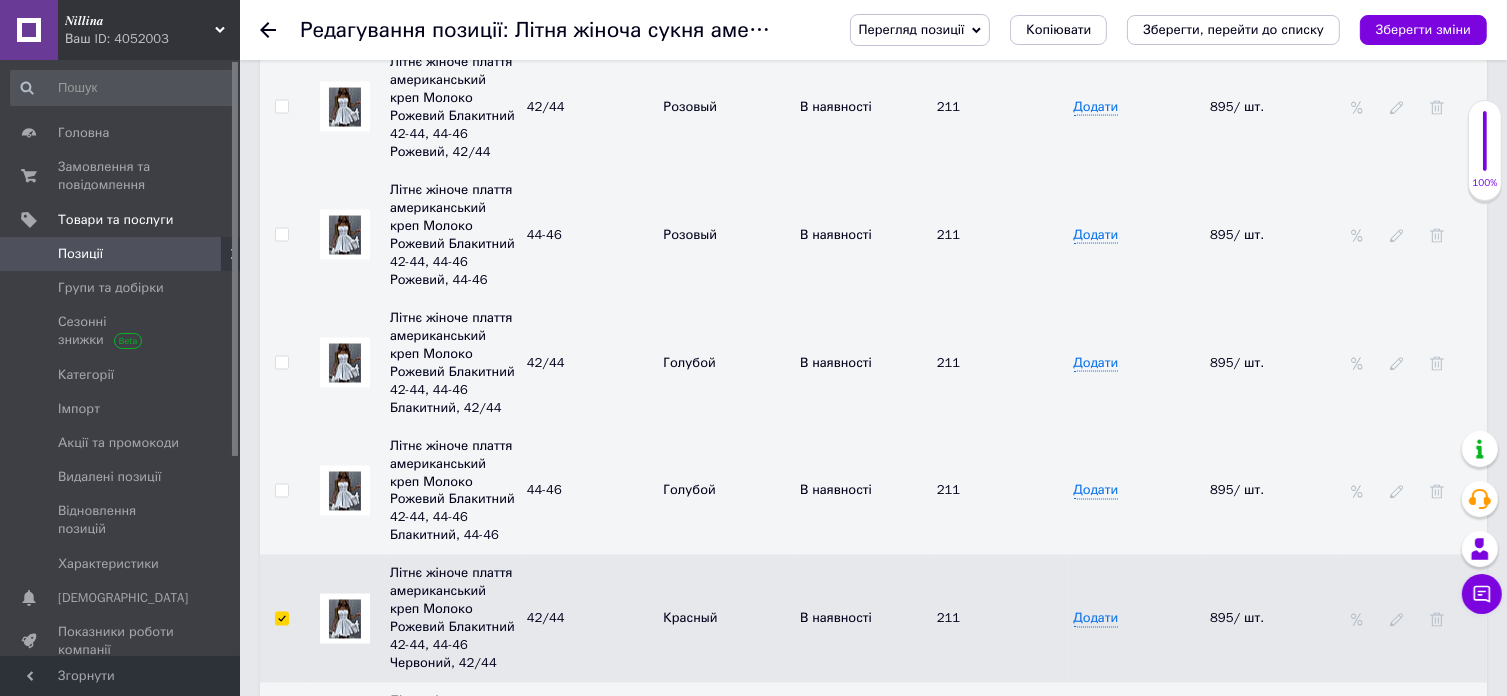 scroll, scrollTop: 3278, scrollLeft: 0, axis: vertical 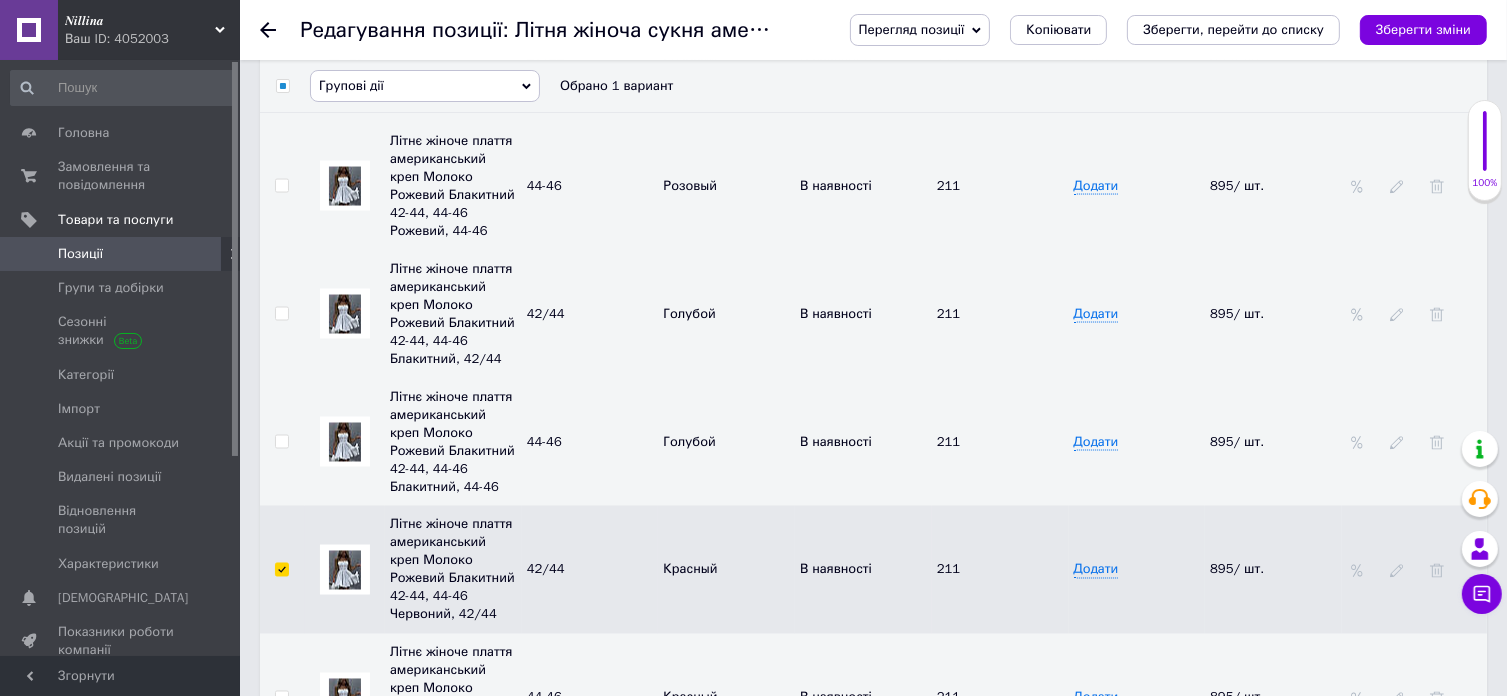 click at bounding box center (281, 698) 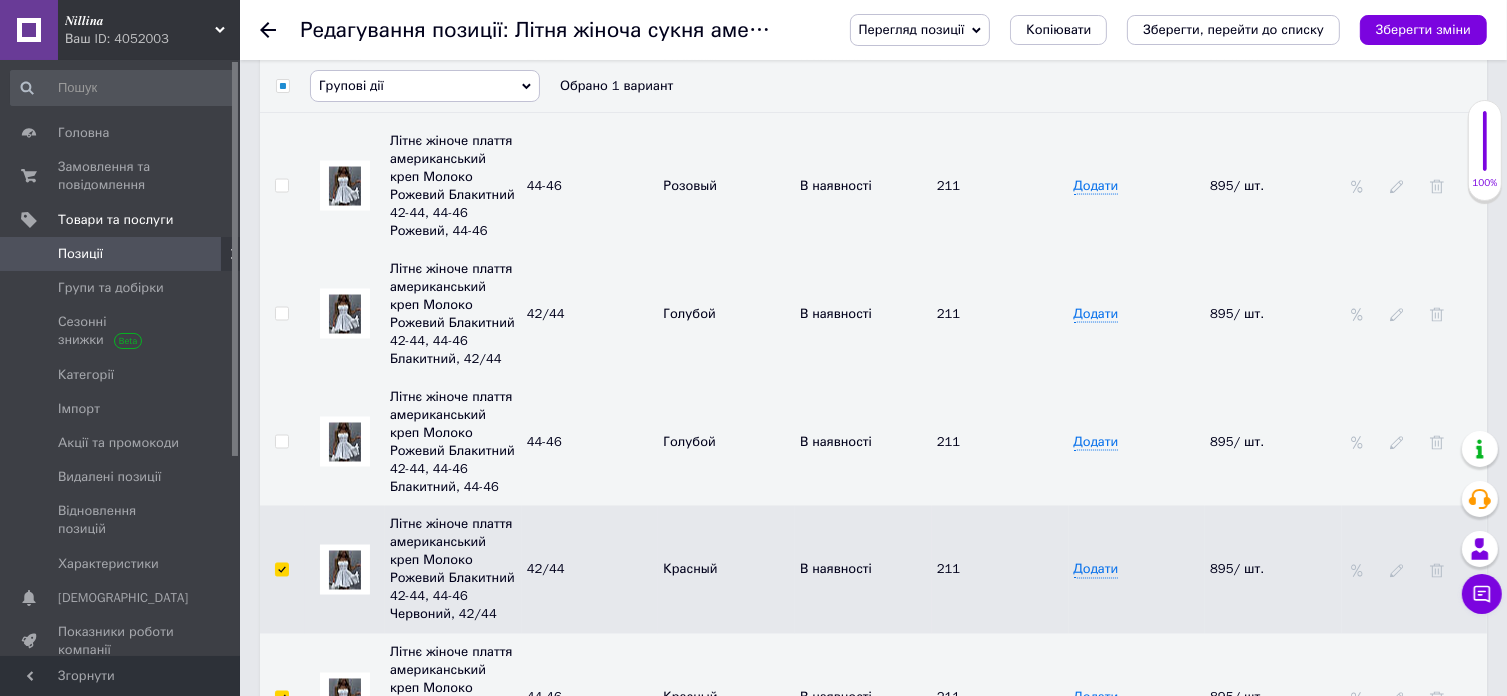 checkbox on "true" 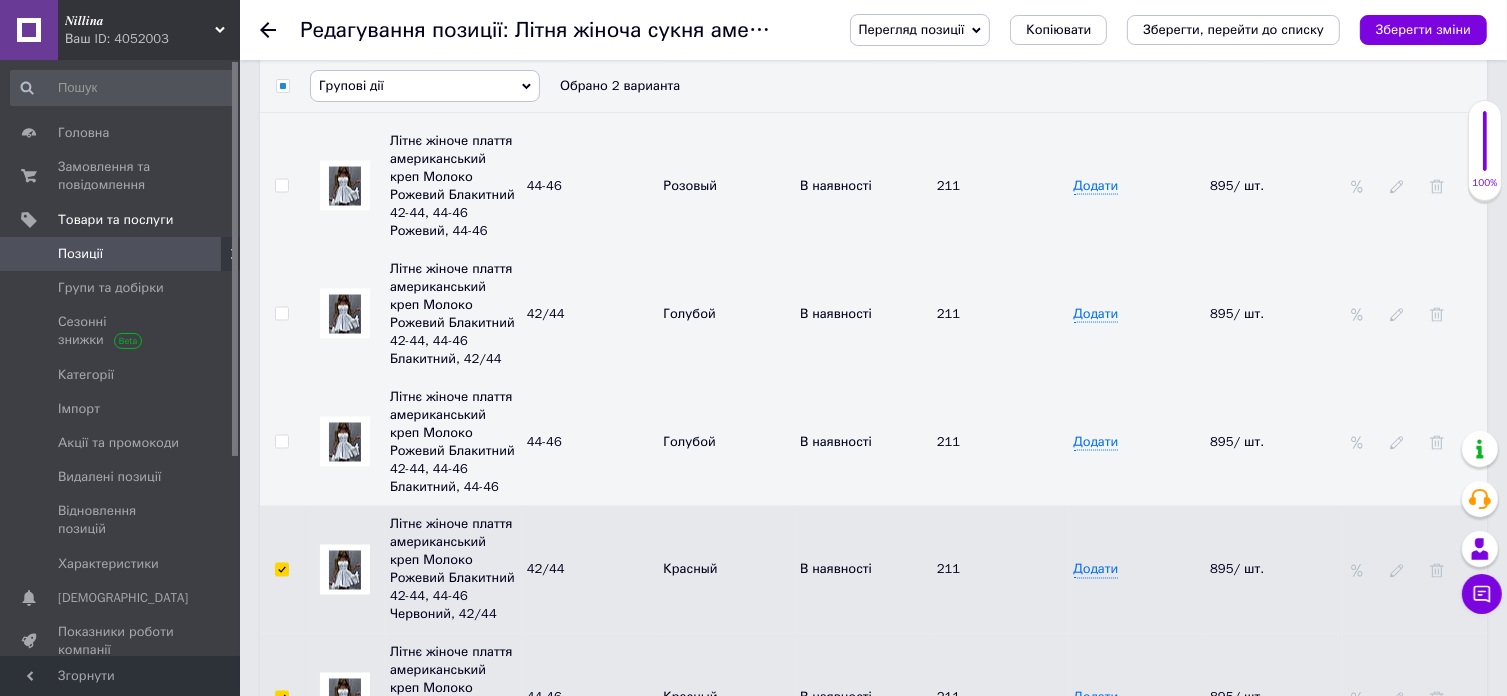 click 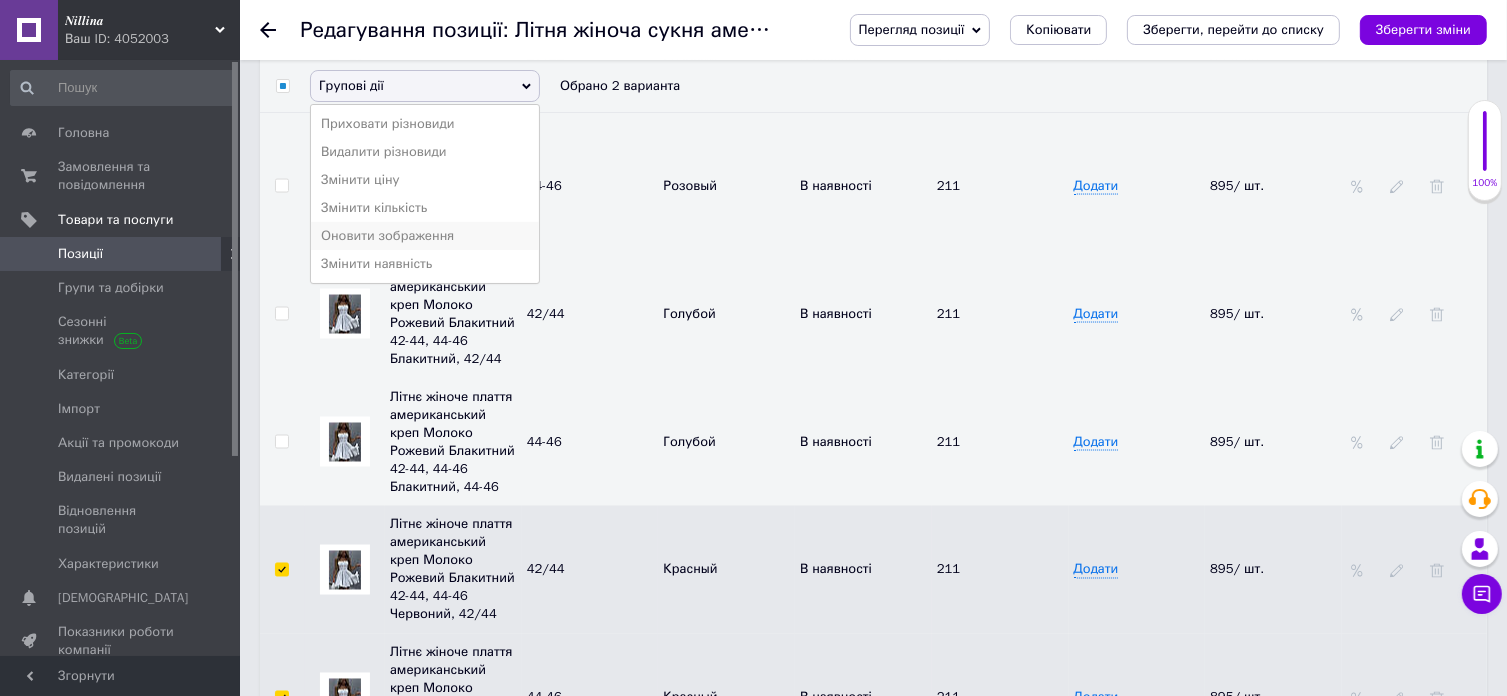 click on "Оновити зображення" at bounding box center [425, 236] 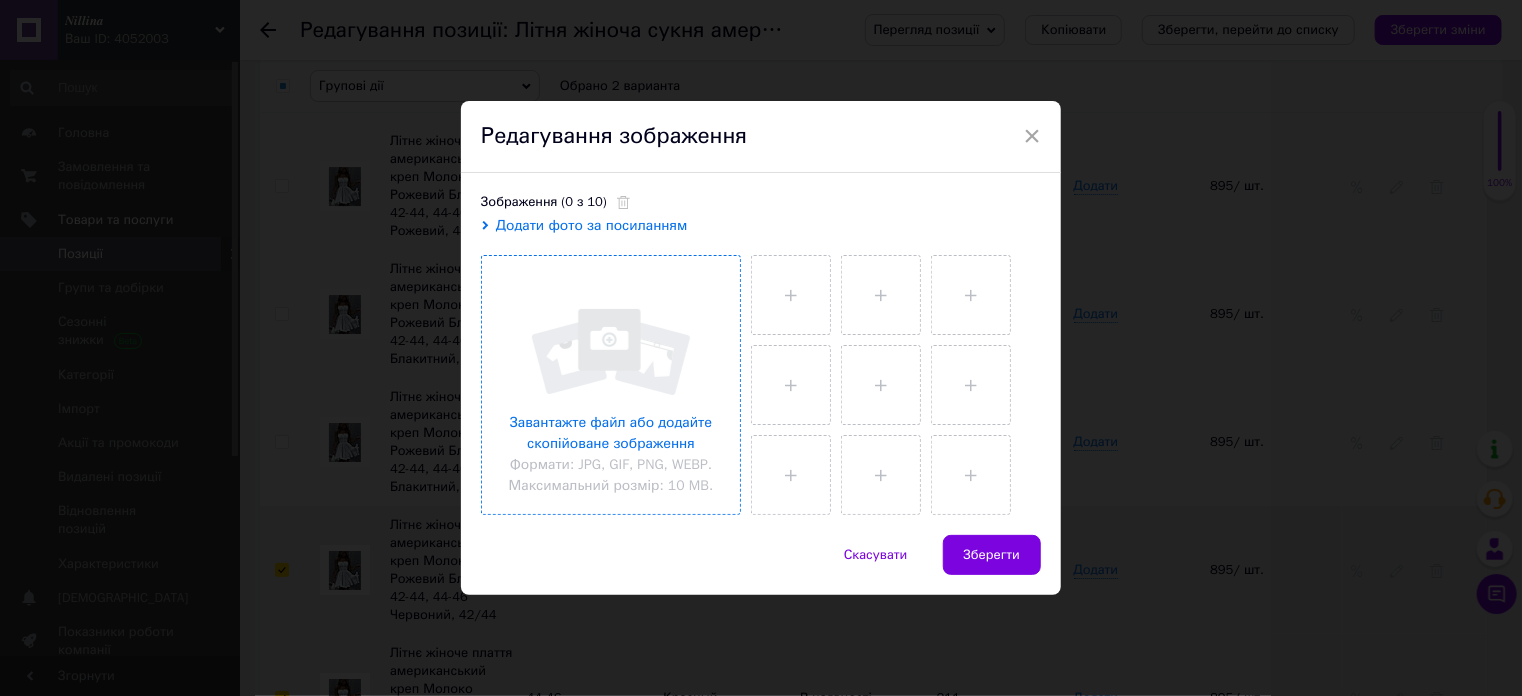 click at bounding box center [611, 385] 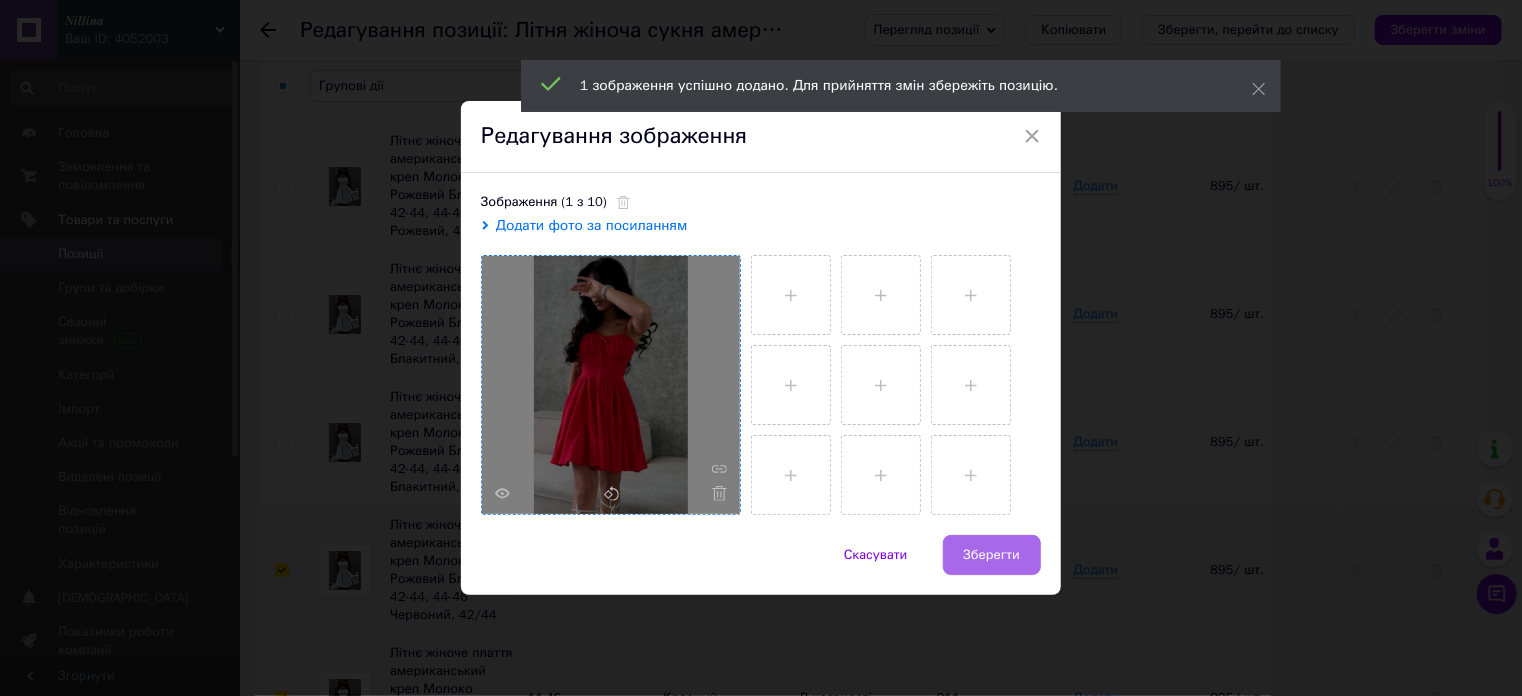 click on "Зберегти" at bounding box center (992, 555) 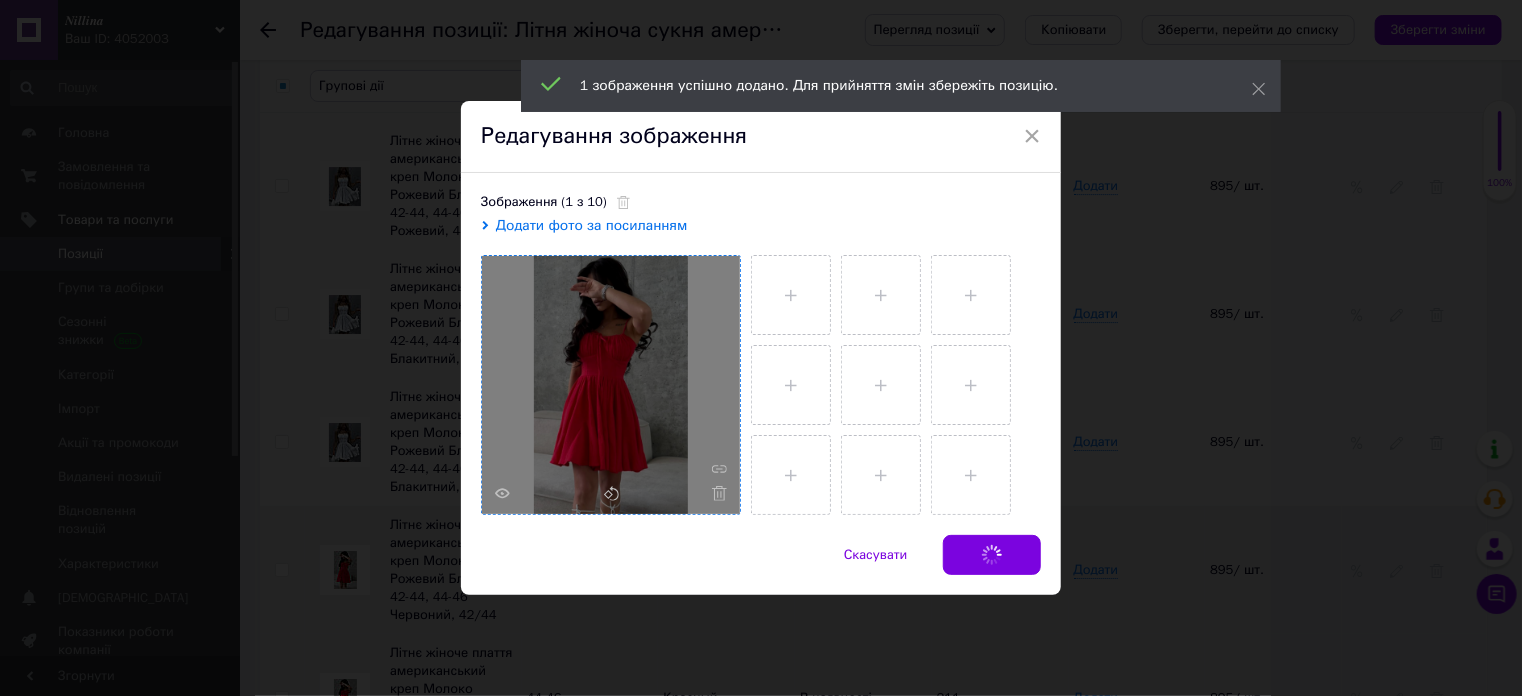checkbox on "false" 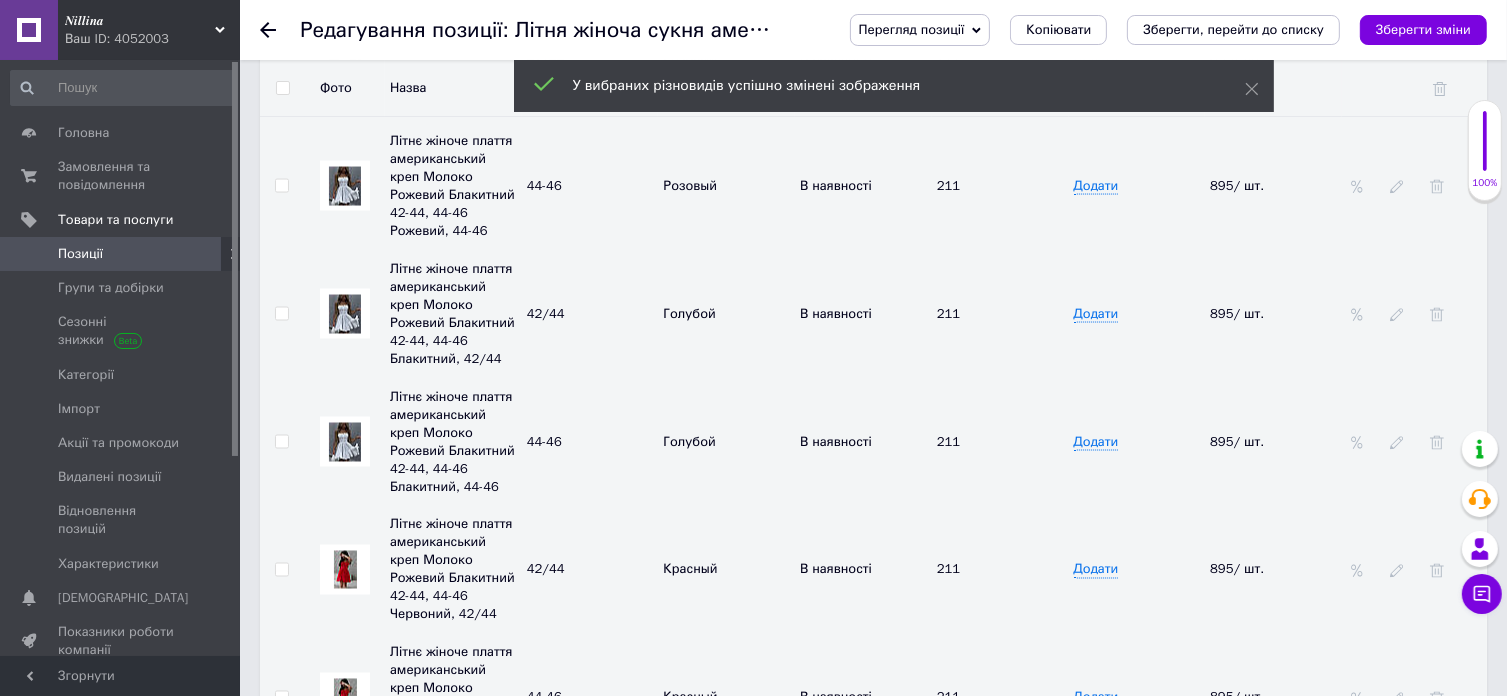 click at bounding box center (281, 442) 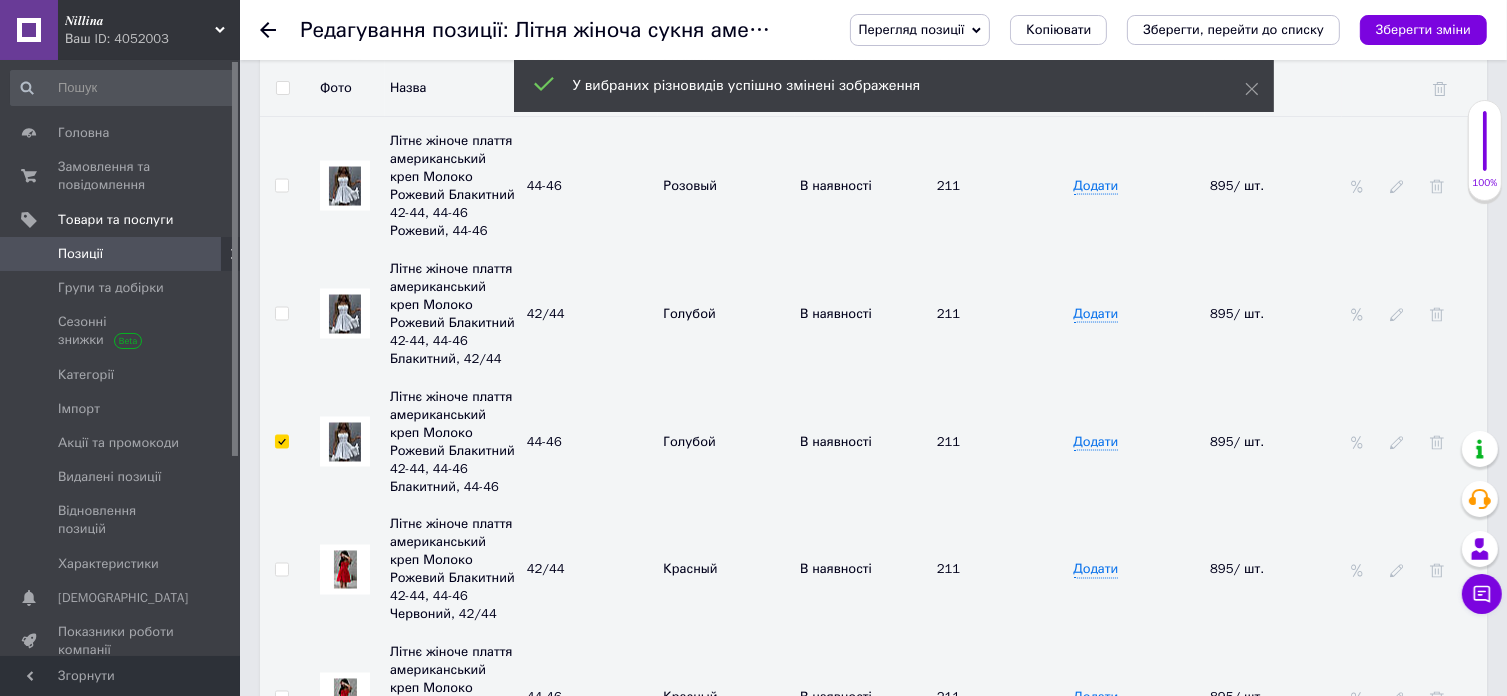 checkbox on "true" 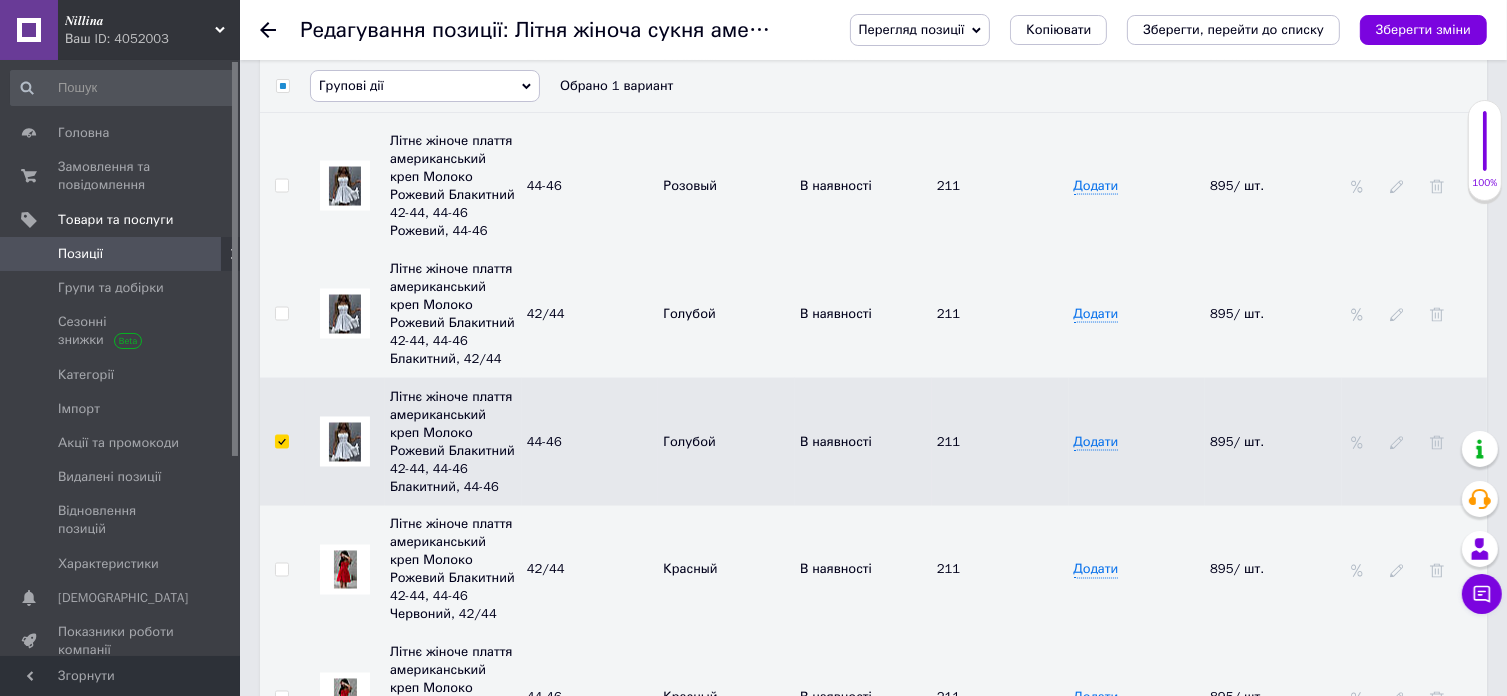 click at bounding box center [281, 314] 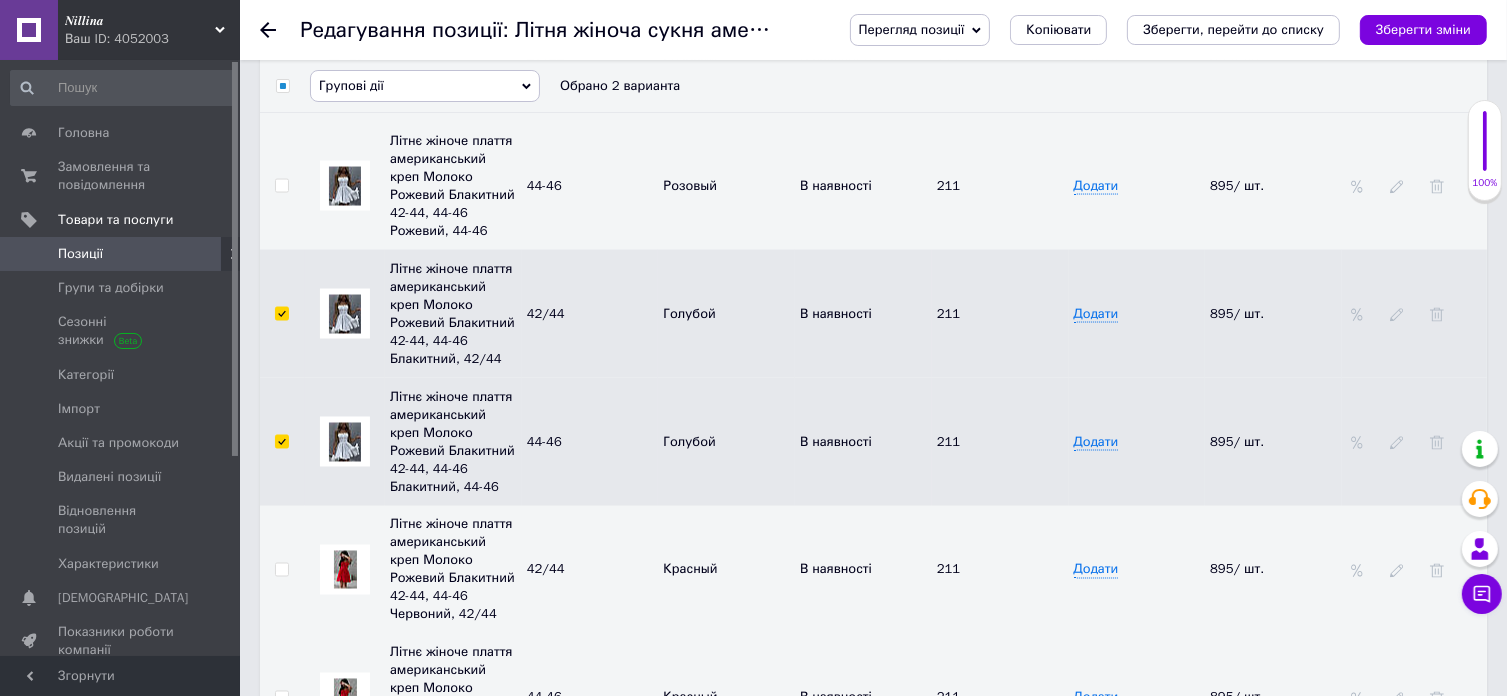 click on "Групові дії" at bounding box center [425, 86] 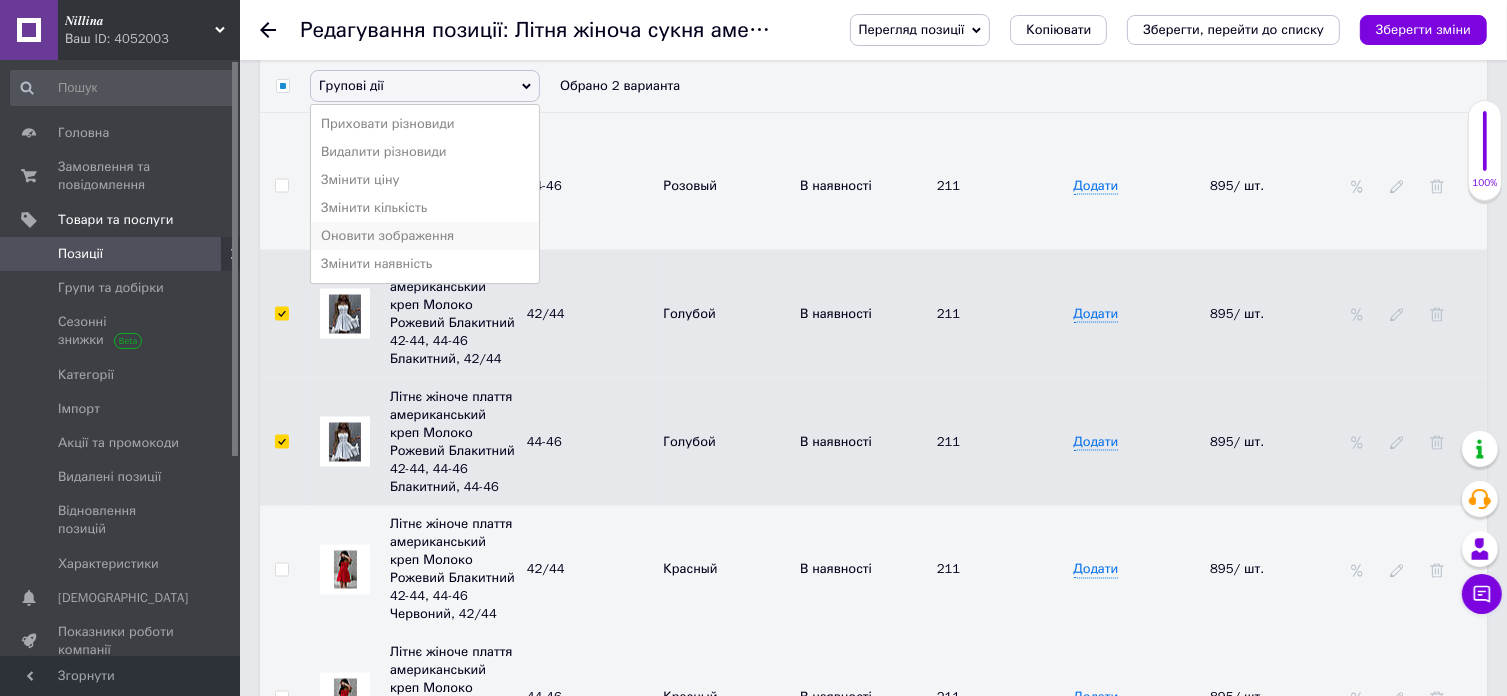 click on "Оновити зображення" at bounding box center (425, 236) 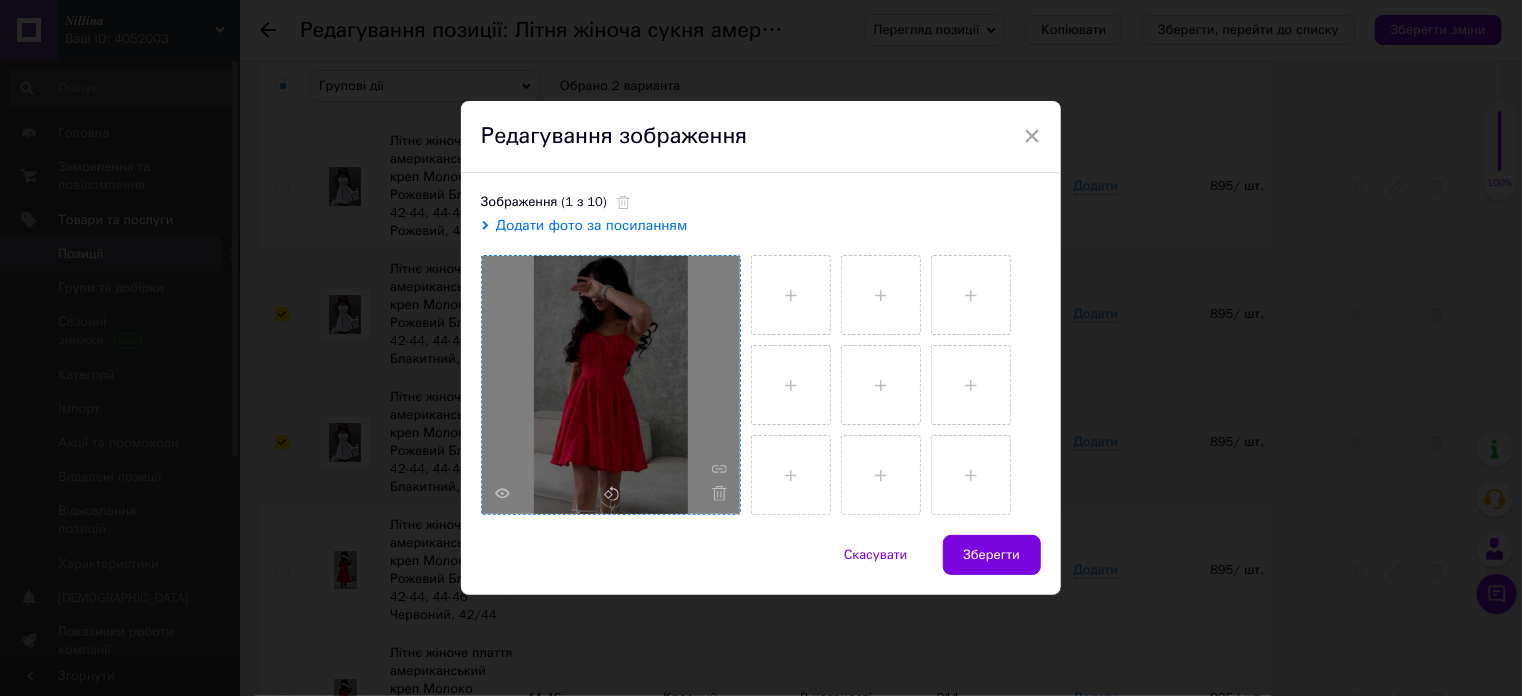 click at bounding box center [714, 493] 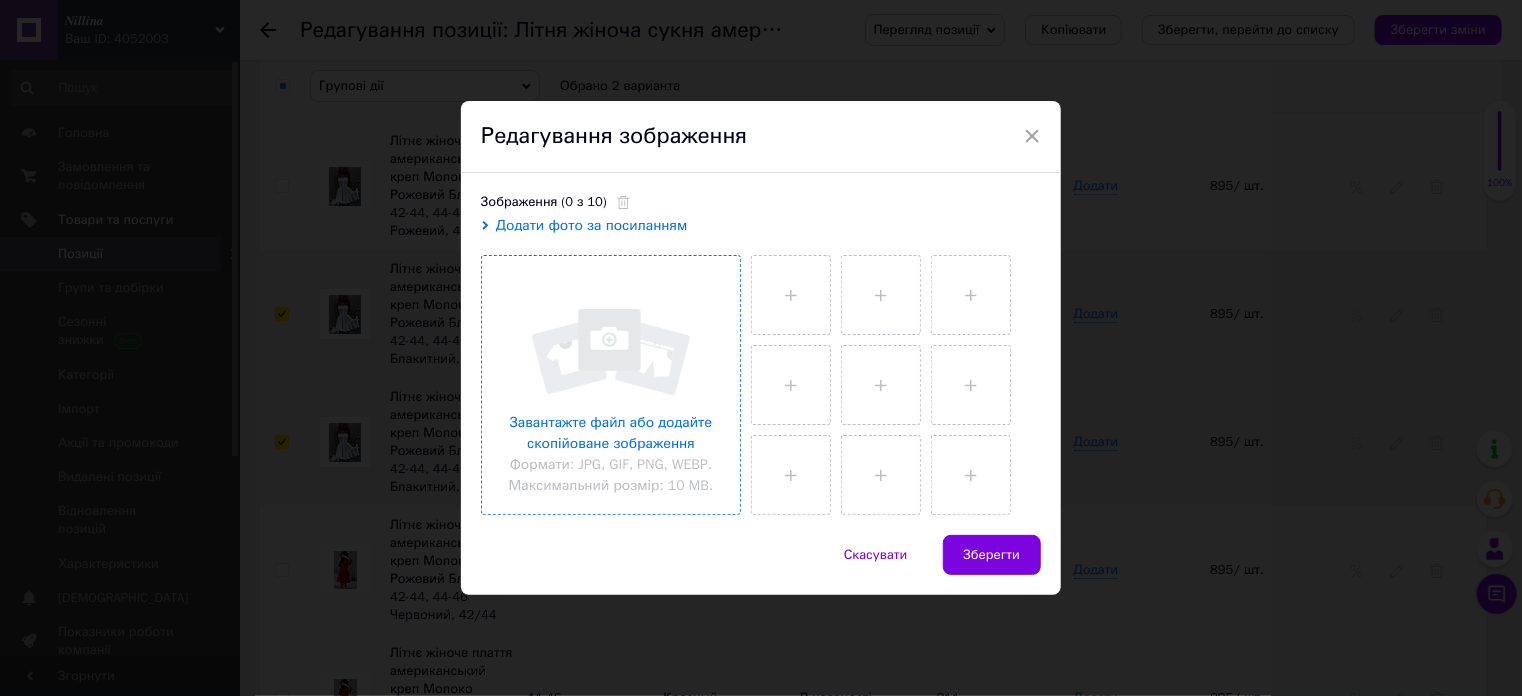 click at bounding box center [611, 385] 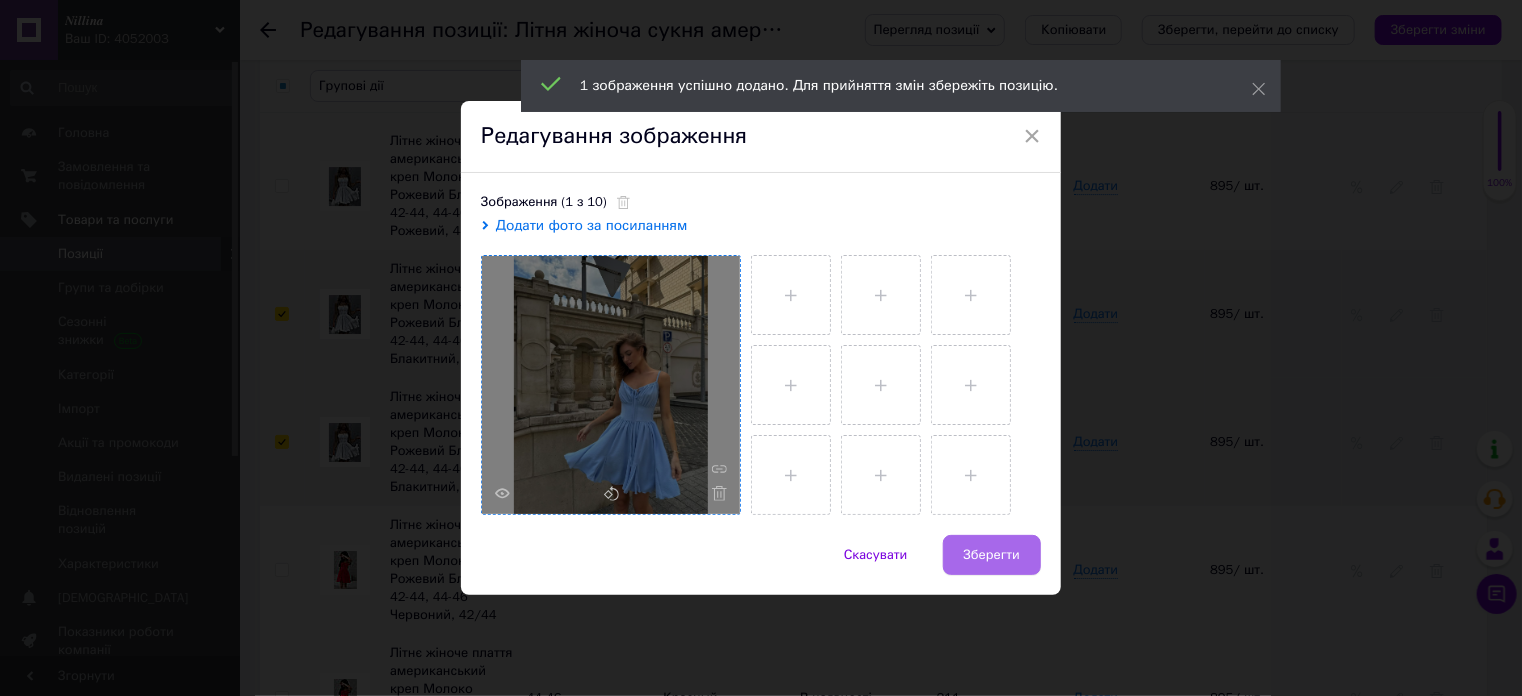 click on "Зберегти" at bounding box center (992, 555) 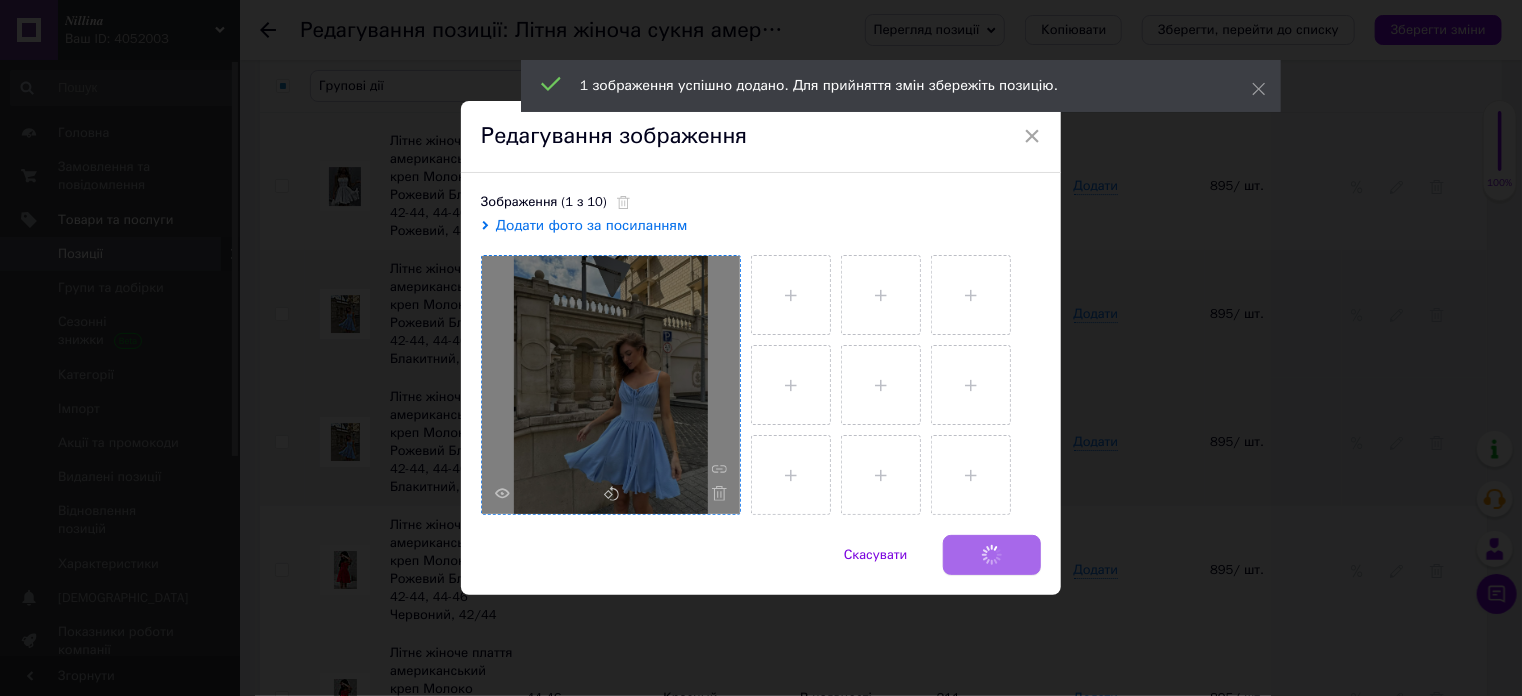 checkbox on "false" 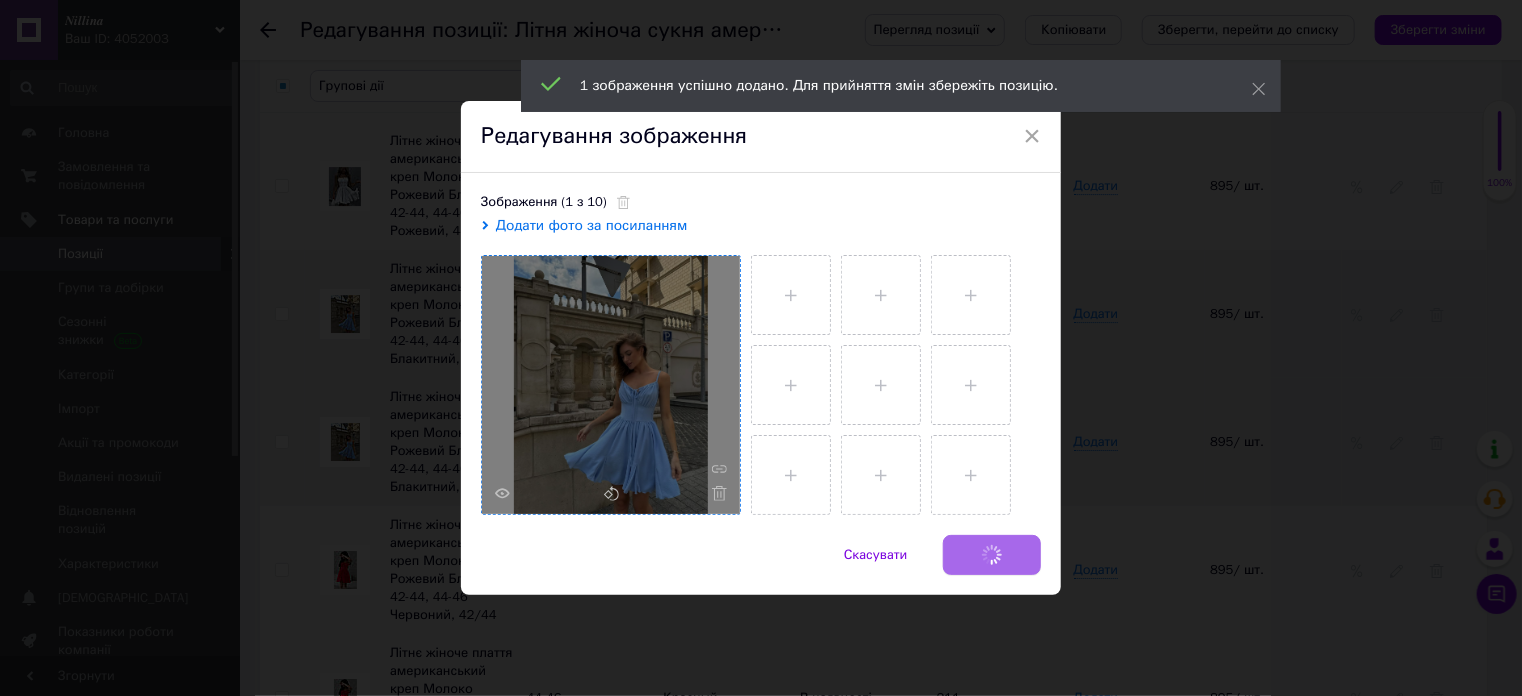 checkbox on "false" 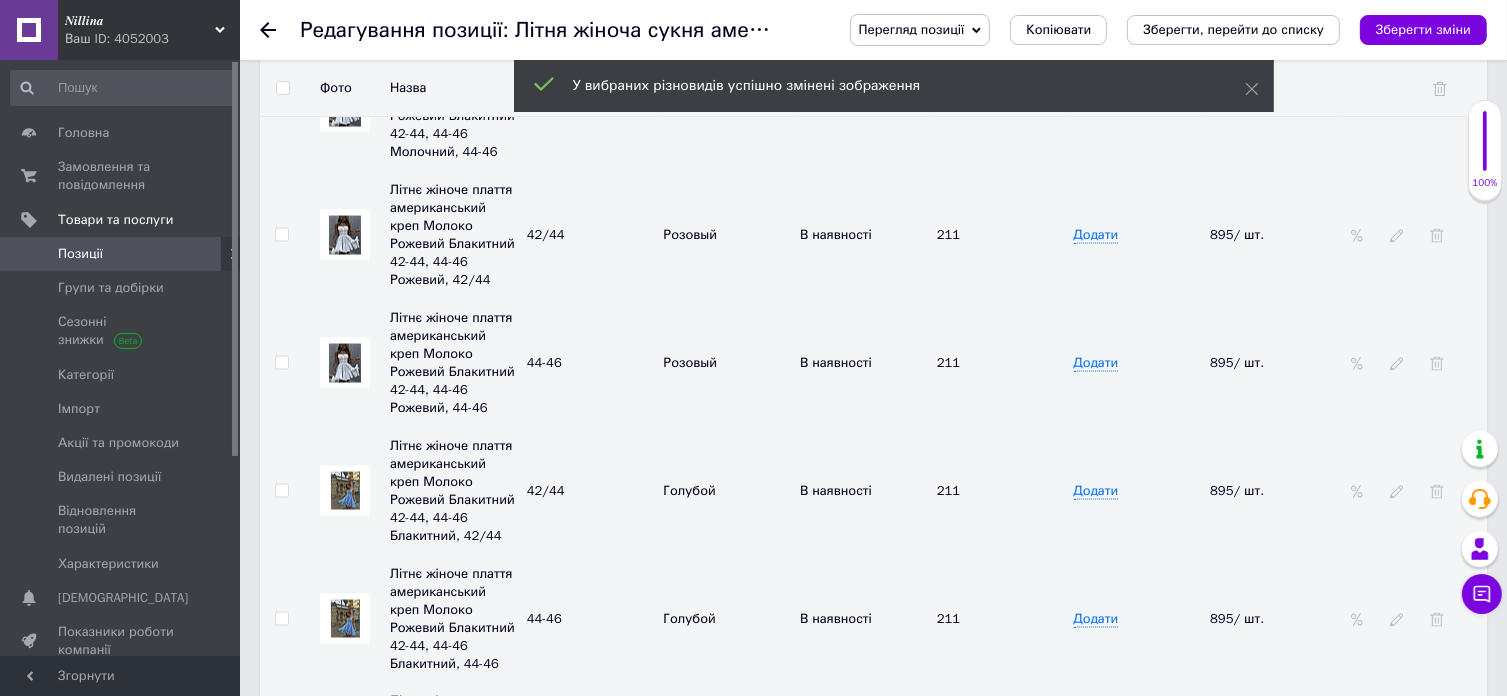 scroll, scrollTop: 3078, scrollLeft: 0, axis: vertical 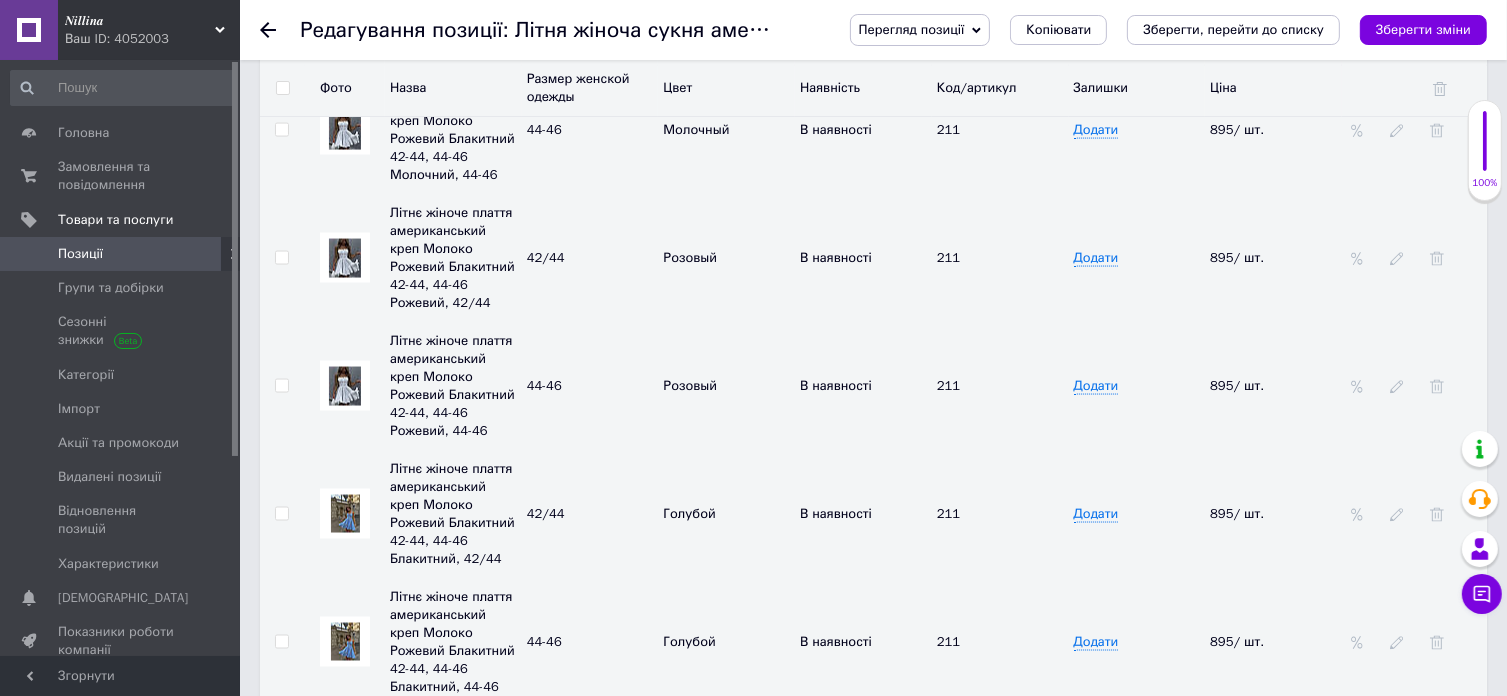 click at bounding box center (281, 386) 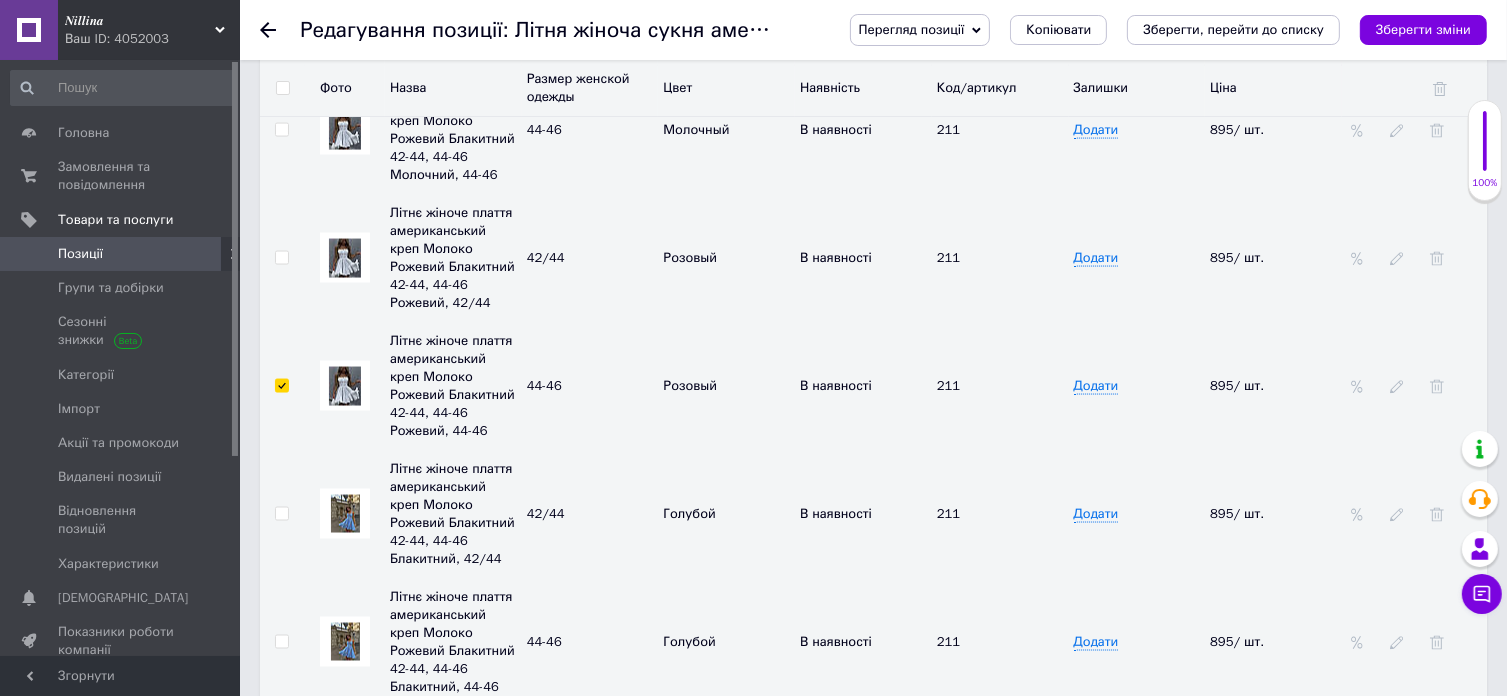 checkbox on "true" 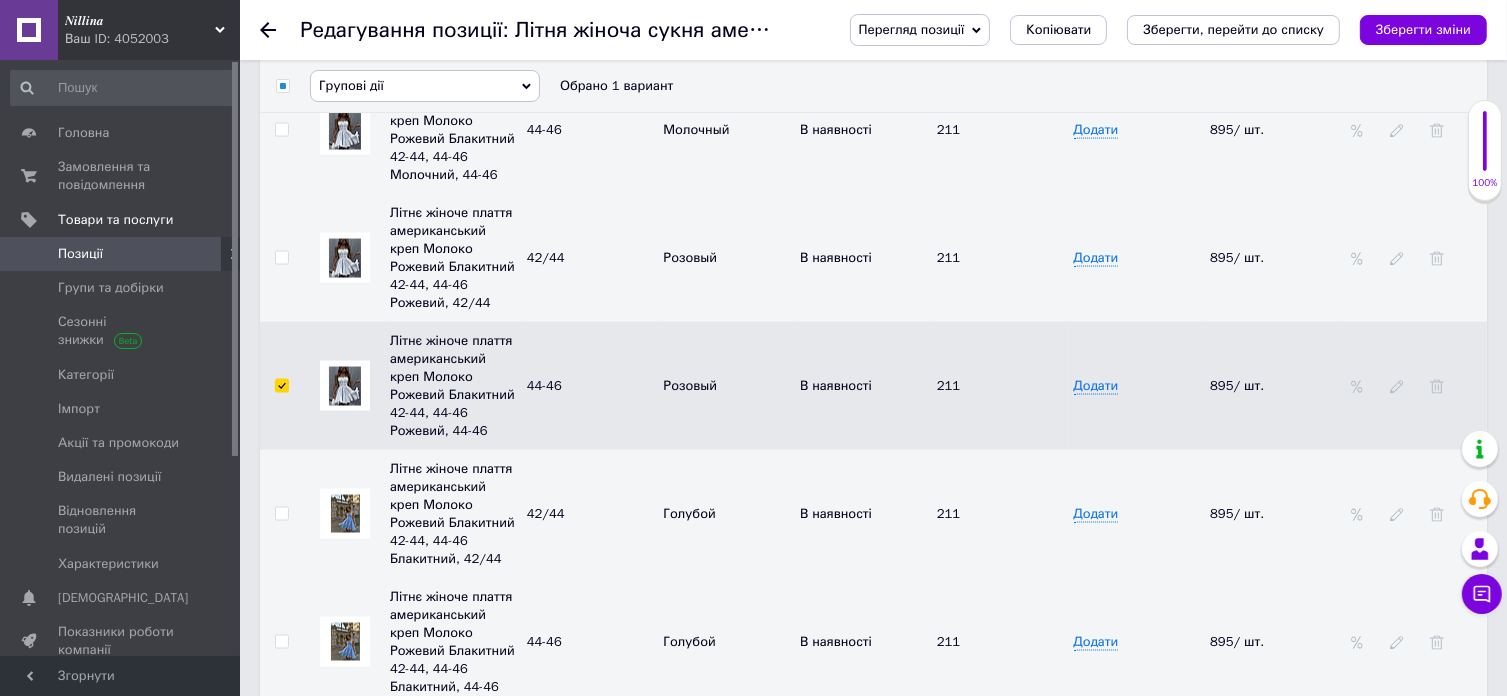 click at bounding box center (281, 258) 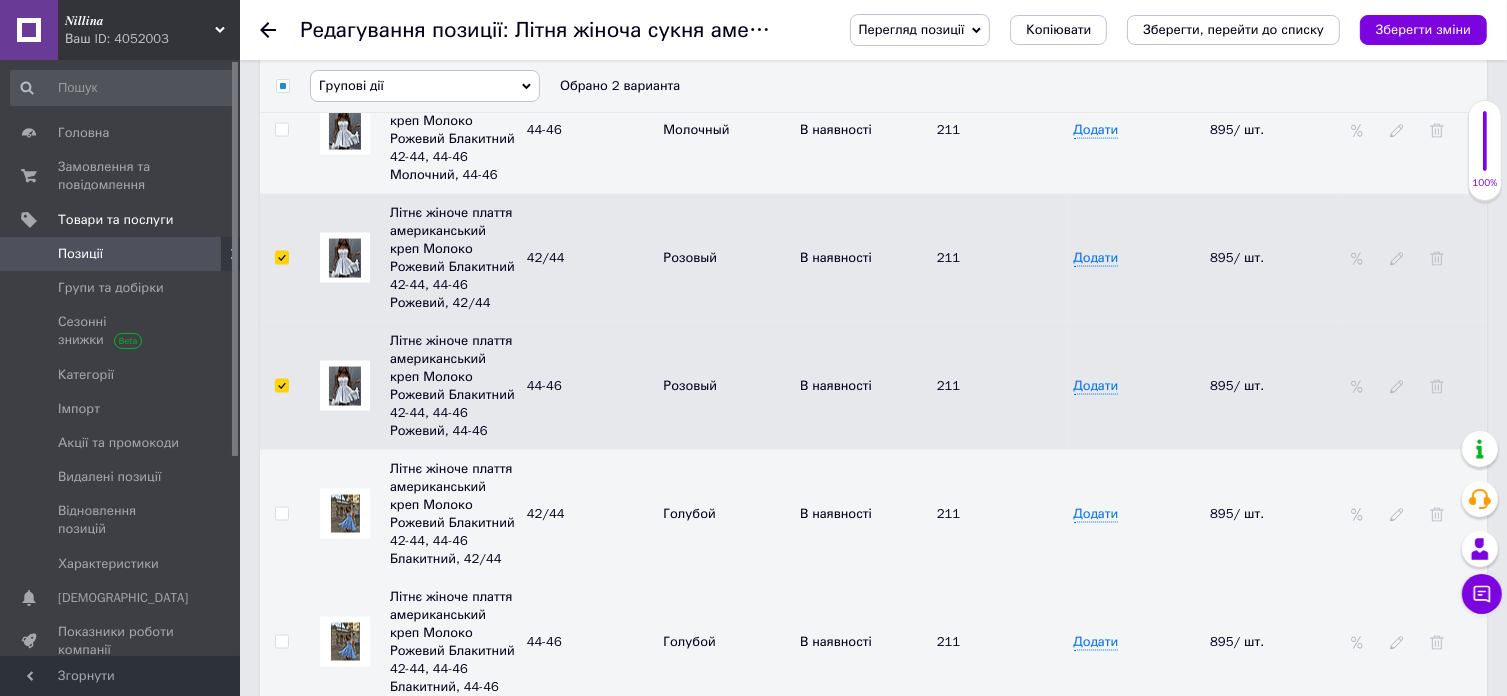 click on "Групові дії" at bounding box center (425, 86) 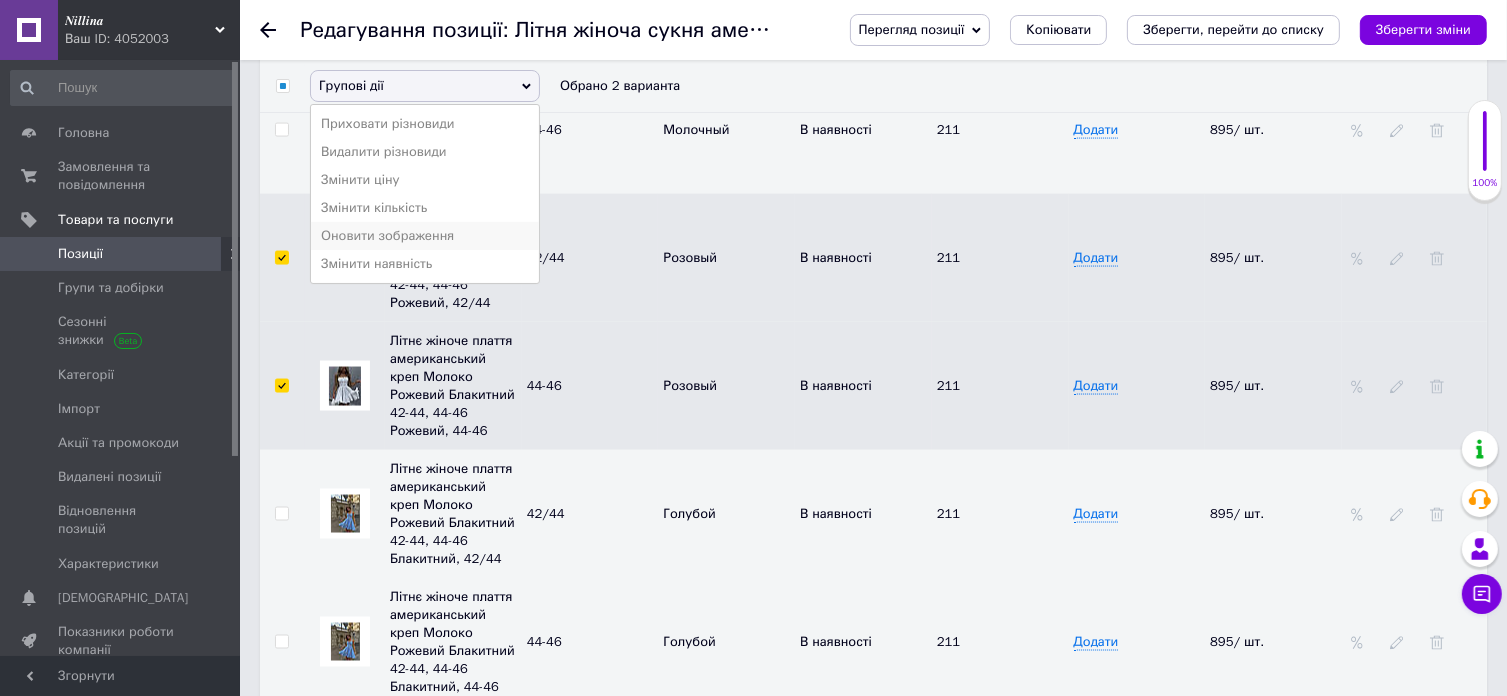 click on "Оновити зображення" at bounding box center [425, 236] 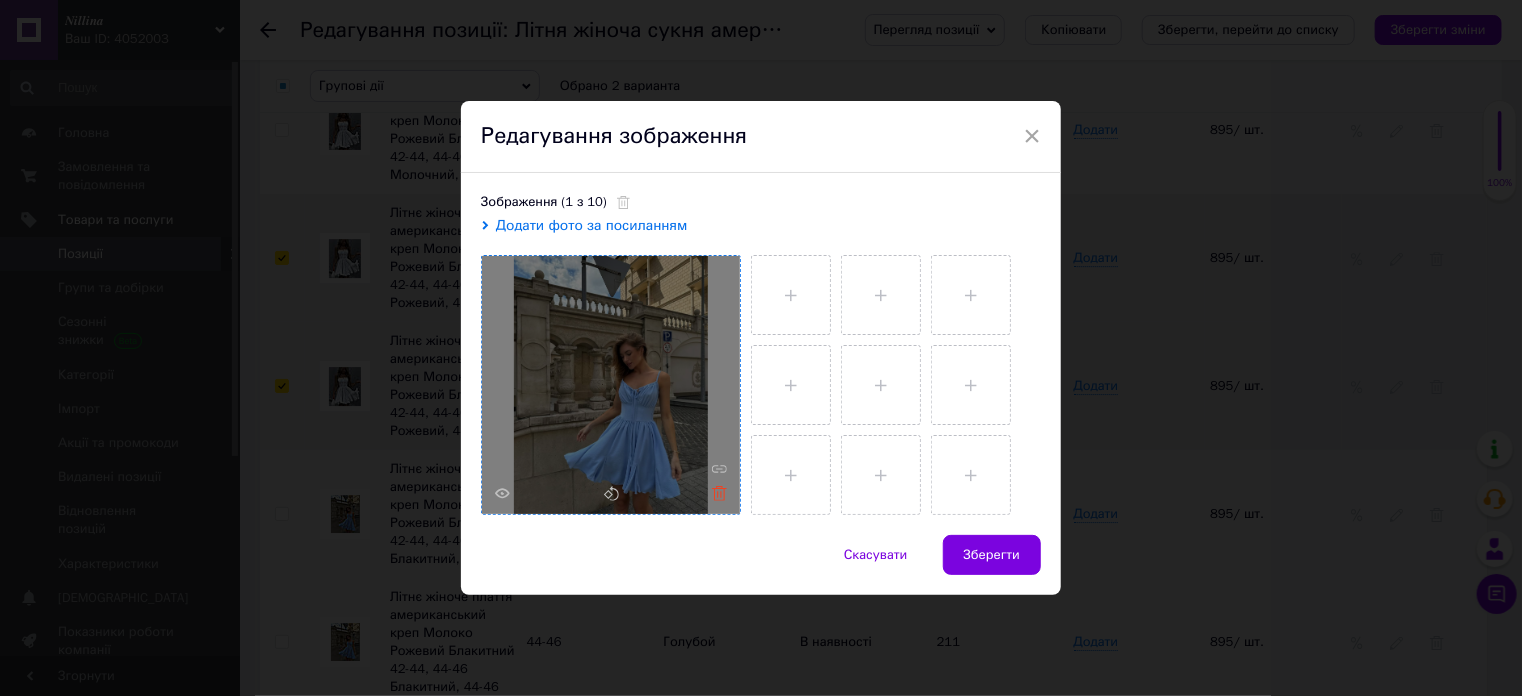 click 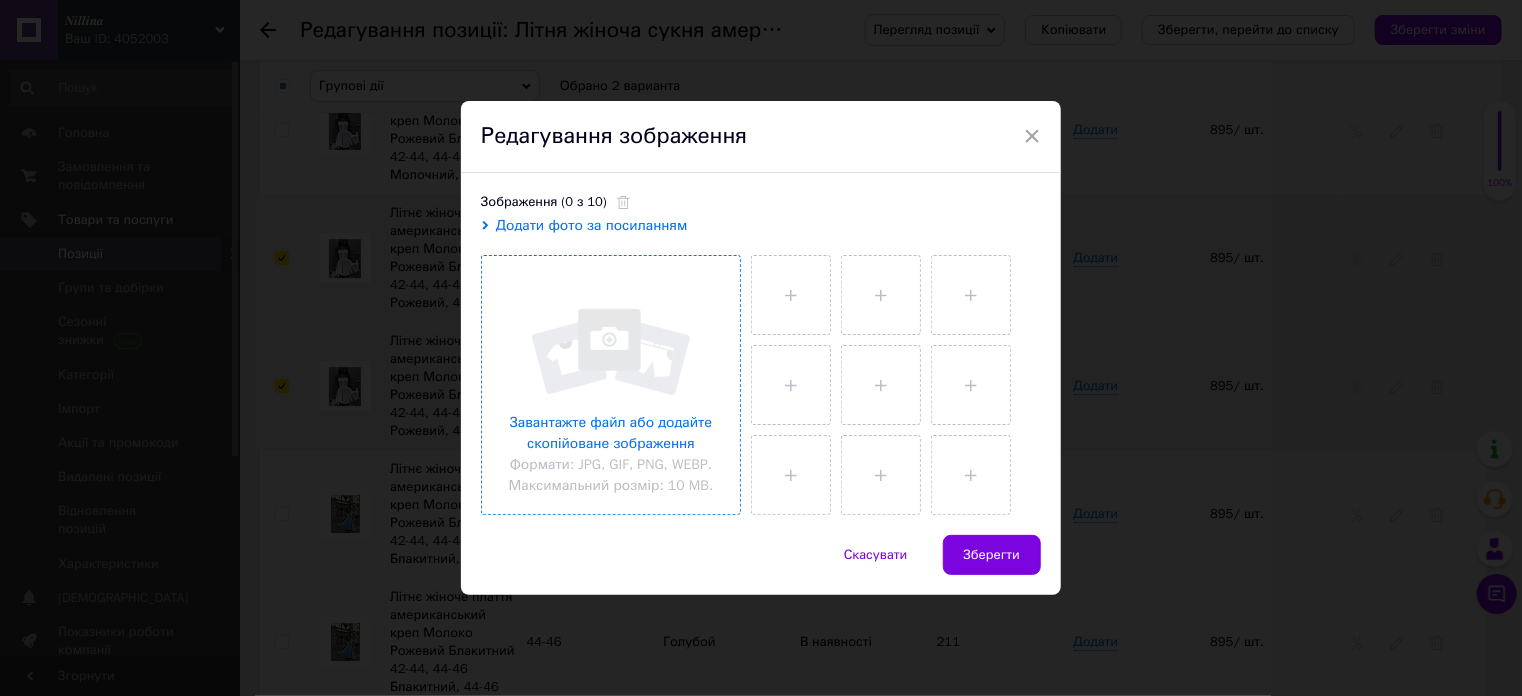 click at bounding box center [611, 385] 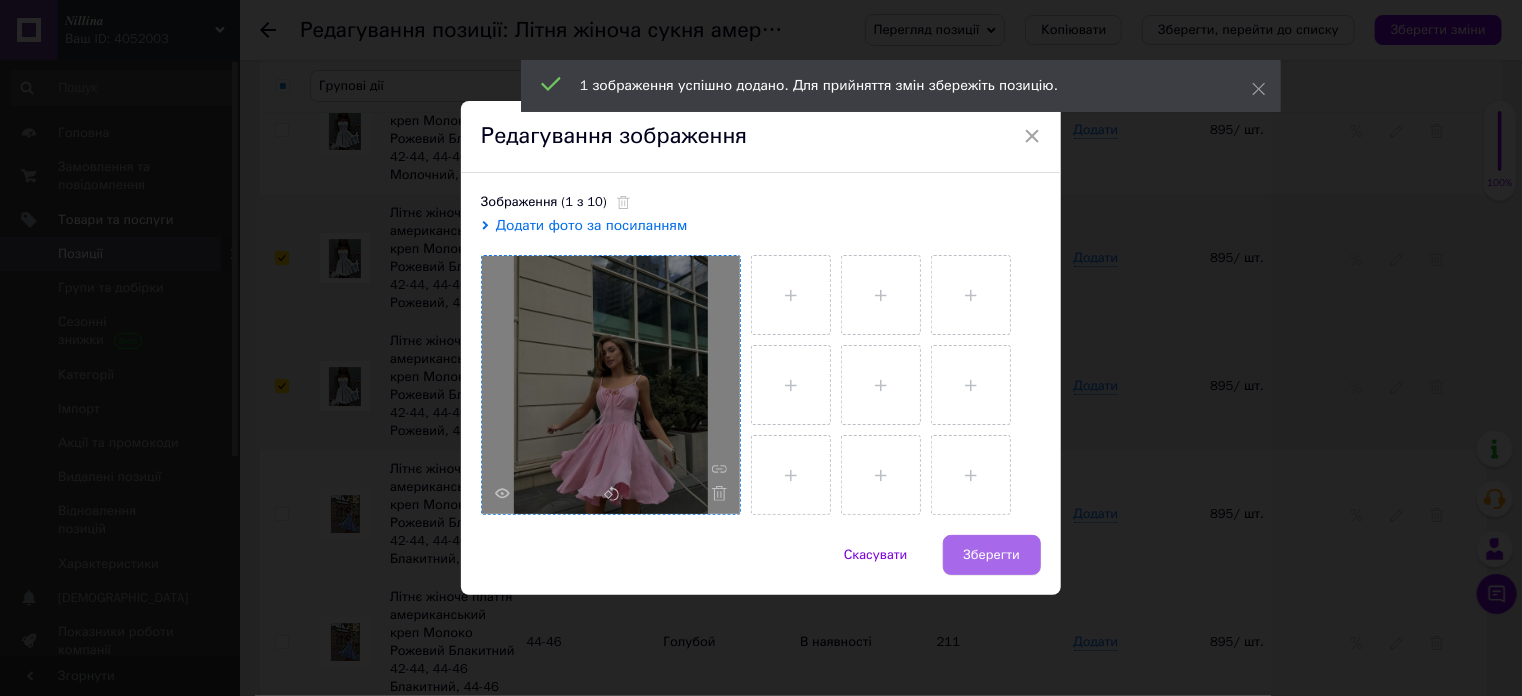 click on "Зберегти" at bounding box center [992, 555] 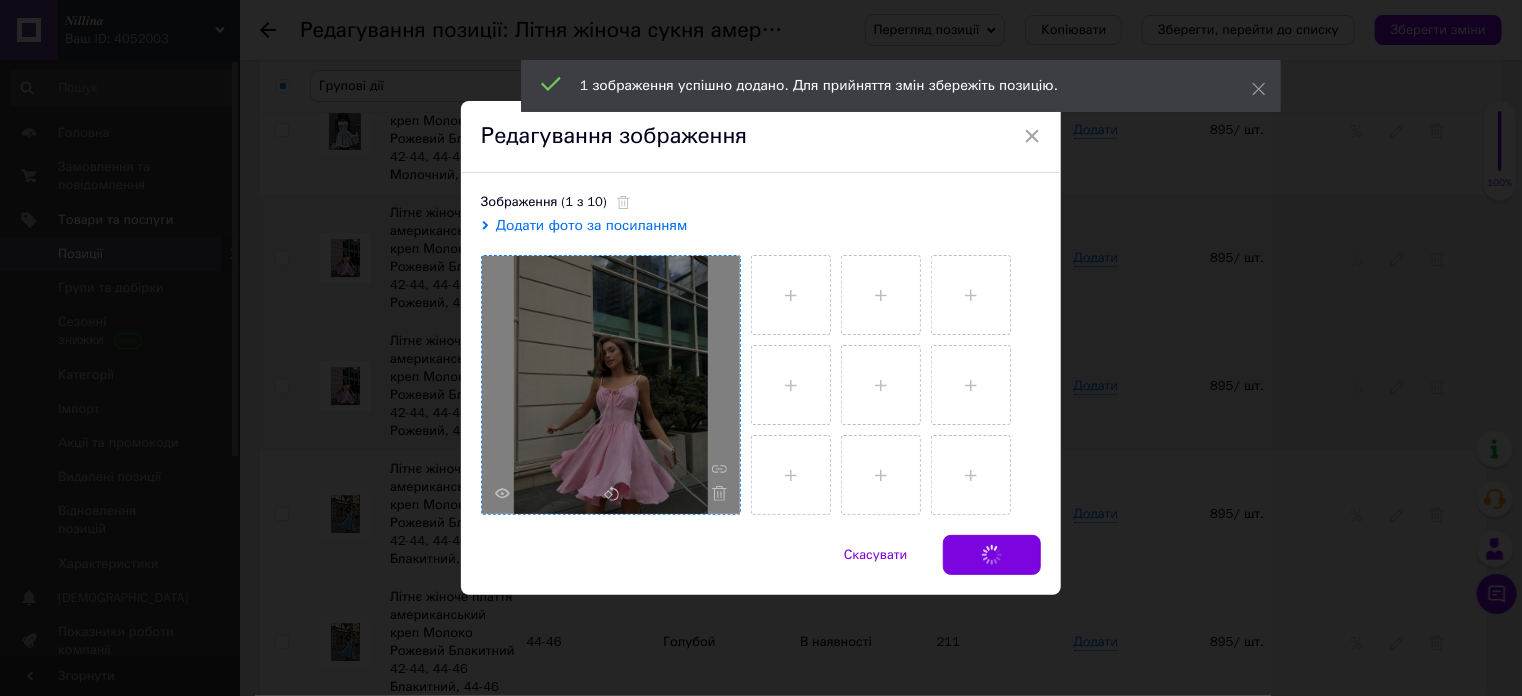 checkbox on "false" 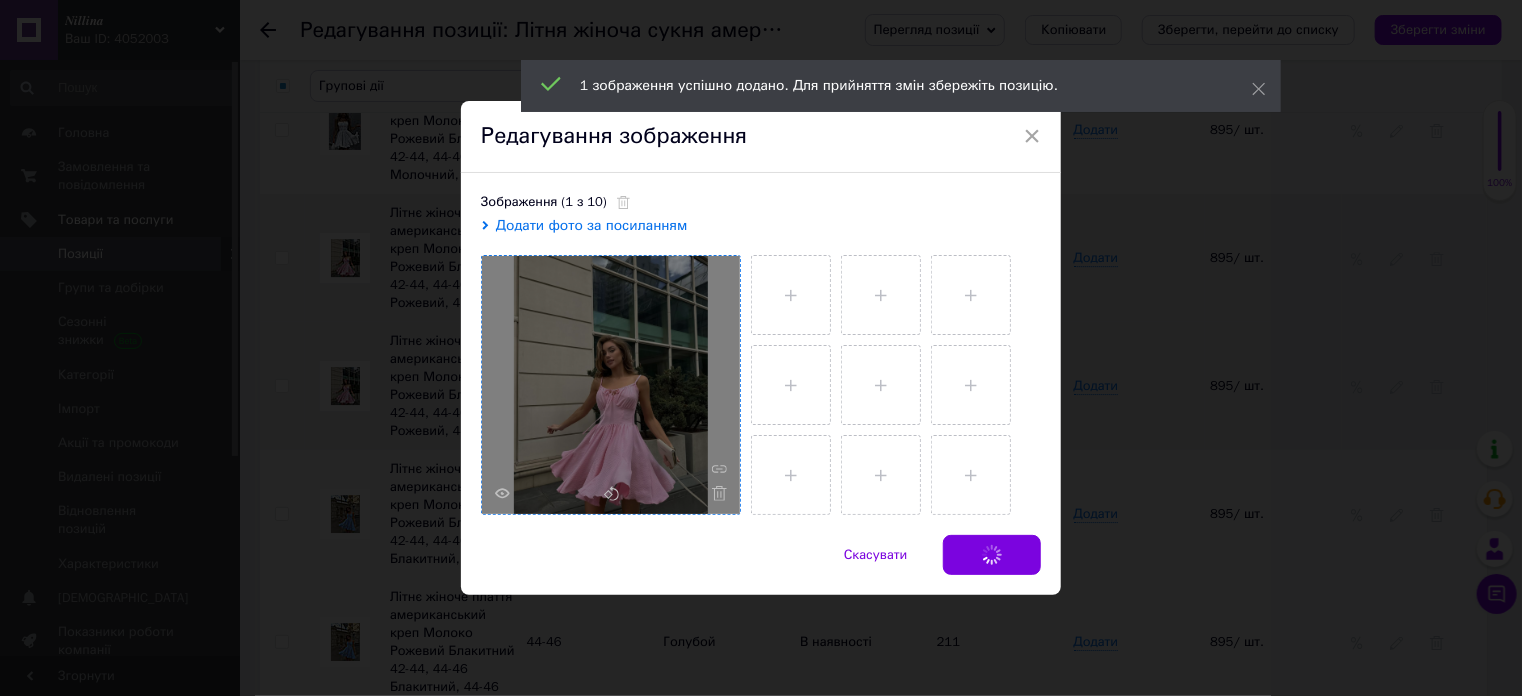 checkbox on "false" 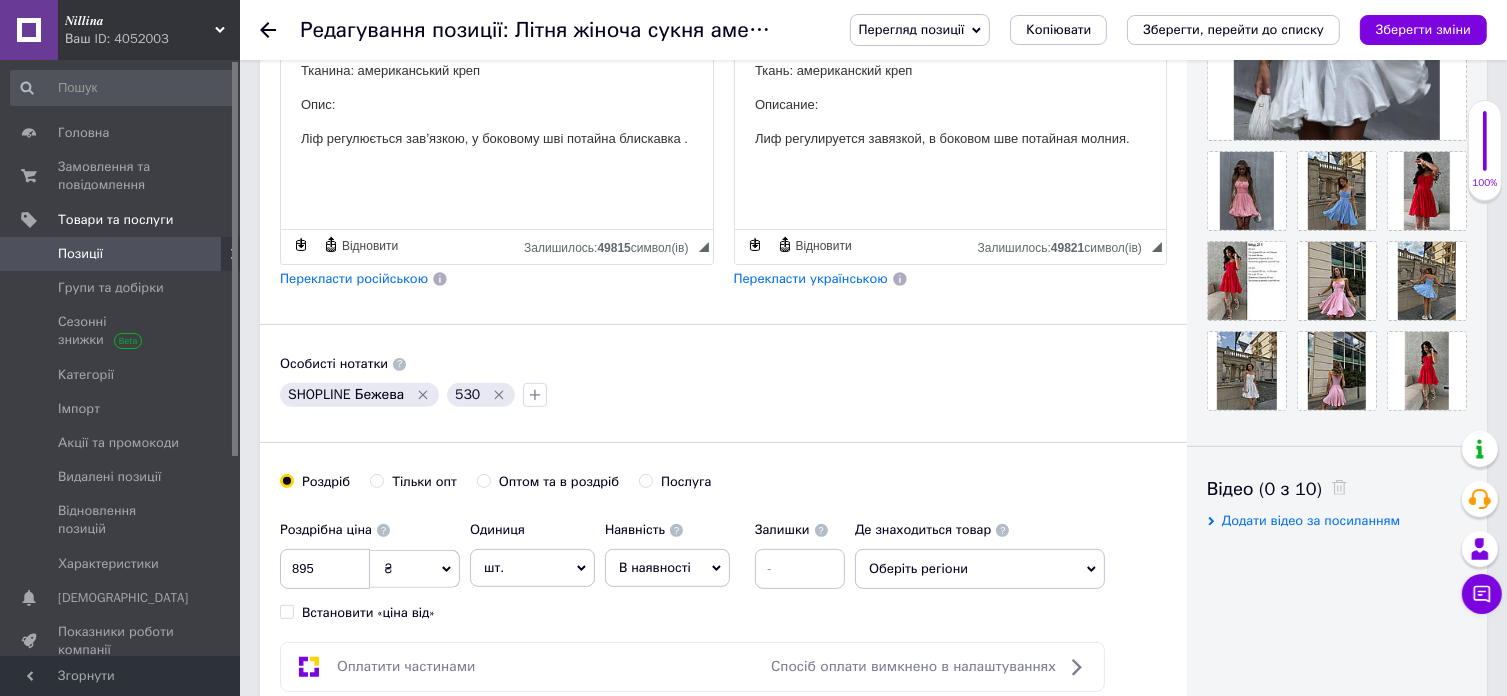 scroll, scrollTop: 378, scrollLeft: 0, axis: vertical 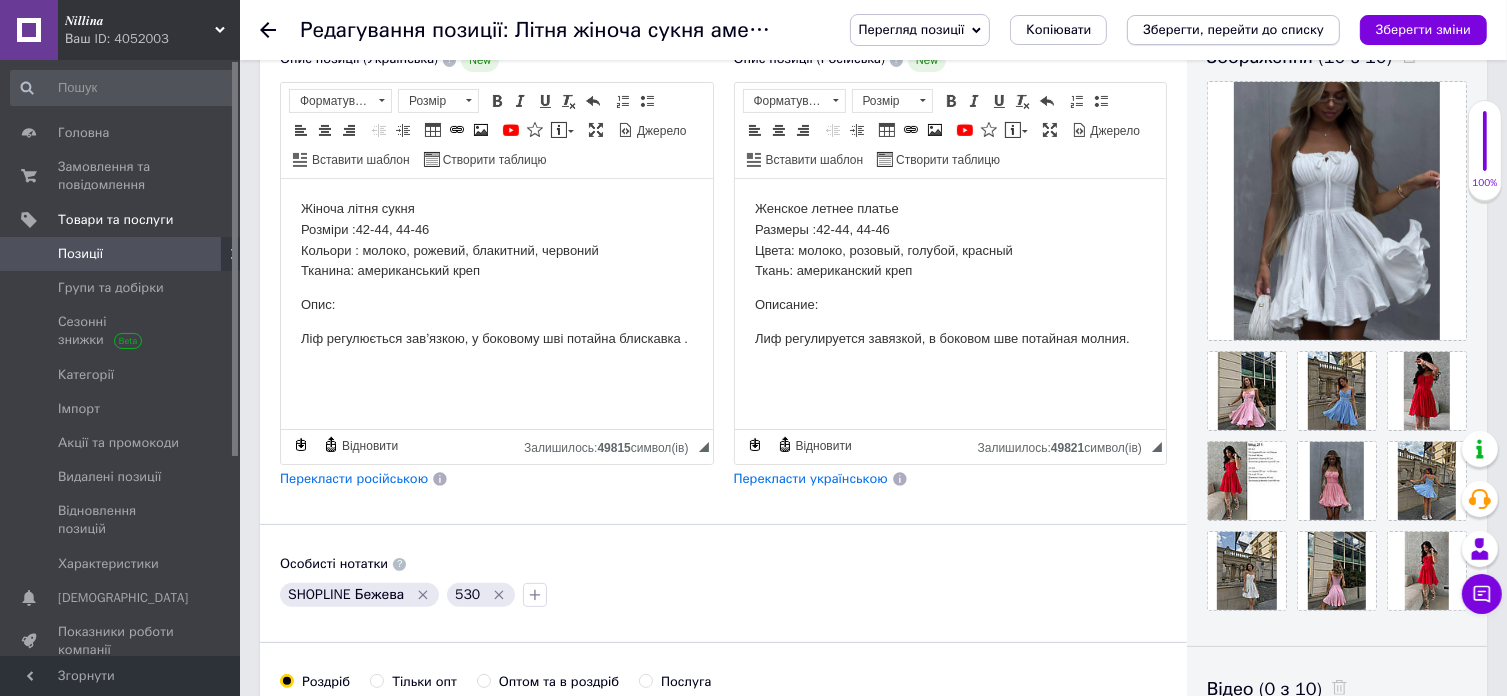 click on "Зберегти, перейти до списку" at bounding box center [1233, 29] 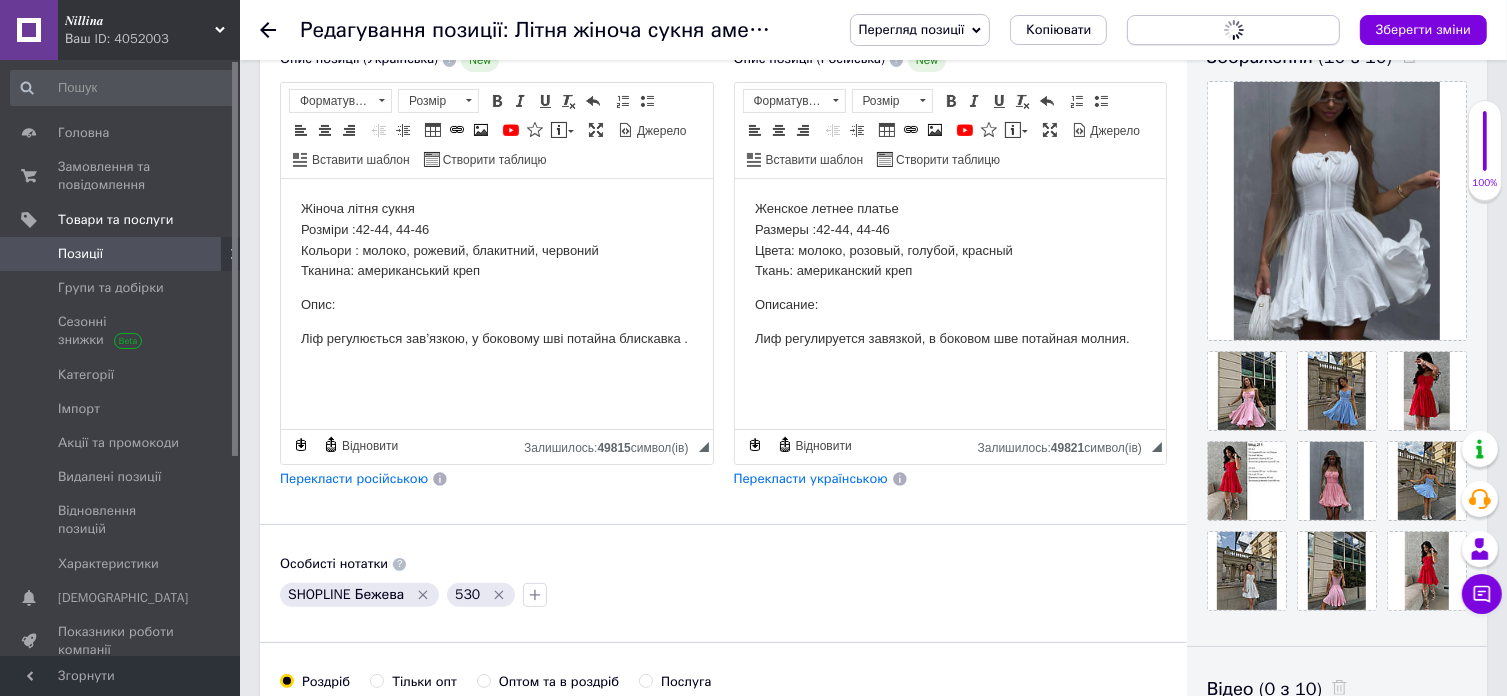 scroll, scrollTop: 0, scrollLeft: 0, axis: both 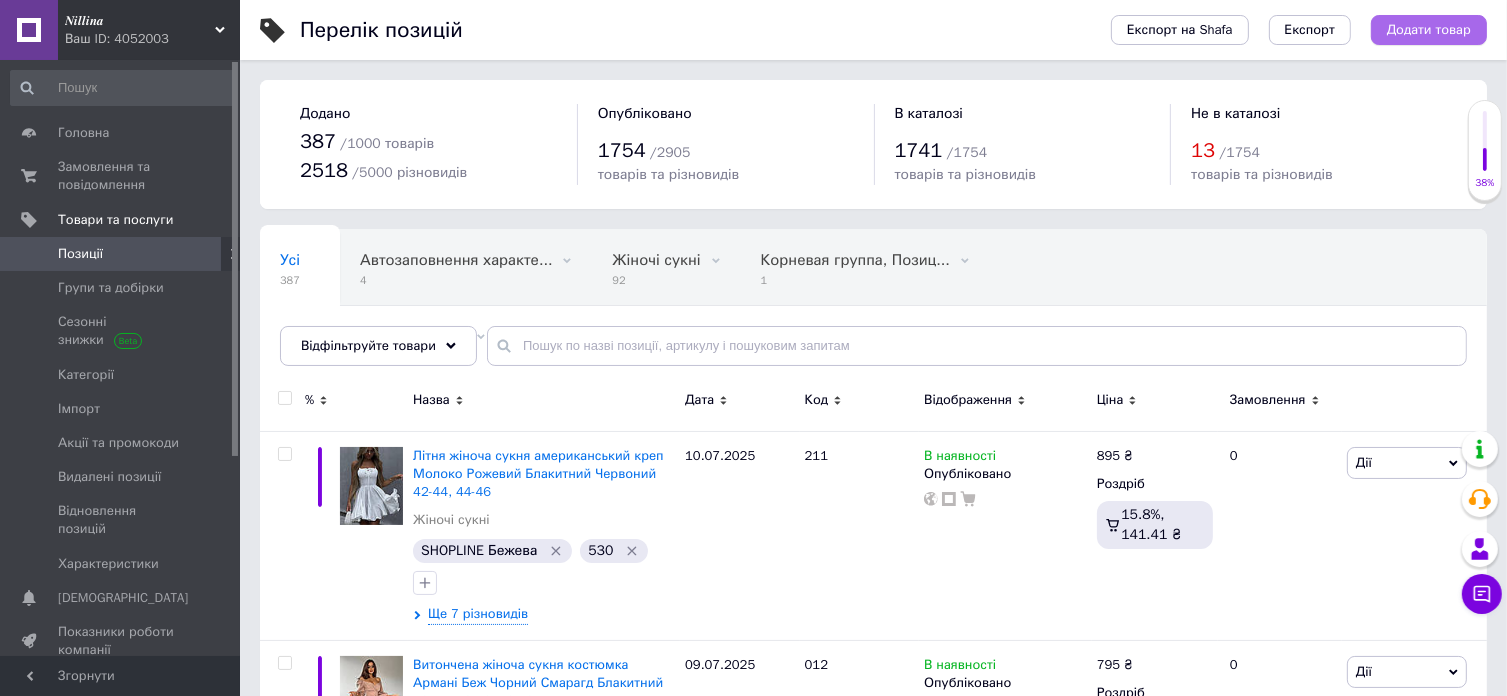 click on "Додати товар" at bounding box center [1429, 30] 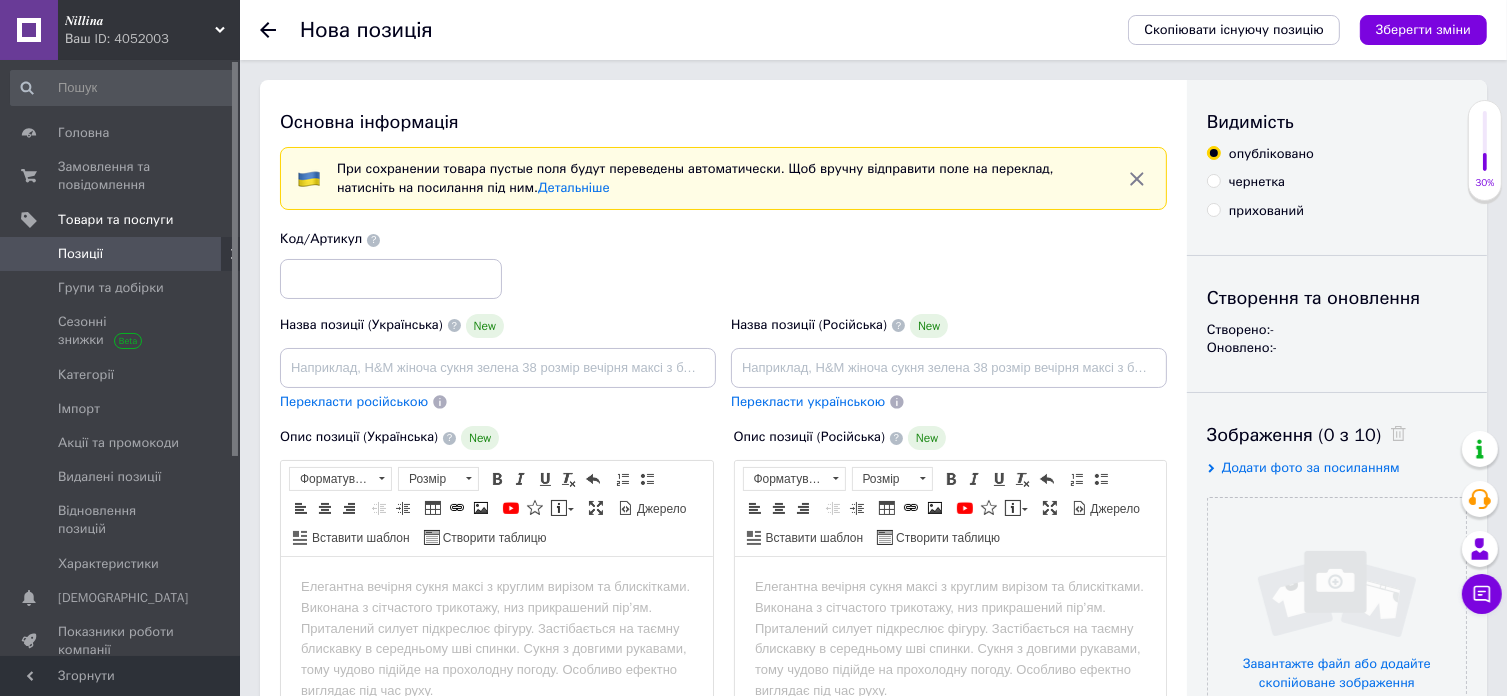 scroll, scrollTop: 0, scrollLeft: 0, axis: both 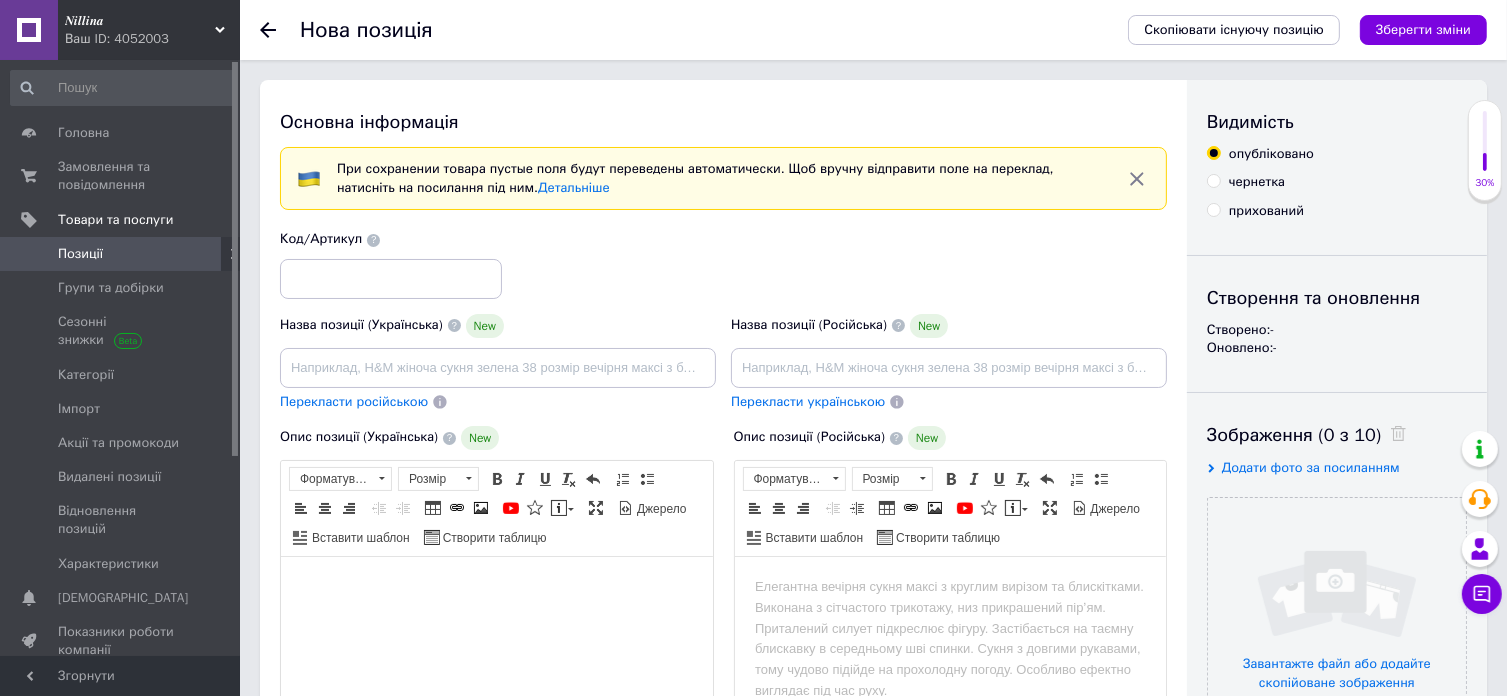 click at bounding box center (496, 587) 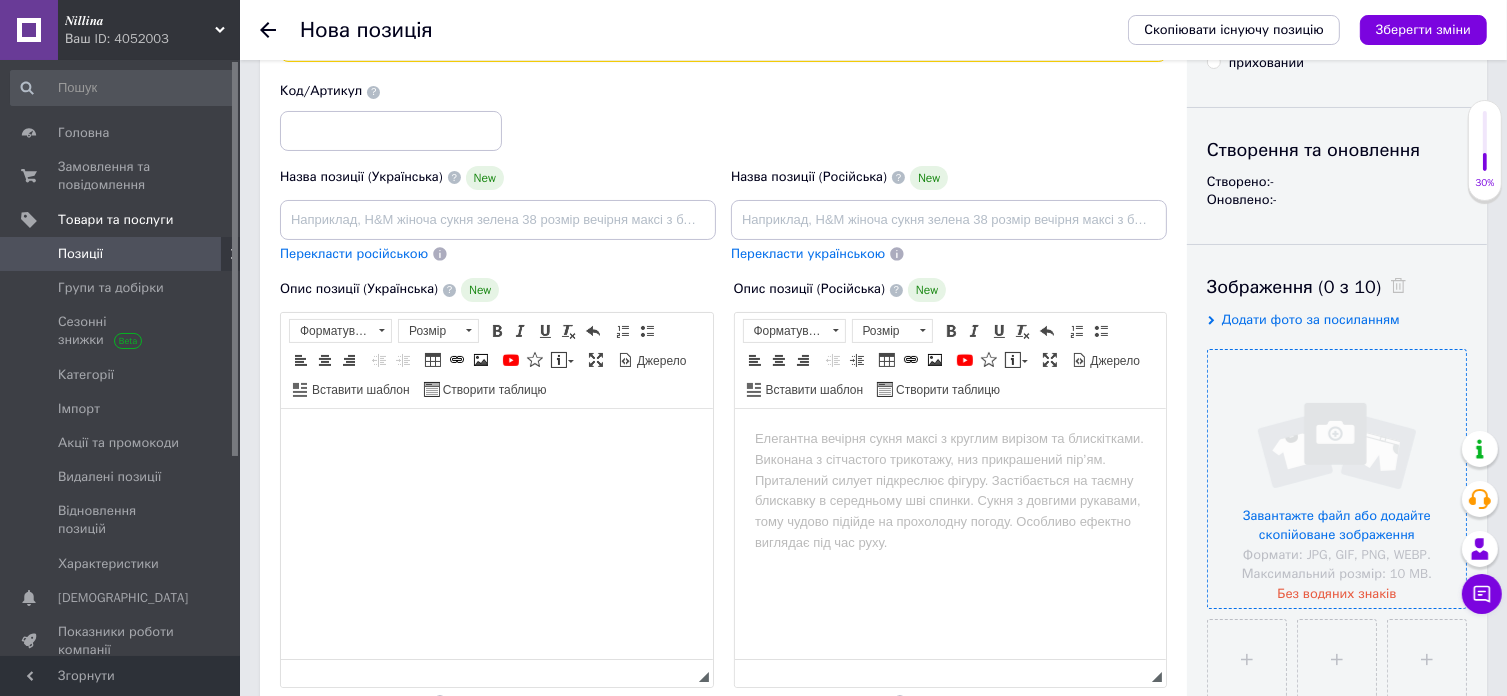 scroll, scrollTop: 200, scrollLeft: 0, axis: vertical 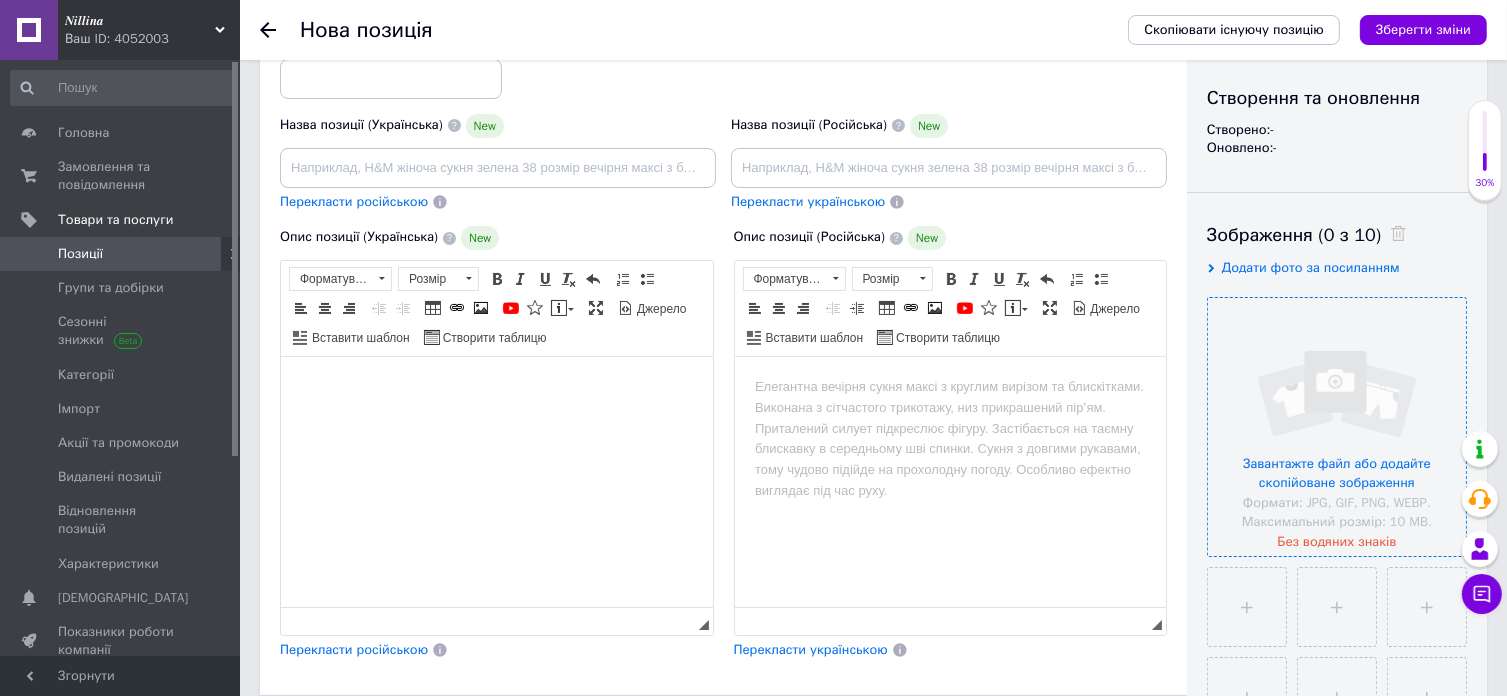 click at bounding box center [1337, 427] 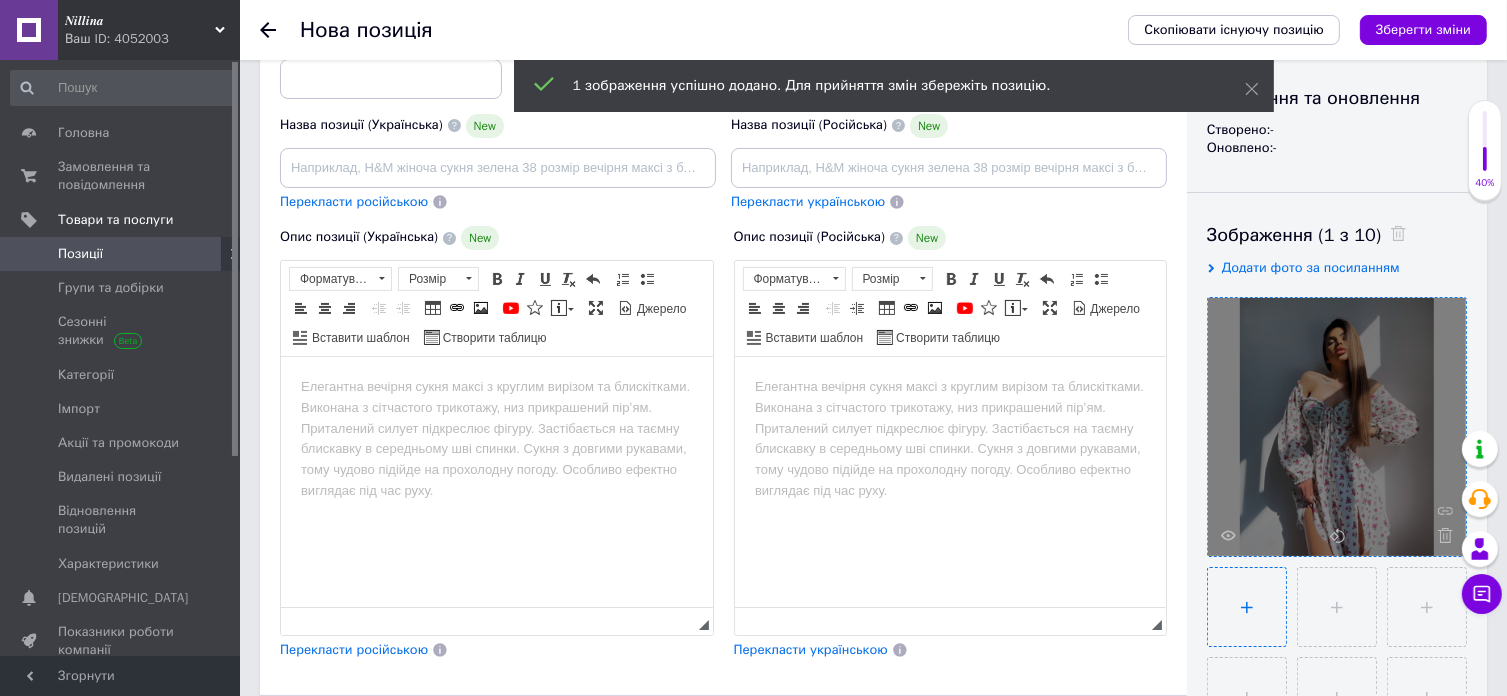 click at bounding box center (1247, 607) 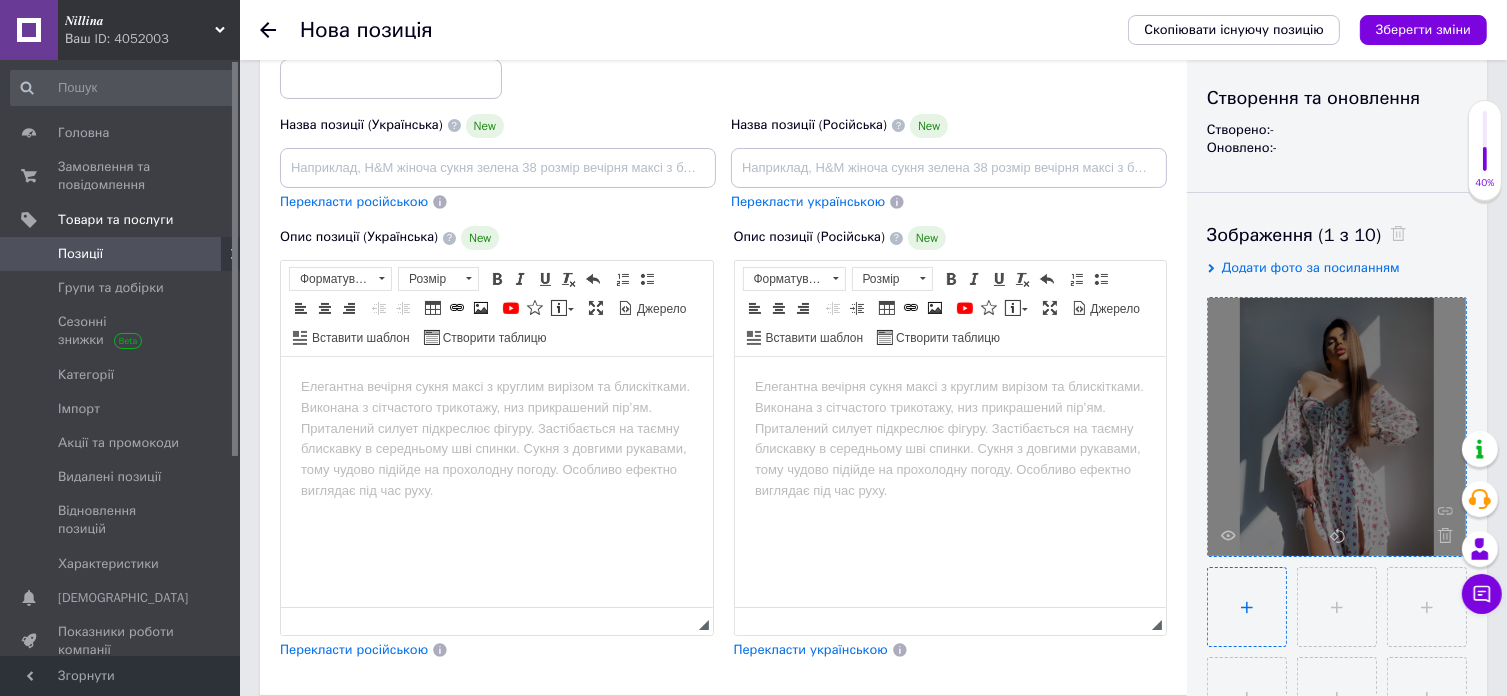 type on "C:\fakepath\photo_2025-07-10_09-21-00.jpg" 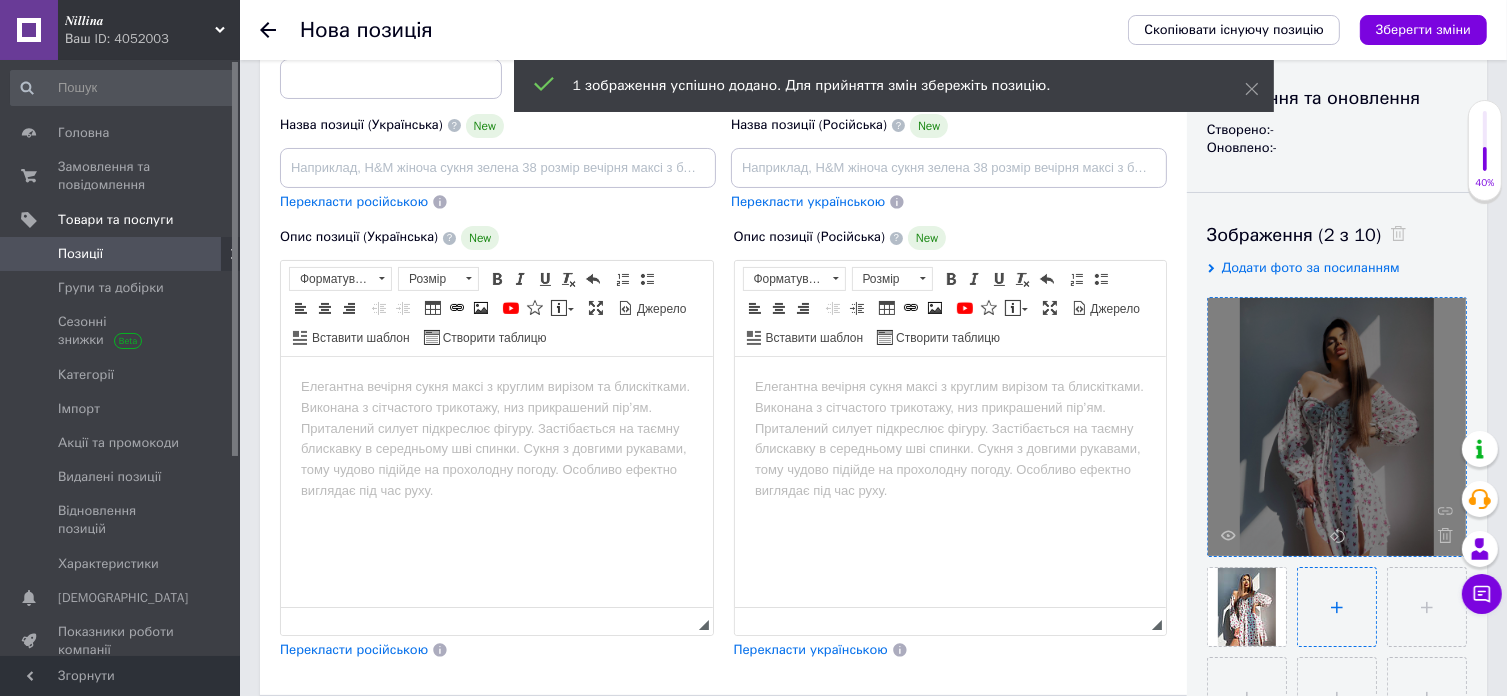 click at bounding box center (1337, 607) 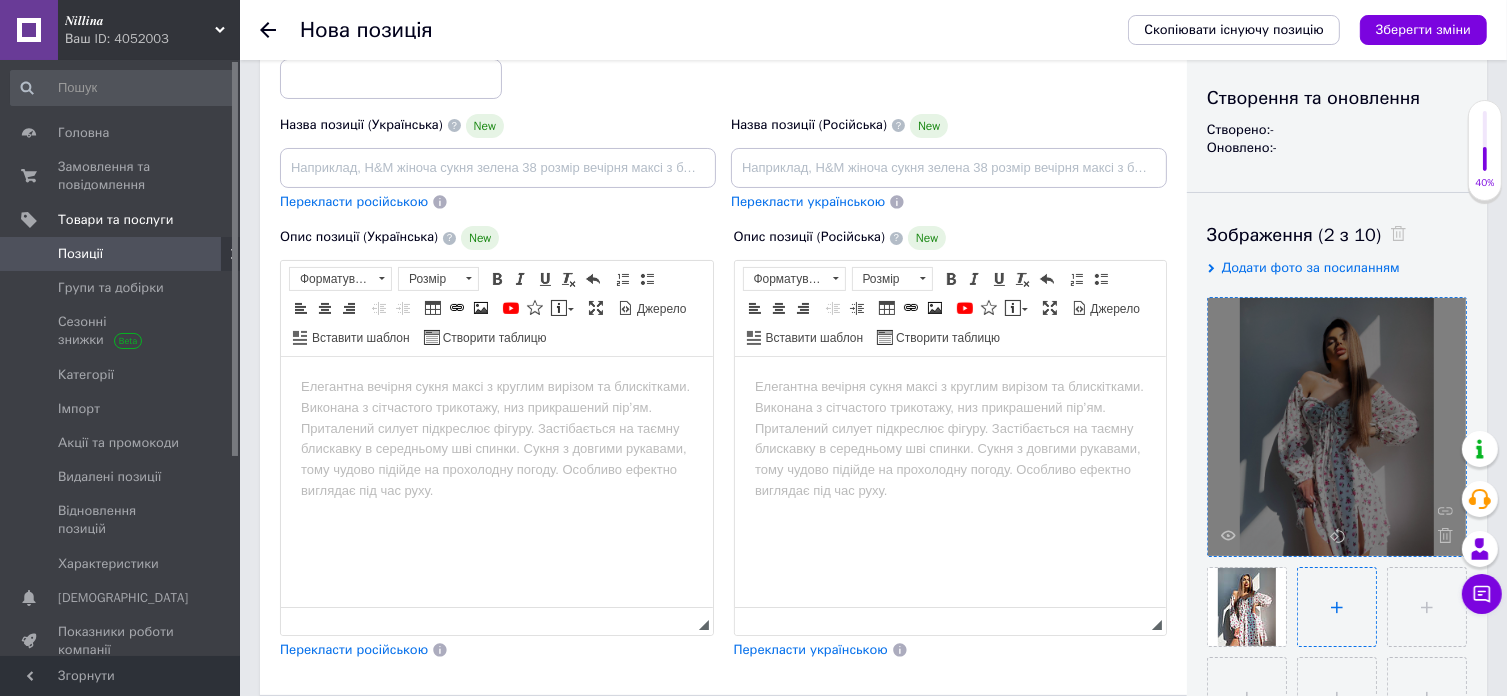 type on "C:\fakepath\photo_2025-07-10_09-21-07.jpg" 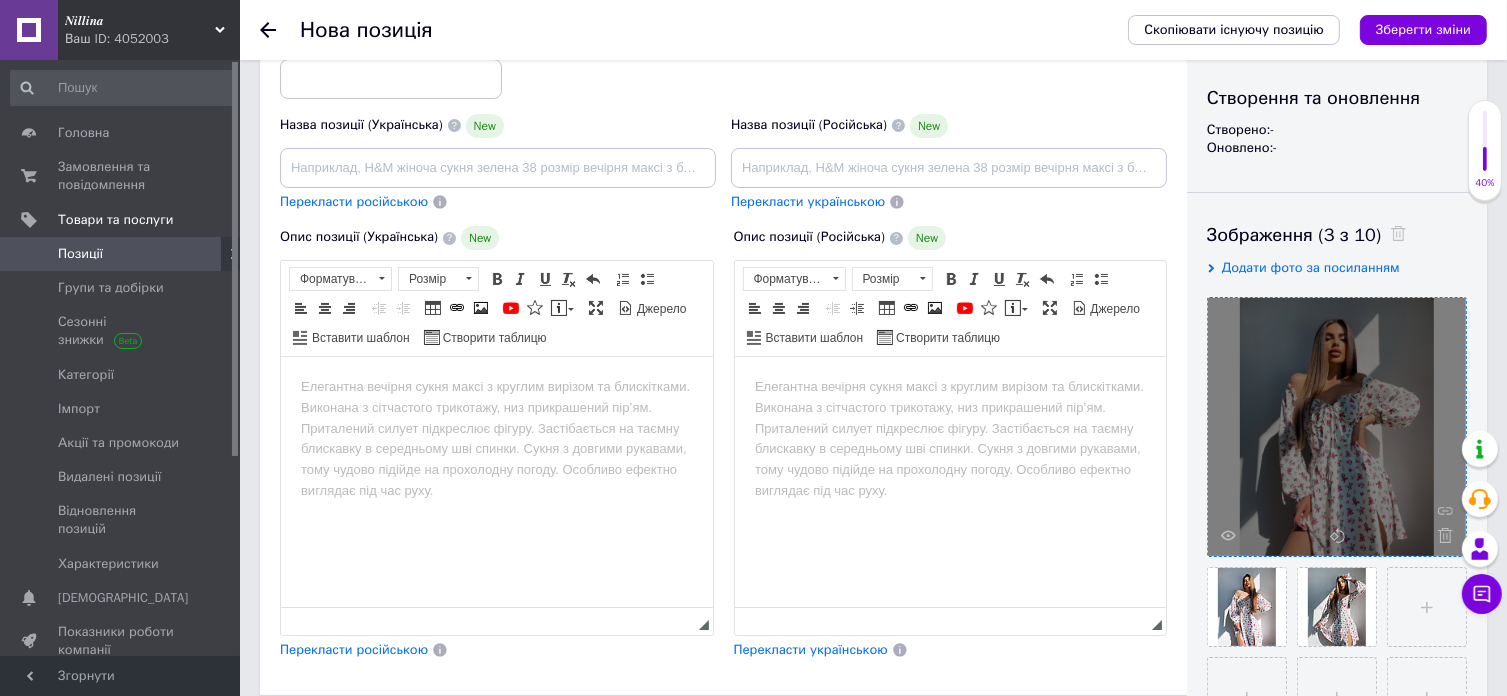 click at bounding box center (496, 387) 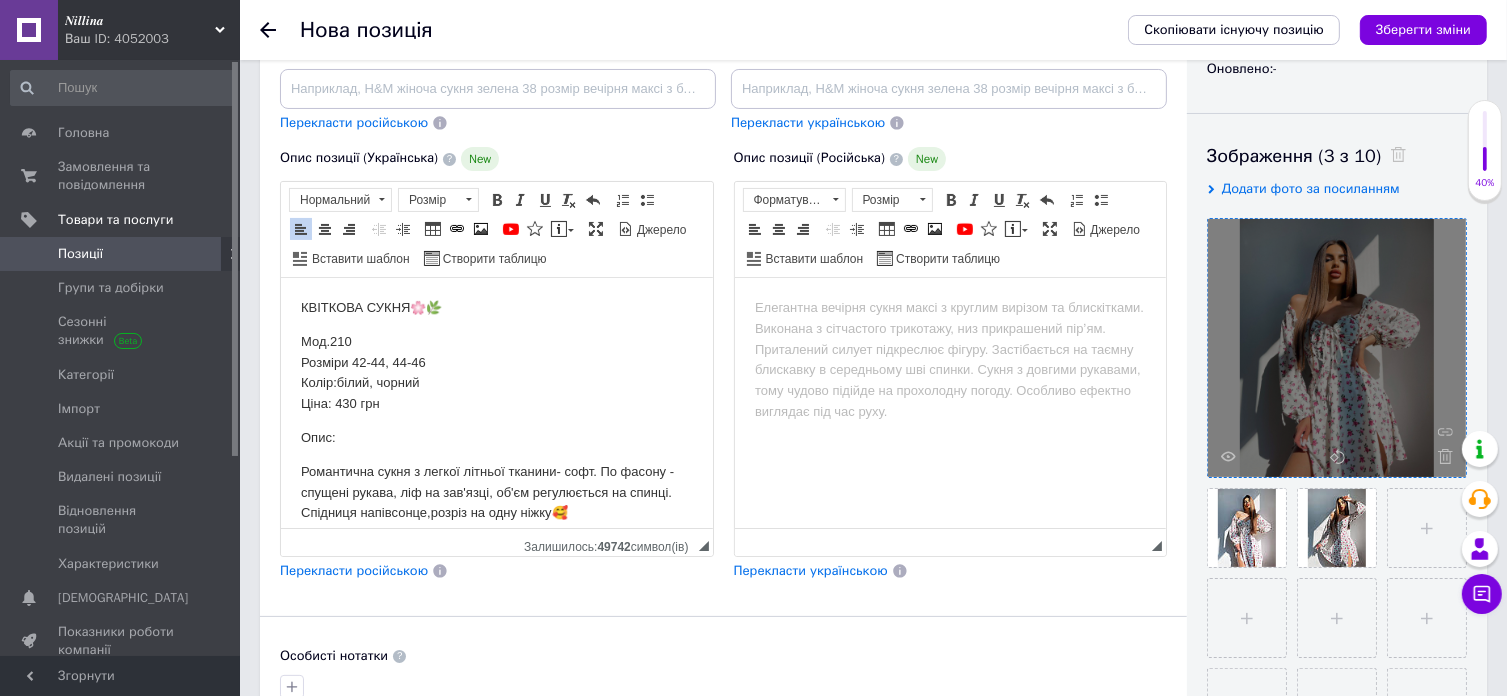 scroll, scrollTop: 400, scrollLeft: 0, axis: vertical 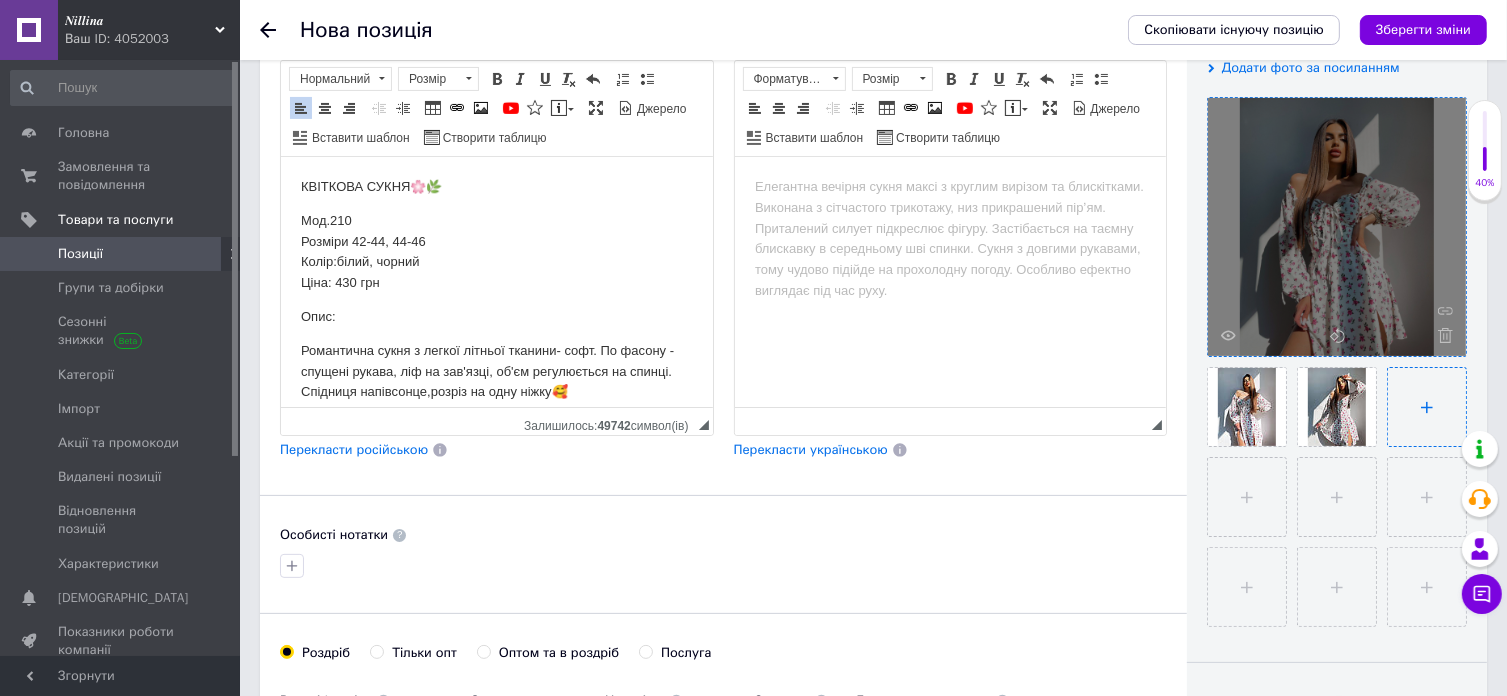 click at bounding box center [1427, 407] 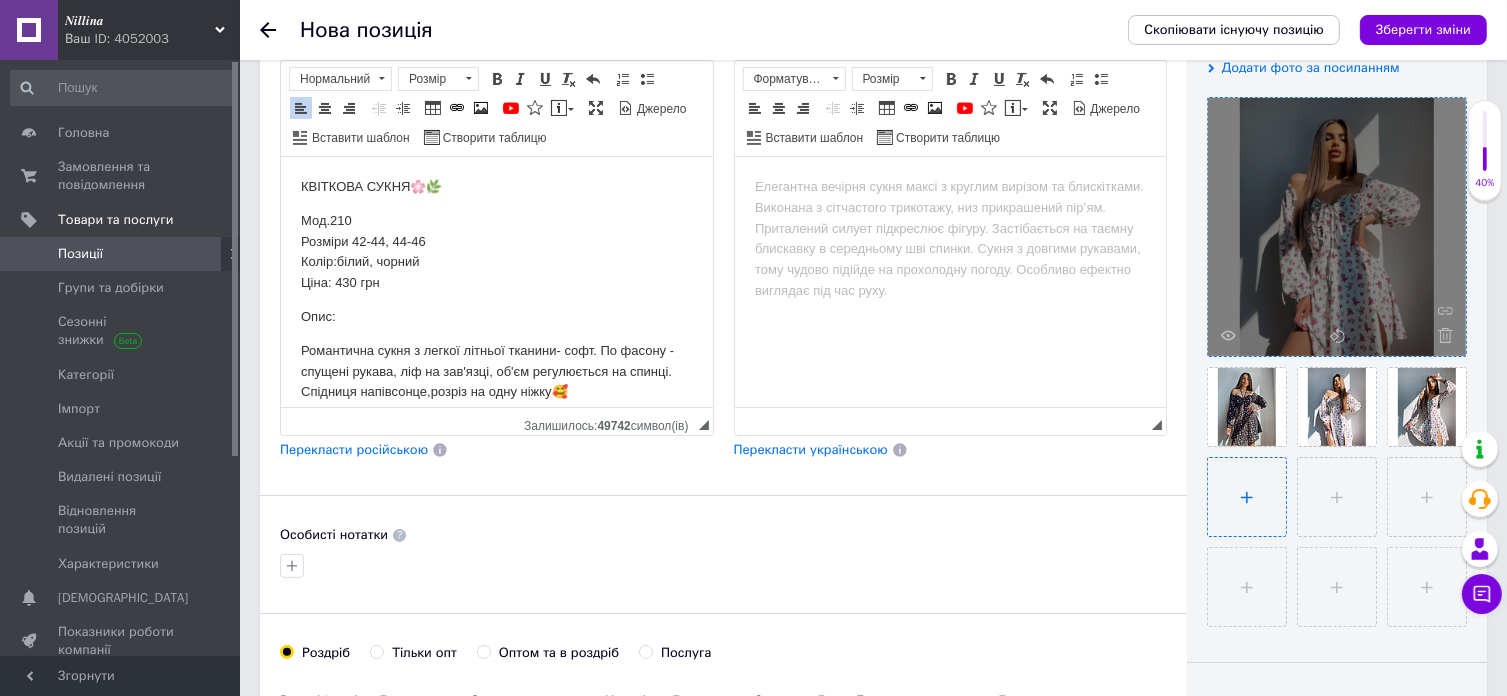 click at bounding box center [1247, 497] 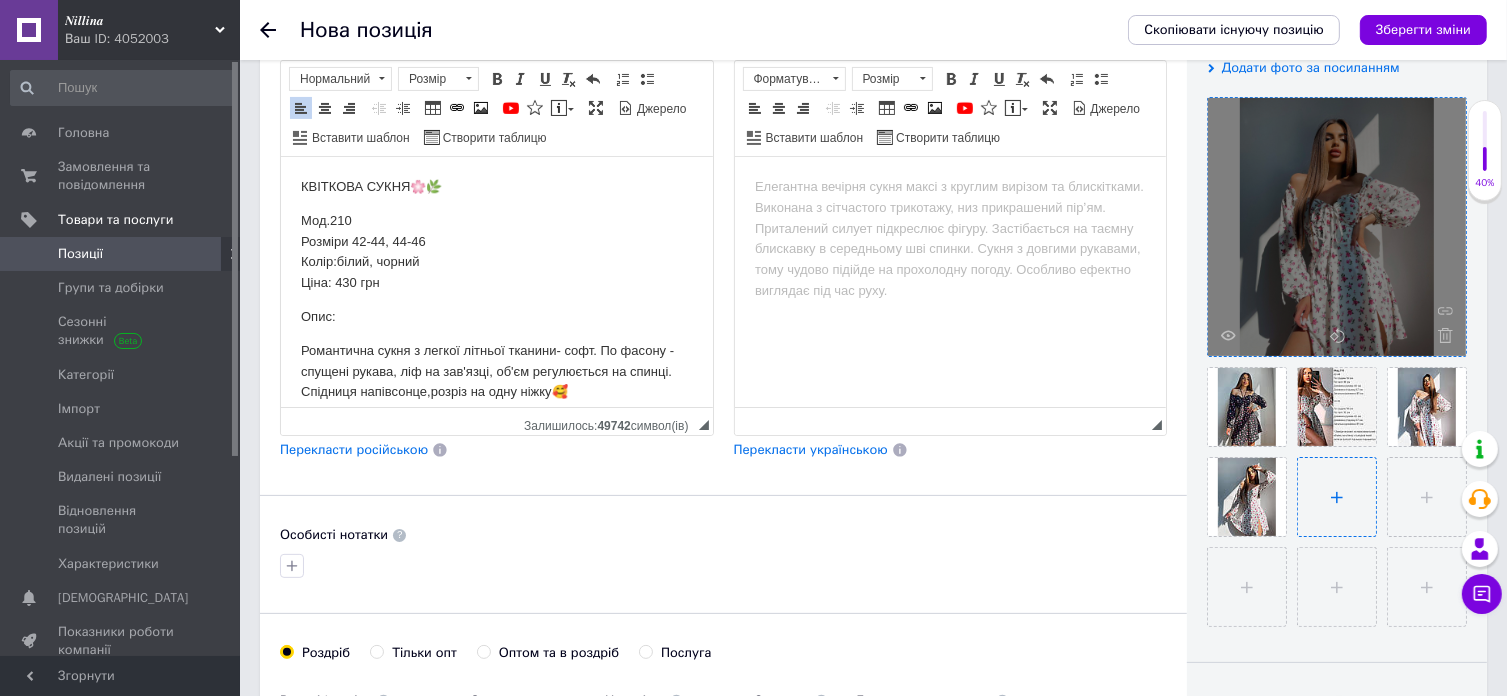 click at bounding box center [1337, 497] 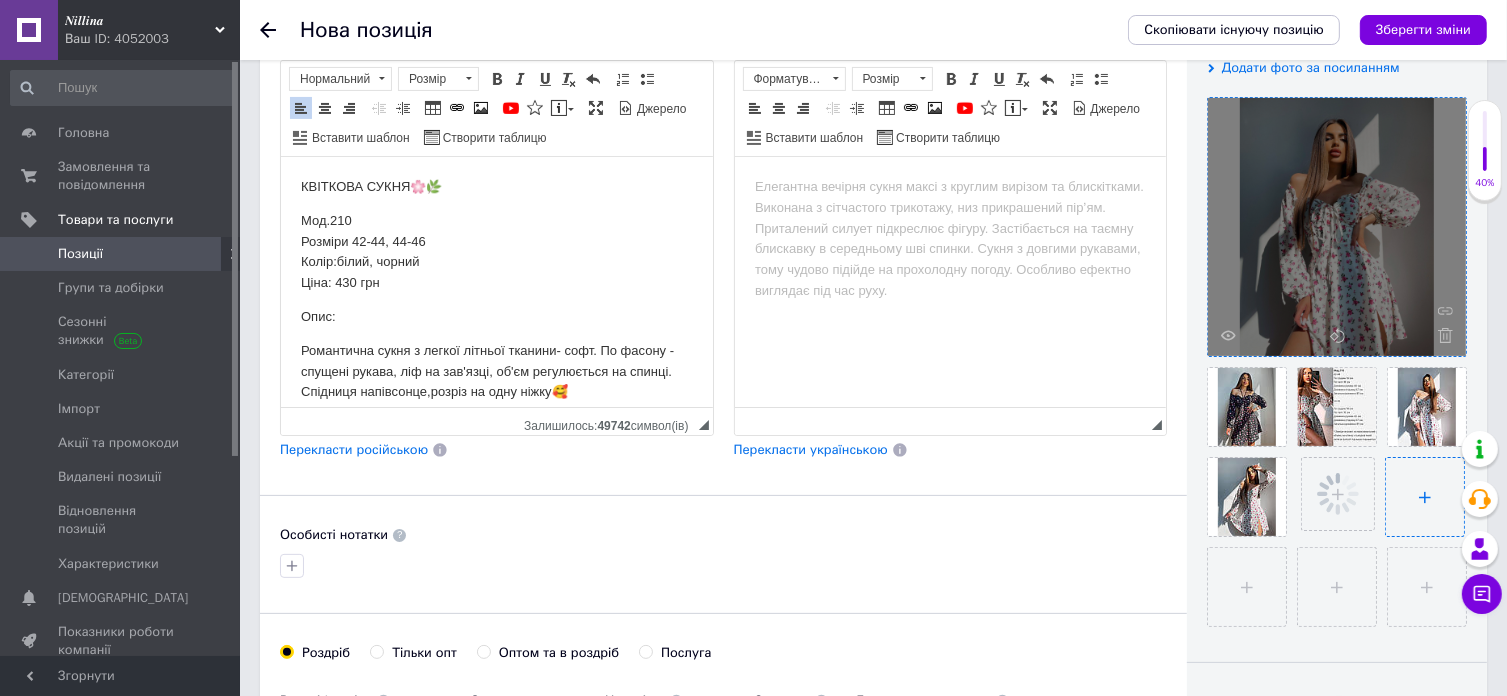 type 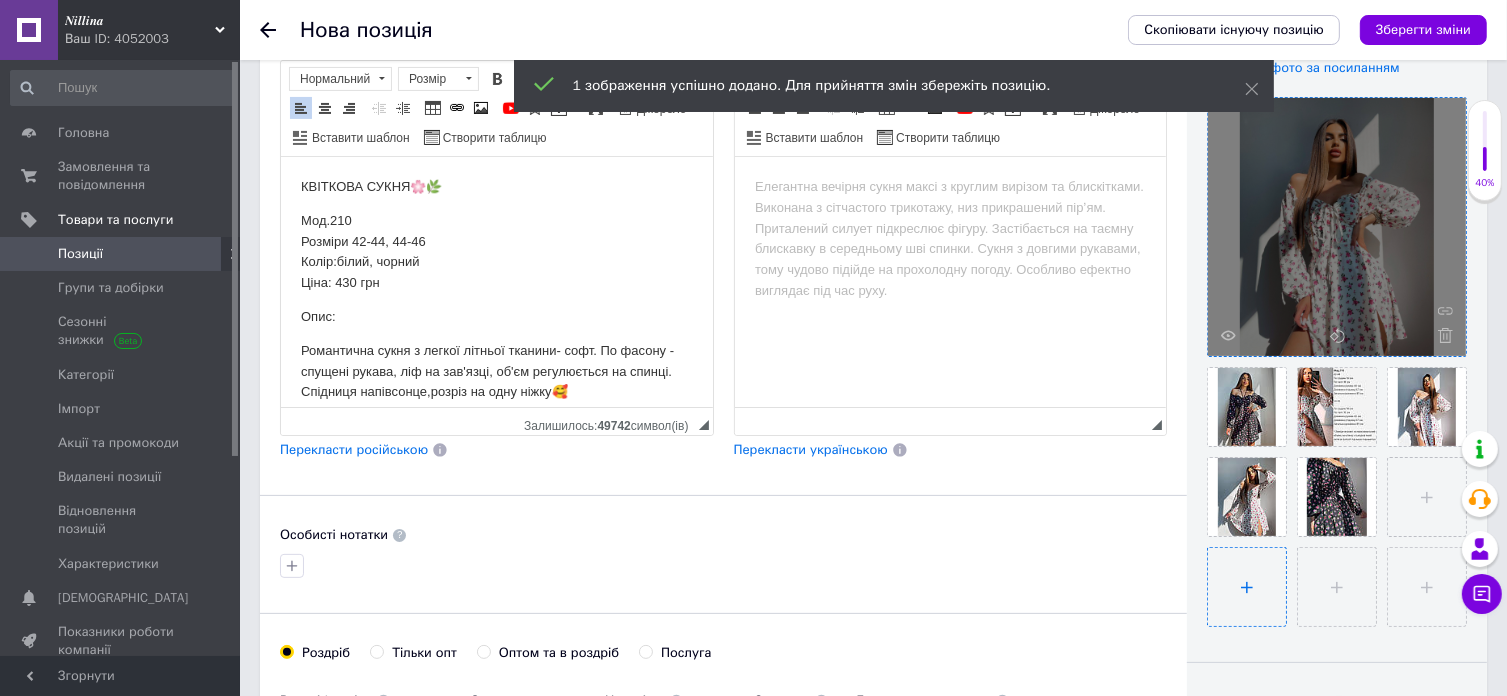 click at bounding box center (1247, 587) 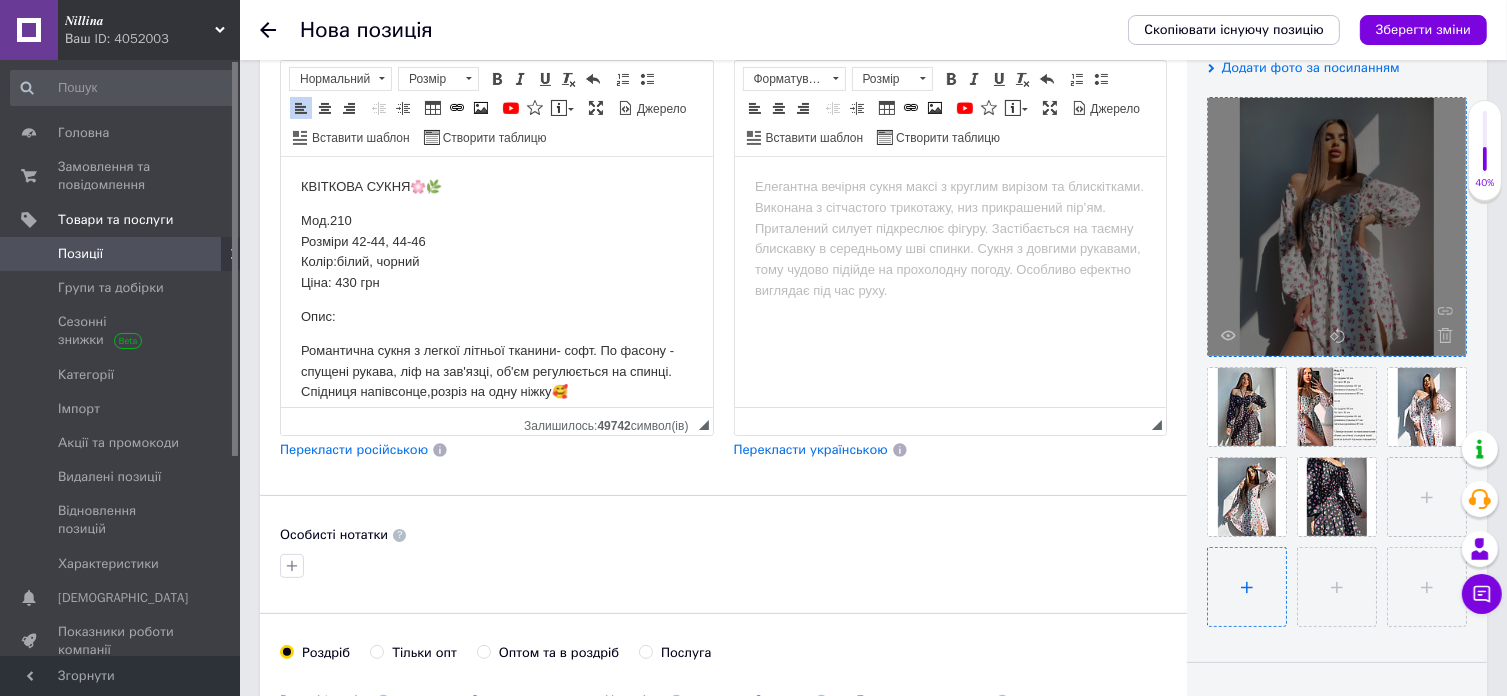 type on "C:\fakepath\photo_2025-07-10_09-24-40.jpg" 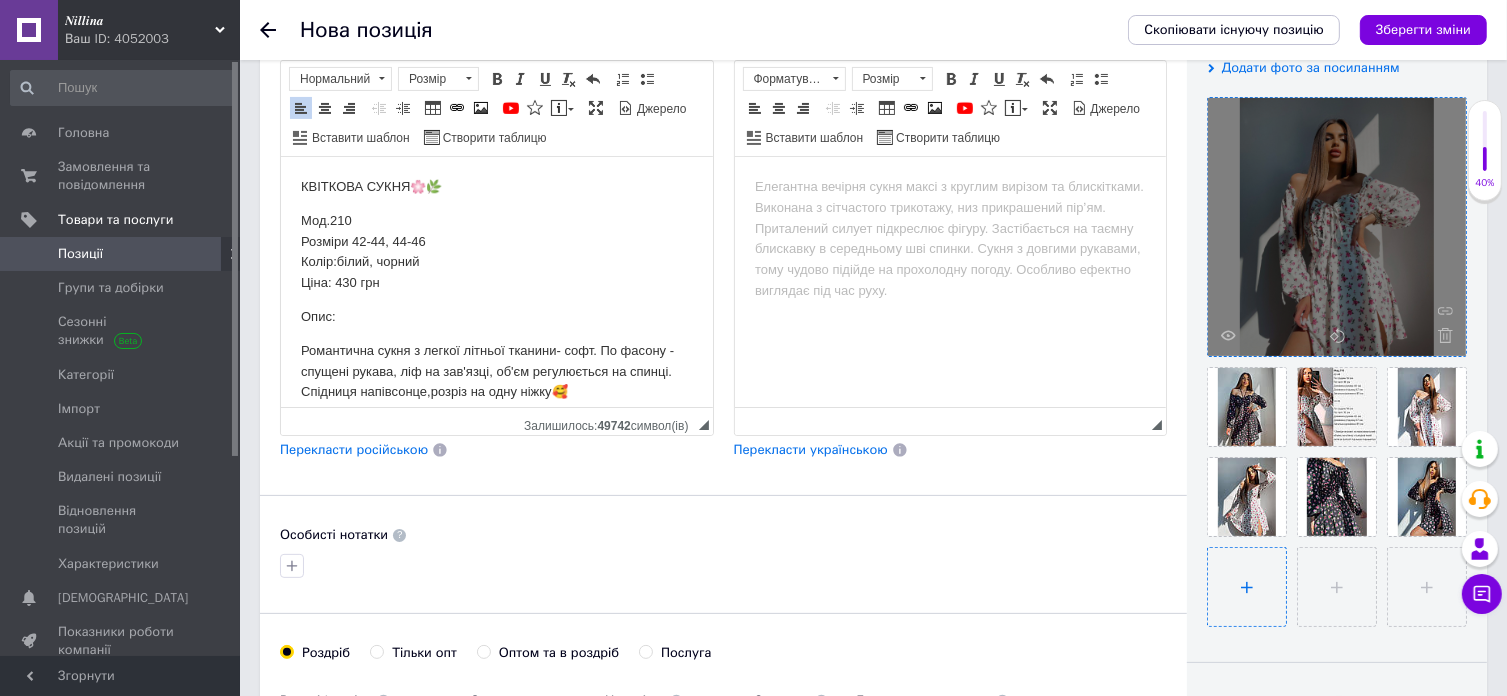 click at bounding box center [1247, 587] 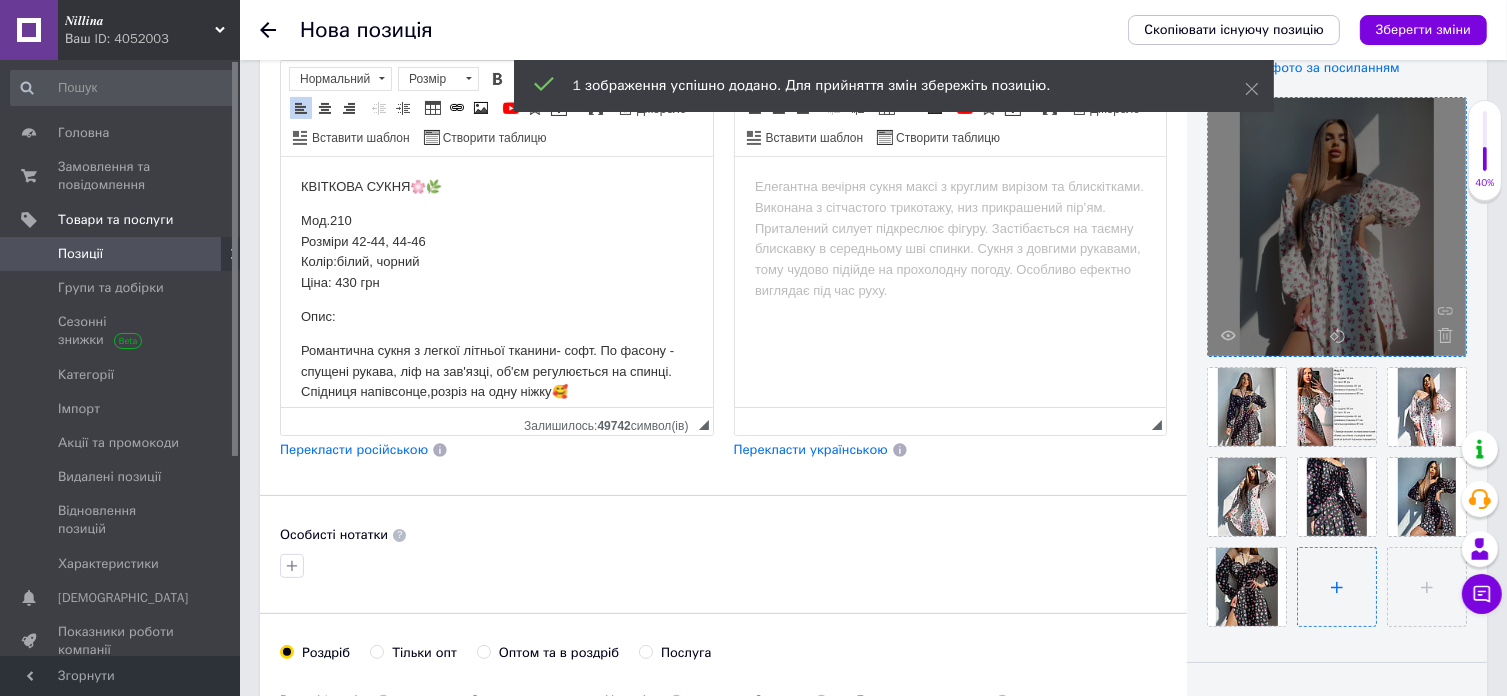 click at bounding box center [1337, 587] 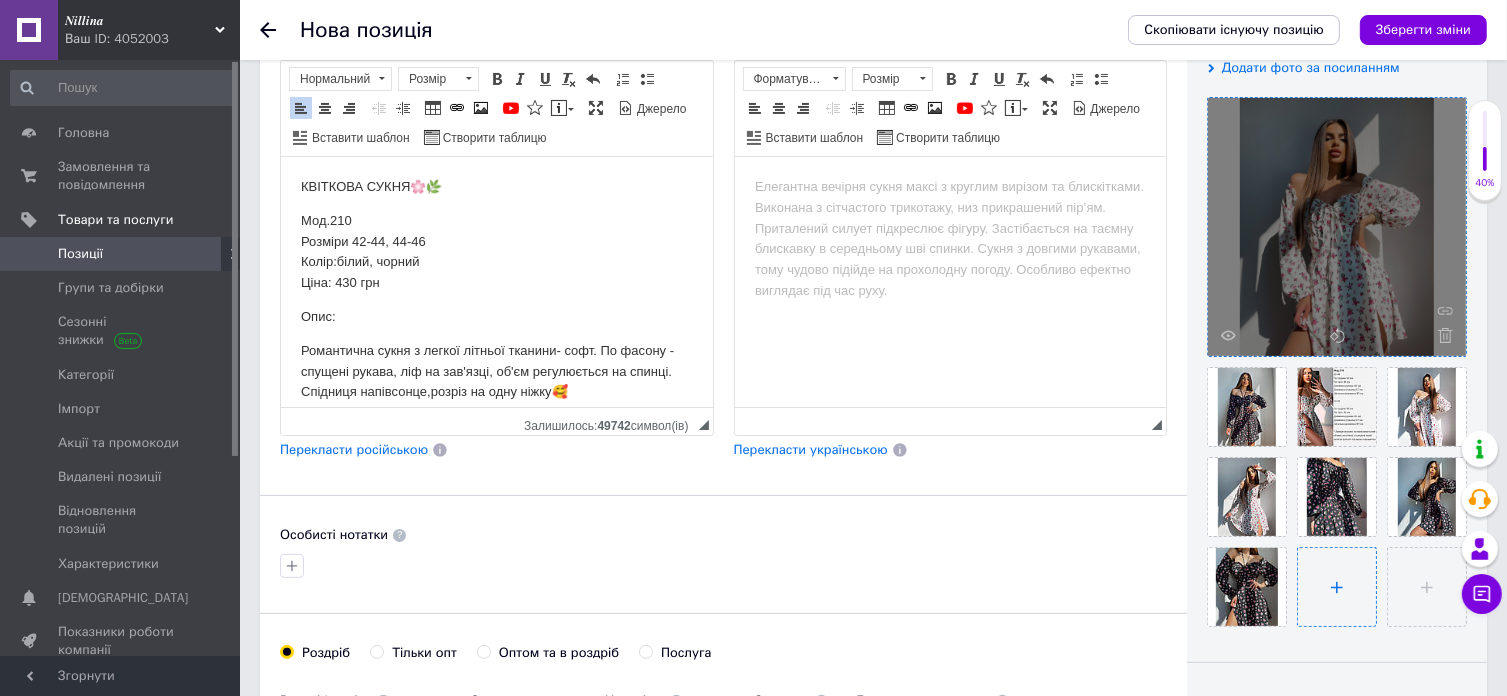 type on "C:\fakepath\photo_2025-07-10_09-25-24.jpg" 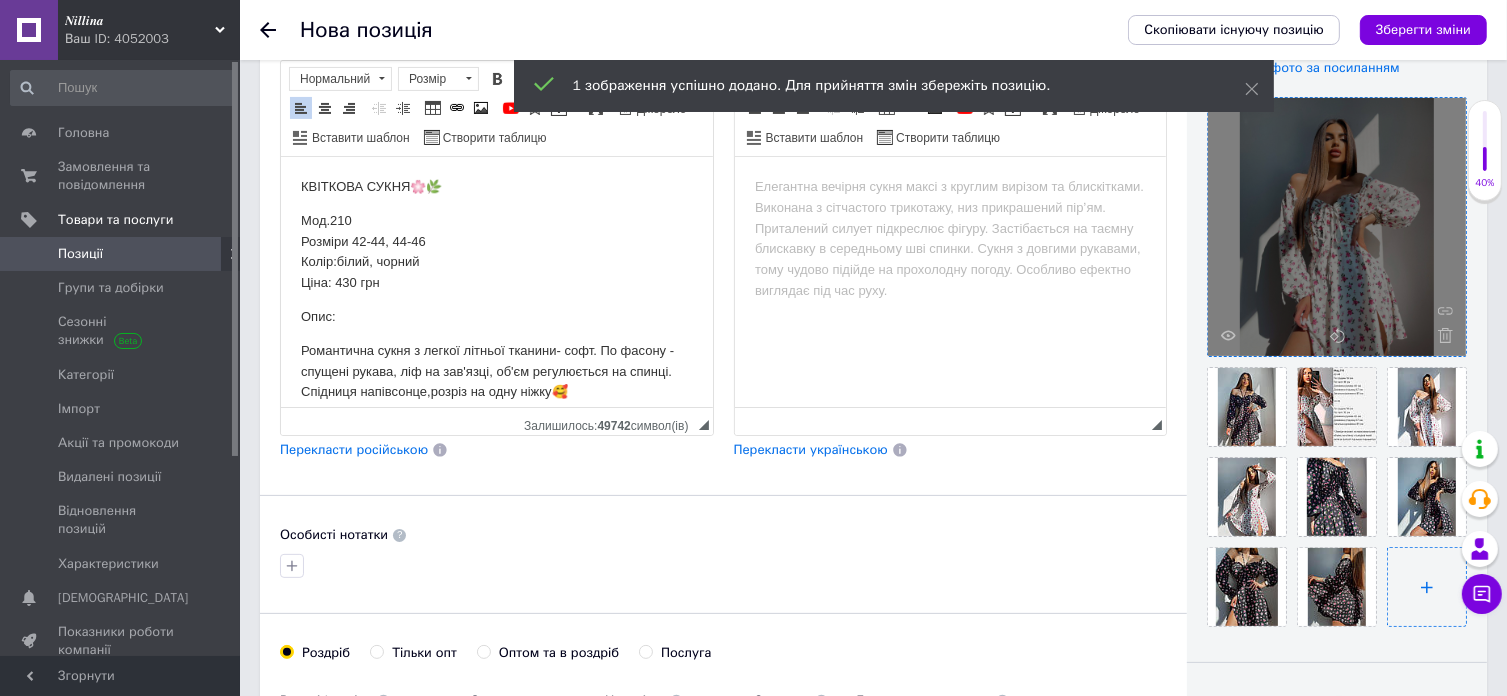 click at bounding box center (1427, 587) 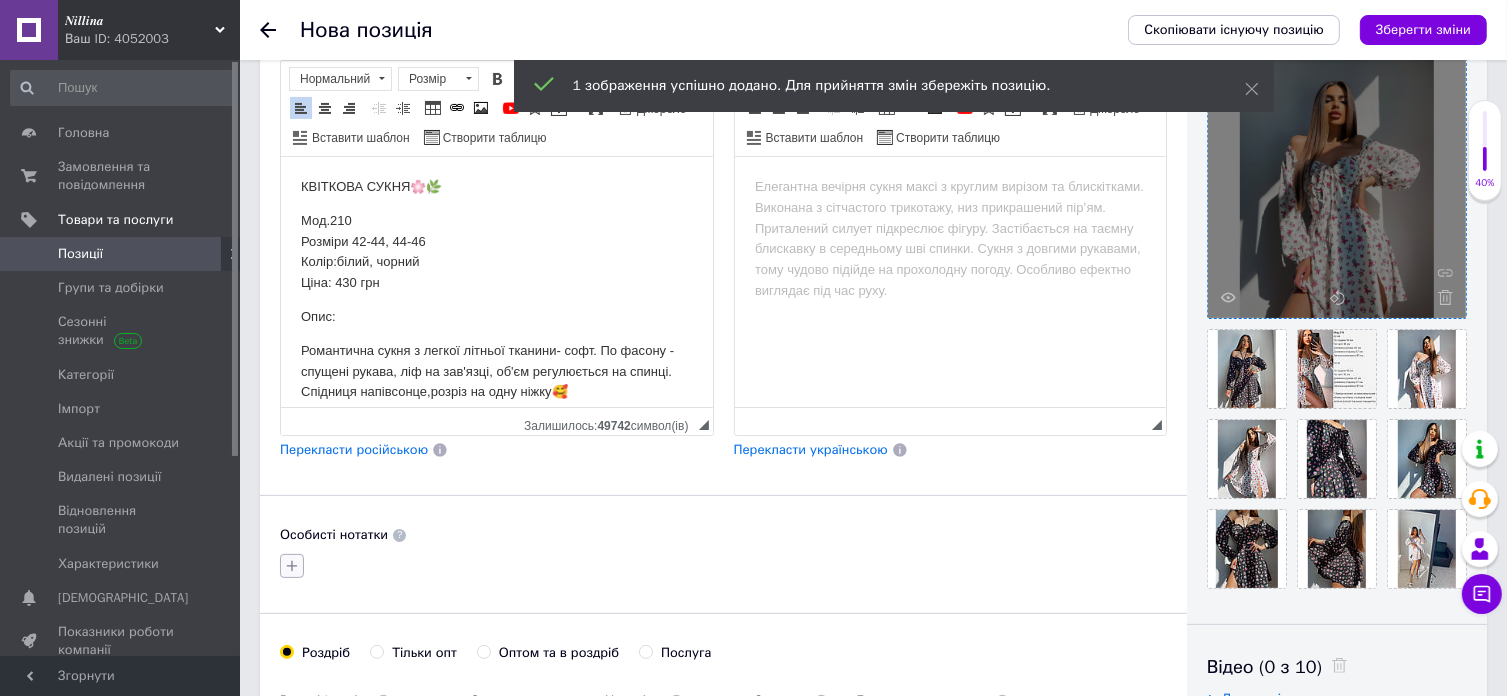 click 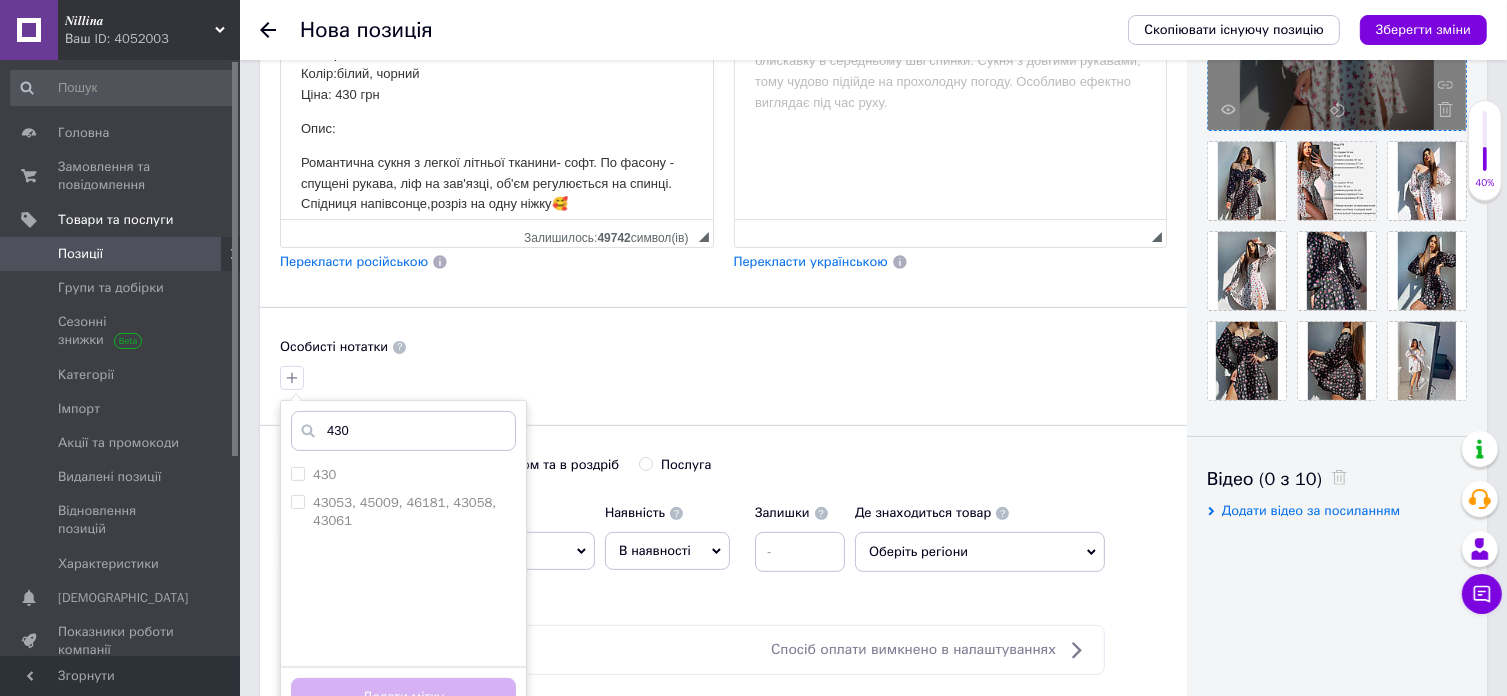scroll, scrollTop: 600, scrollLeft: 0, axis: vertical 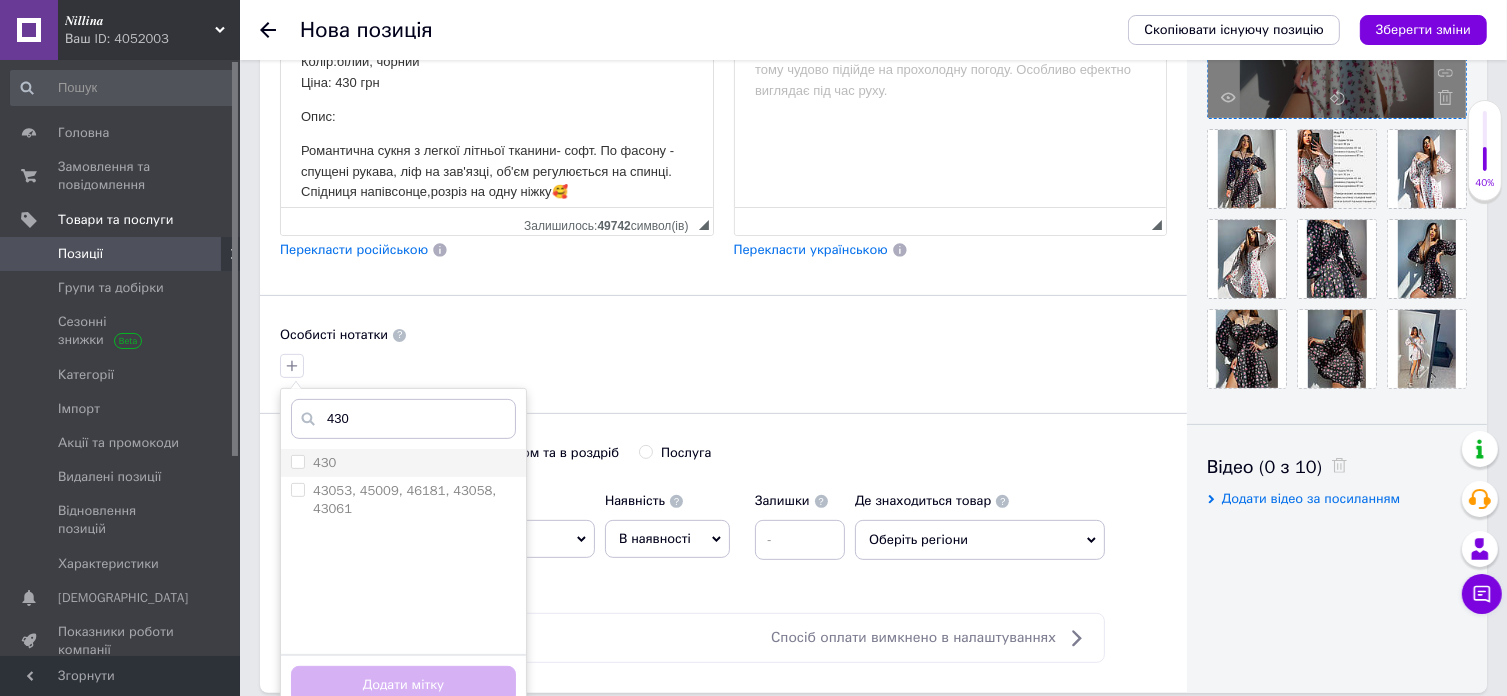 type on "430" 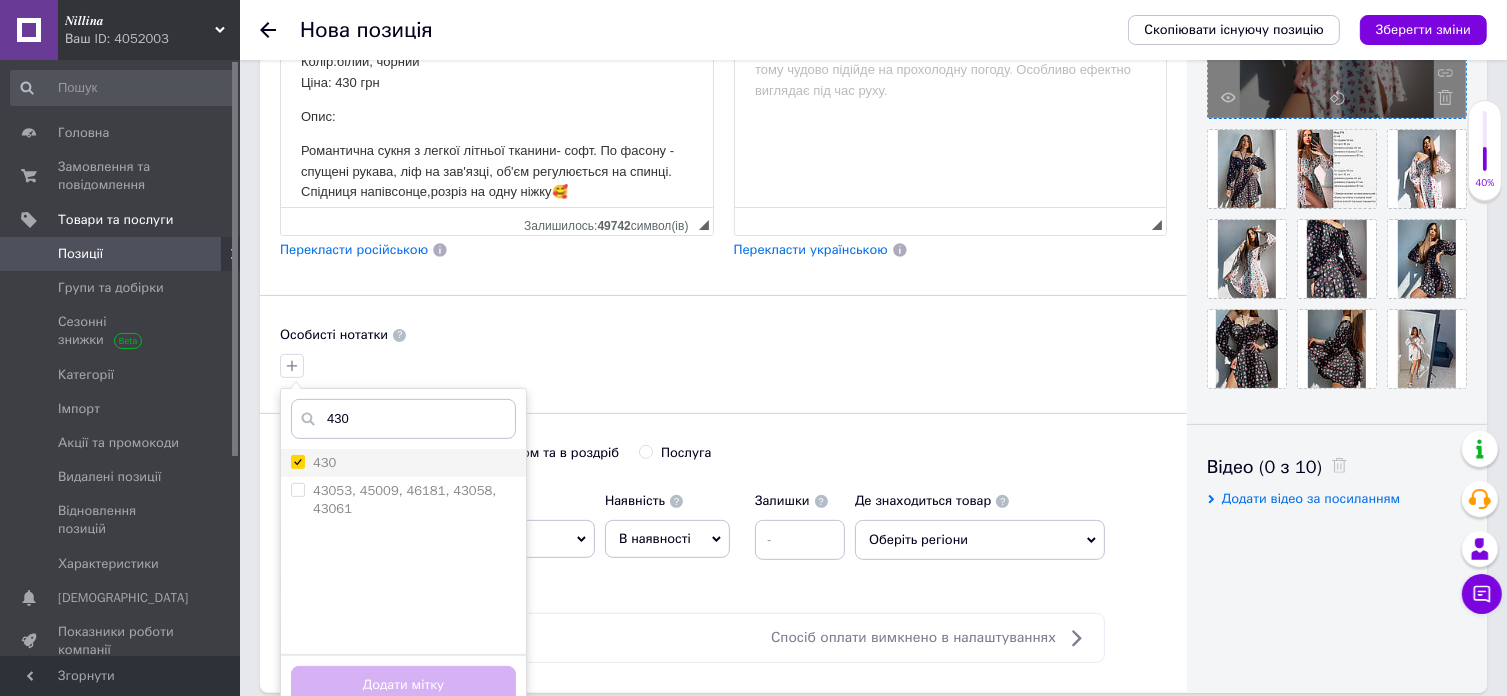 checkbox on "true" 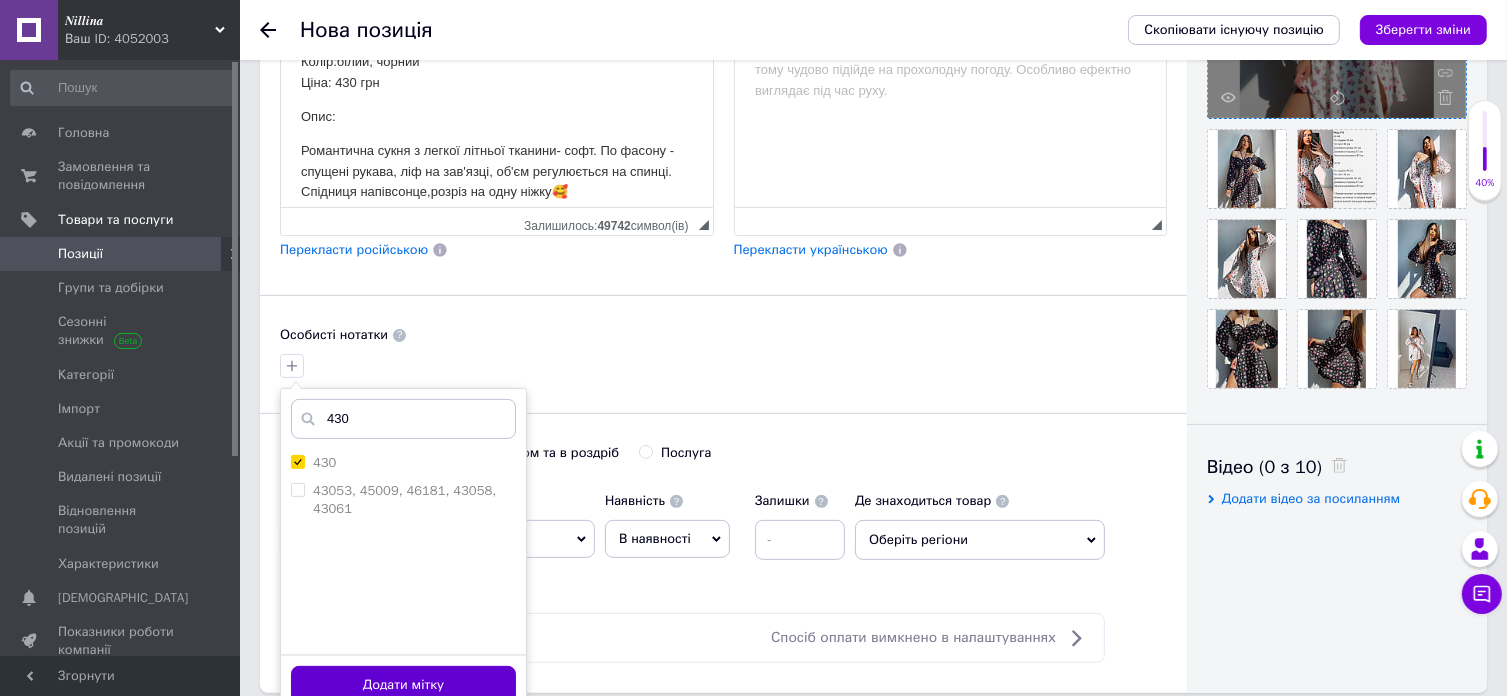 click on "Додати мітку" at bounding box center [403, 685] 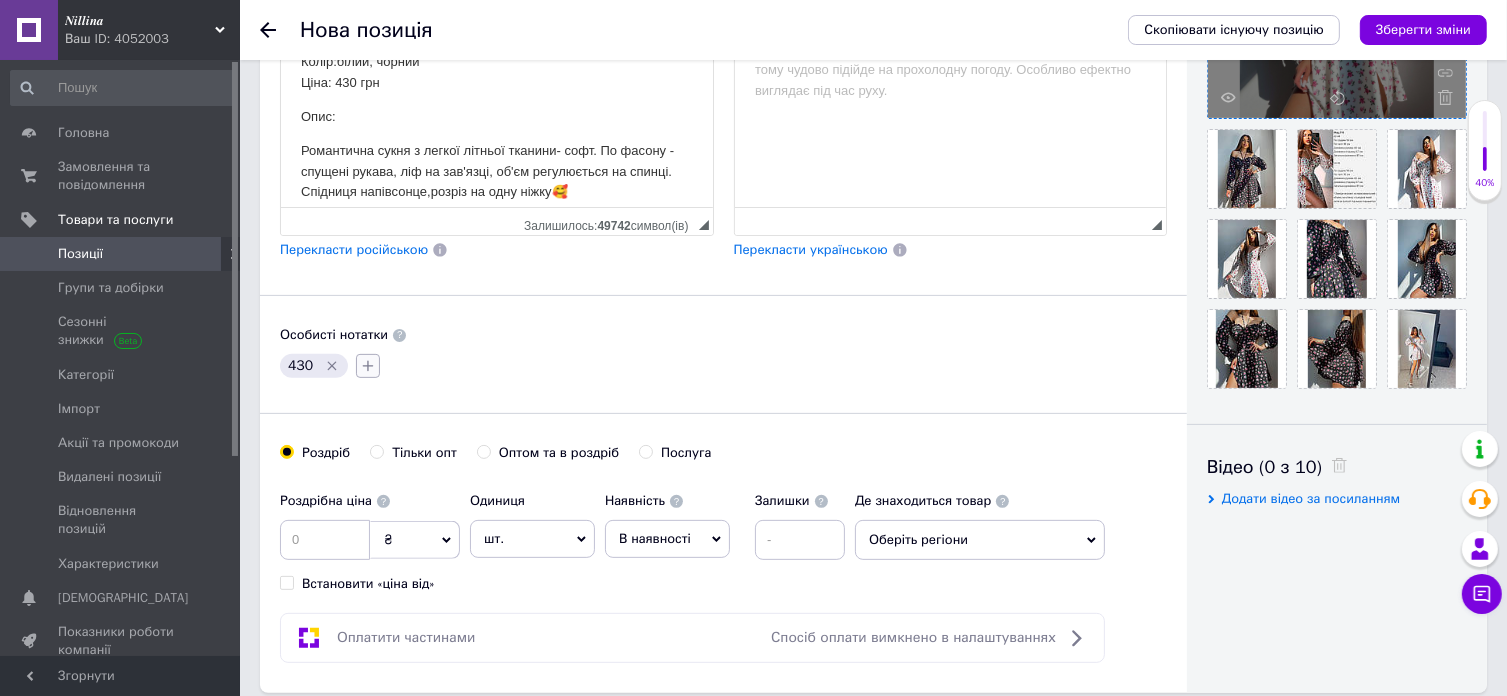 click at bounding box center [368, 366] 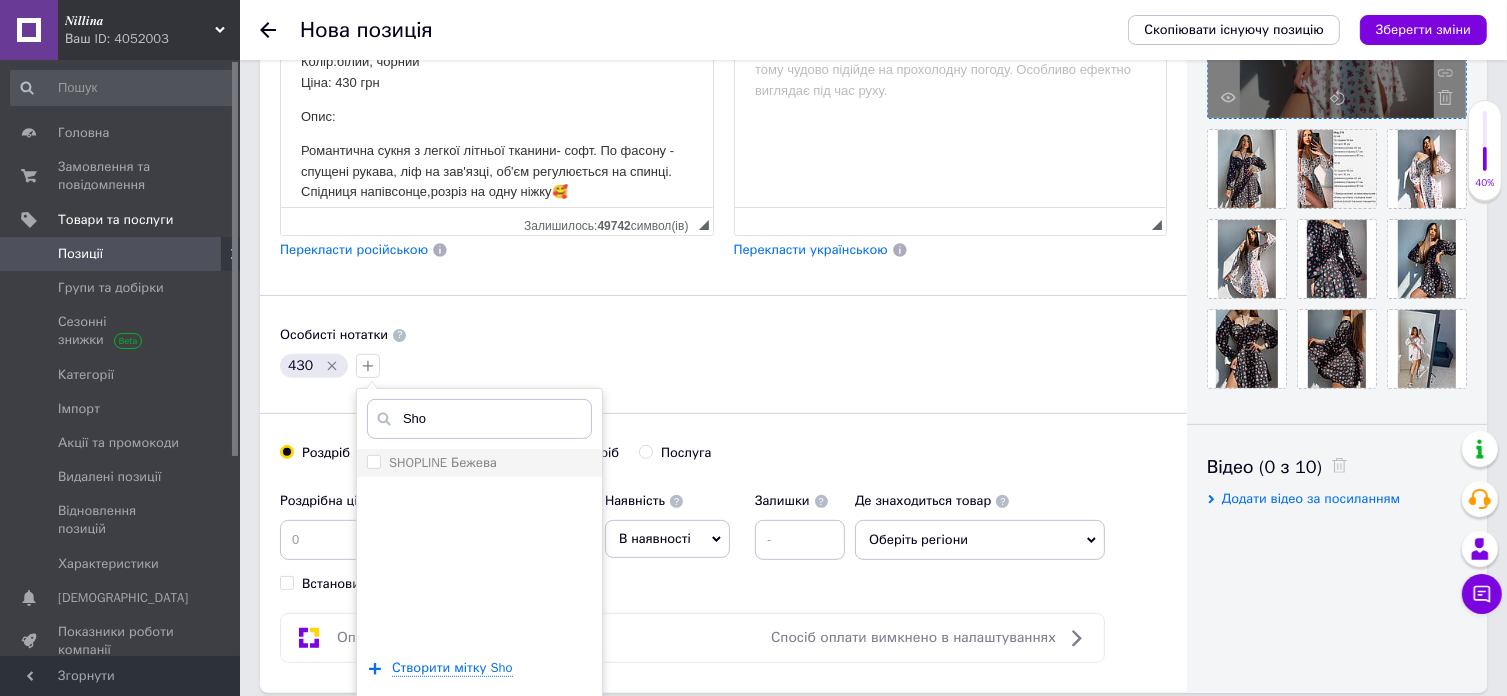 type on "Sho" 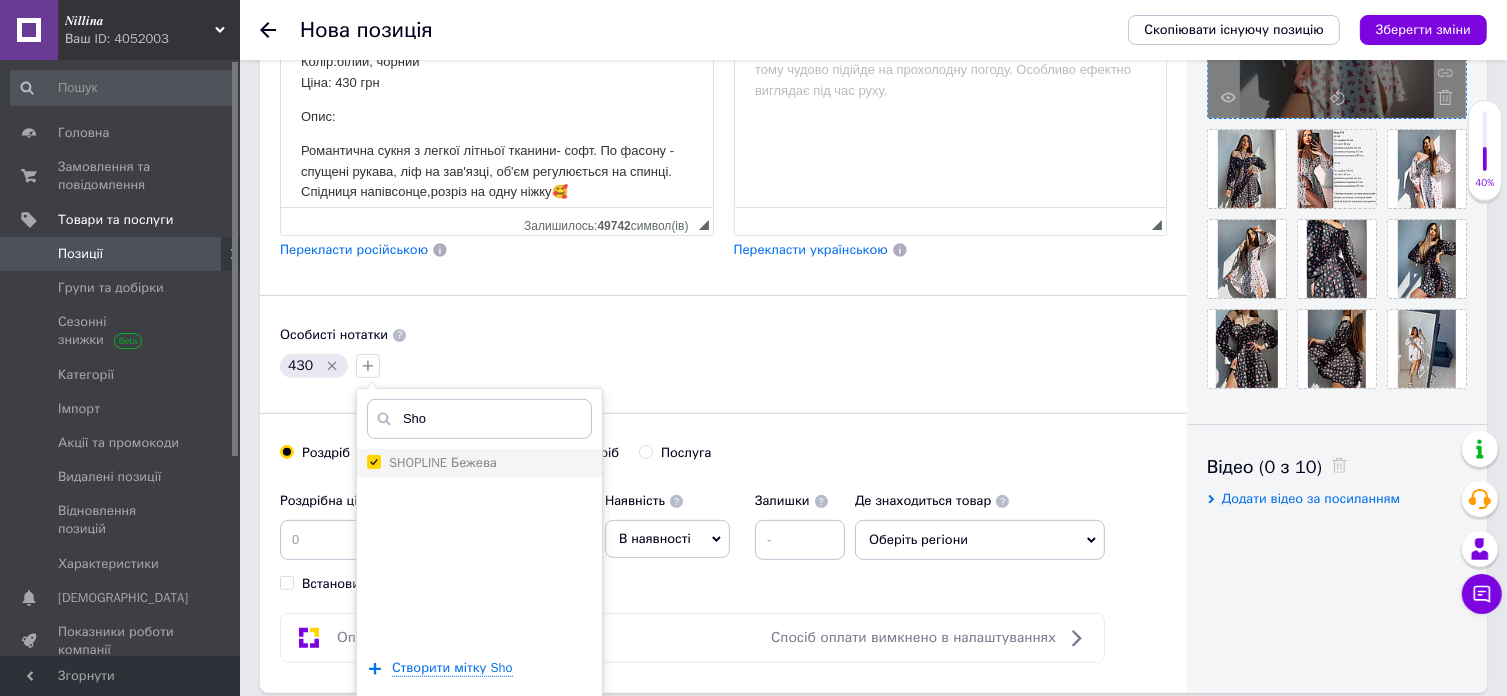 checkbox on "true" 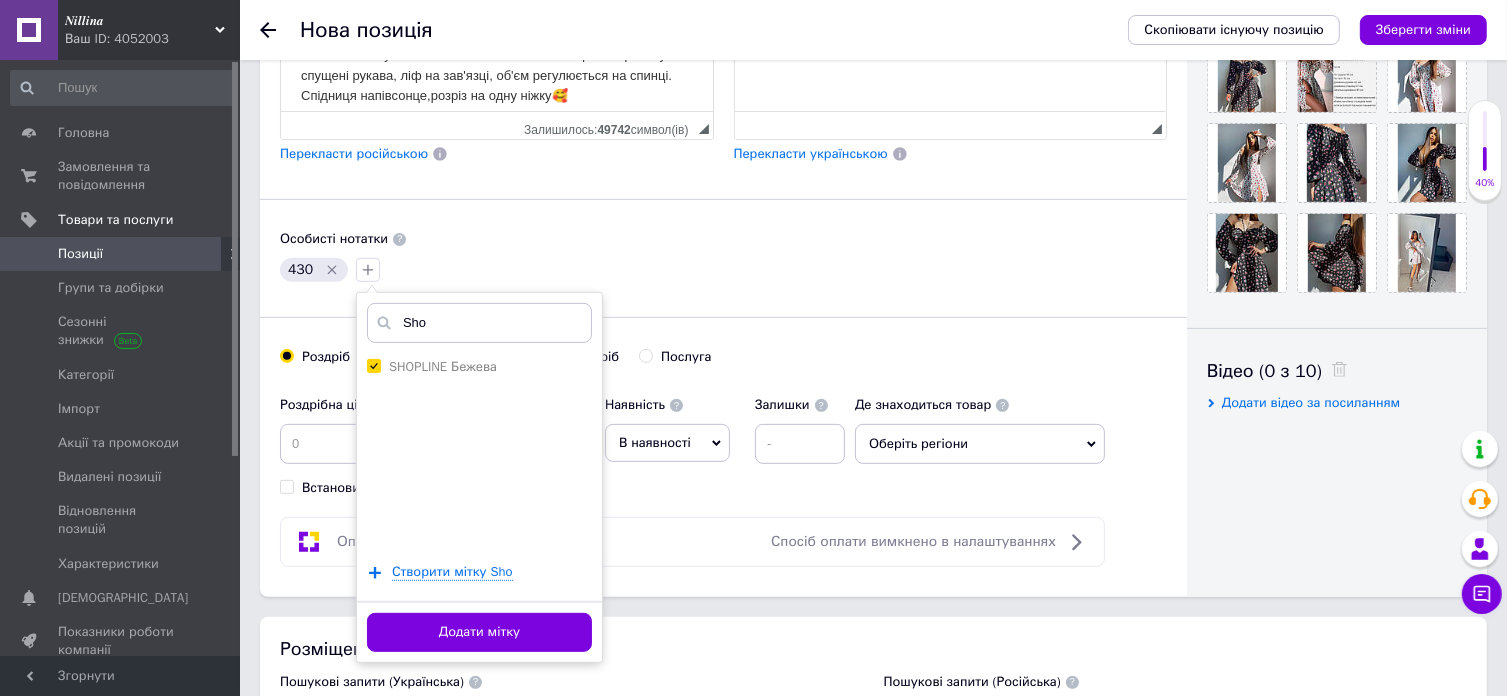scroll, scrollTop: 900, scrollLeft: 0, axis: vertical 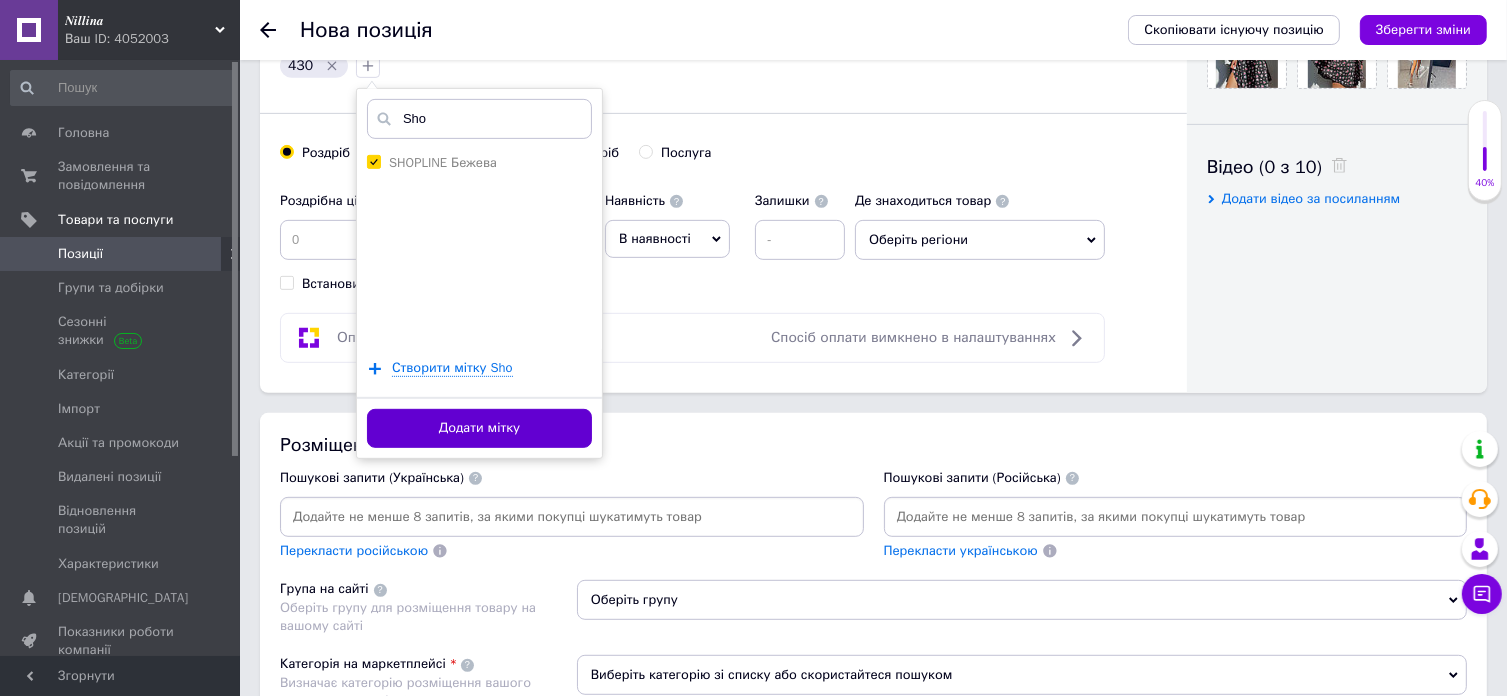 click on "Додати мітку" at bounding box center (479, 428) 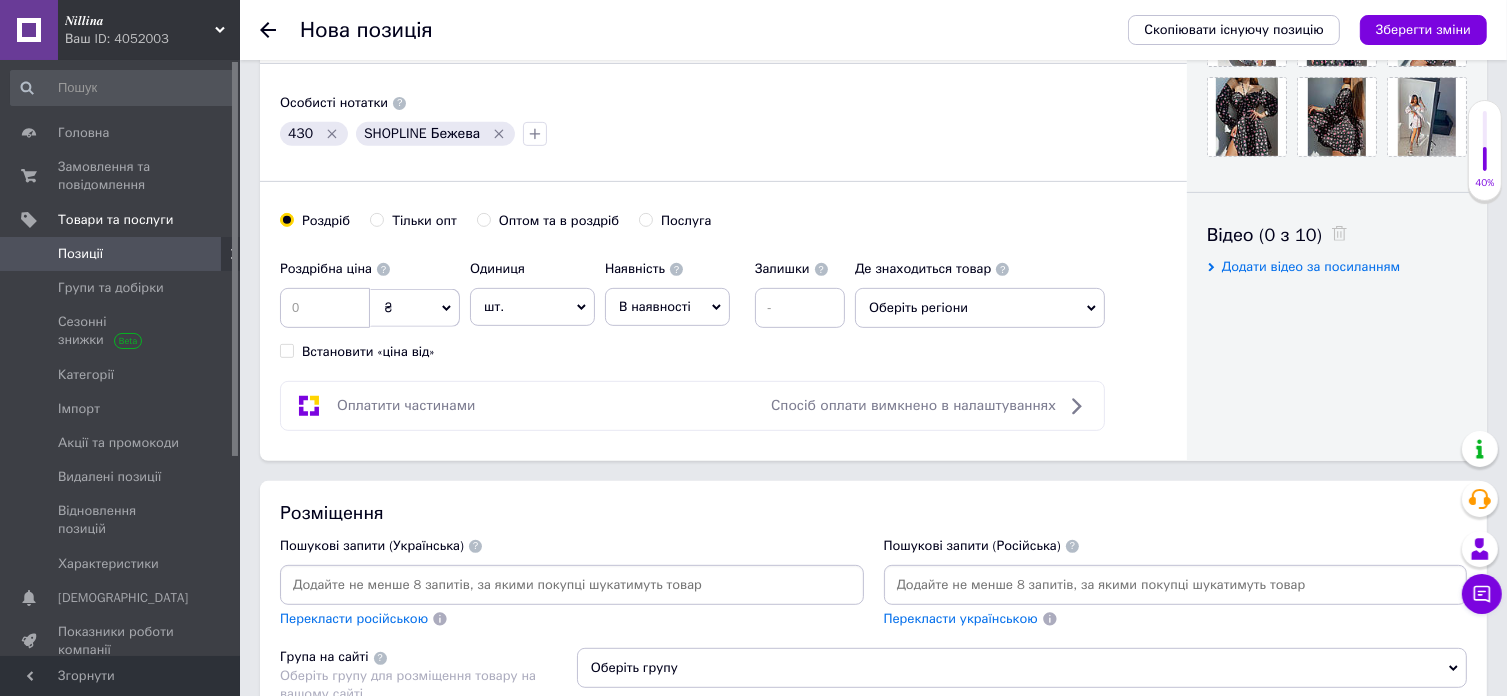scroll, scrollTop: 800, scrollLeft: 0, axis: vertical 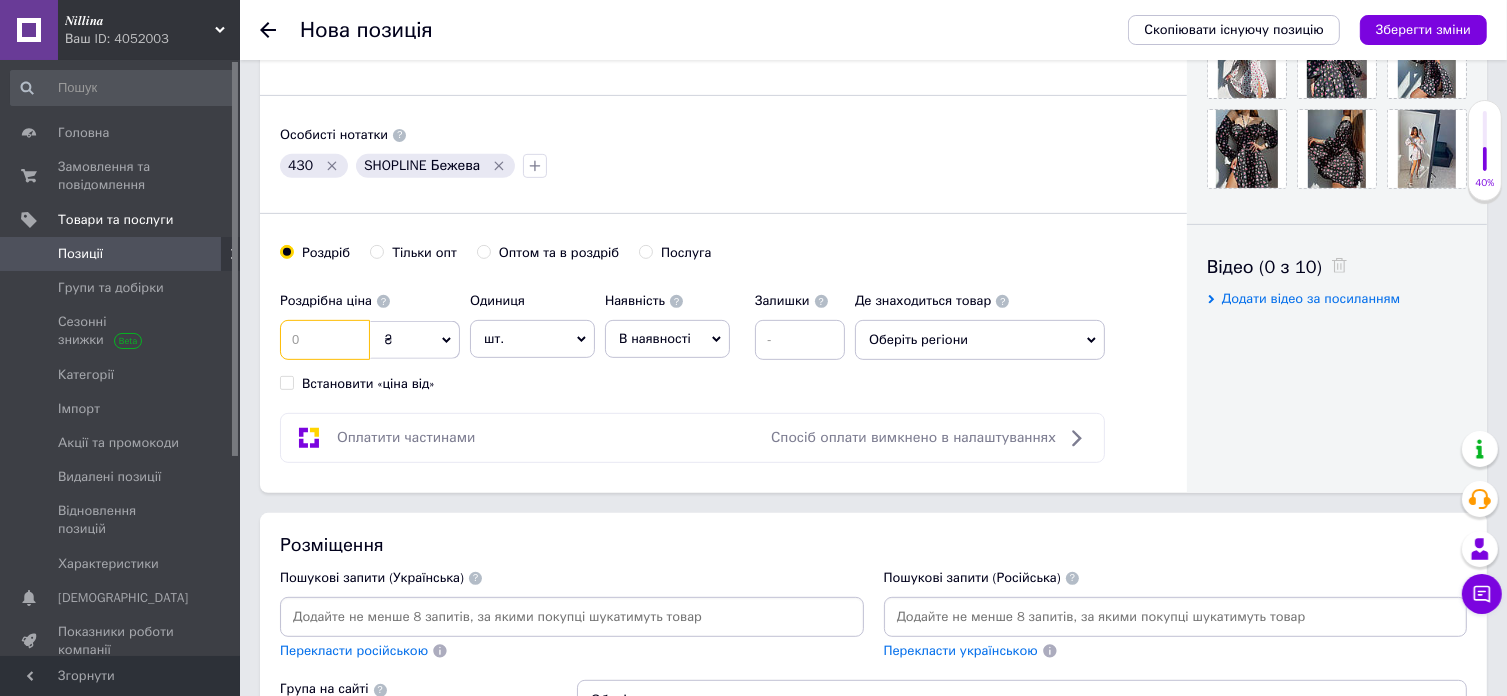 click at bounding box center [325, 340] 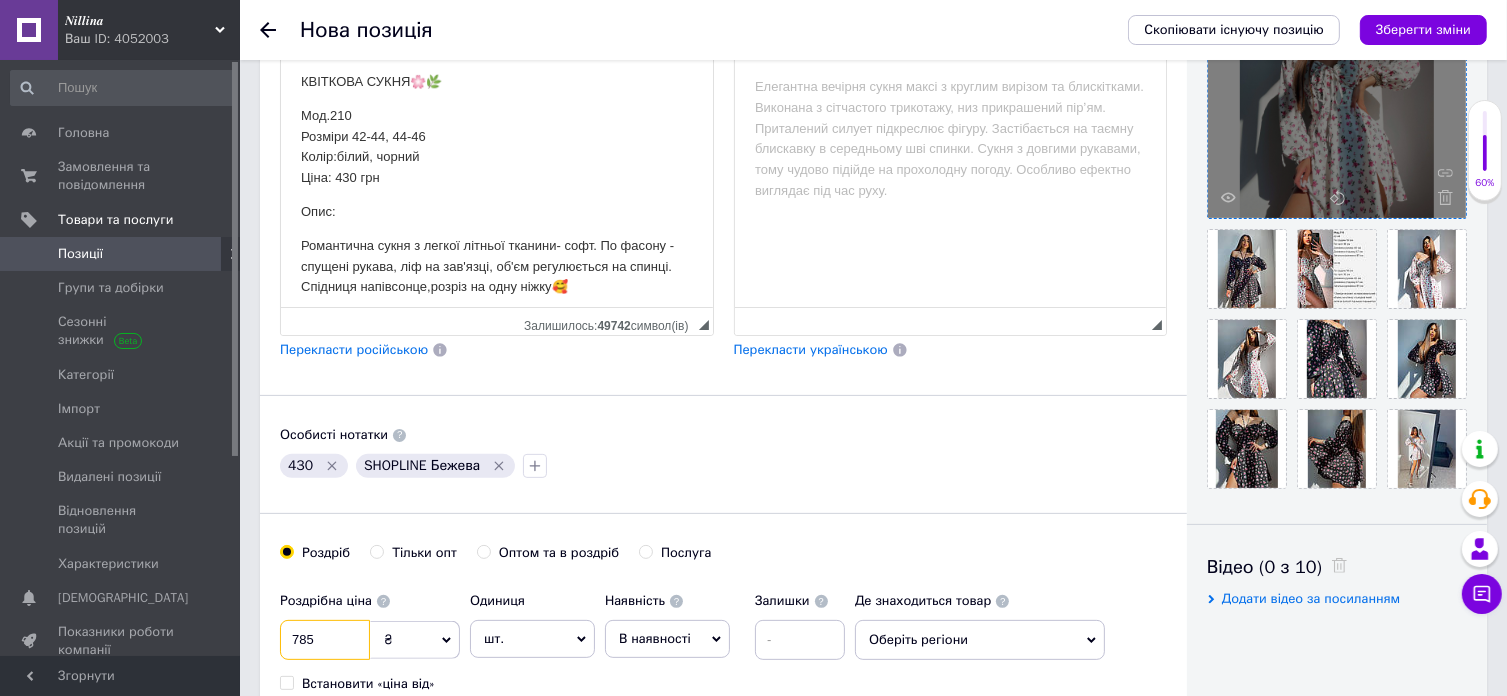 scroll, scrollTop: 0, scrollLeft: 0, axis: both 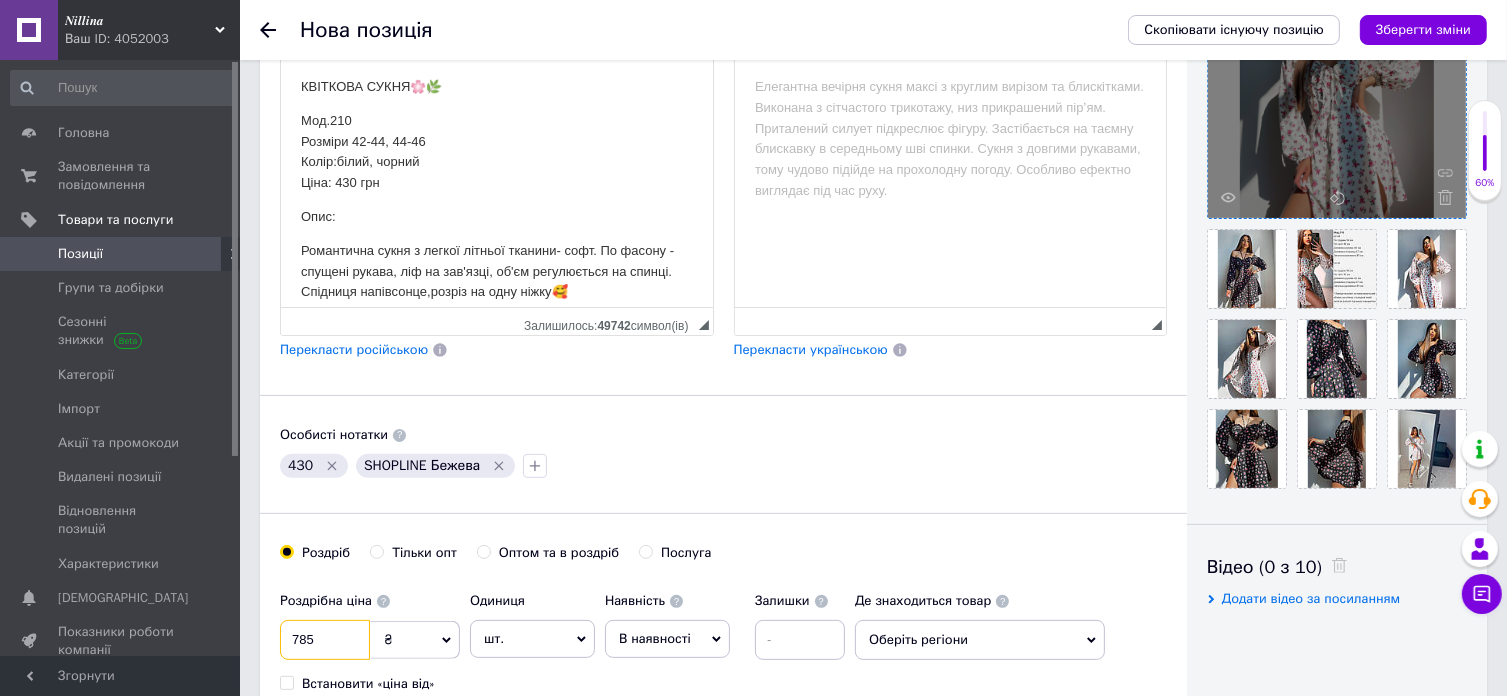 type on "785" 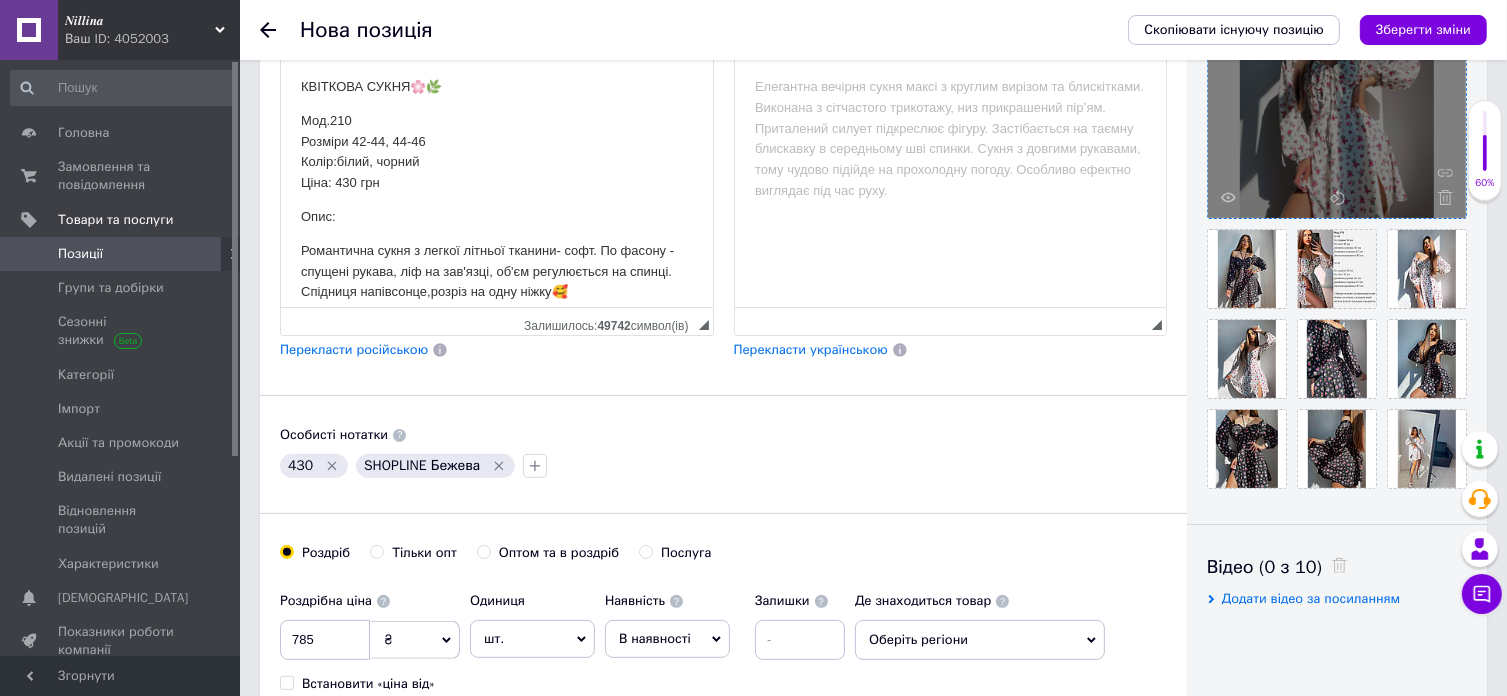 click on "Мод.210 Розміри 42-44, 44-46  Колір:білий, чорний  Ціна: 430 грн" at bounding box center (496, 152) 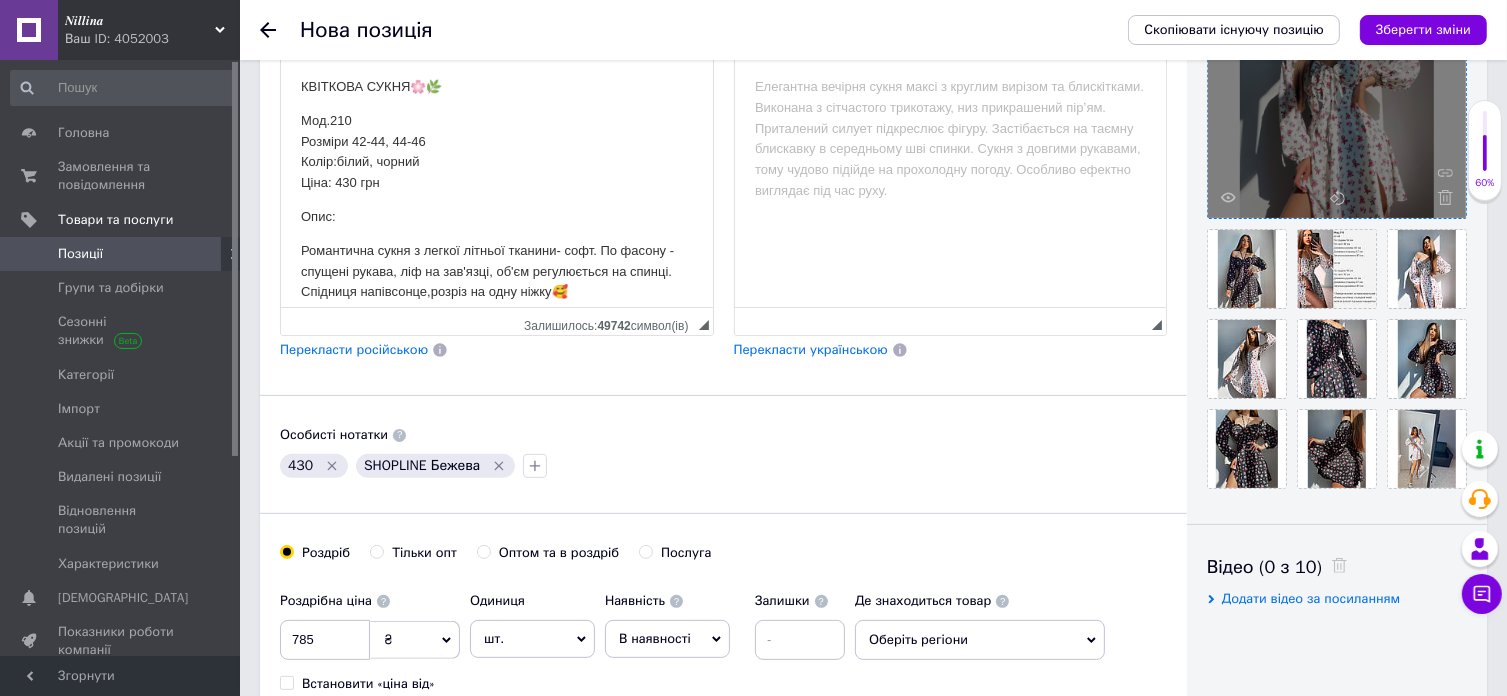 type 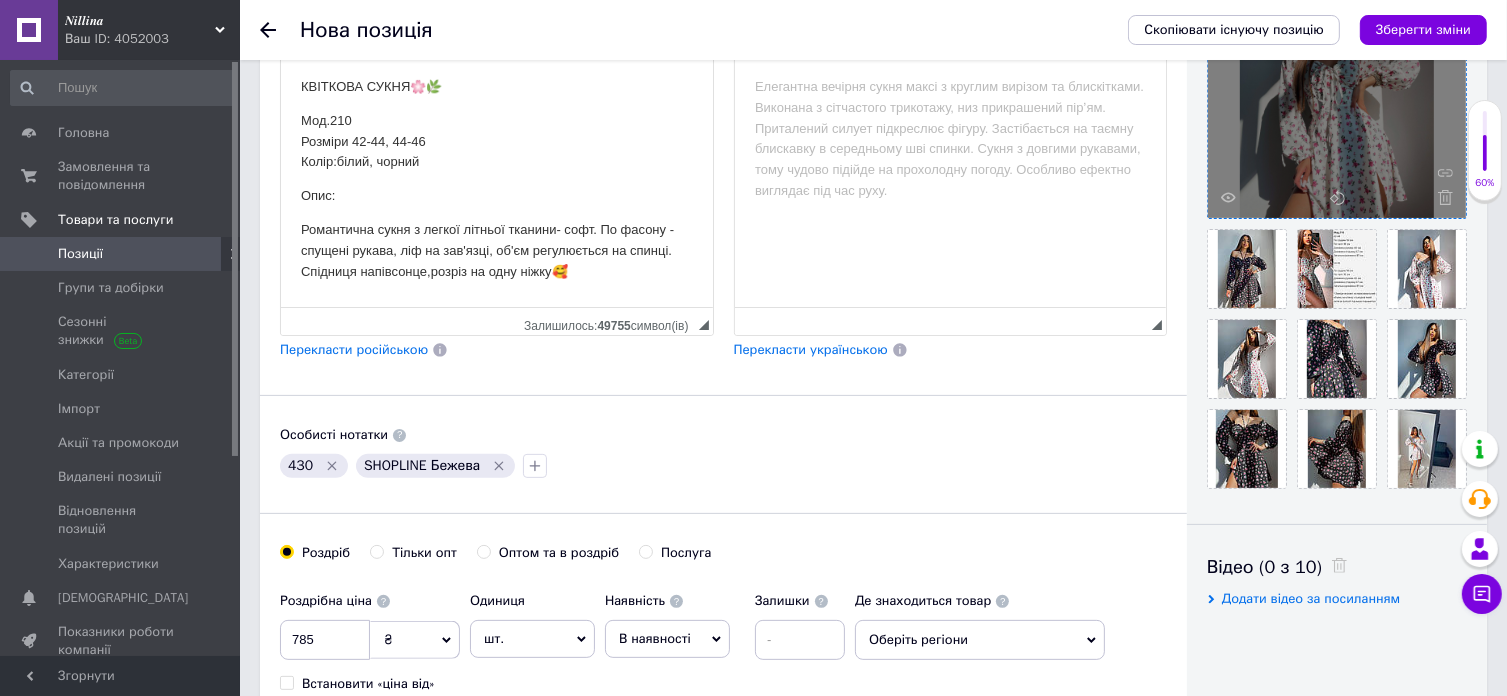 click on "Мод.210 Розміри 42-44, 44-46  Колір:білий, чорний" at bounding box center [496, 142] 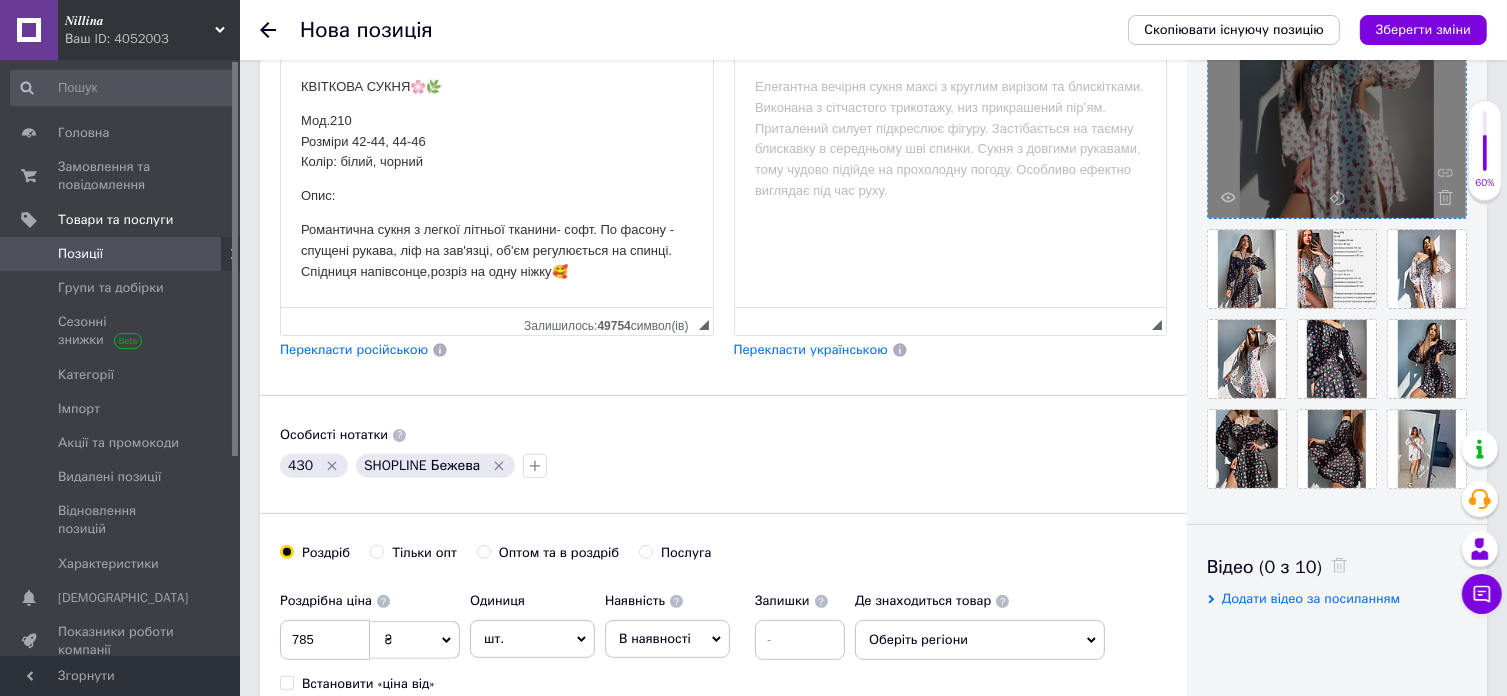 click on "Мод.210 Розміри 42-44, 44-46  Колір: білий, чорний" at bounding box center (496, 142) 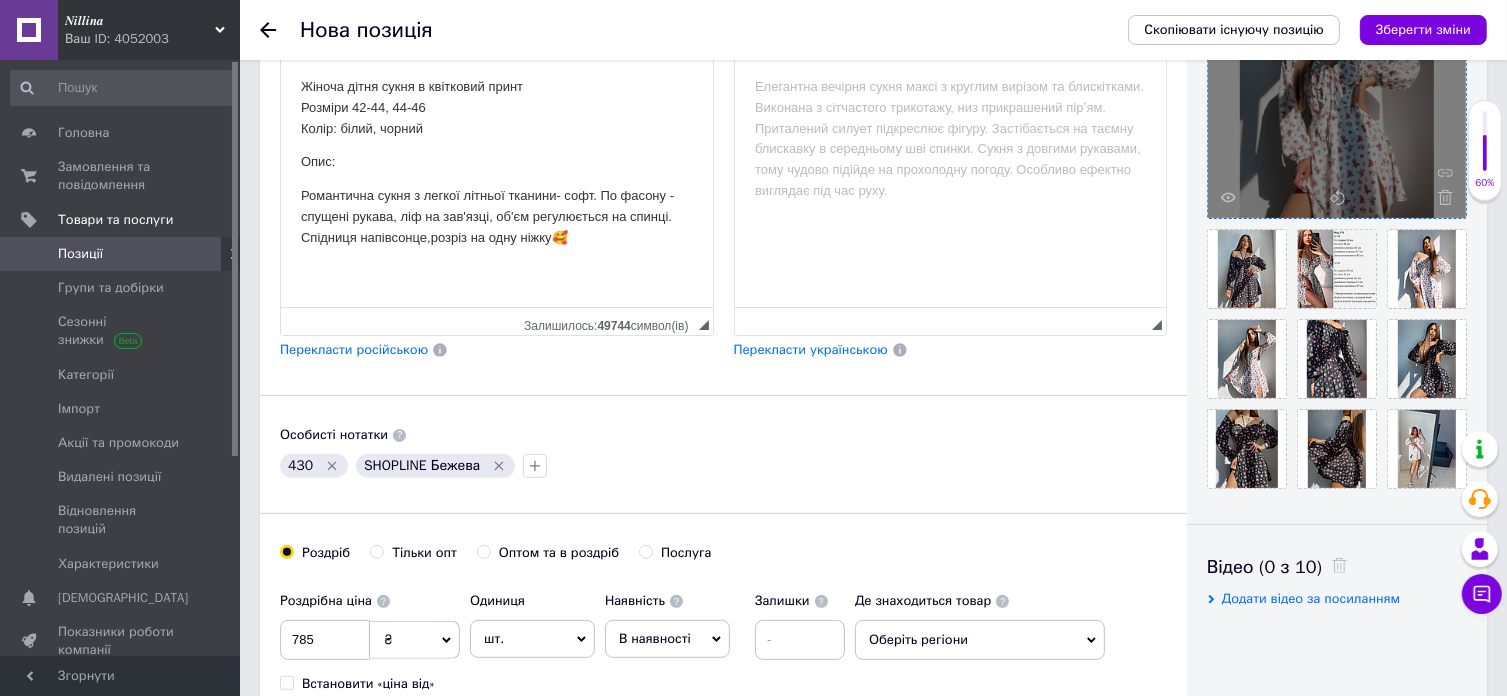 click on "Жіноча дітня сукня в квітковий принт  Розміри 42-44, 44-46  Колір: білий, чорний" at bounding box center [496, 108] 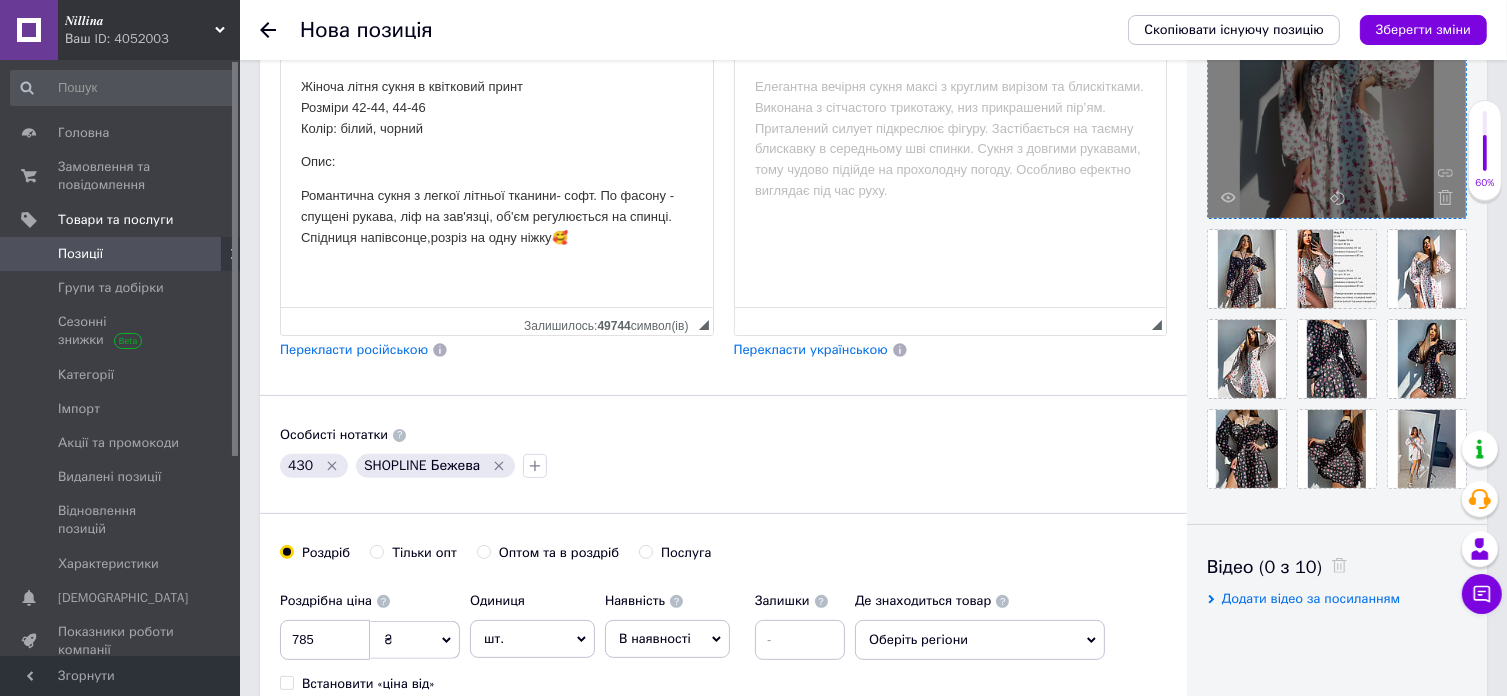 click on "Романтична сукня з легкої літньої тканини- софт. По фасону - спущені рукава, ліф на зав'язці, об'єм регулюється на спинці. Спідниця напівсонце,розріз на одну ніжку🥰" at bounding box center (496, 217) 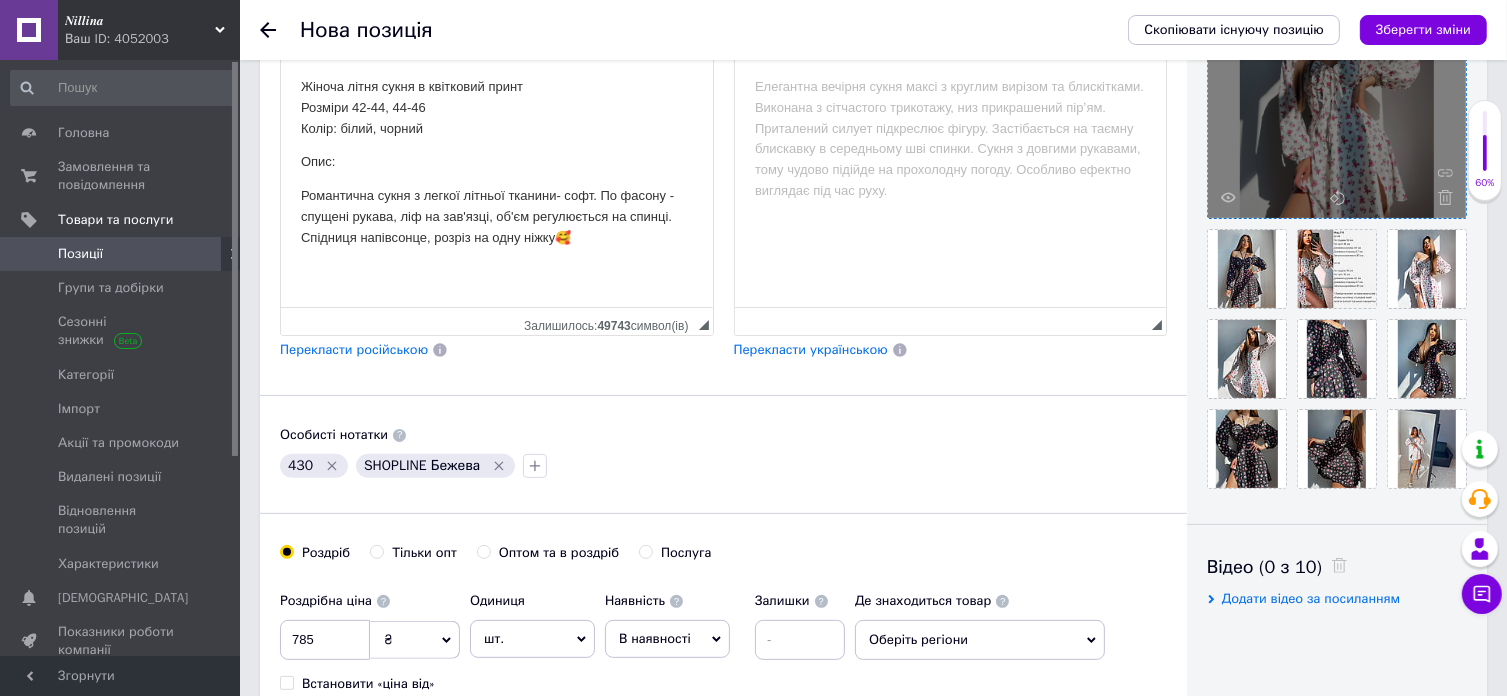 click on "Романтична сукня з легкої літньої тканини- софт. По фасону - спущені рукава, ліф на зав'язці, об'єм регулюється на спинці. Спідниця напівсонце, розріз на одну ніжку🥰" at bounding box center [496, 217] 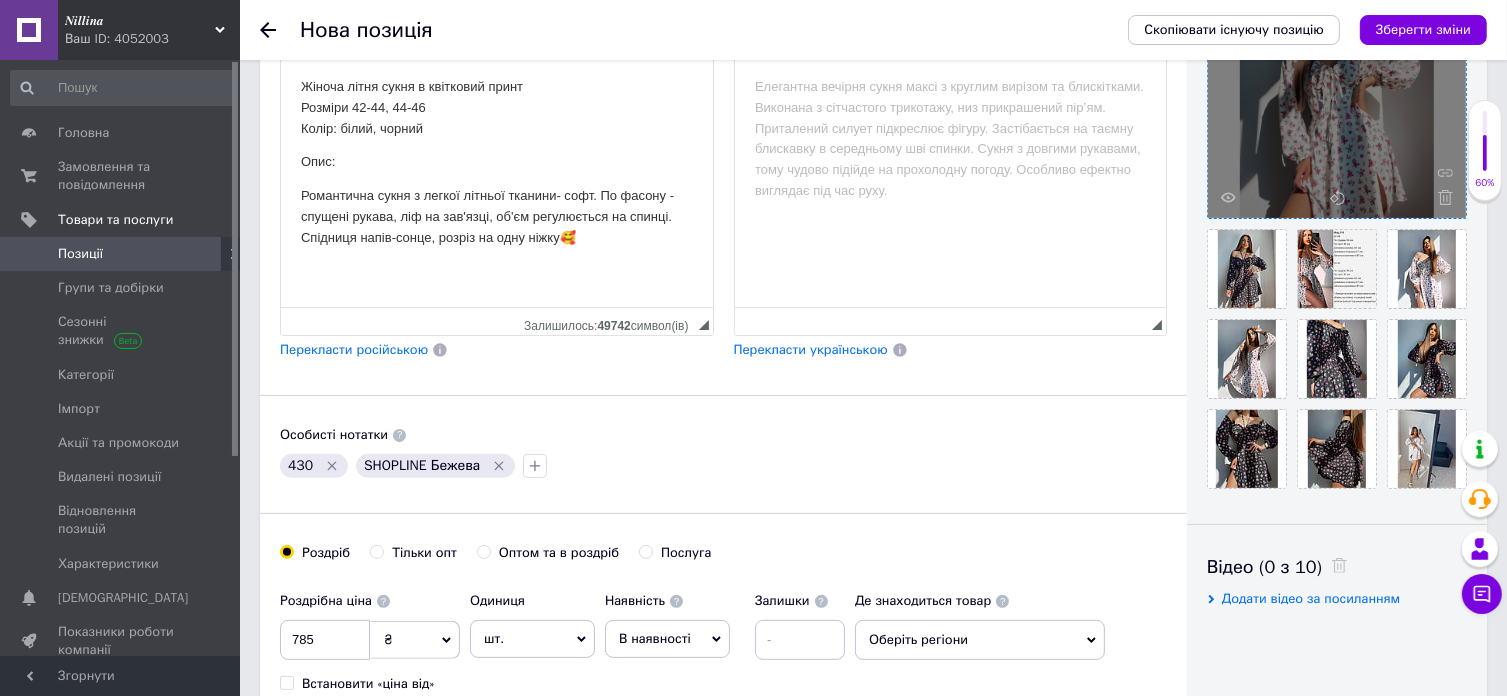 click on "Жіноча літня сукня в квітковий принт  Розміри 42-44, 44-46  Колір: білий, чорний  Опис: Романтична сукня з легкої літньої тканини- софт. По фасону - спущені рукава, ліф на зав'язці, об'єм регулюється на спинці. Спідниця напів-сонце, розріз на одну ніжку🥰" at bounding box center [496, 163] 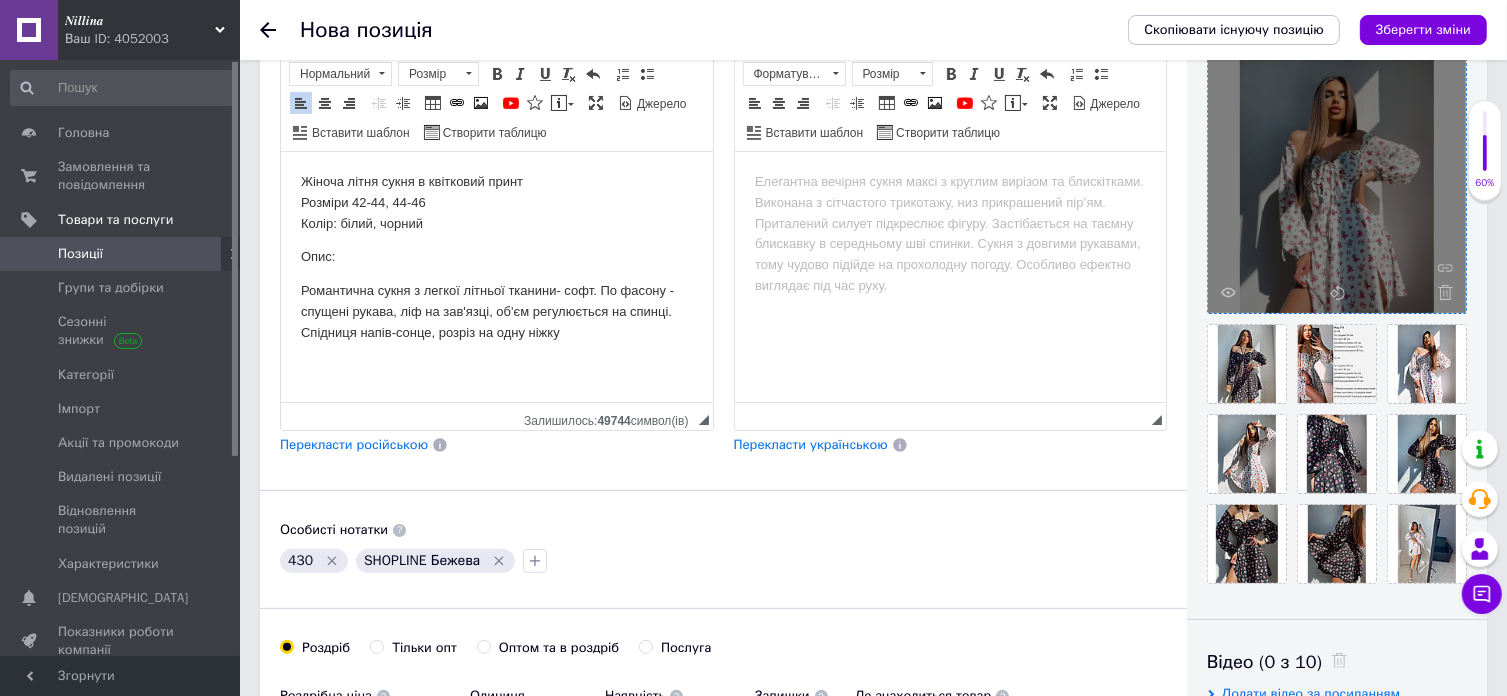 scroll, scrollTop: 300, scrollLeft: 0, axis: vertical 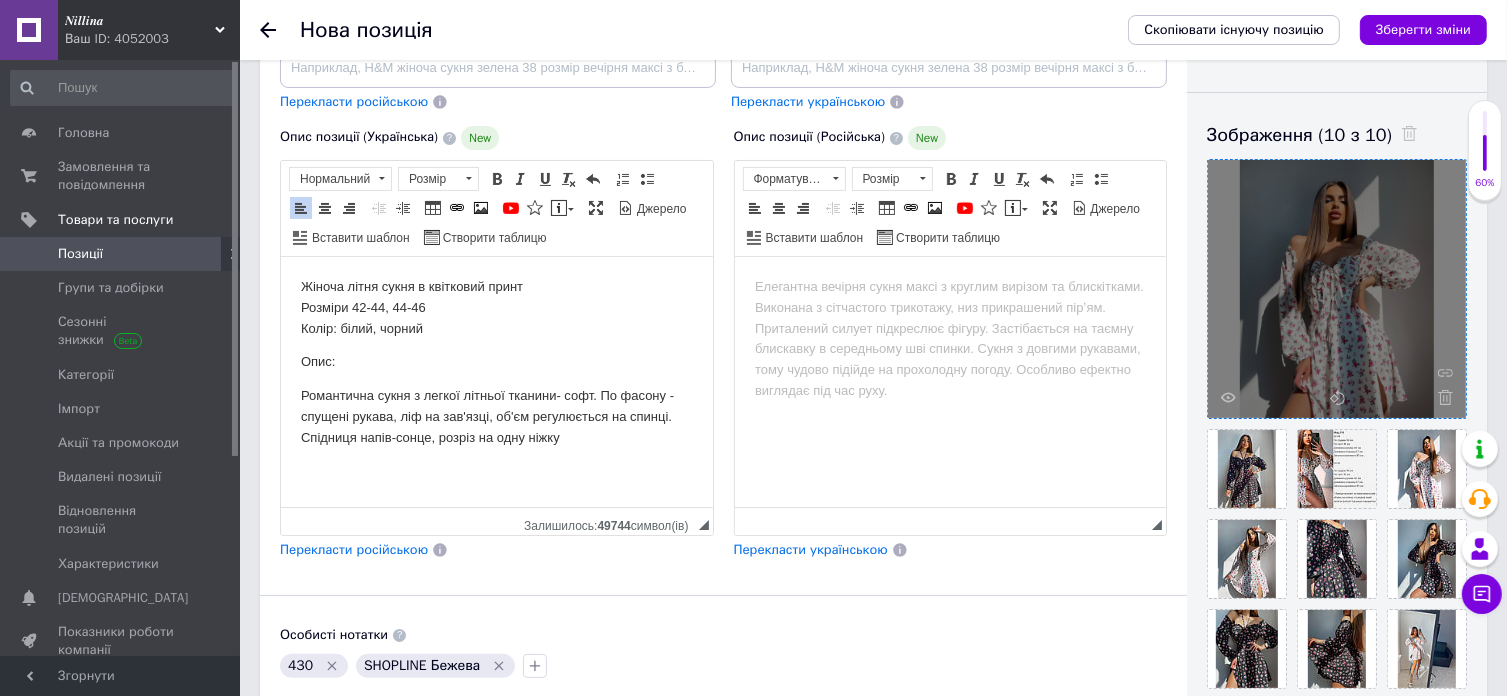 click on "Жіноча літня сукня в квітковий принт  Розміри 42-44, 44-46  Колір: білий, чорний" at bounding box center (496, 308) 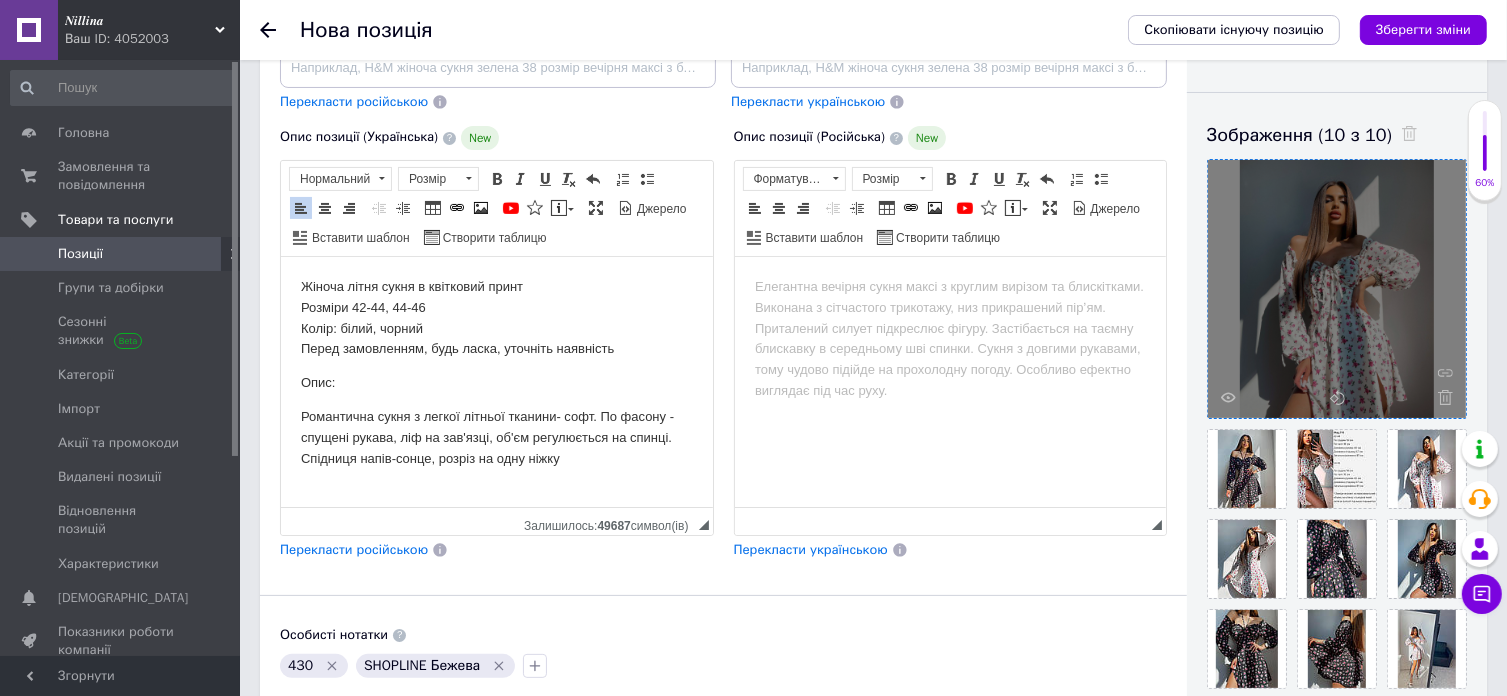 click on "Перекласти російською" at bounding box center (354, 549) 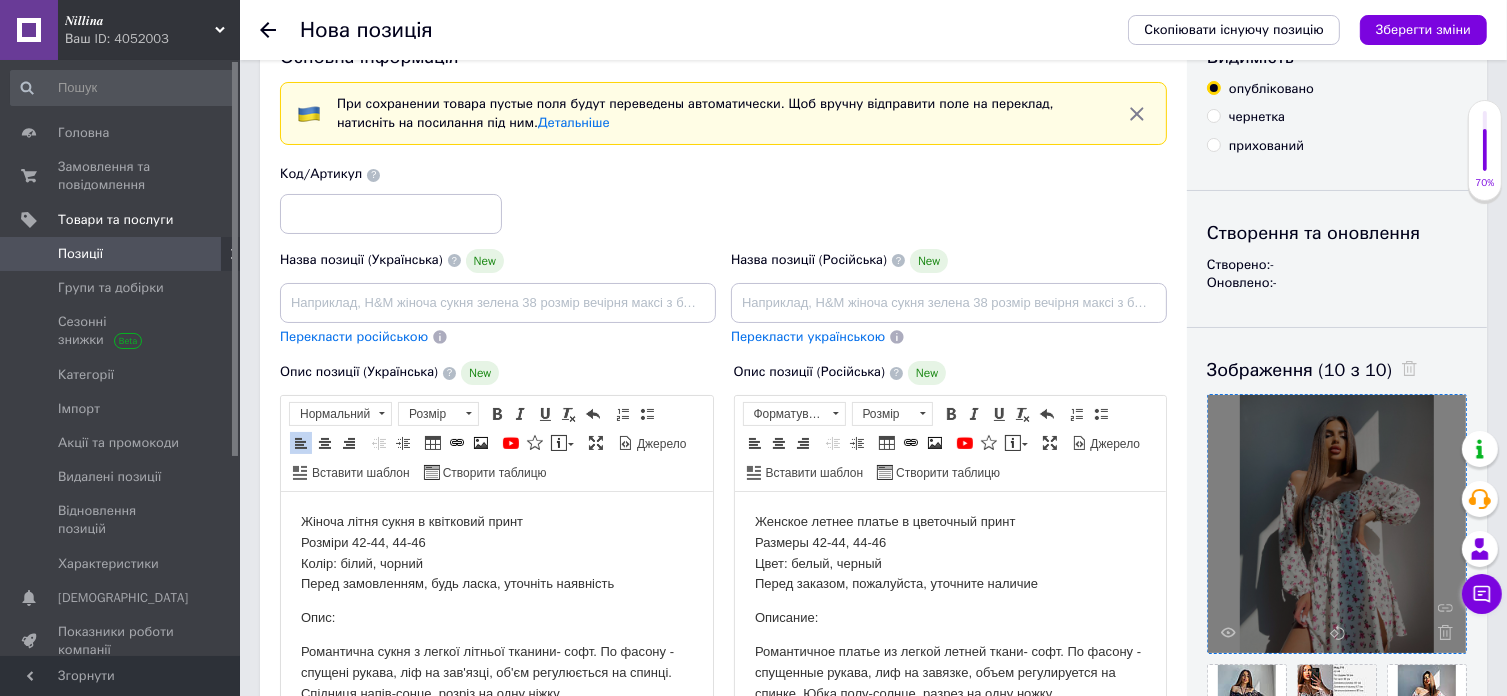 scroll, scrollTop: 100, scrollLeft: 0, axis: vertical 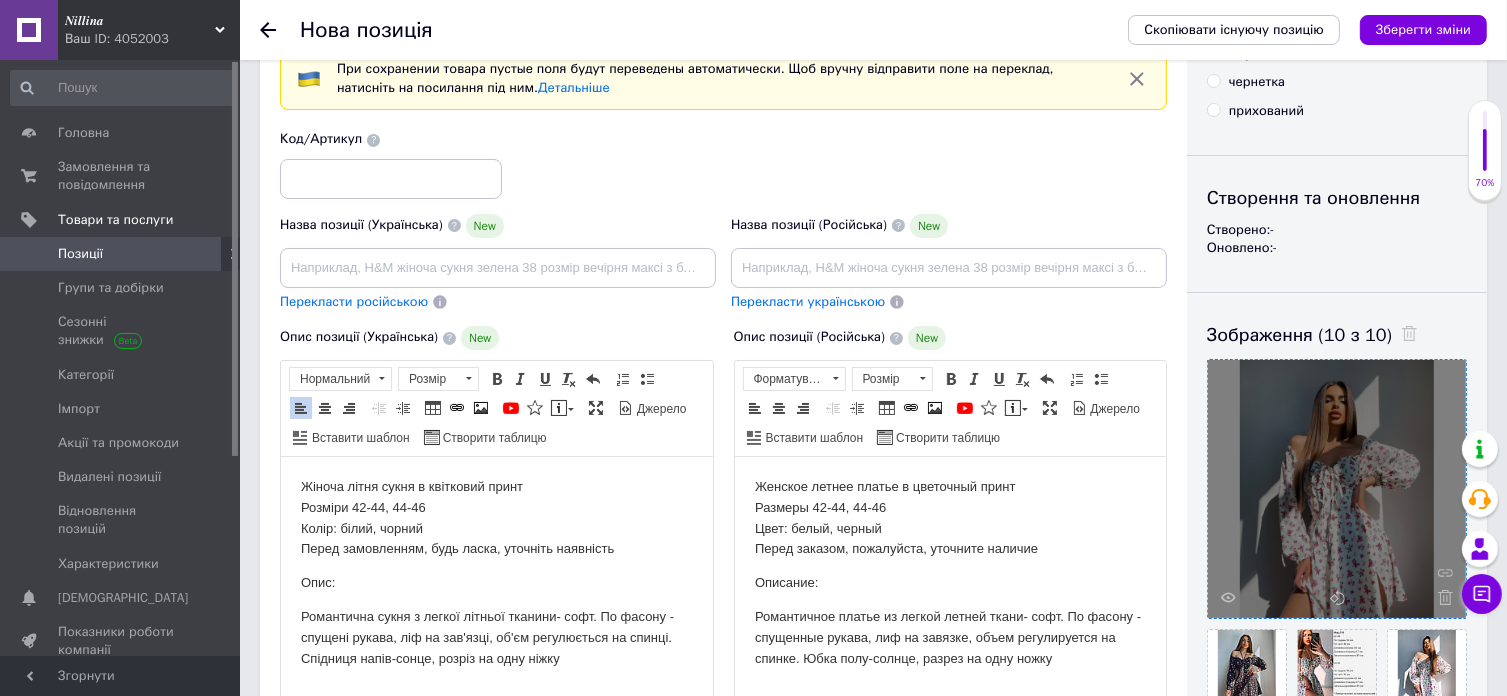 drag, startPoint x: 540, startPoint y: 487, endPoint x: 298, endPoint y: 460, distance: 243.50154 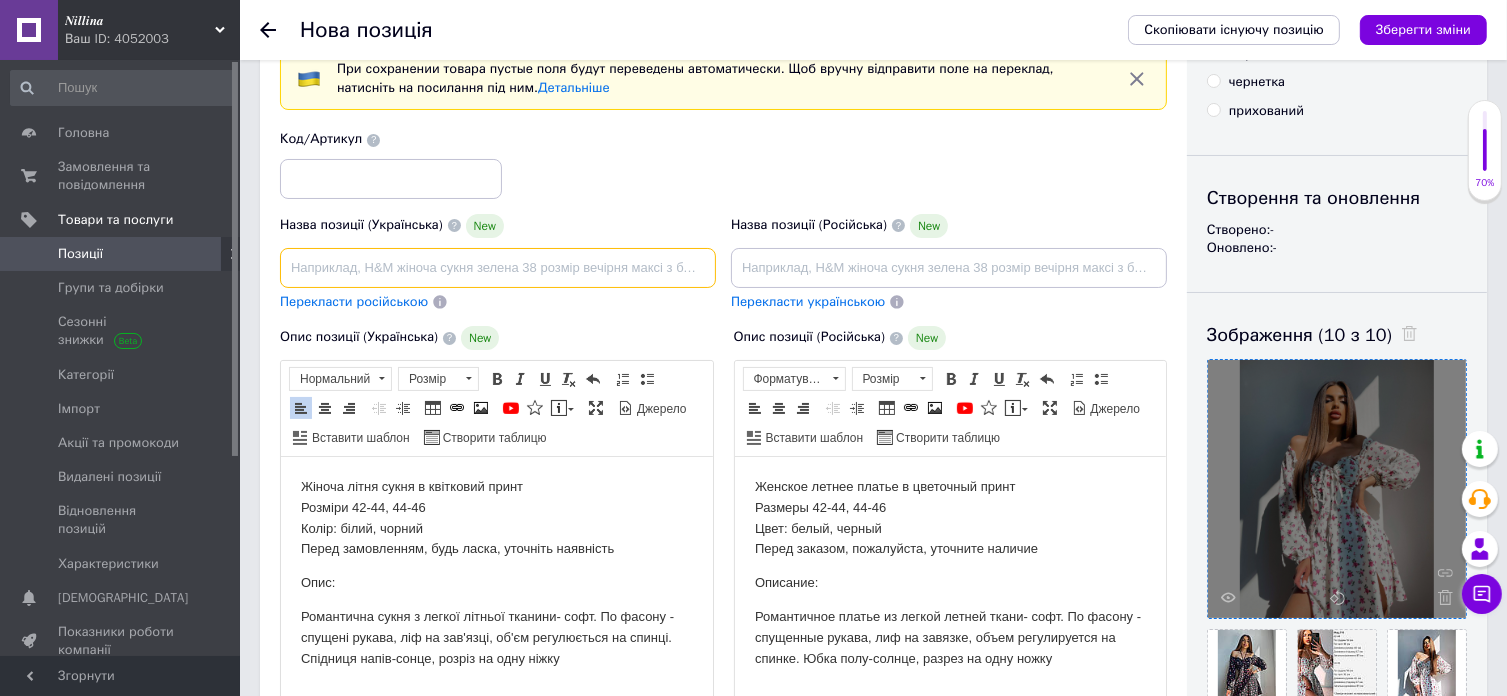 click at bounding box center (498, 268) 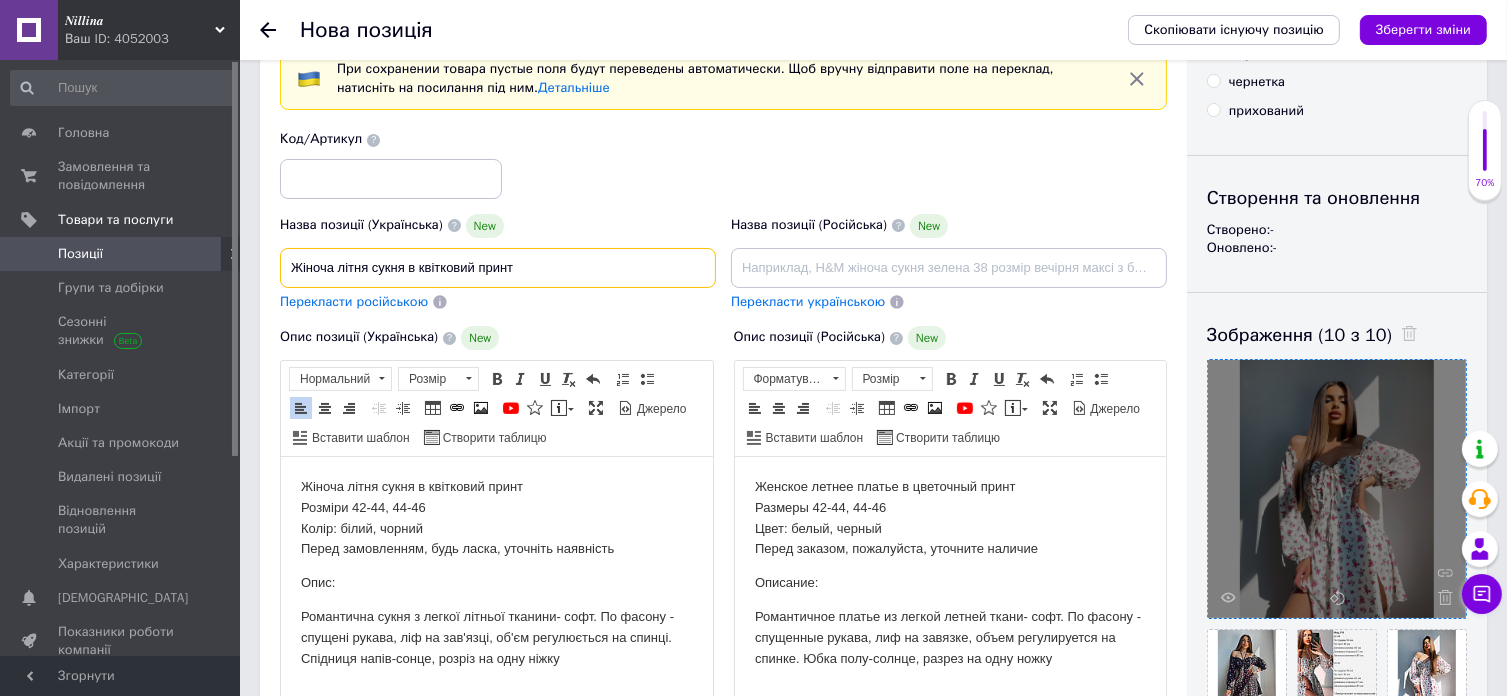 click on "Жіноча літня сукня в квітковий принт" at bounding box center (498, 268) 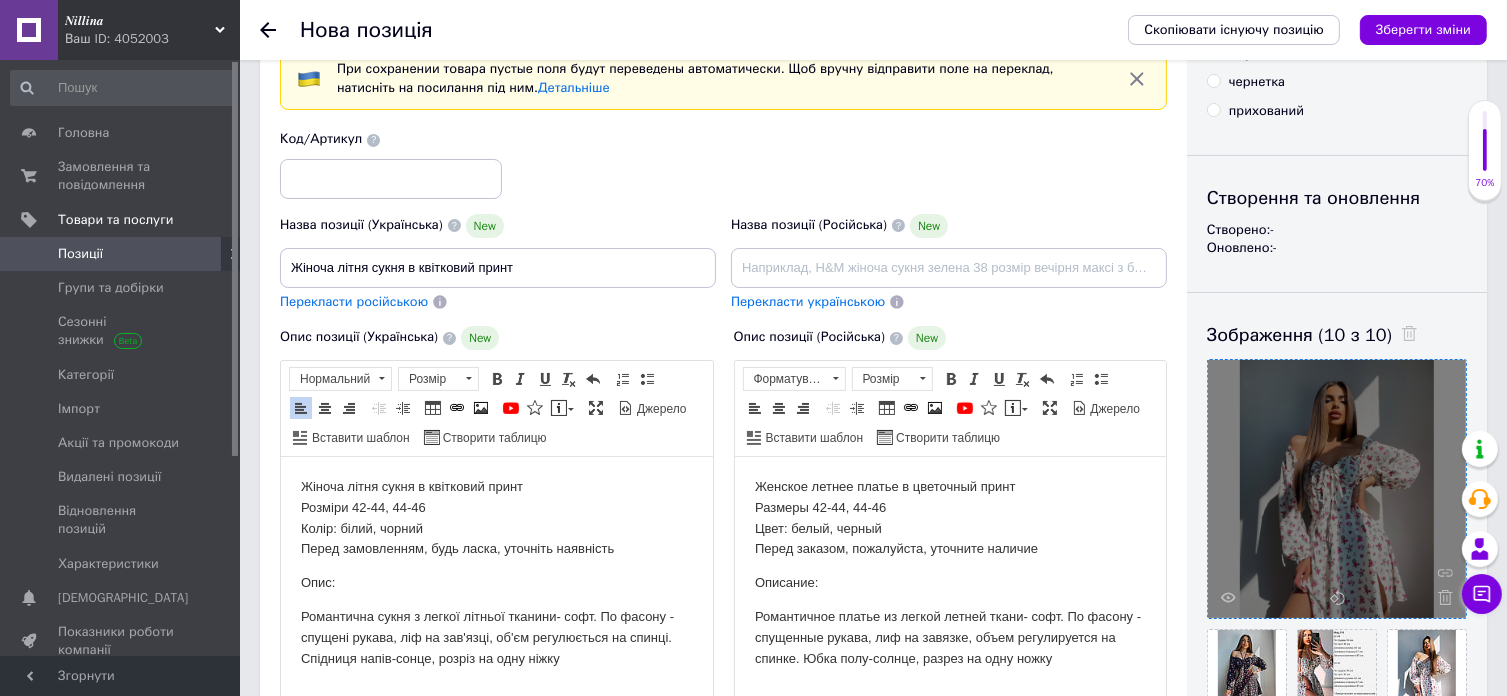 click on "Жіноча літня сукня в квітковий принт  Розміри 42-44, 44-46  Колір: білий, чорний  Перед замовленням, будь ласка, уточніть наявність" at bounding box center (496, 518) 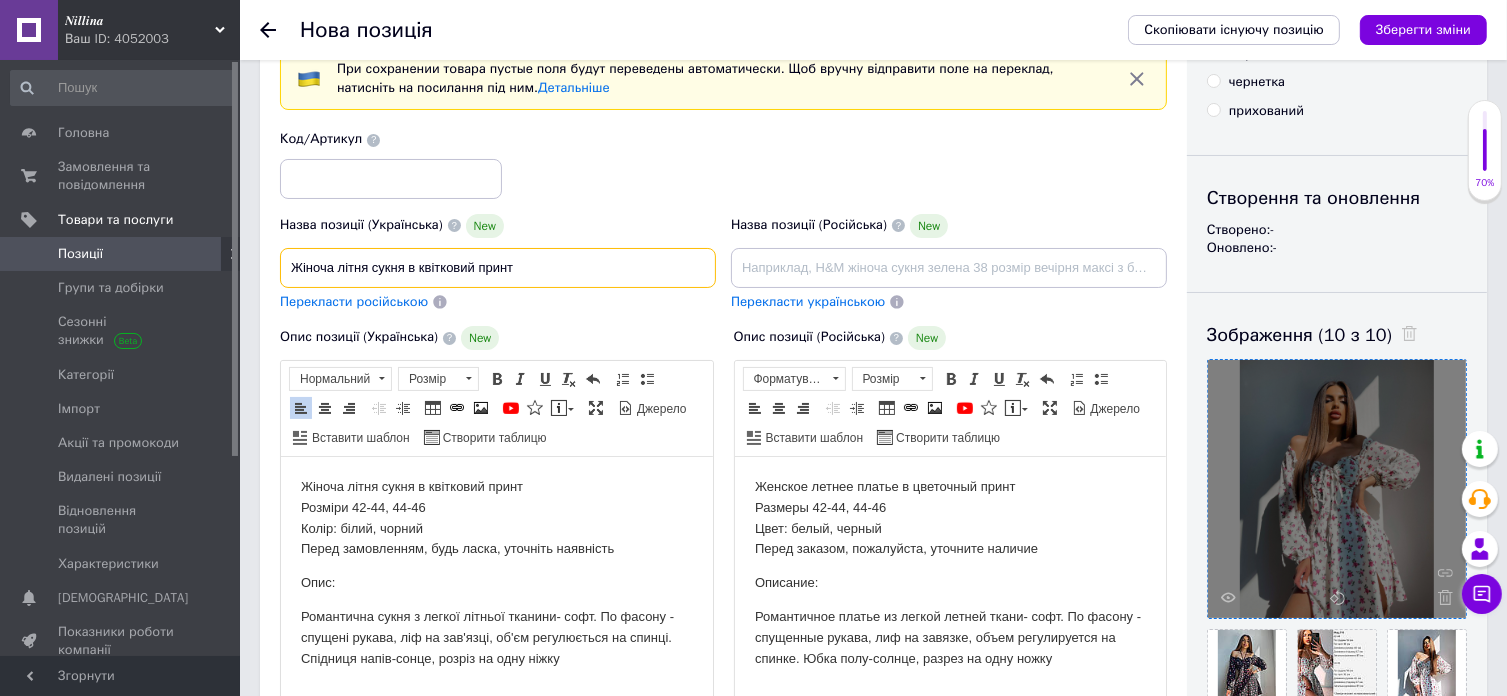 click on "Жіноча літня сукня в квітковий принт" at bounding box center [498, 268] 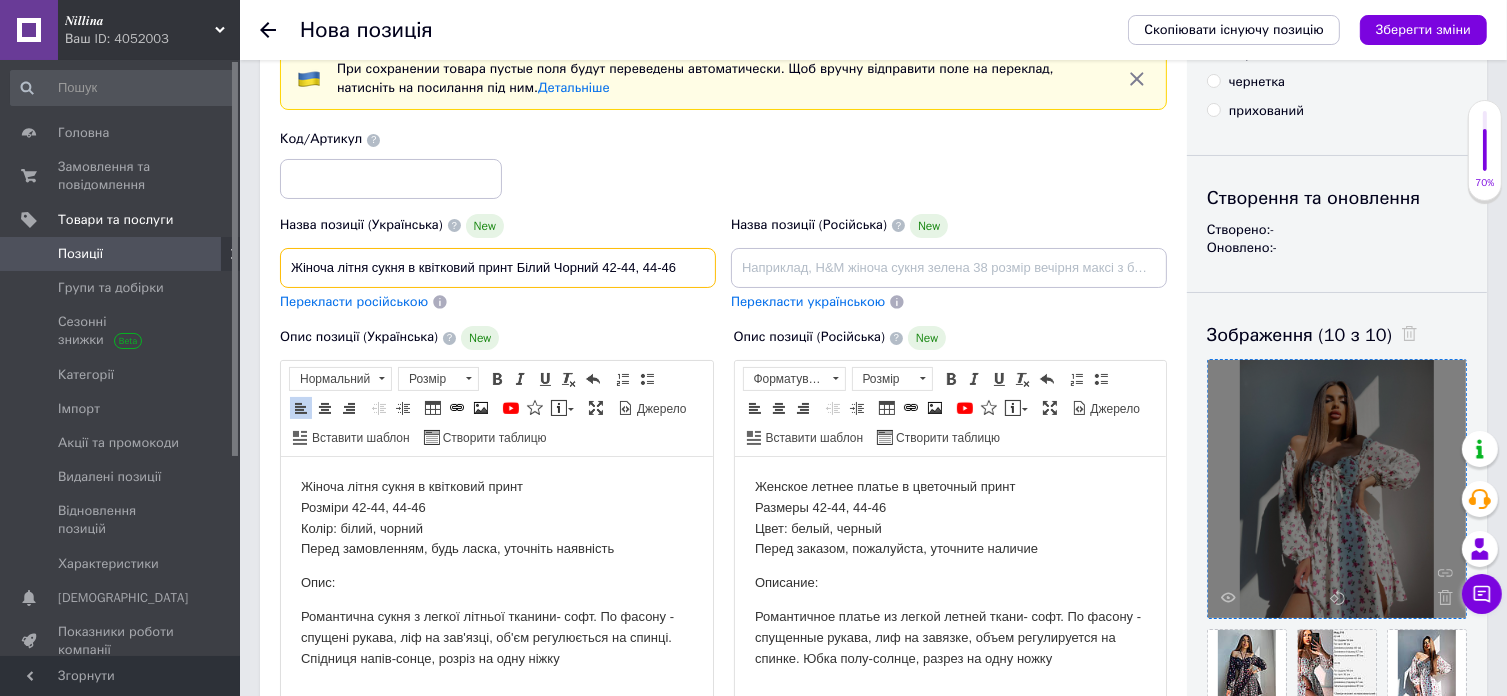 type on "Жіноча літня сукня в квітковий принт Білий Чорний 42-44, 44-46" 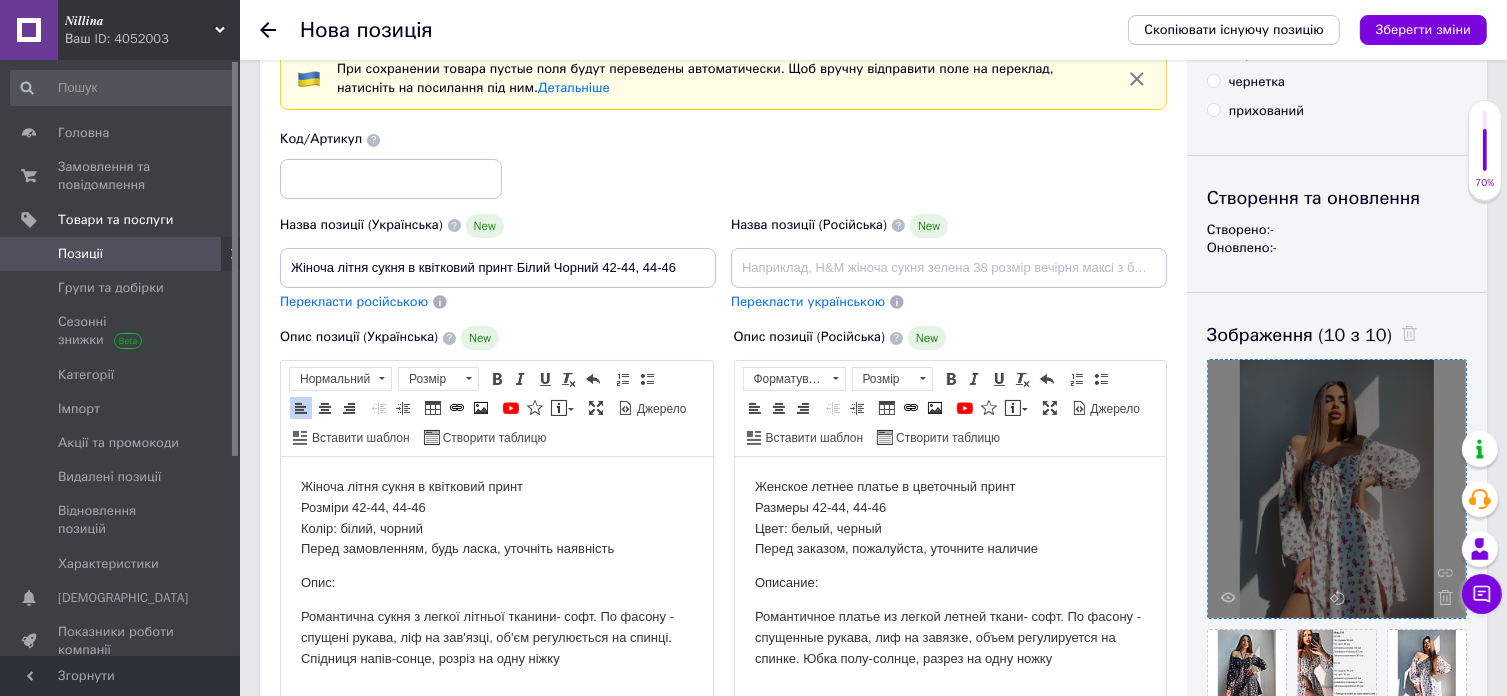 click on "Перекласти російською" at bounding box center [354, 301] 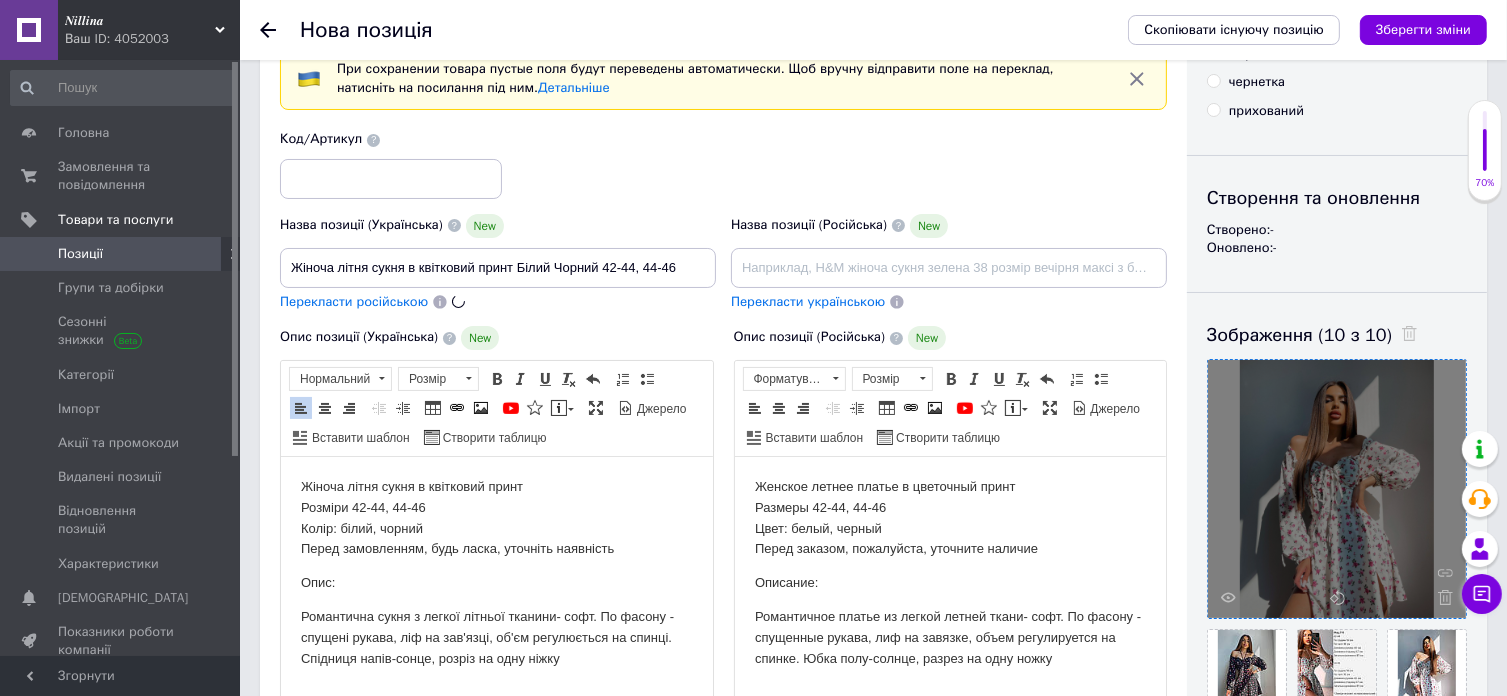 type on "Женское летнее платье в цветочный принт Белый Черный 42-44, 44-46" 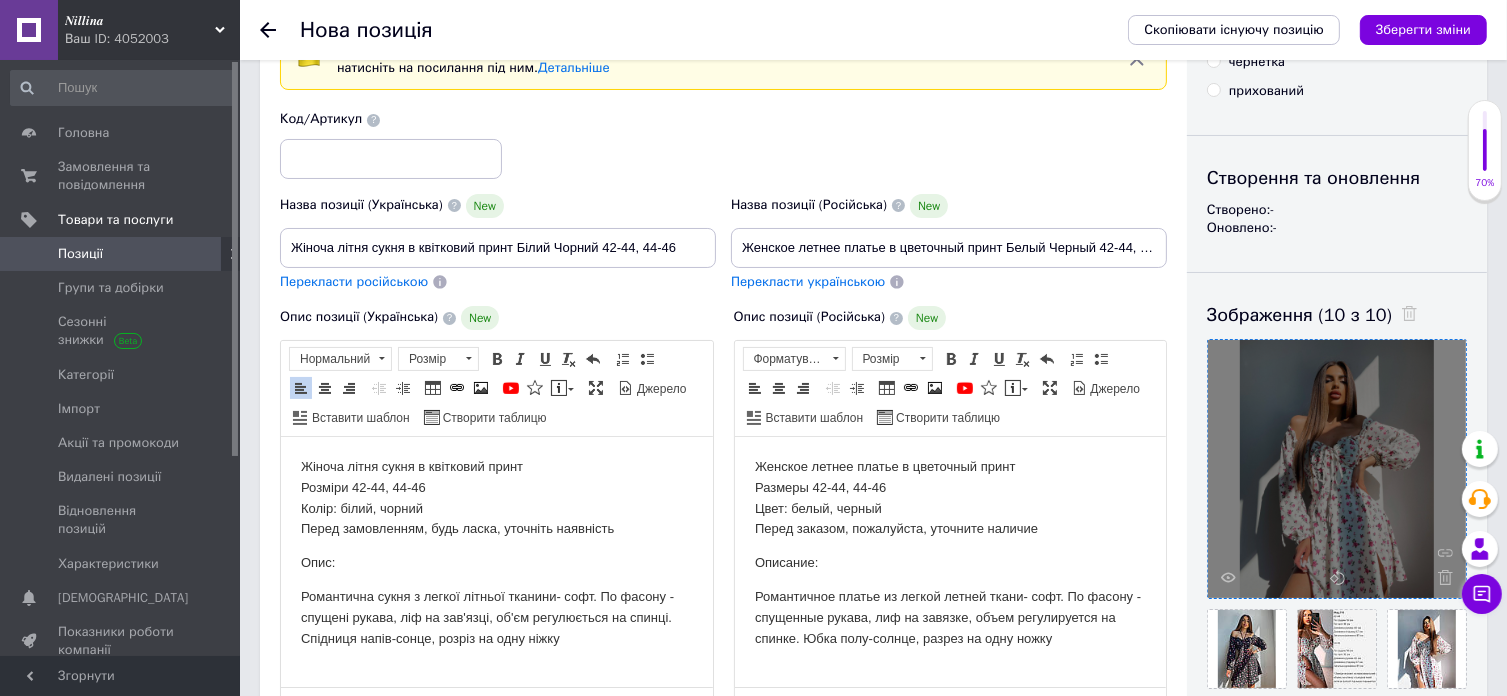 scroll, scrollTop: 100, scrollLeft: 0, axis: vertical 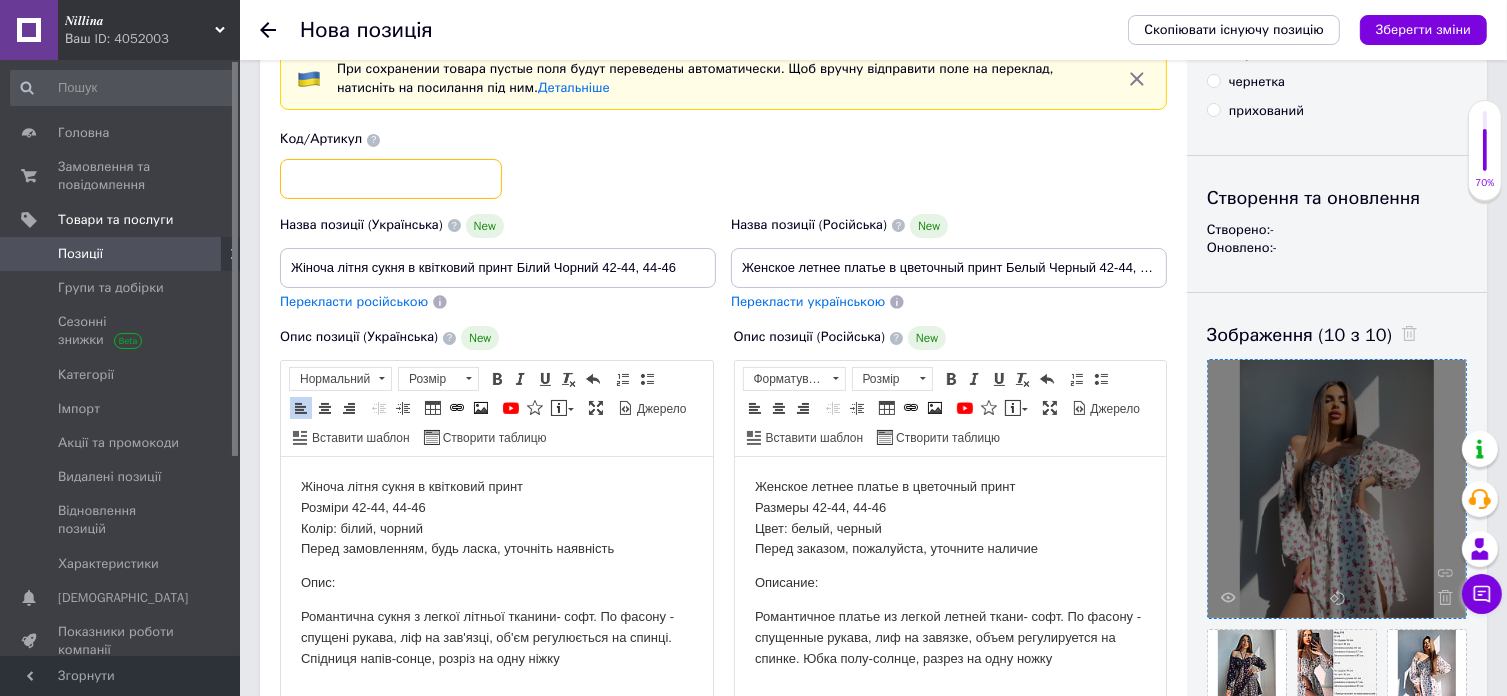 click at bounding box center [391, 179] 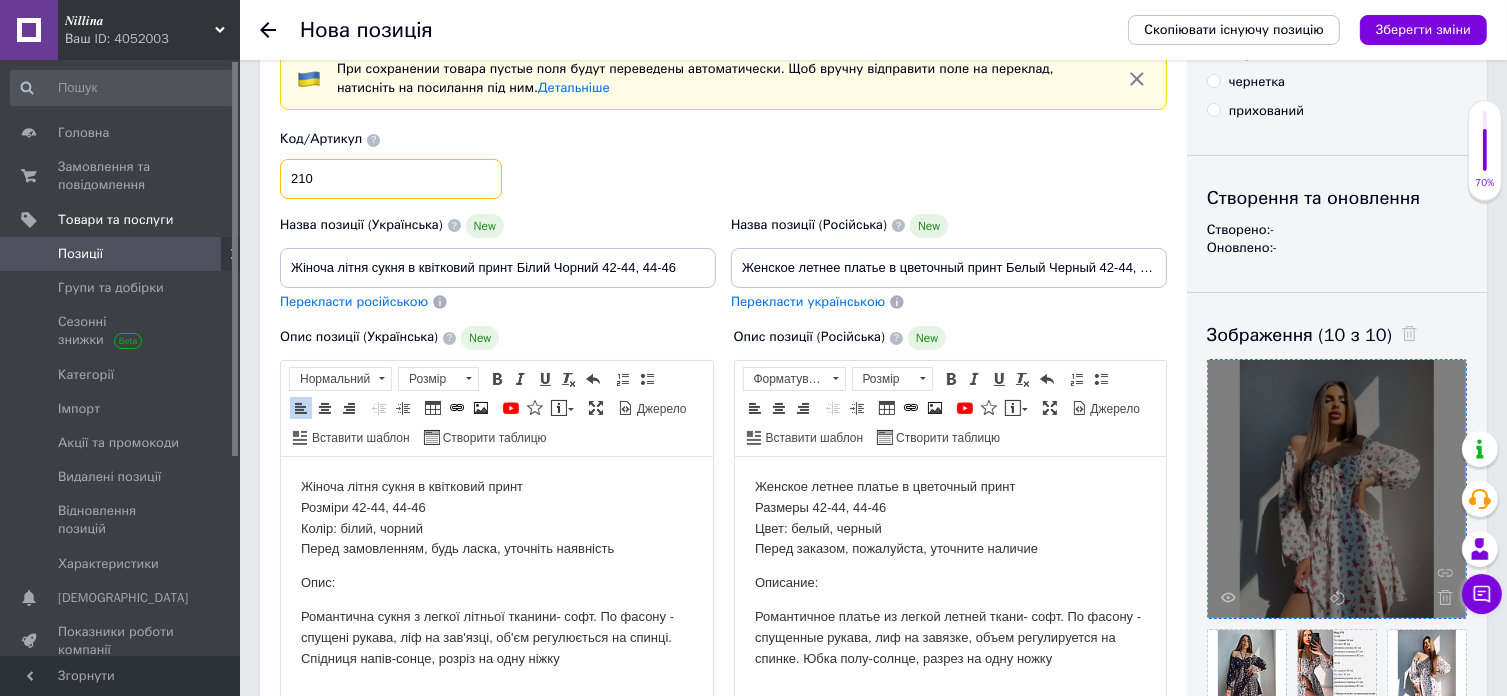 type on "210" 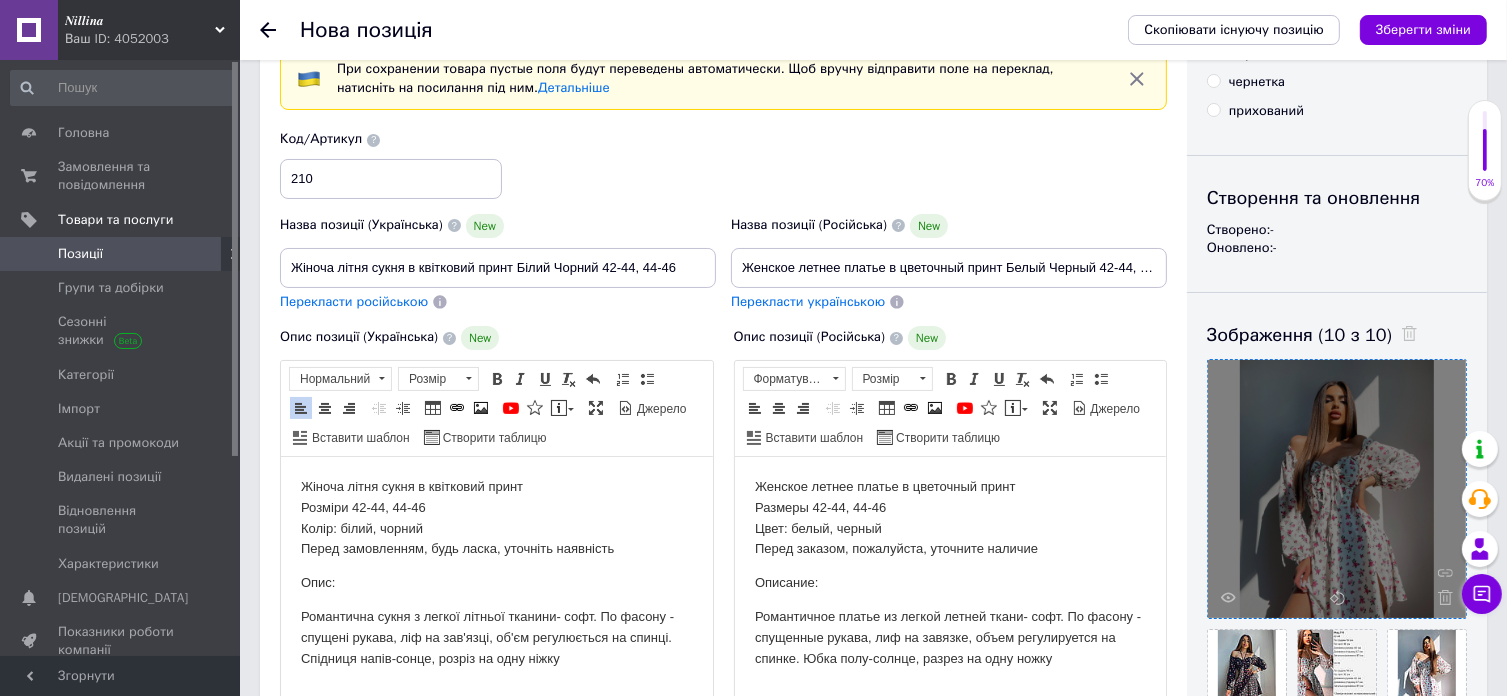 click on "Жіноча літня сукня в квітковий принт  Розміри 42-44, 44-46  Колір: білий, чорний  Перед замовленням, будь ласка, уточніть наявність" at bounding box center [496, 518] 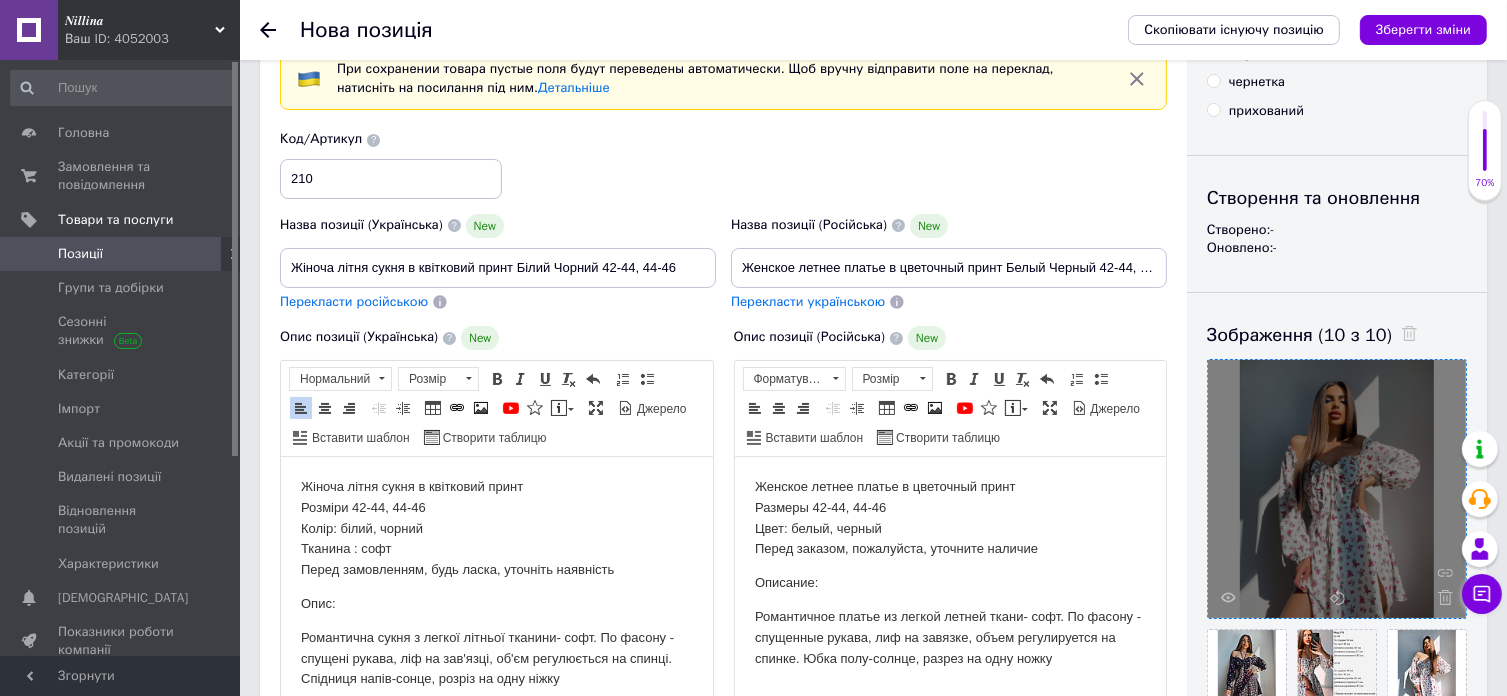 scroll, scrollTop: 3, scrollLeft: 0, axis: vertical 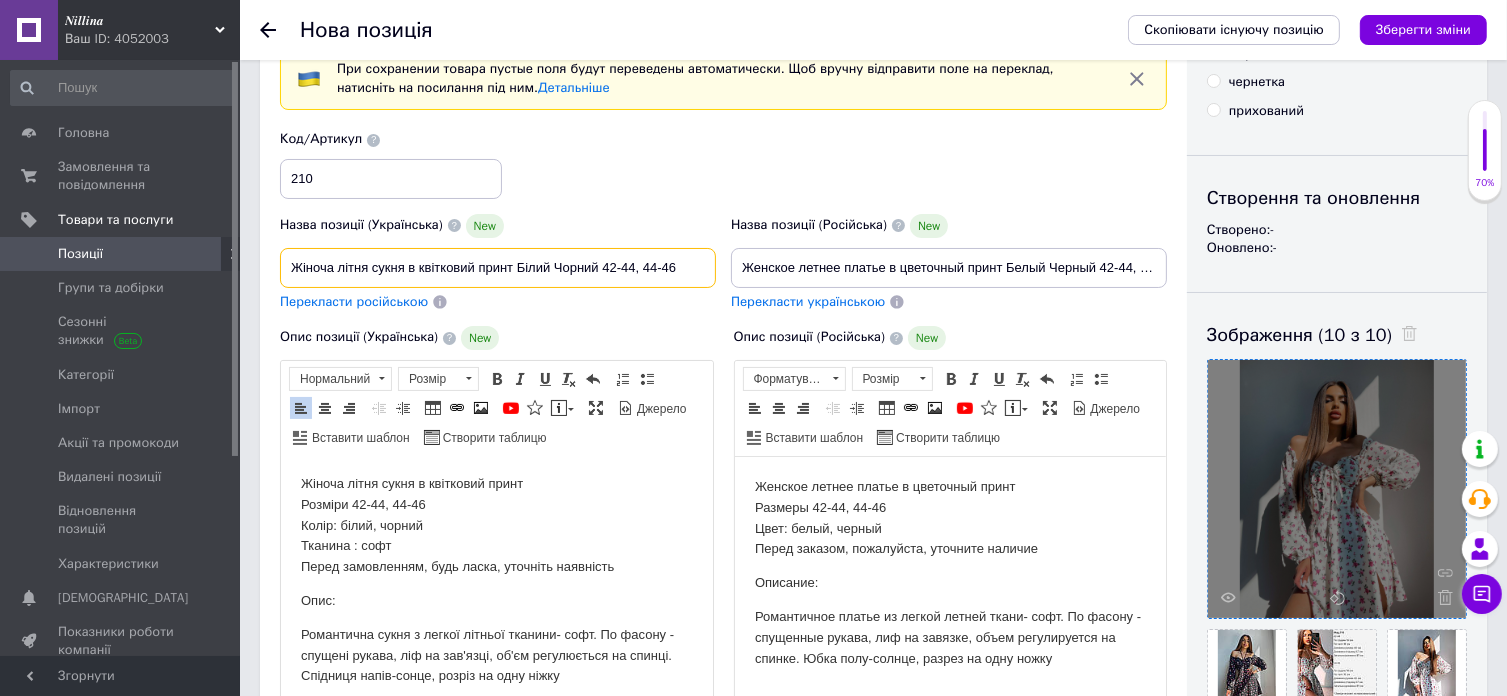 click on "Жіноча літня сукня в квітковий принт Білий Чорний 42-44, 44-46" at bounding box center (498, 268) 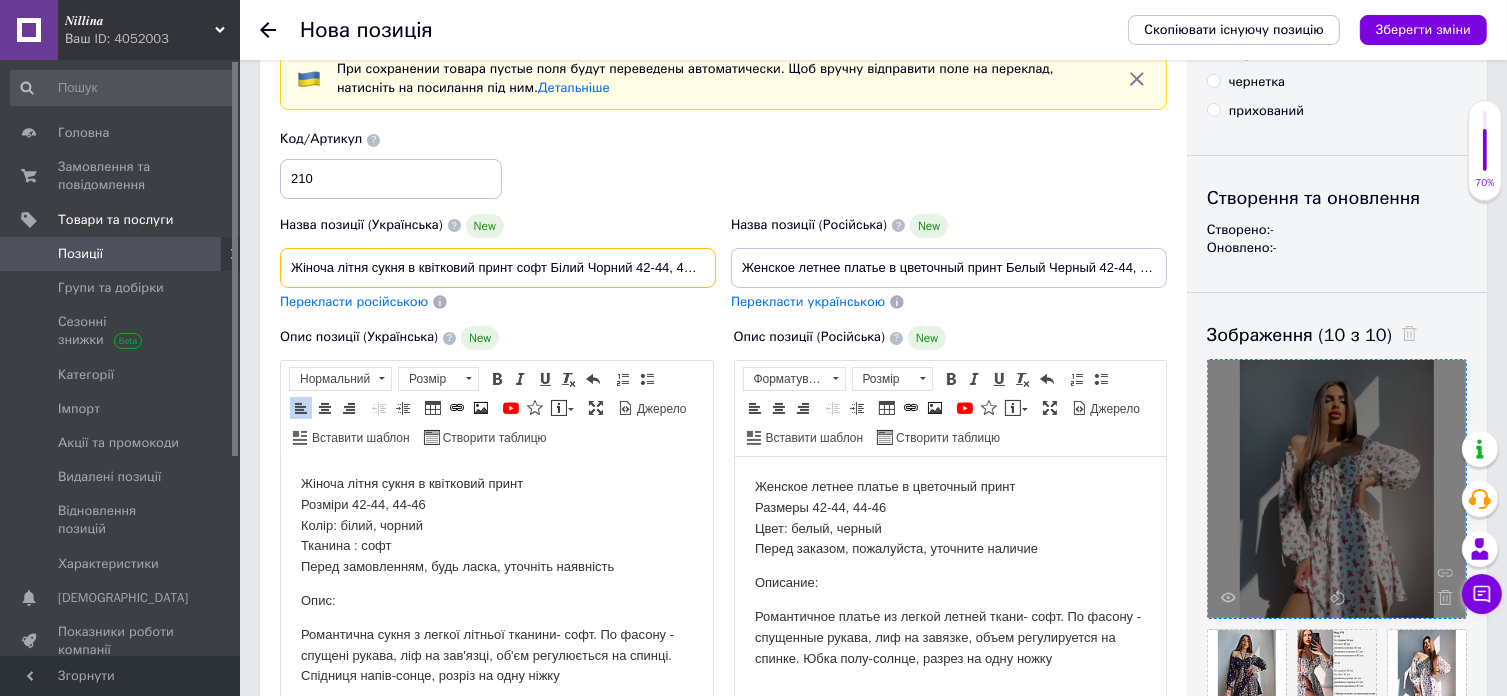 type on "Жіноча літня сукня в квітковий принт софт Білий Чорний 42-44, 44-46" 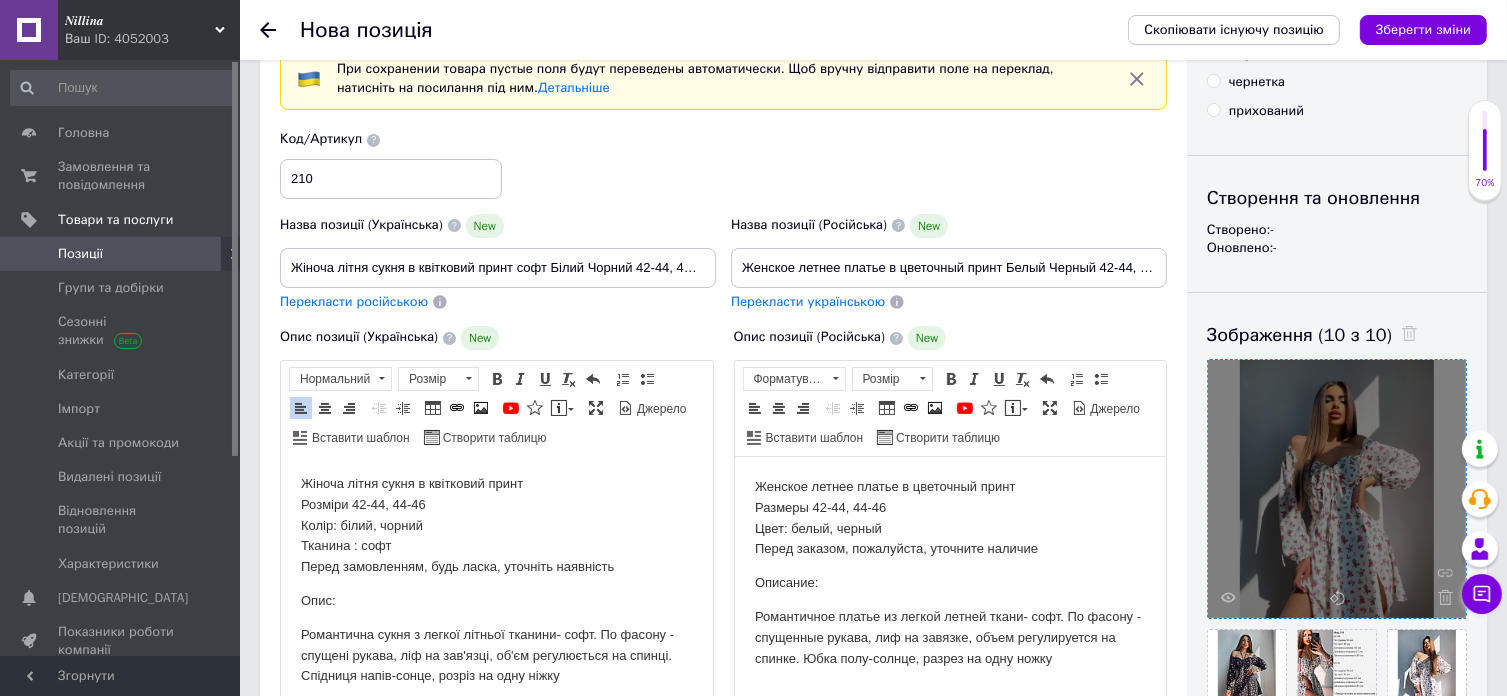 click on "Перекласти російською" at bounding box center (354, 301) 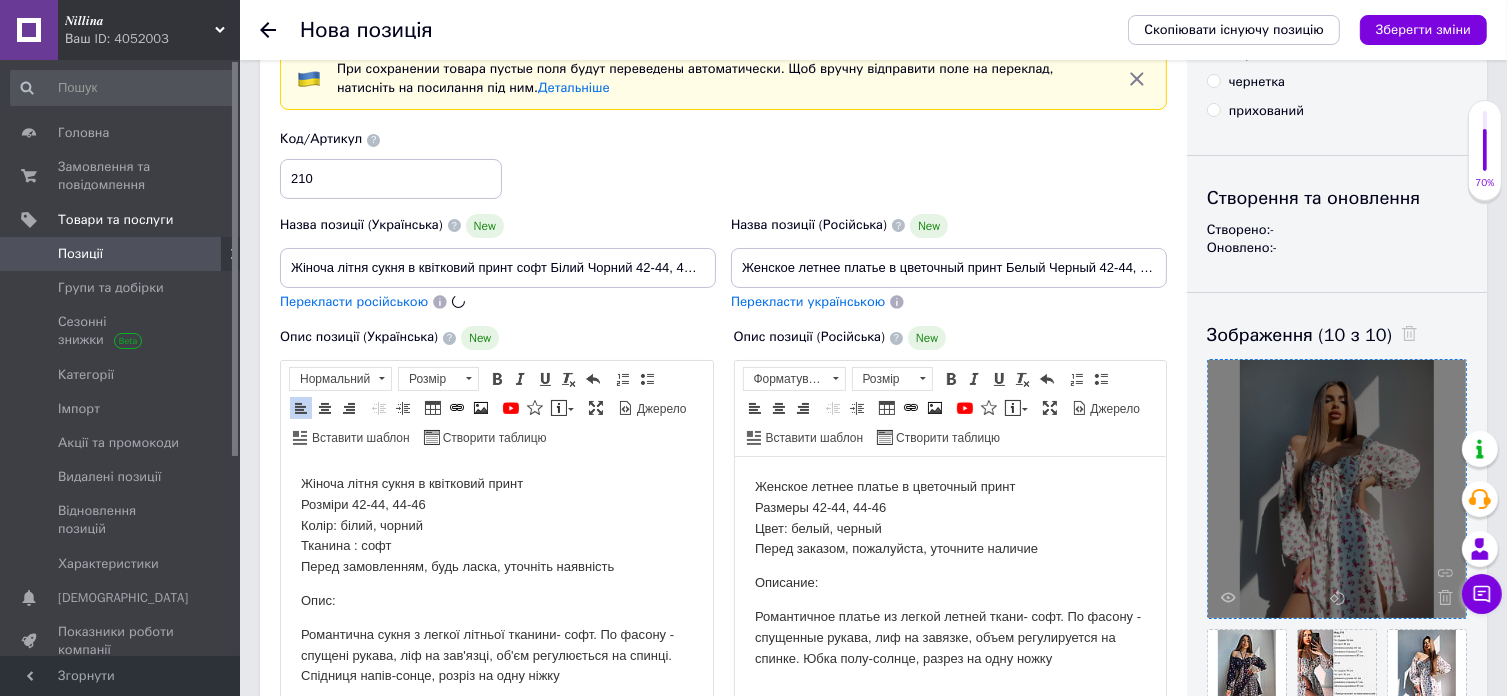 type on "Женское летнее платье в цветочный принт софт Белый Черный 42-44, 44-46" 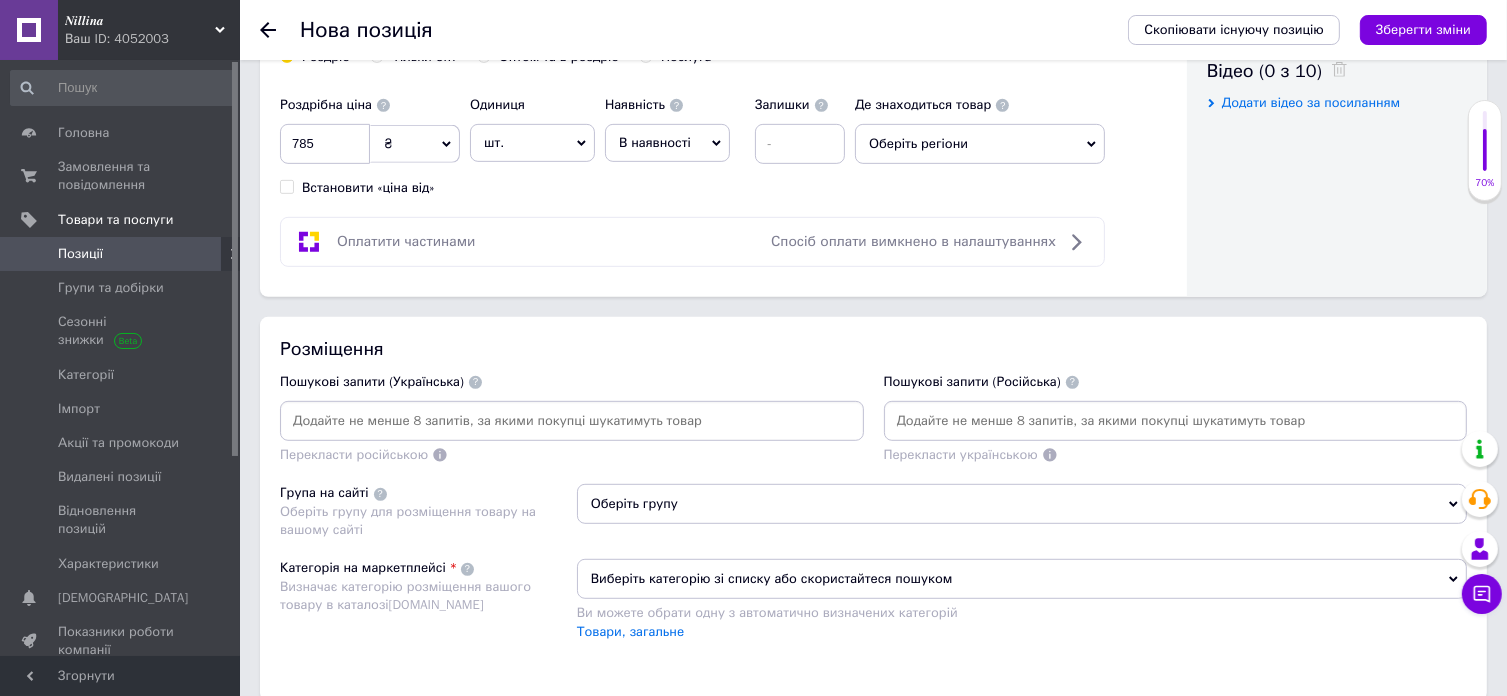 scroll, scrollTop: 1100, scrollLeft: 0, axis: vertical 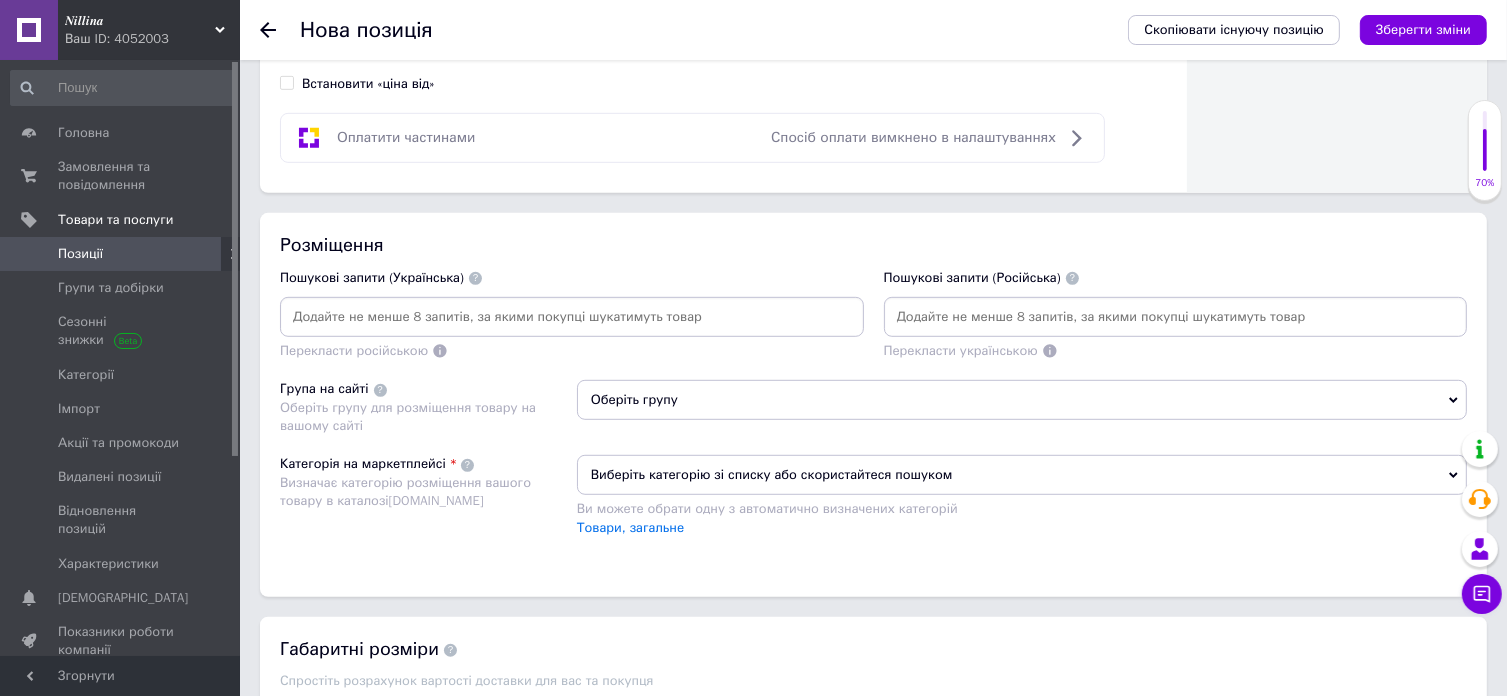 click at bounding box center [572, 317] 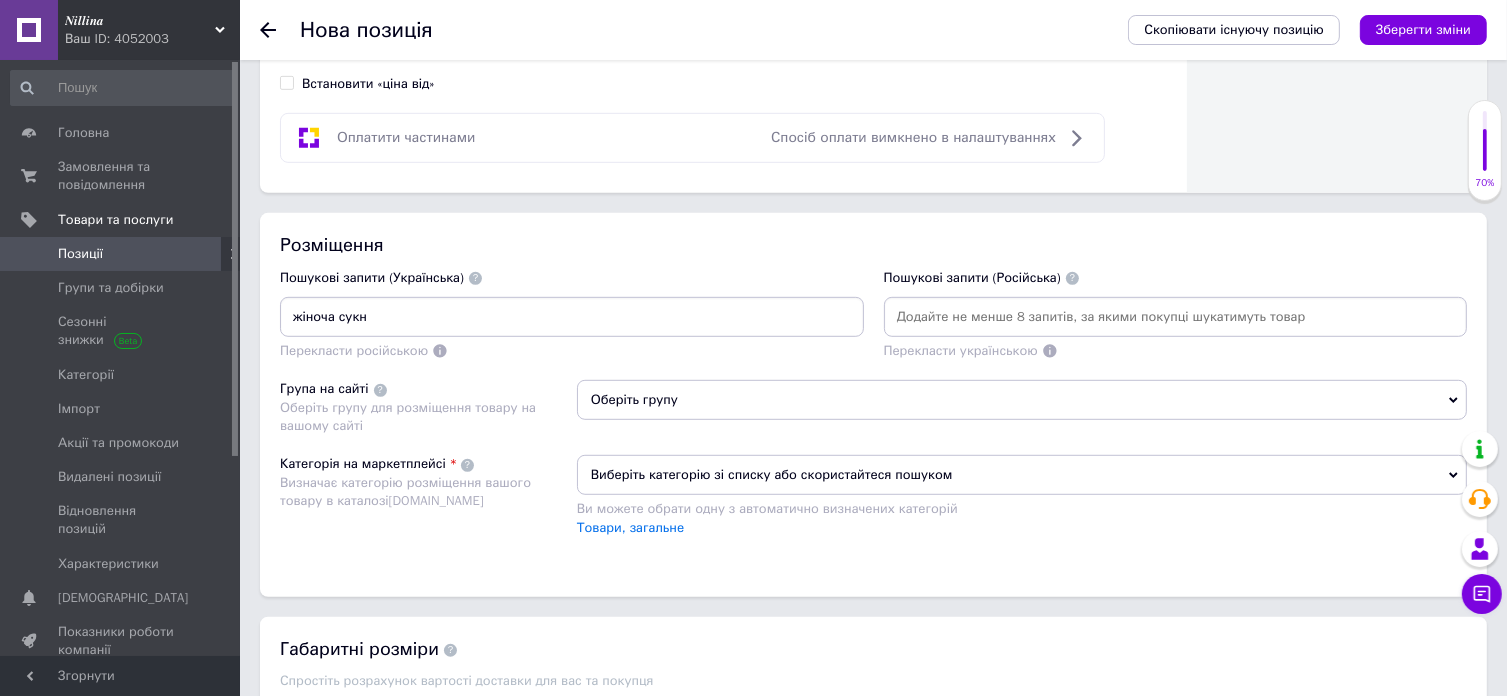 type on "жіноча сукня" 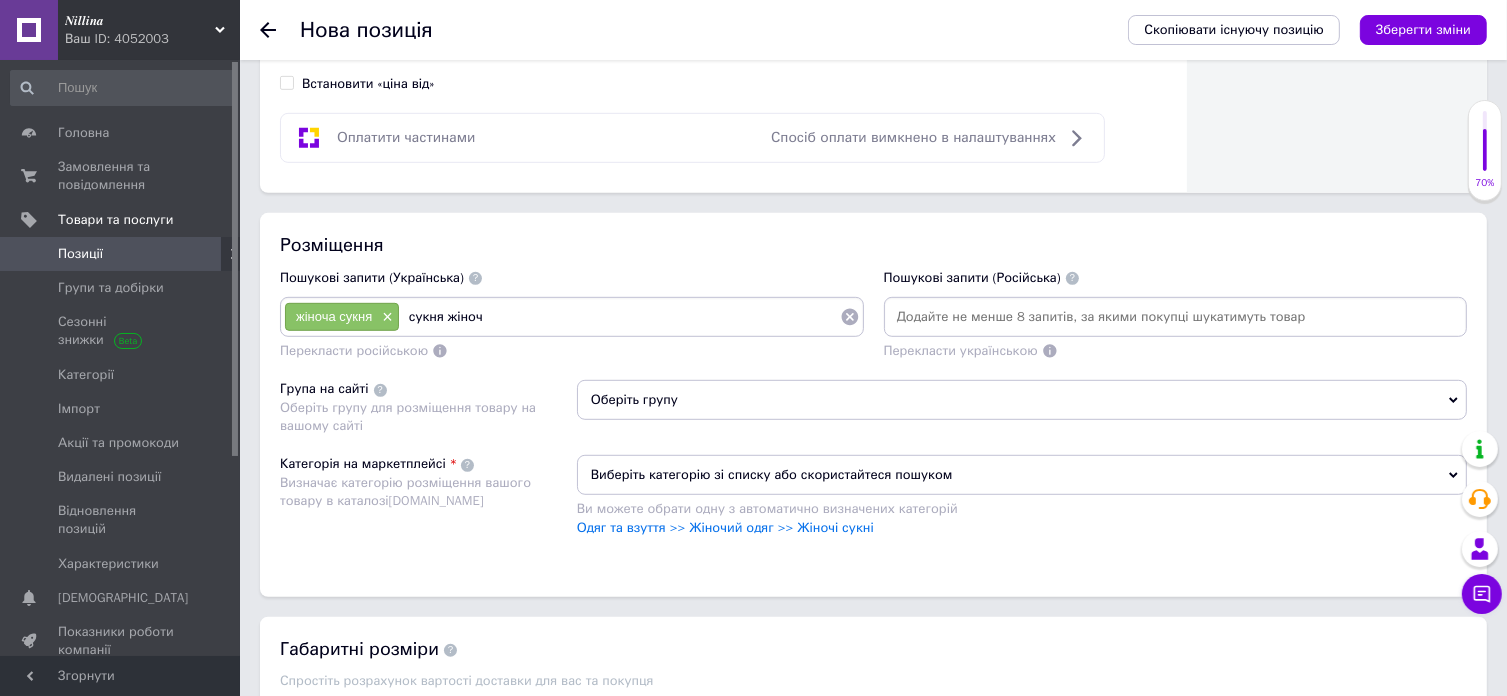 type on "сукня жіноча" 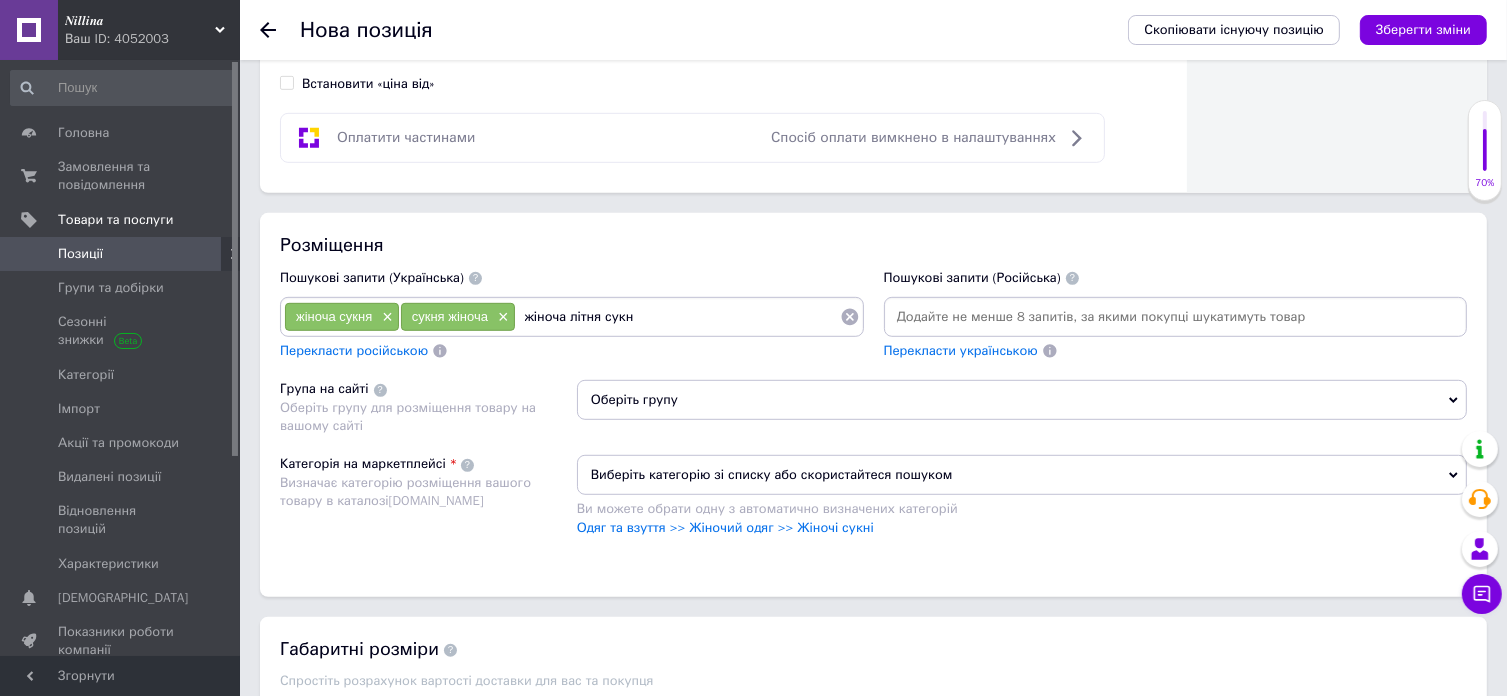 type on "жіноча літня сукня" 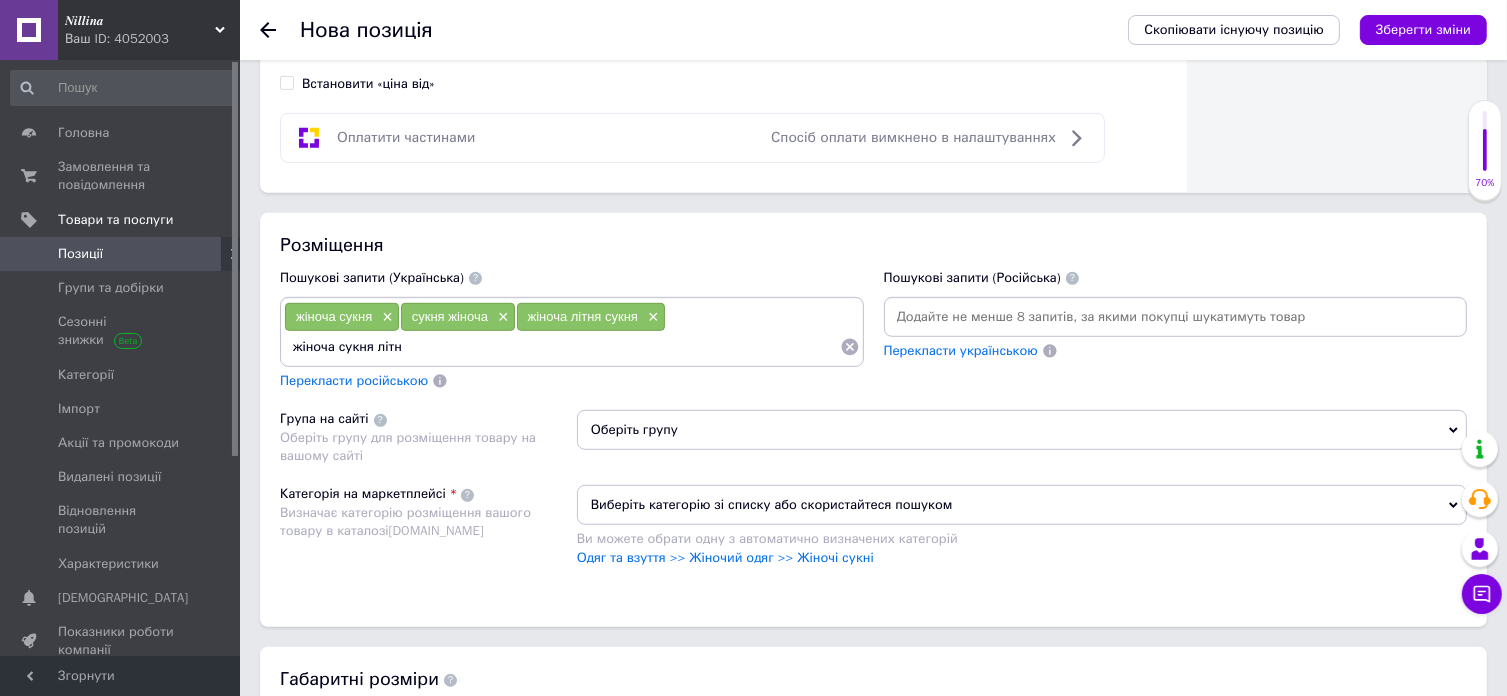 type on "жіноча сукня літня" 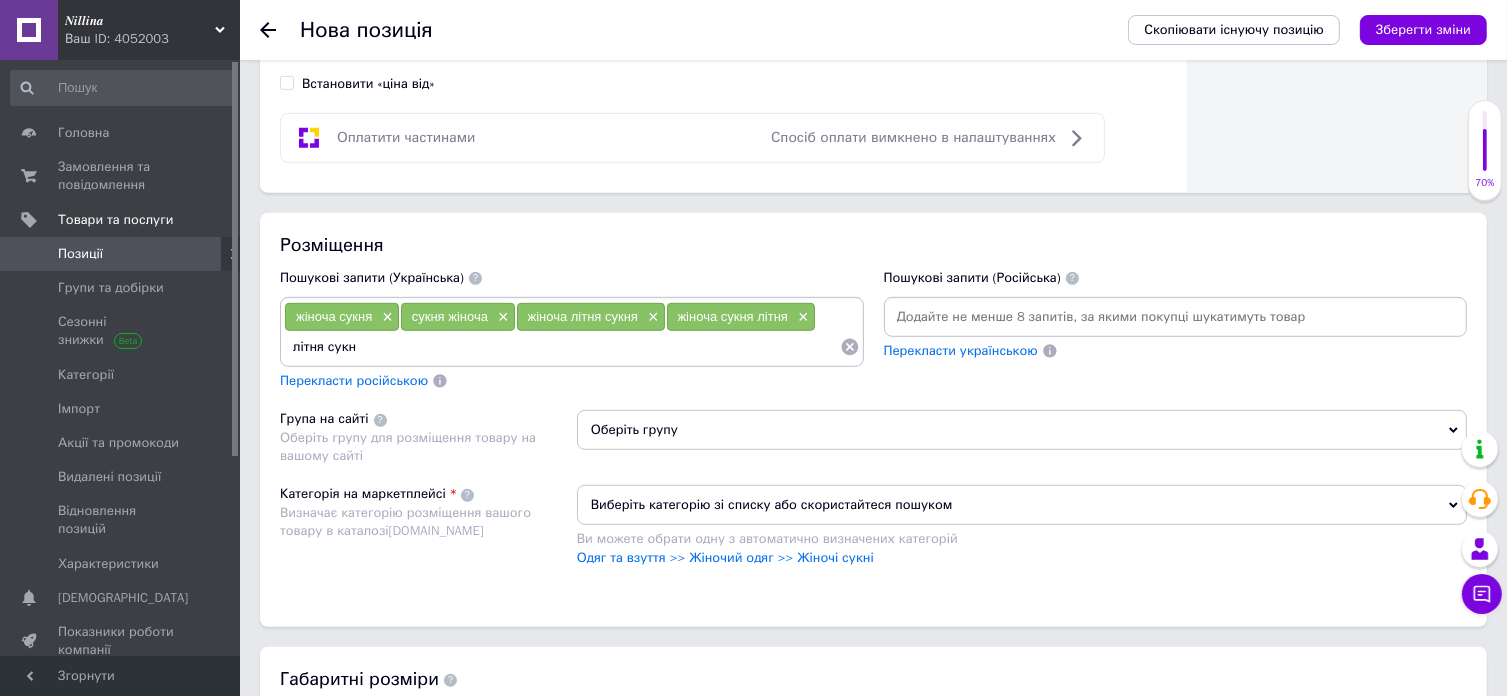 type on "літня сукня" 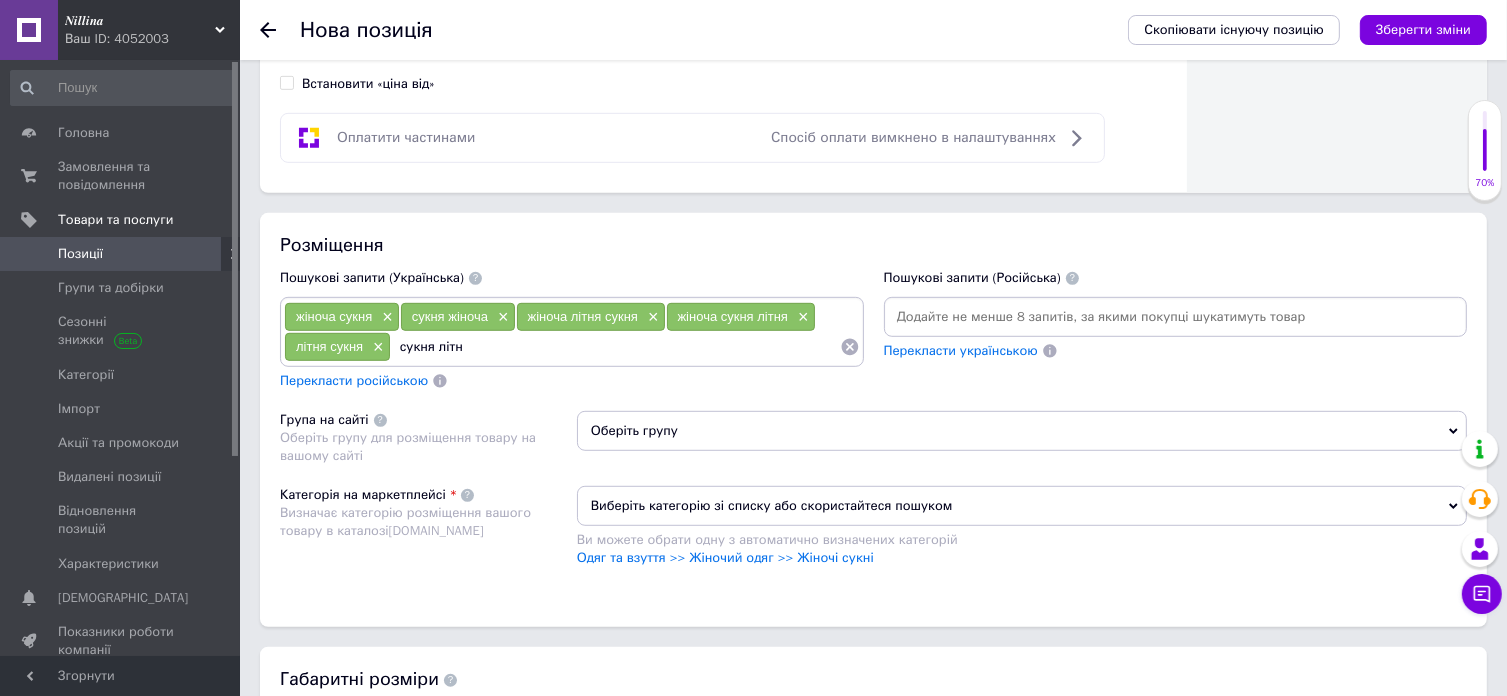 type on "сукня літня" 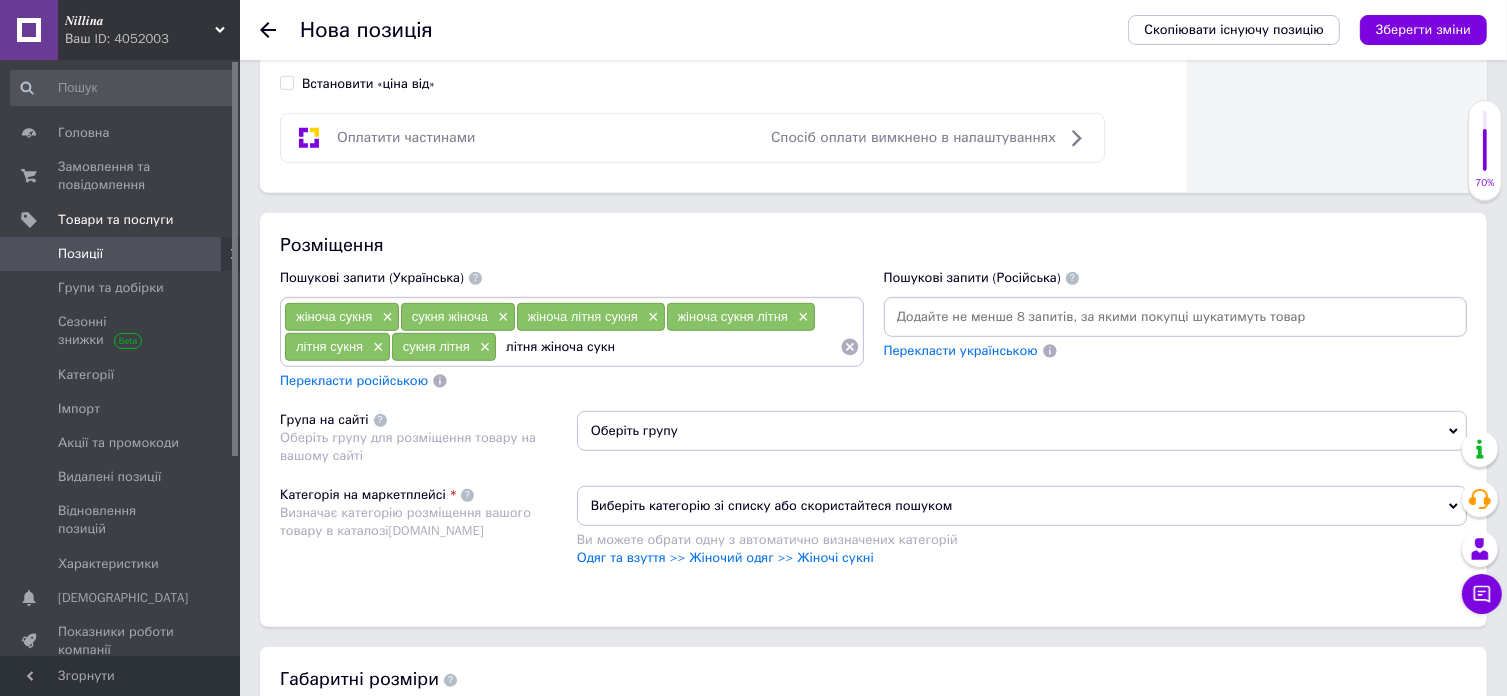 type on "літня жіноча сукня" 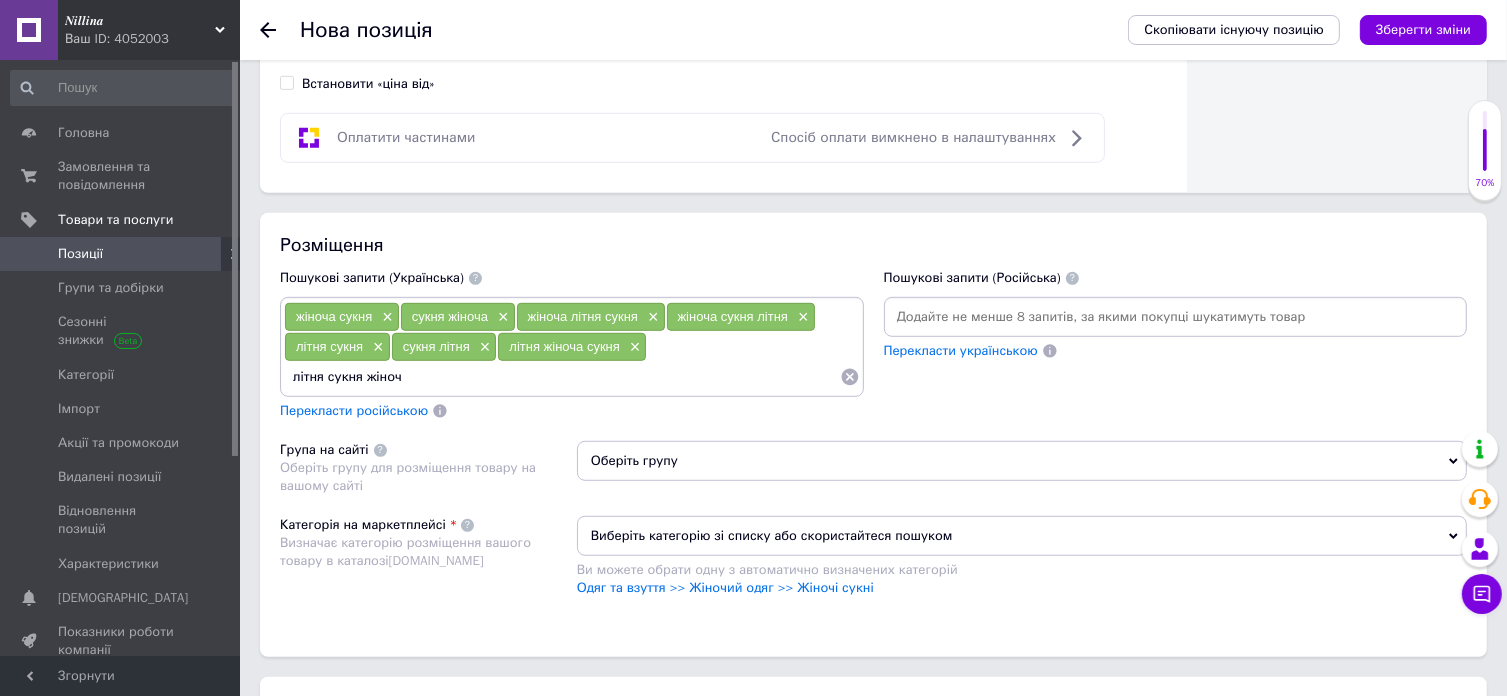 type on "літня сукня жіноча" 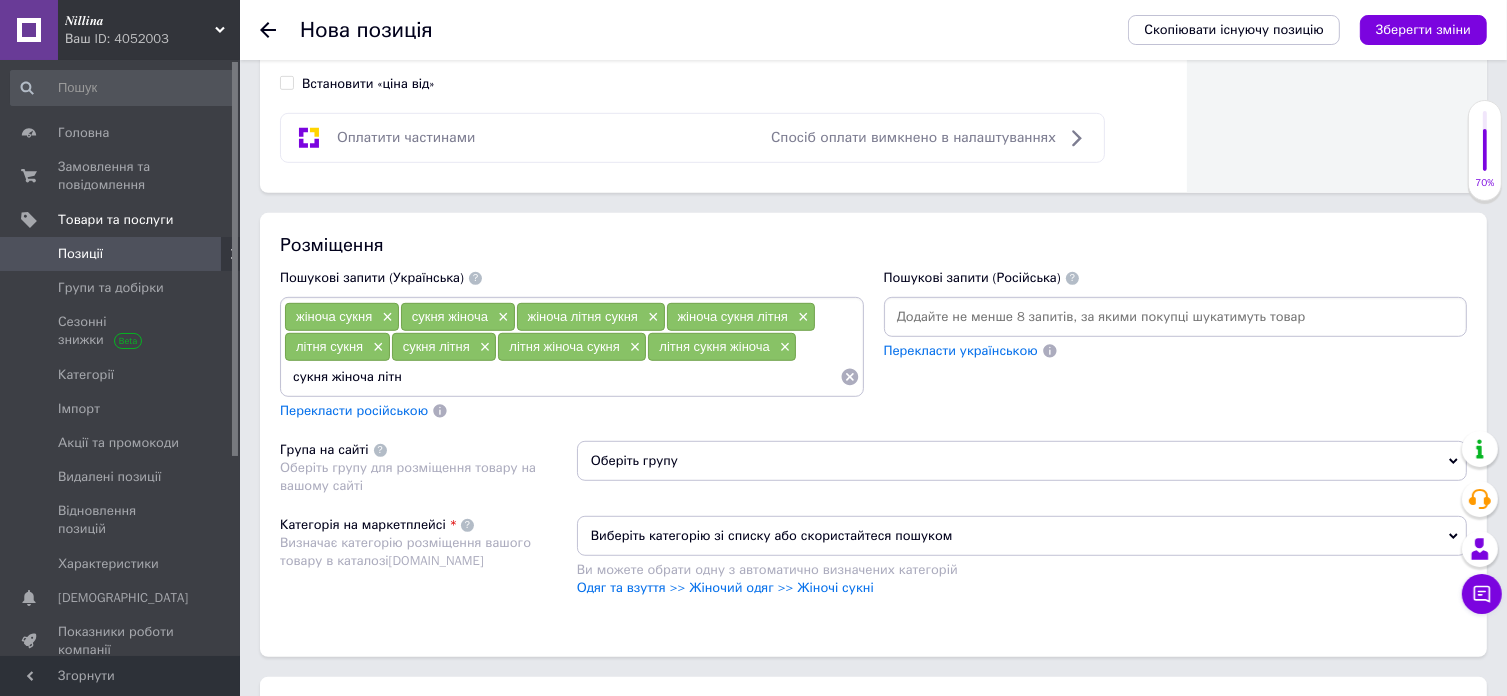 type on "сукня жіноча літня" 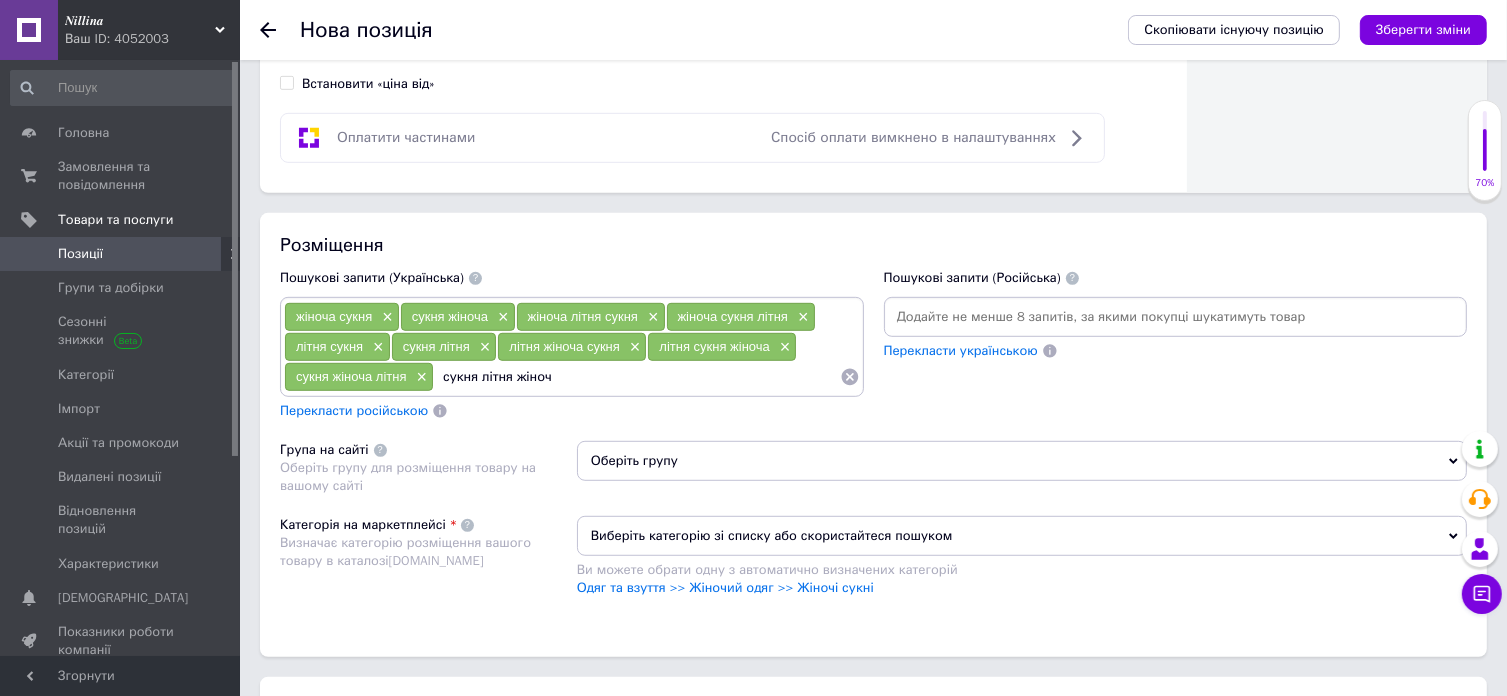type on "сукня літня жіноча" 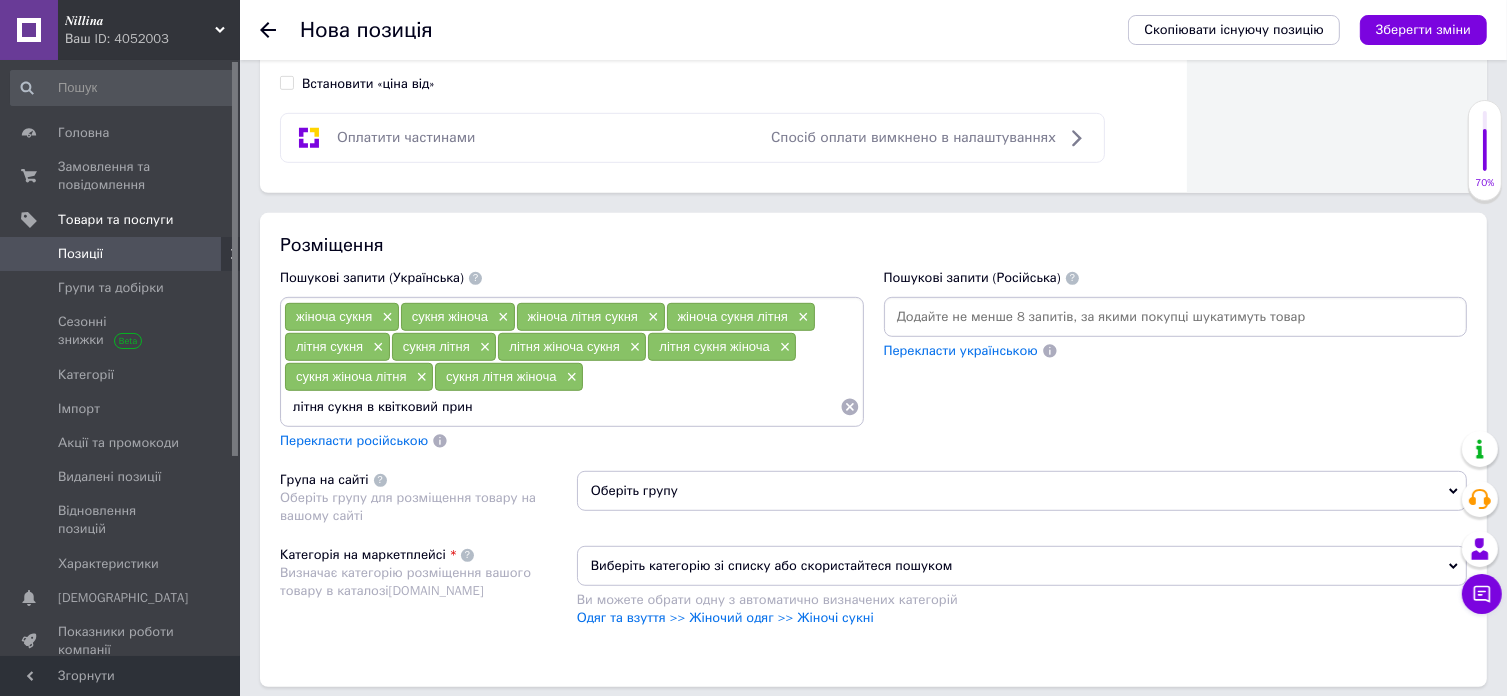 type on "літня сукня в квітковий принт" 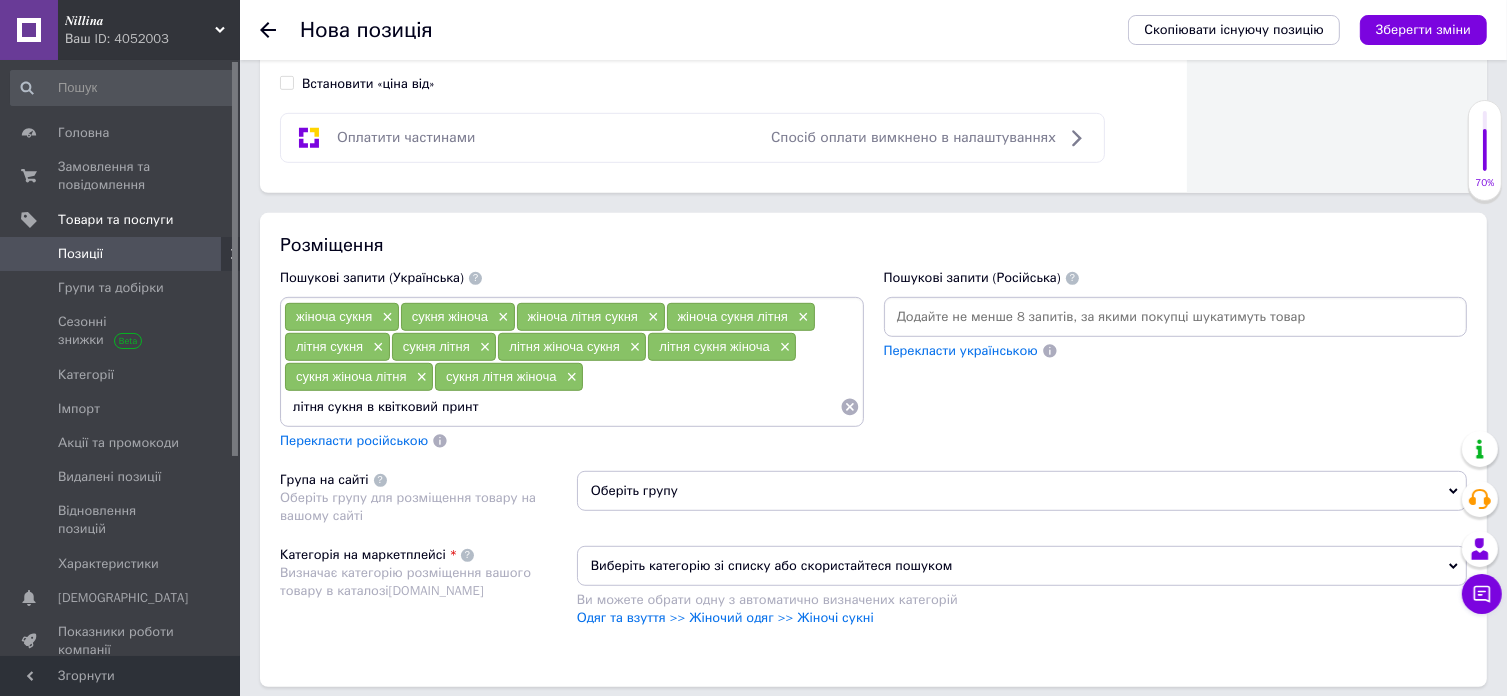 type 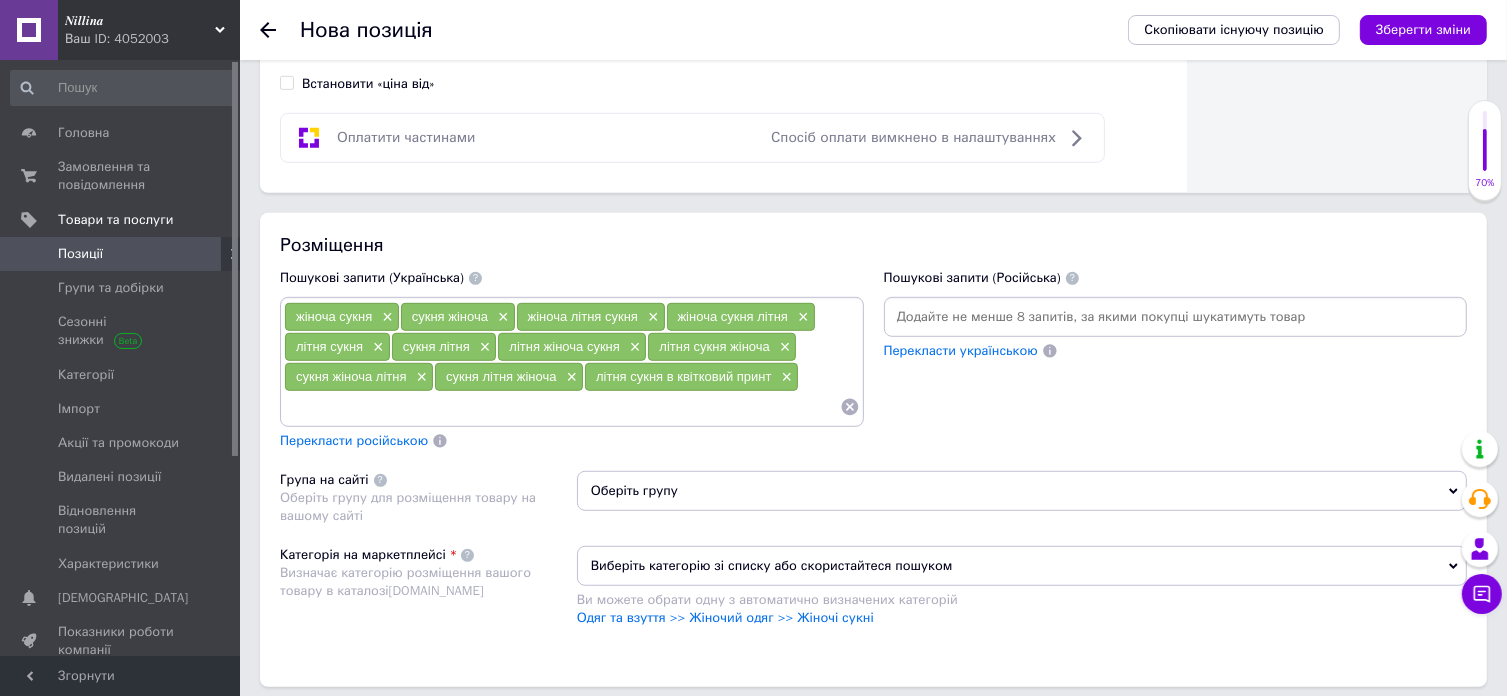 click on "Перекласти російською" at bounding box center [354, 440] 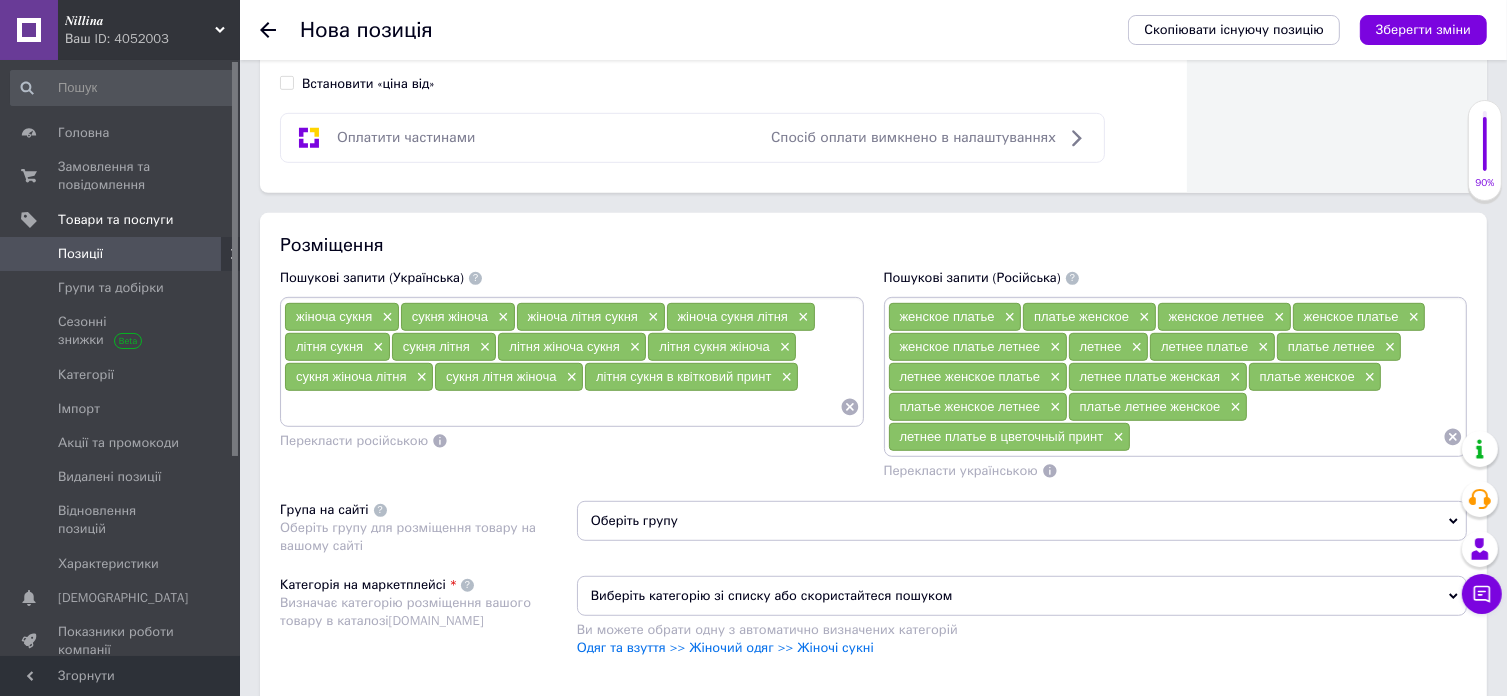 click on "Оберіть групу" at bounding box center [1022, 521] 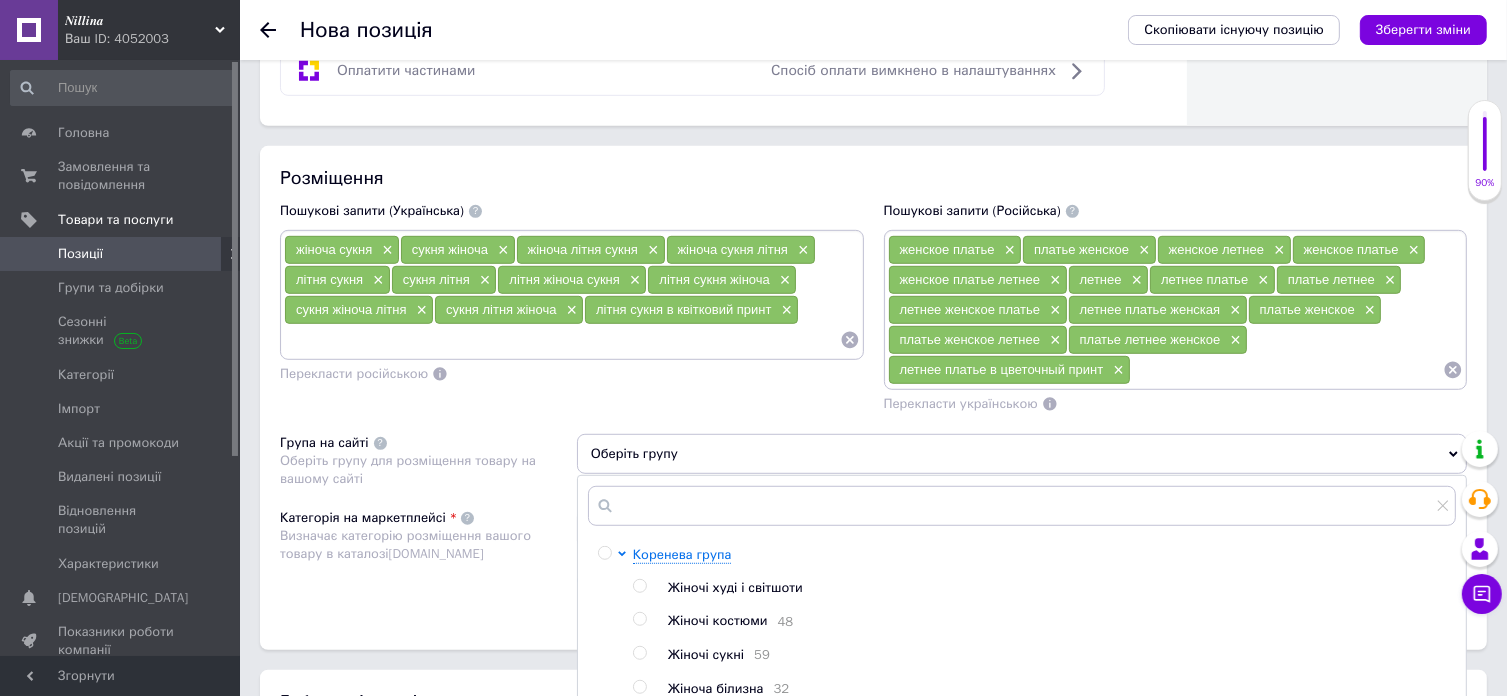 scroll, scrollTop: 1300, scrollLeft: 0, axis: vertical 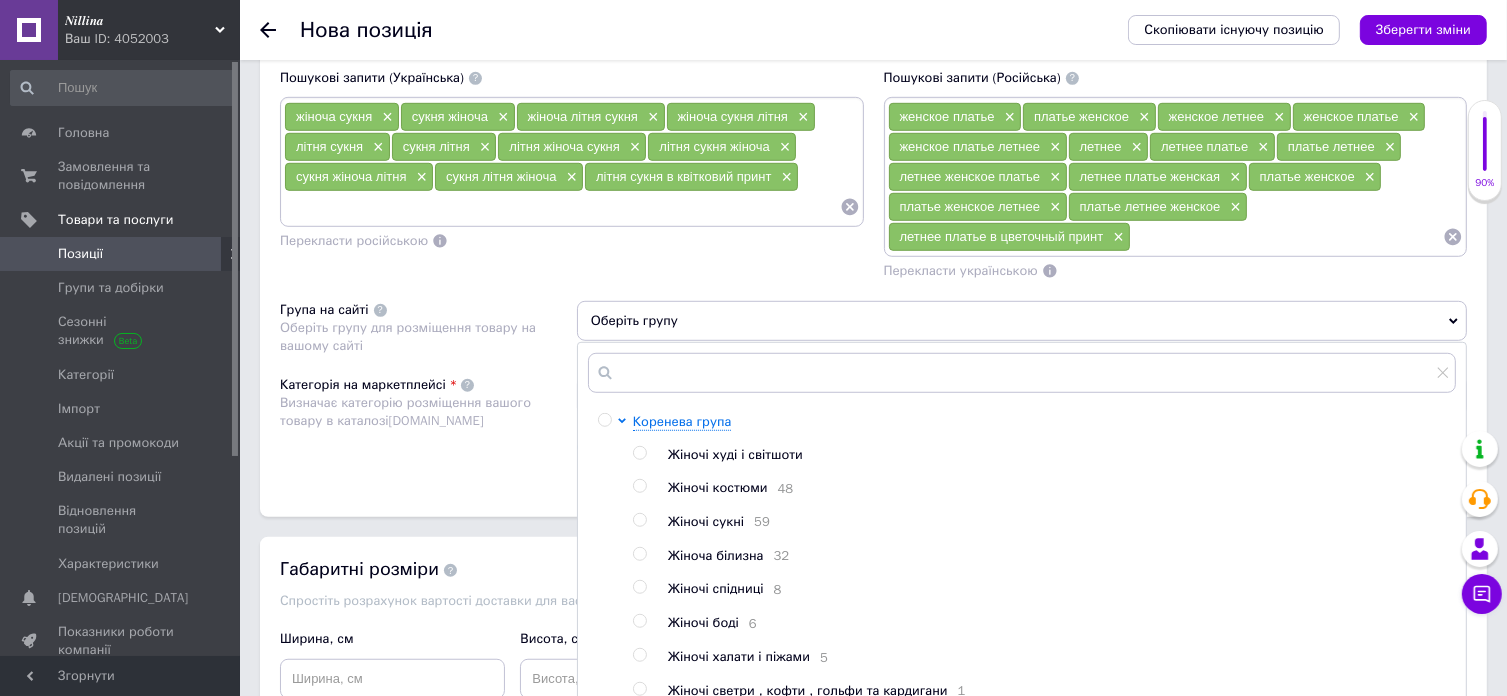 click on "Жіночі сукні" at bounding box center (706, 521) 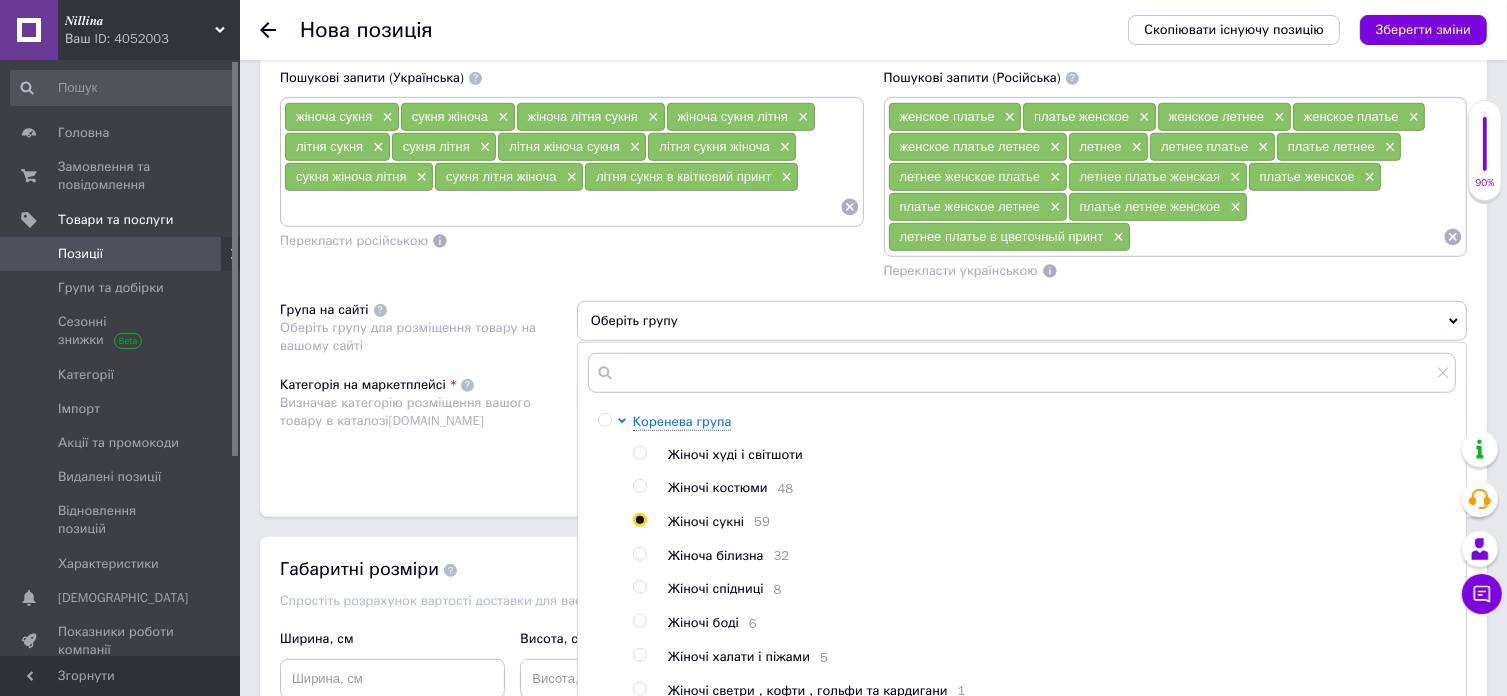 radio on "true" 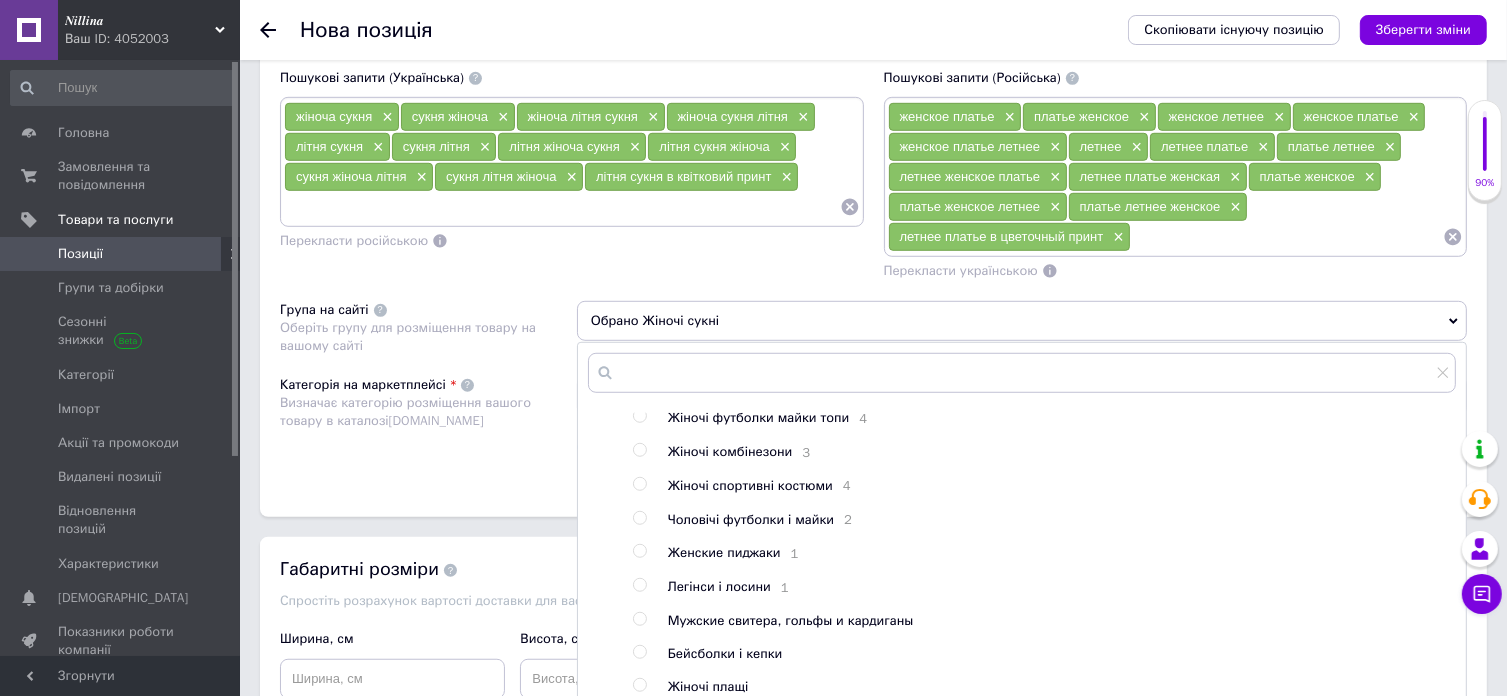 scroll, scrollTop: 718, scrollLeft: 0, axis: vertical 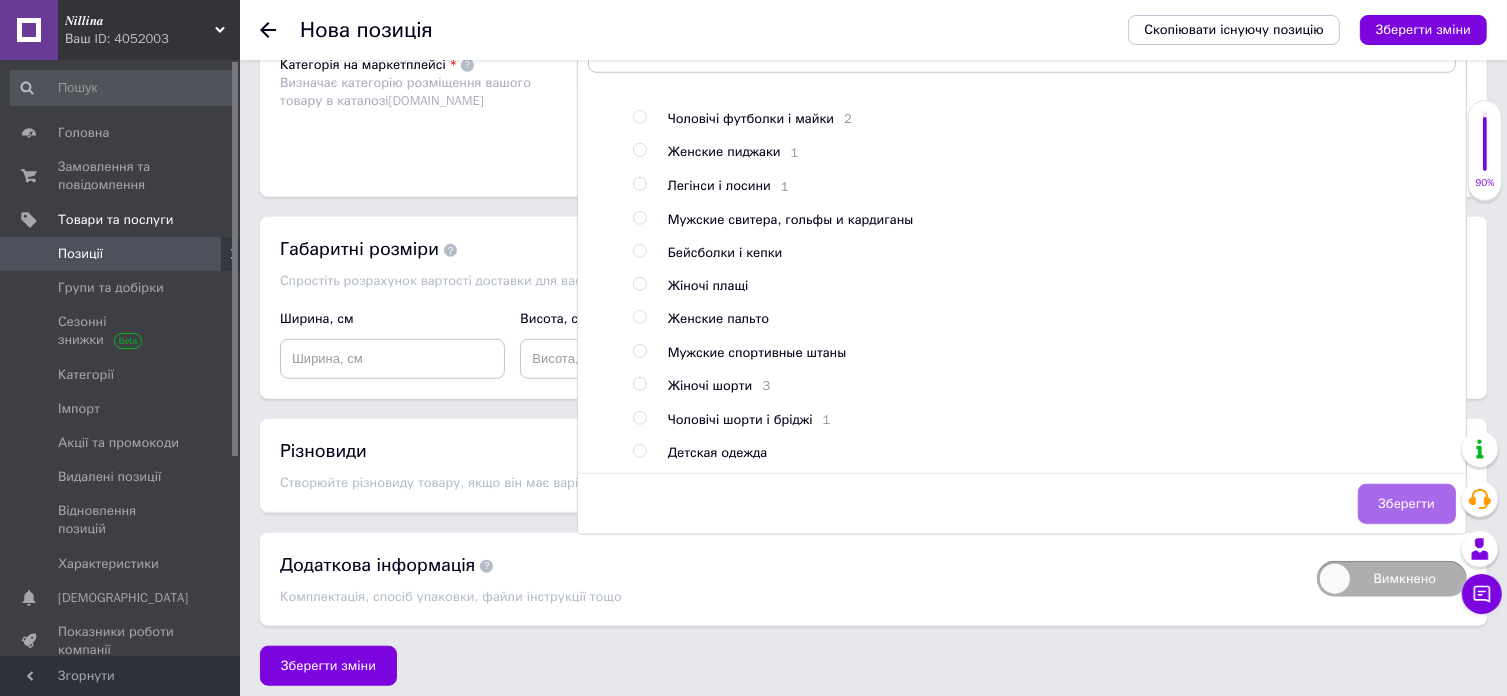 click on "Зберегти" at bounding box center (1407, 504) 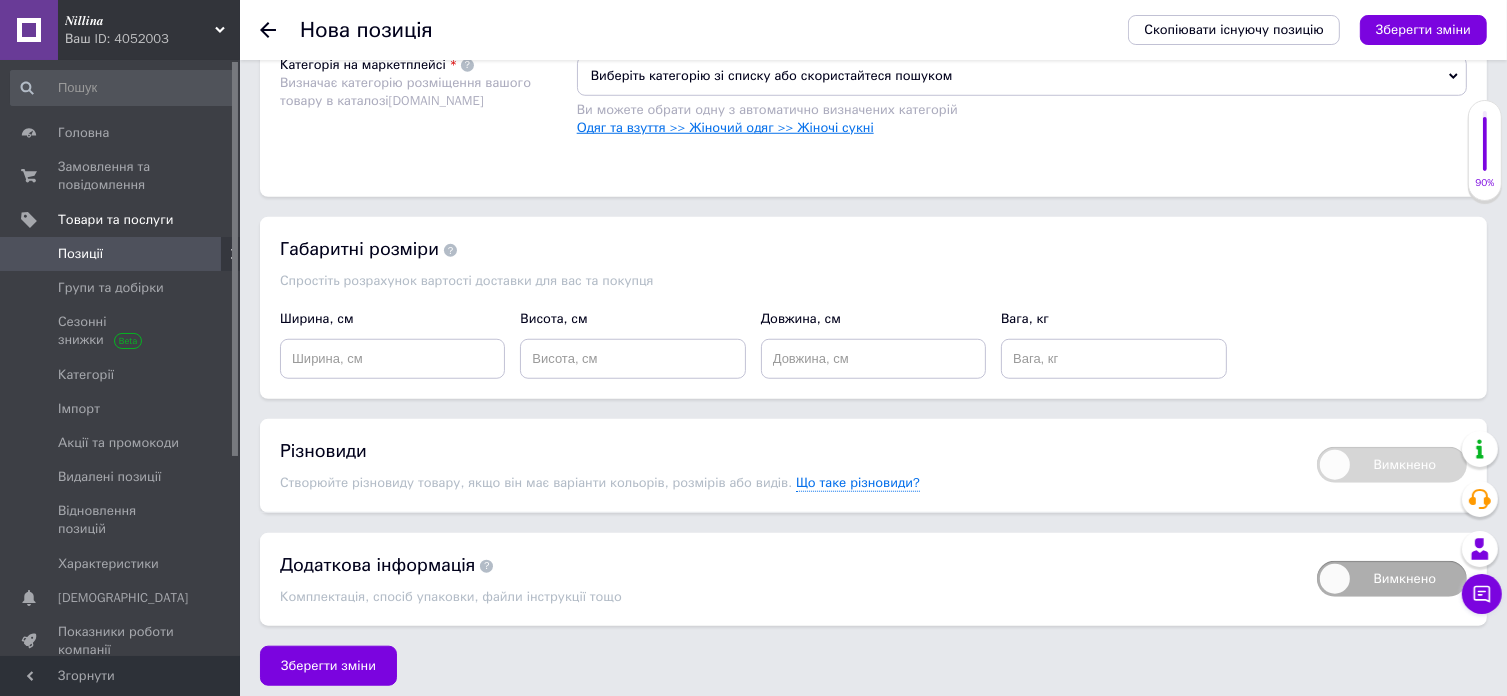 click on "Одяг та взуття >> Жіночий одяг >> Жіночі сукні" at bounding box center (725, 127) 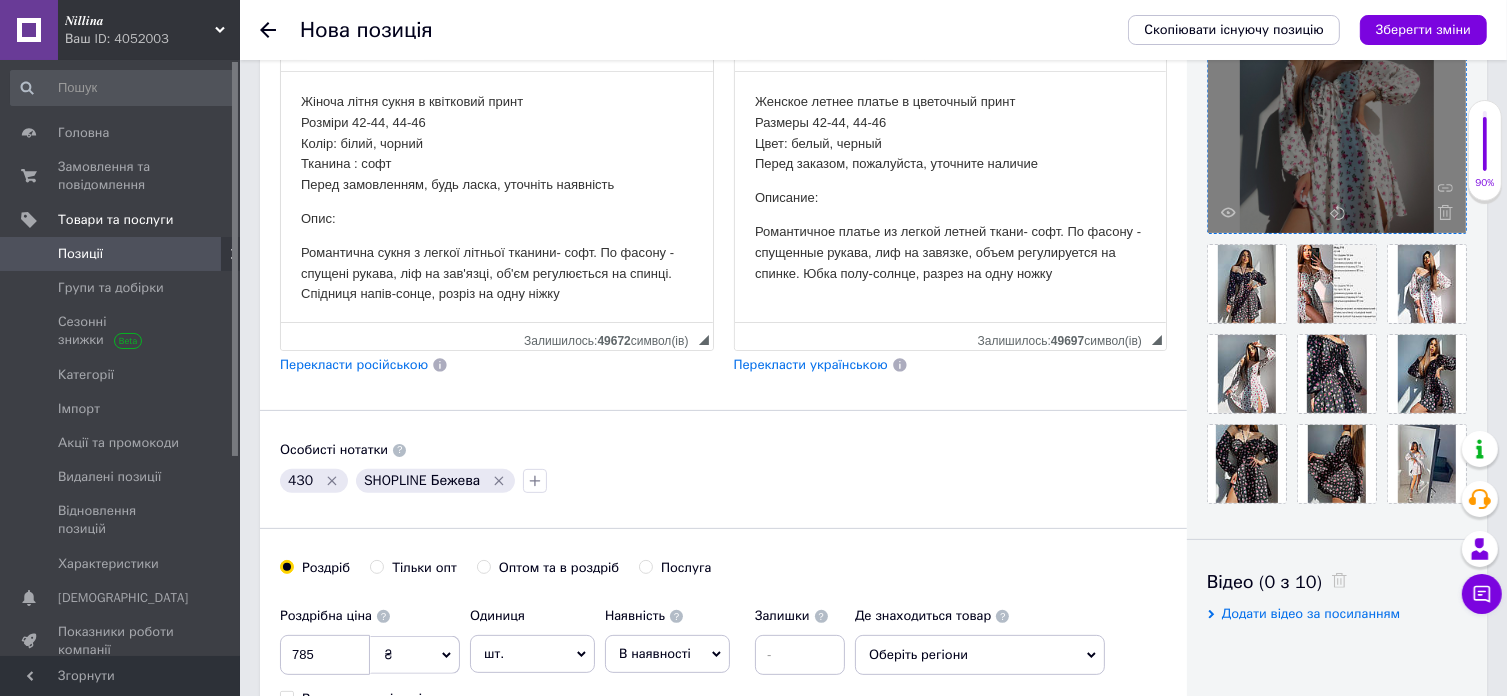 scroll, scrollTop: 520, scrollLeft: 0, axis: vertical 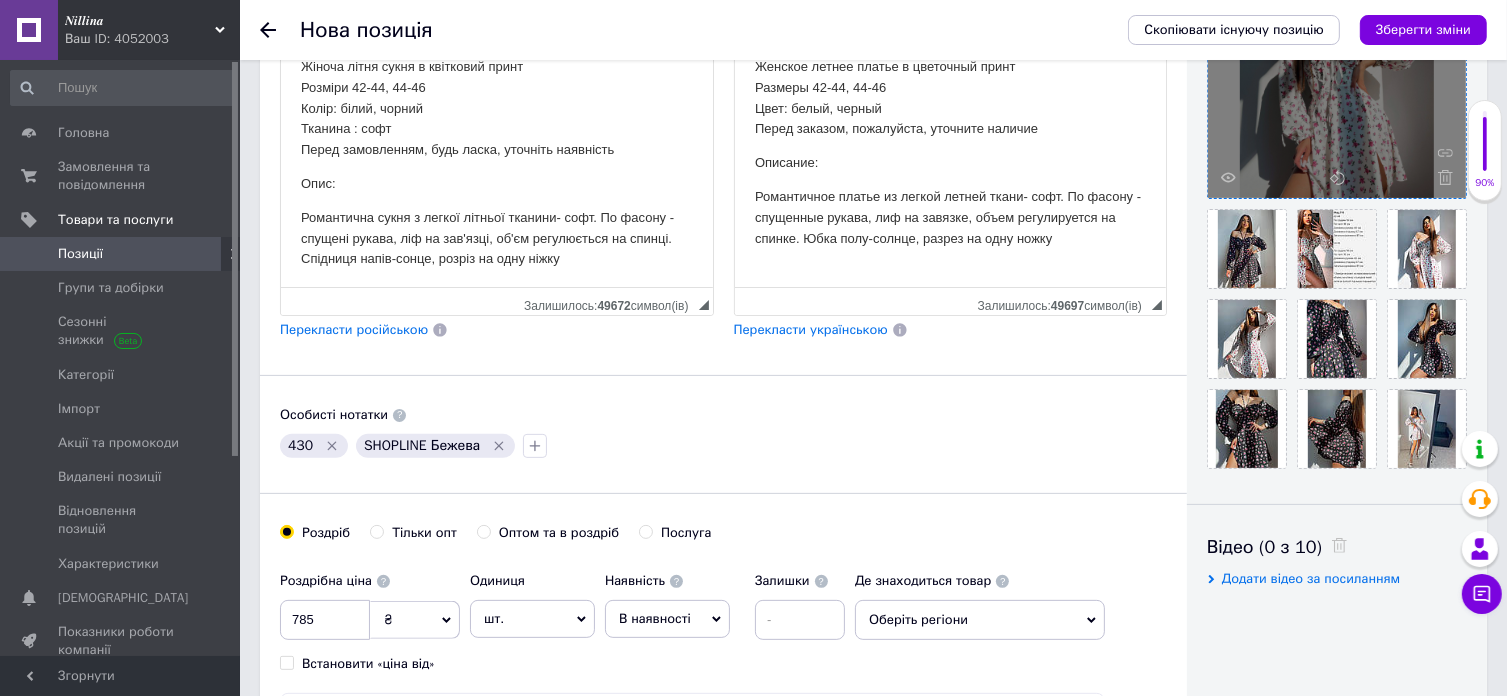 click on "Перекласти російською" at bounding box center (354, 329) 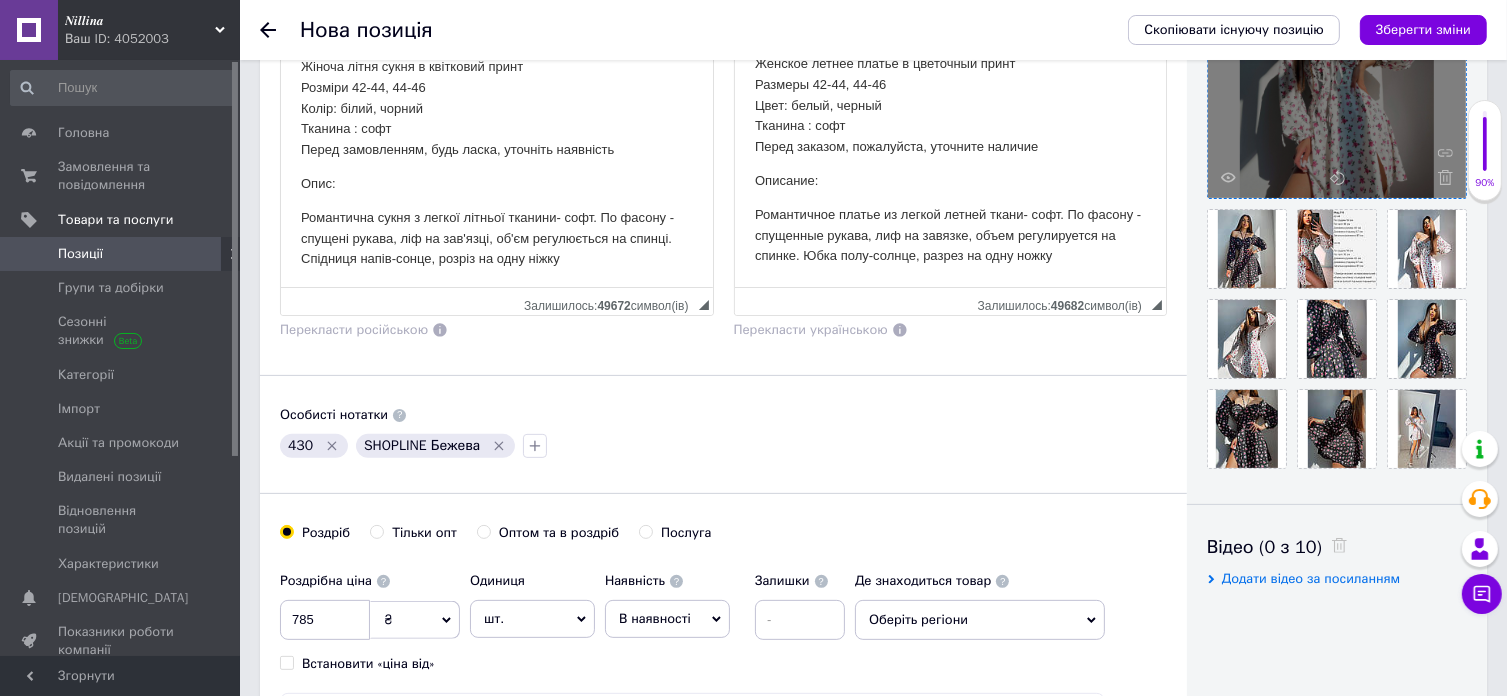scroll, scrollTop: 24, scrollLeft: 0, axis: vertical 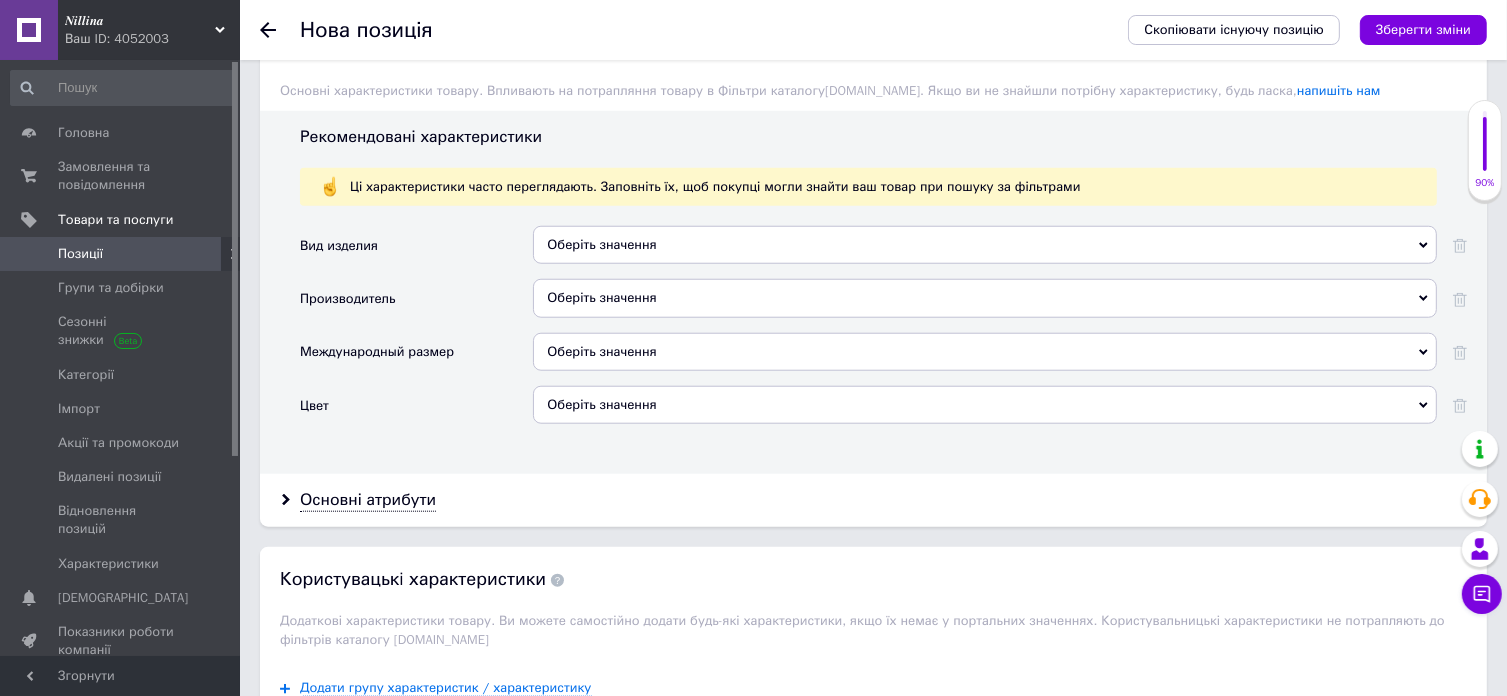 click on "Оберіть значення" at bounding box center [985, 245] 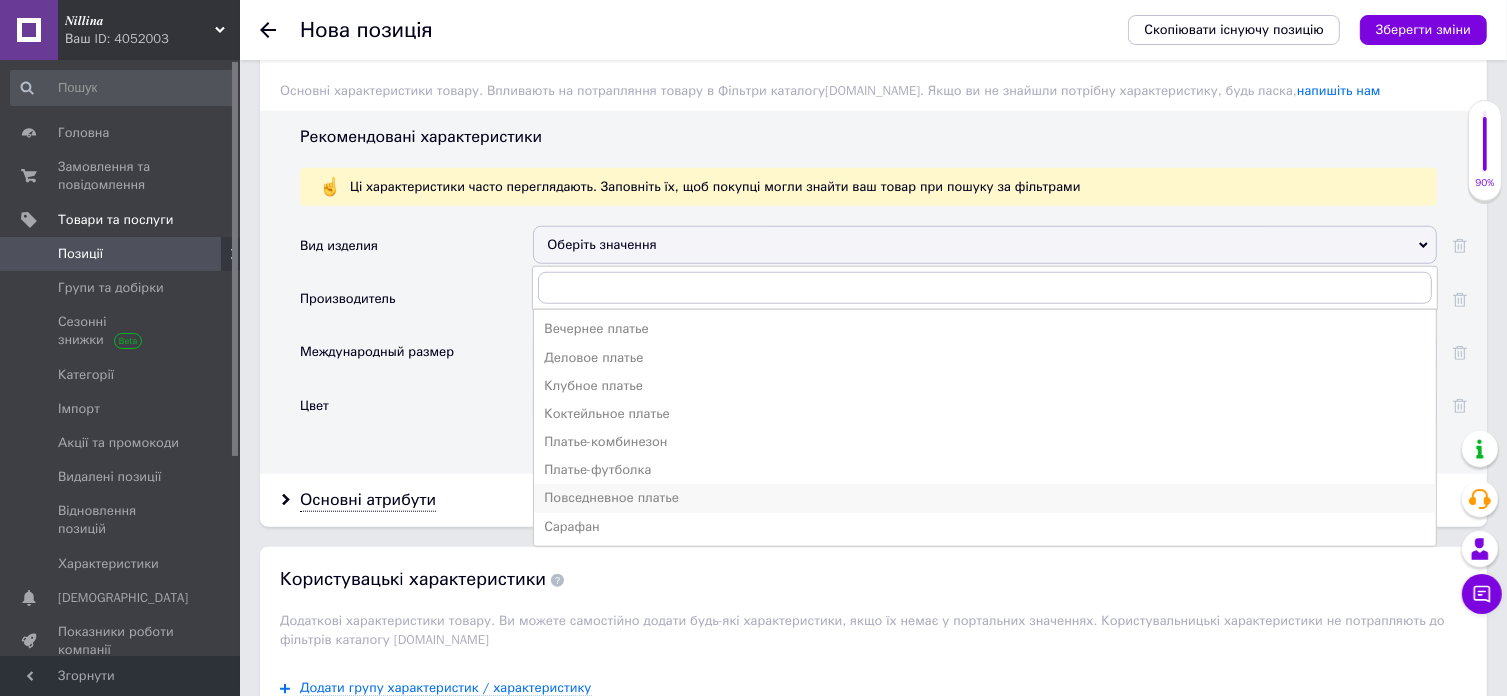 click on "Повседневное платье" at bounding box center [985, 498] 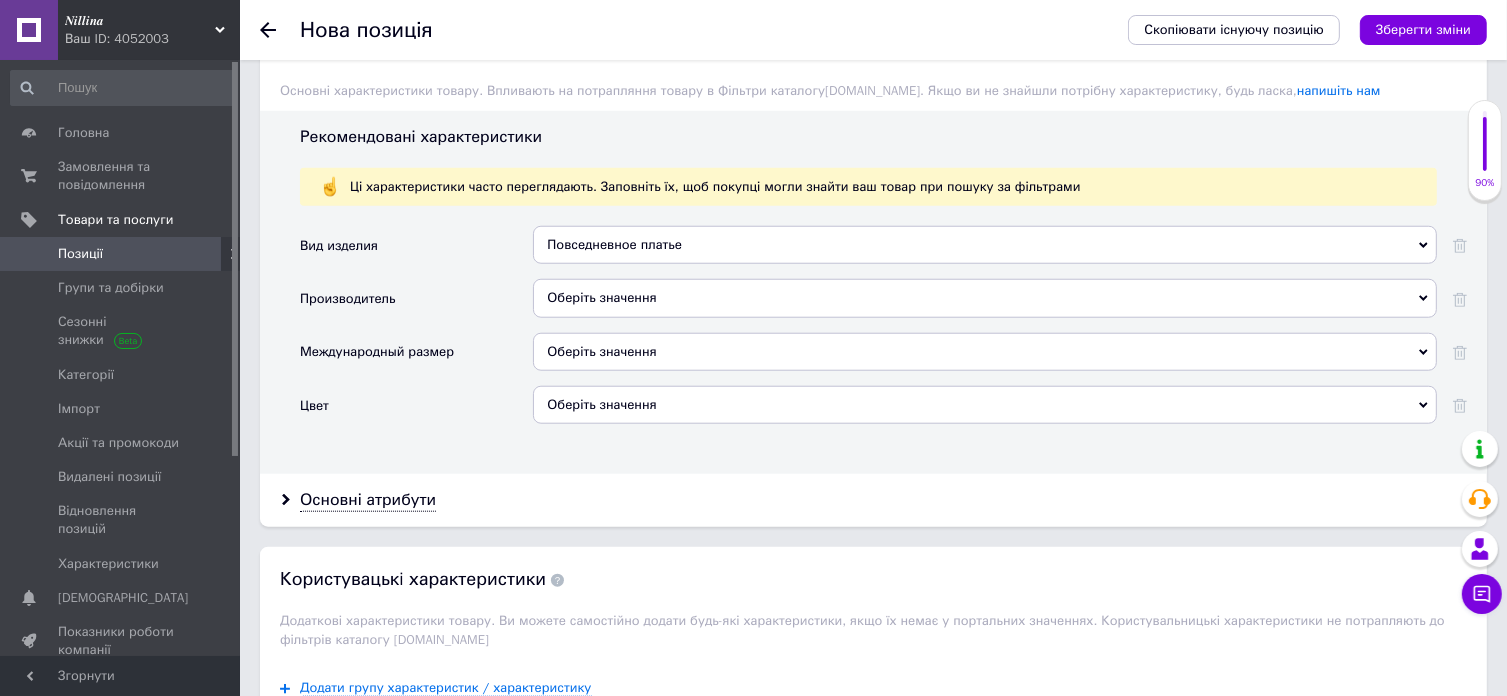 click on "Оберіть значення" at bounding box center (985, 298) 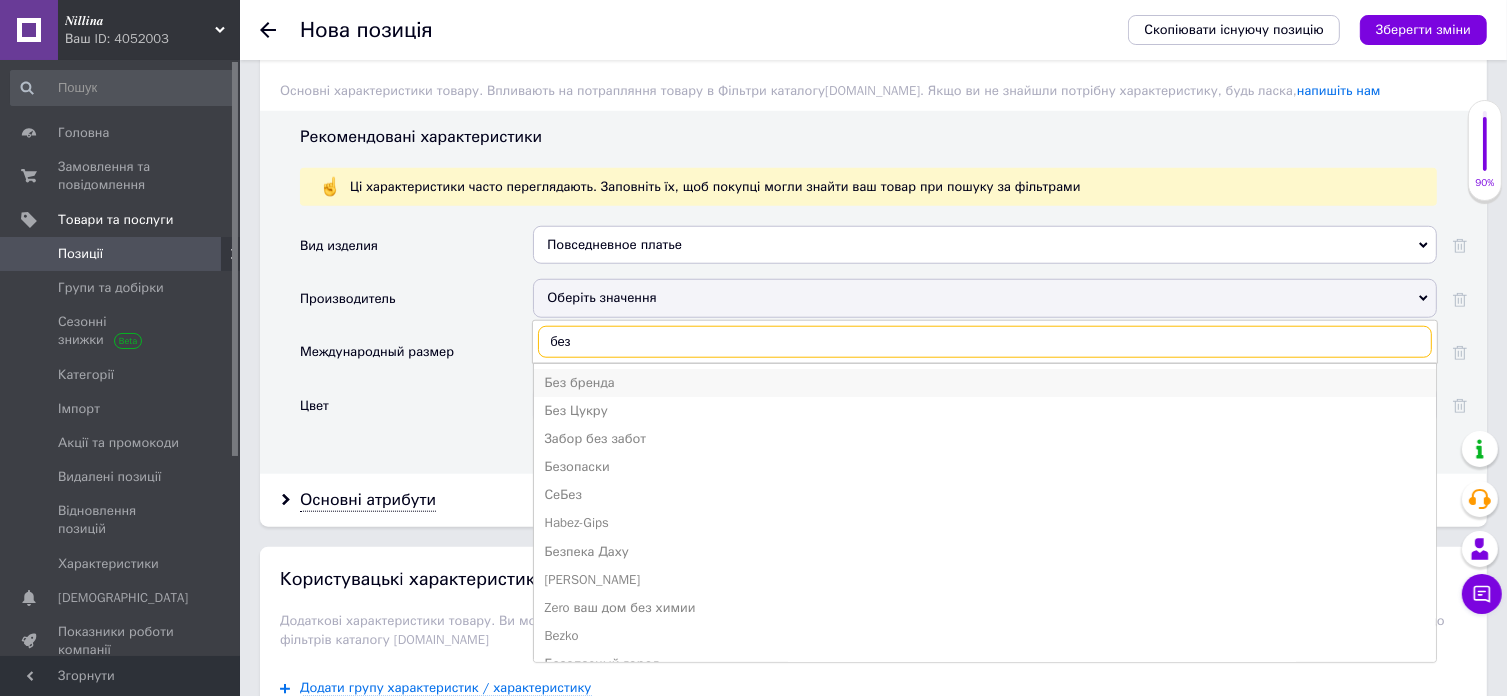 type on "без" 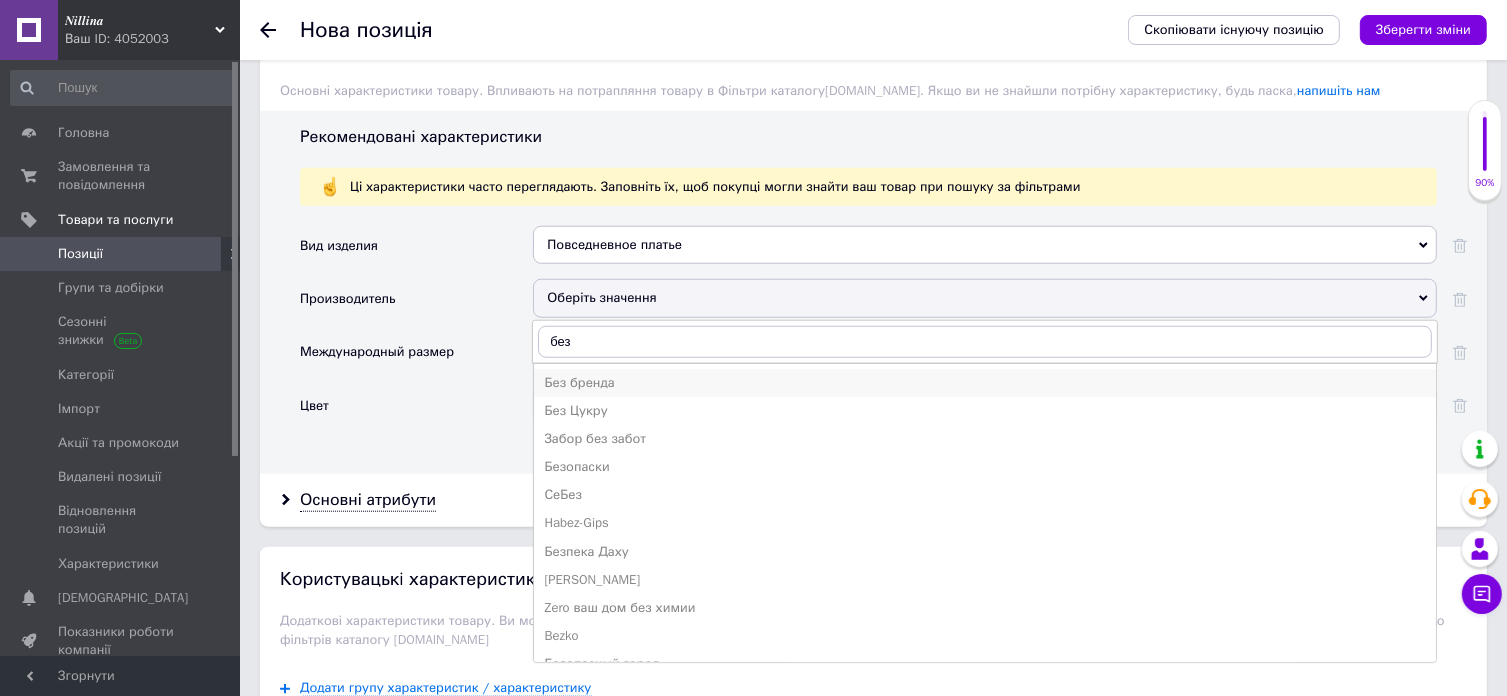 click on "Без бренда" at bounding box center (985, 383) 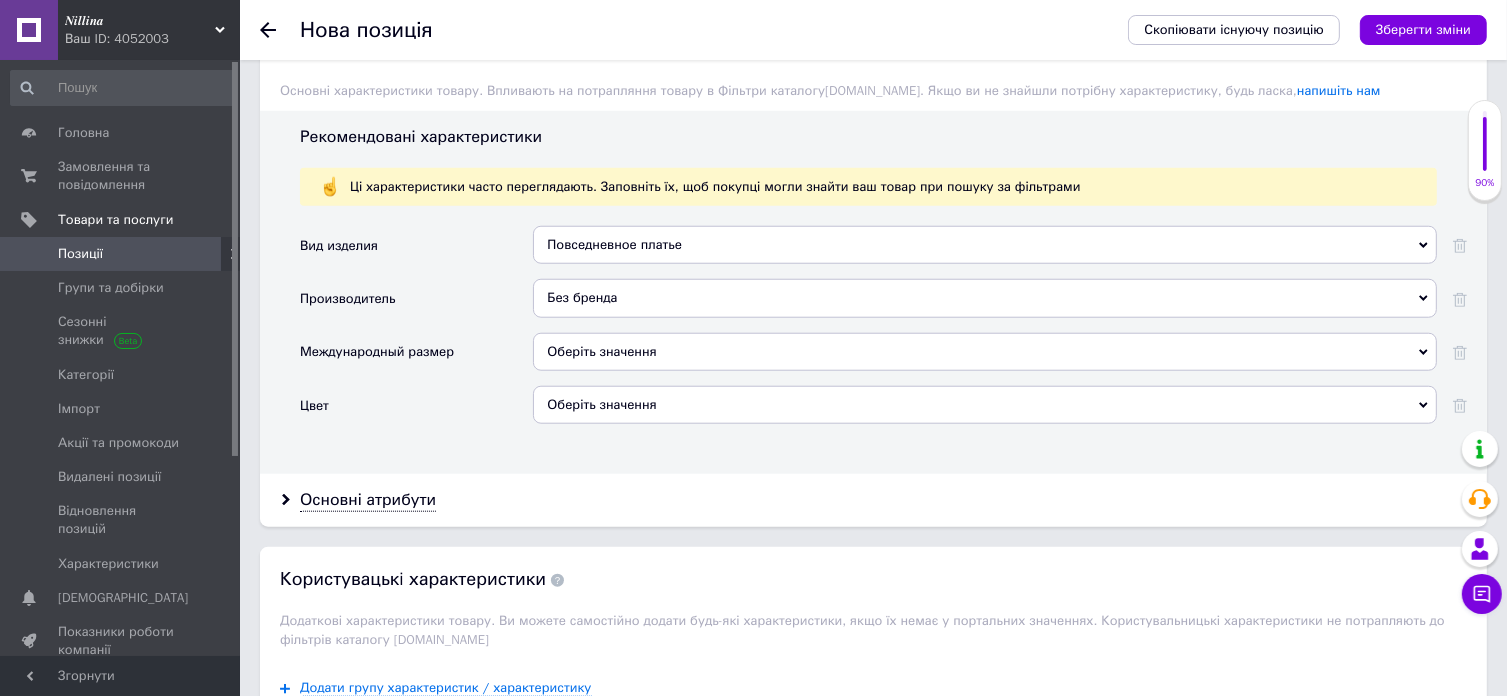 click on "Оберіть значення" at bounding box center [985, 352] 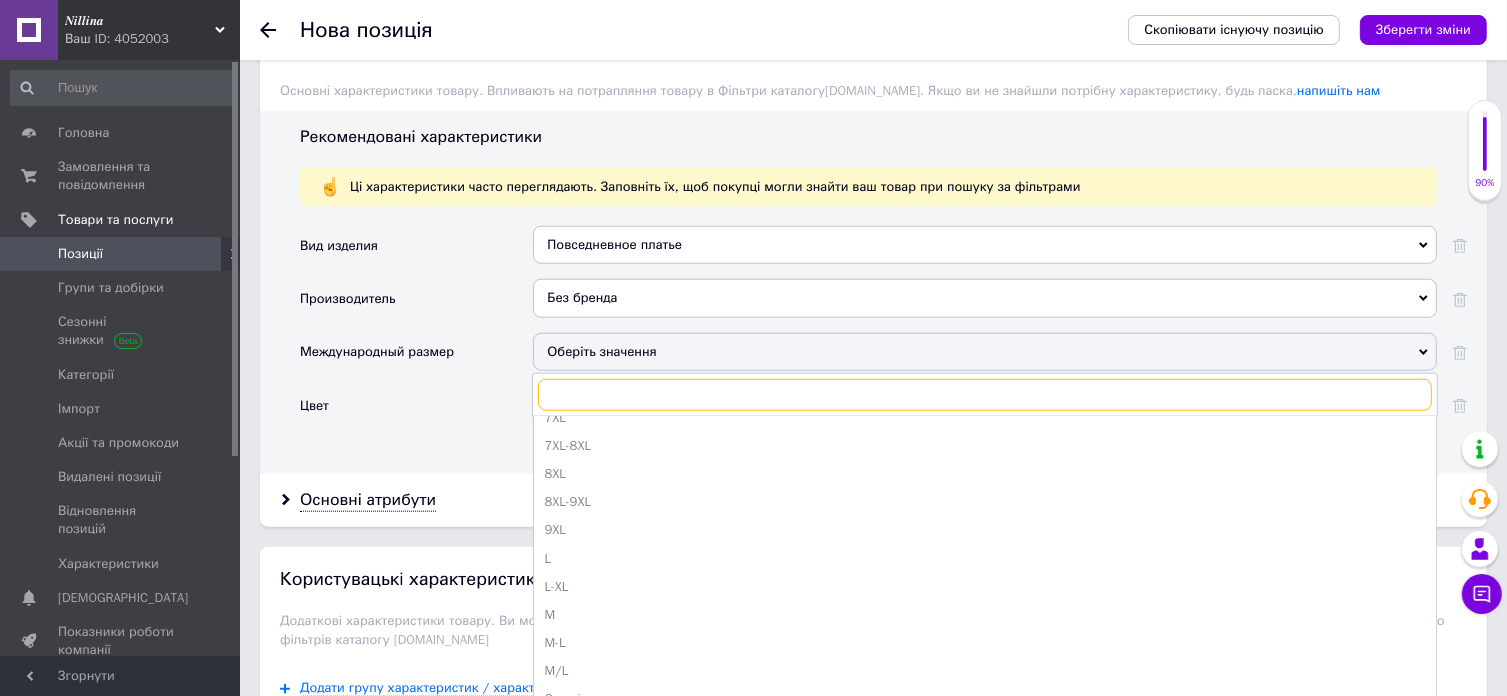 scroll, scrollTop: 600, scrollLeft: 0, axis: vertical 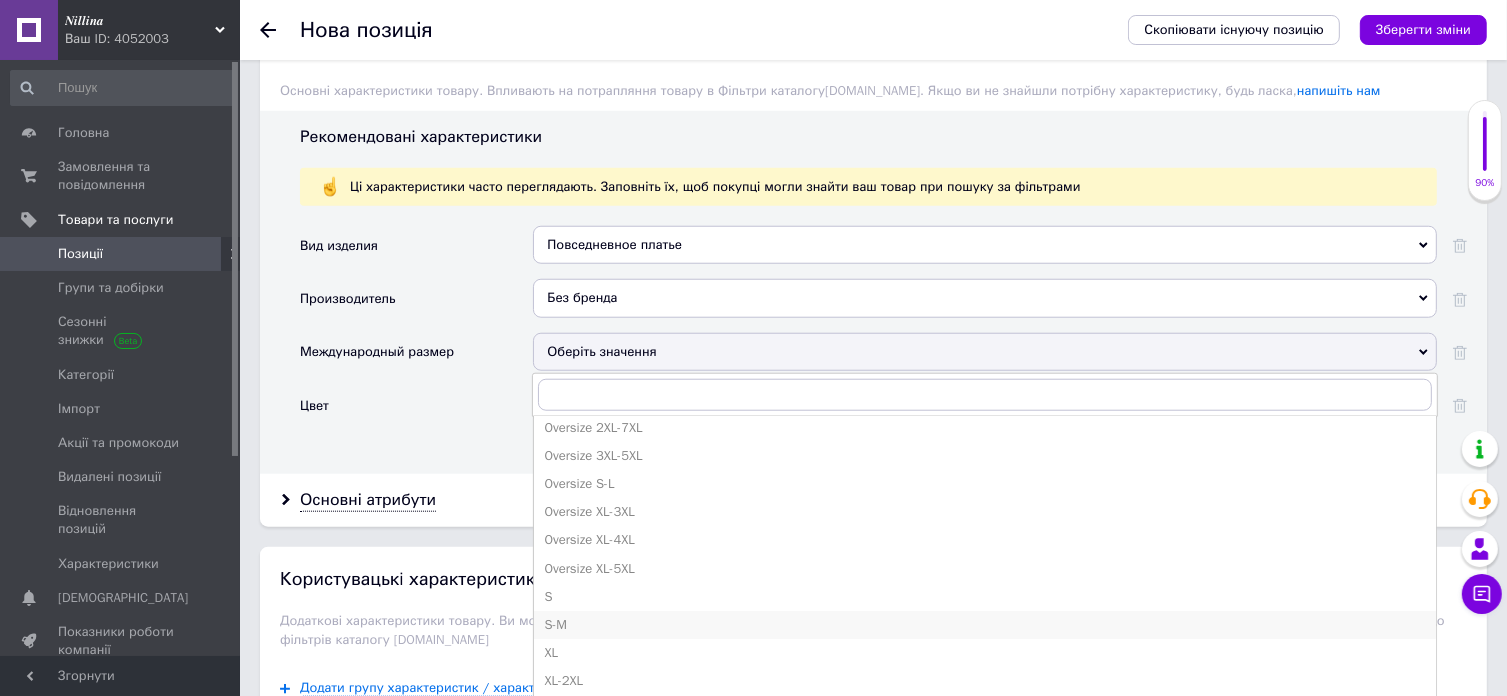 click on "S-M" at bounding box center (985, 625) 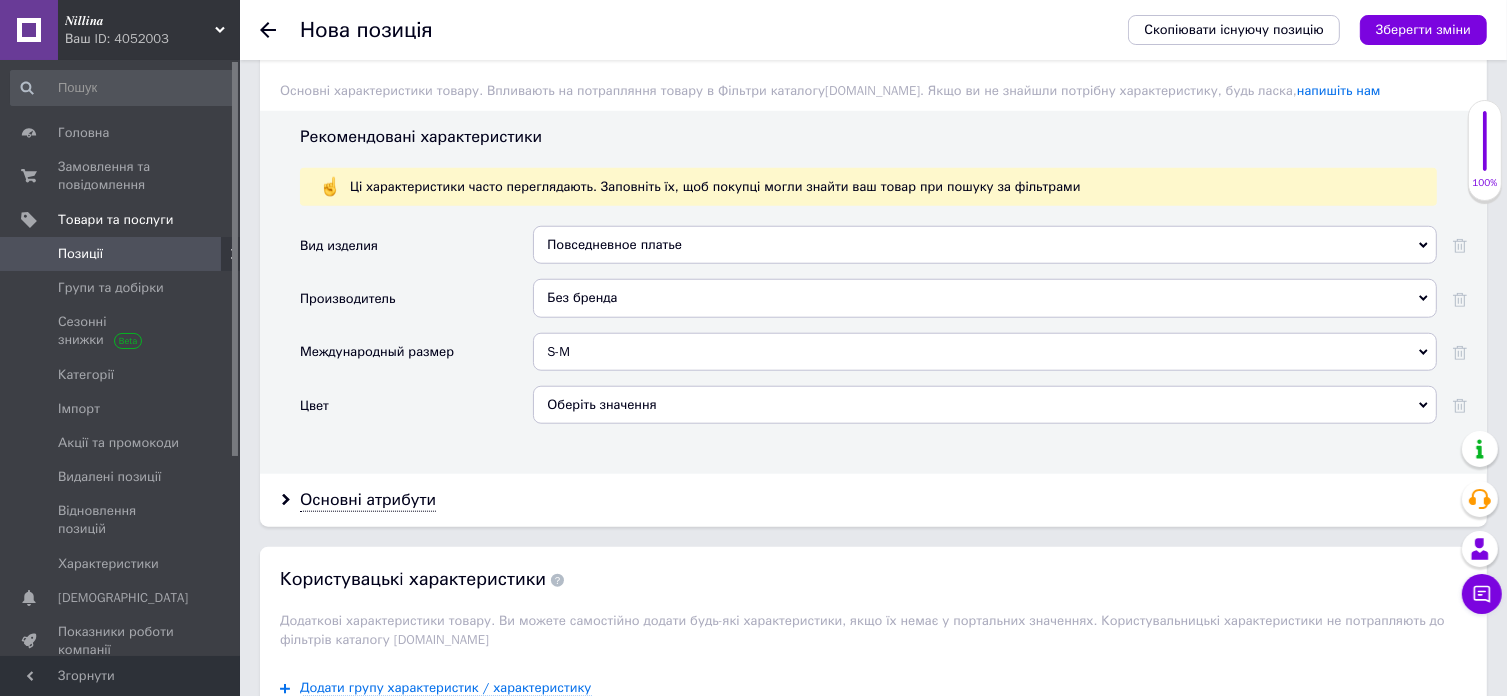 click on "Оберіть значення" at bounding box center [985, 405] 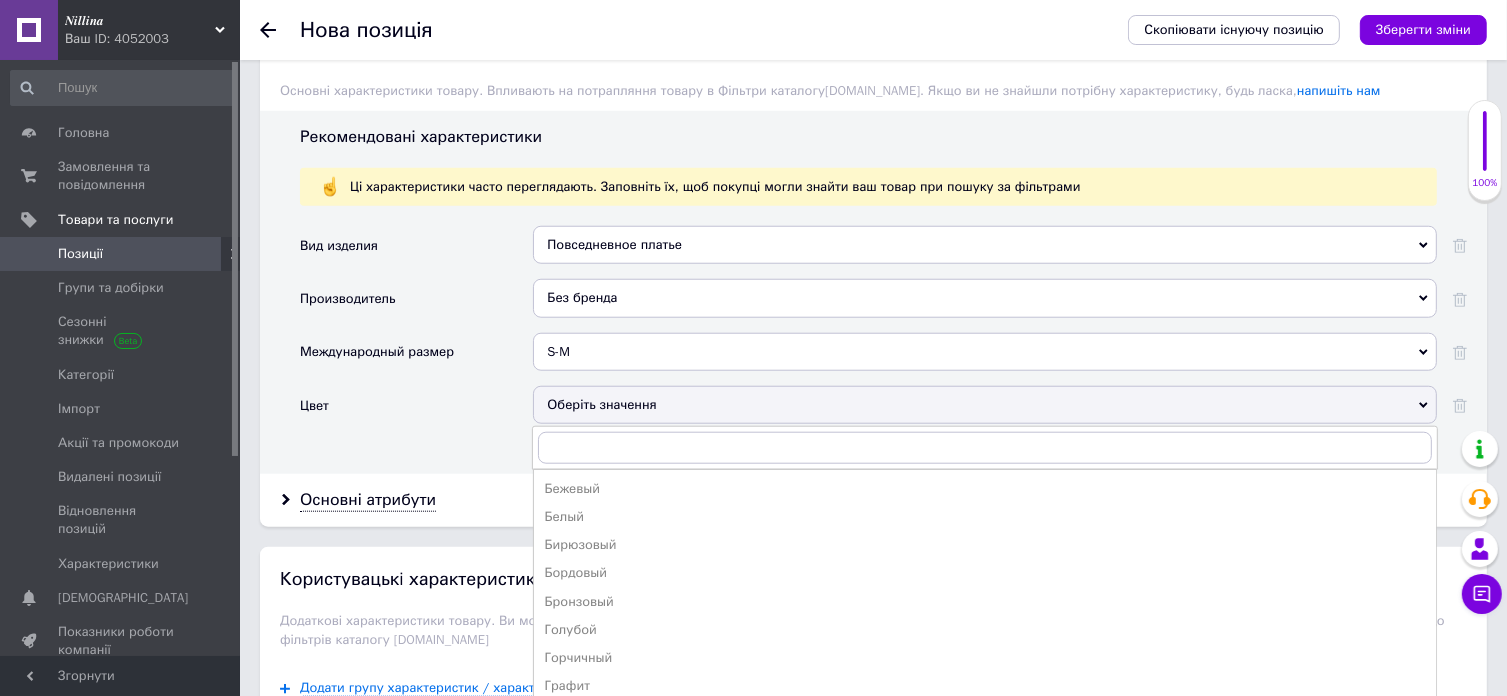 drag, startPoint x: 591, startPoint y: 504, endPoint x: 564, endPoint y: 499, distance: 27.45906 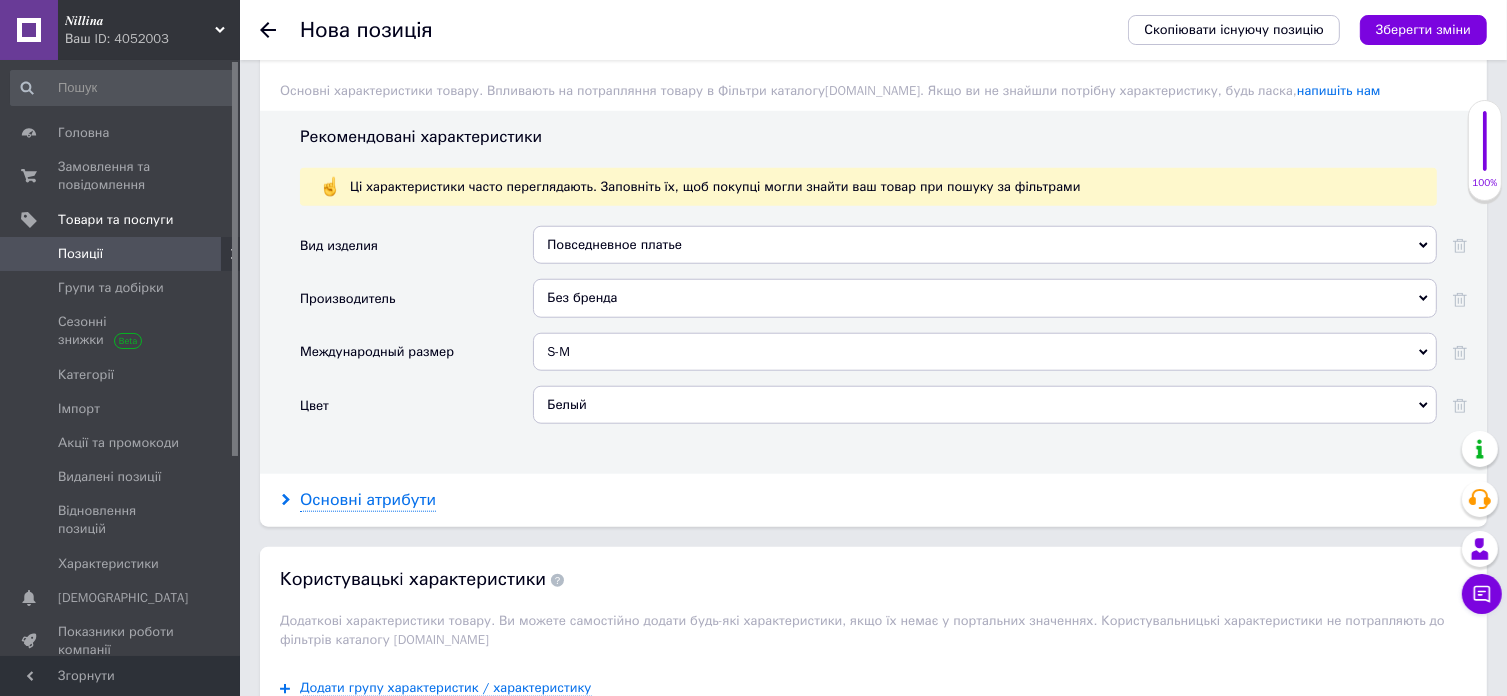 click on "Основні атрибути" at bounding box center (368, 500) 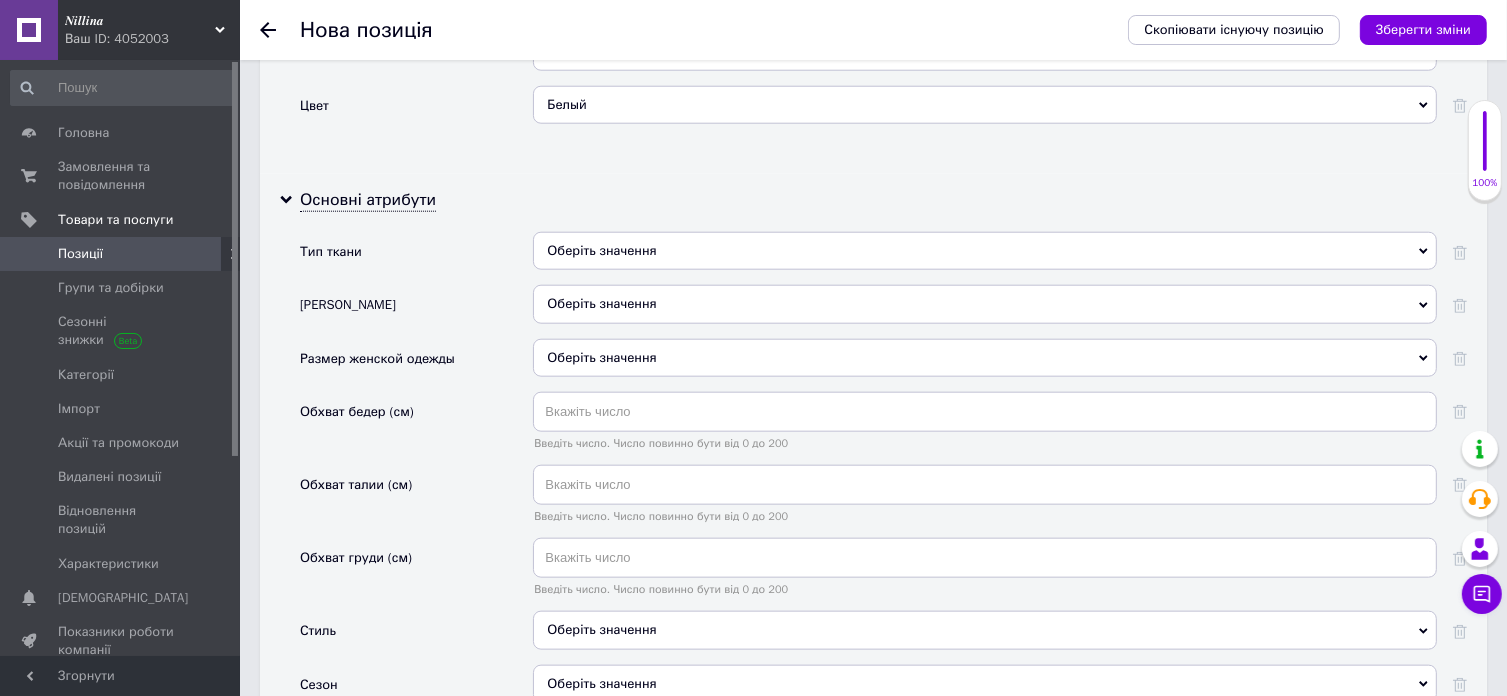 scroll, scrollTop: 2120, scrollLeft: 0, axis: vertical 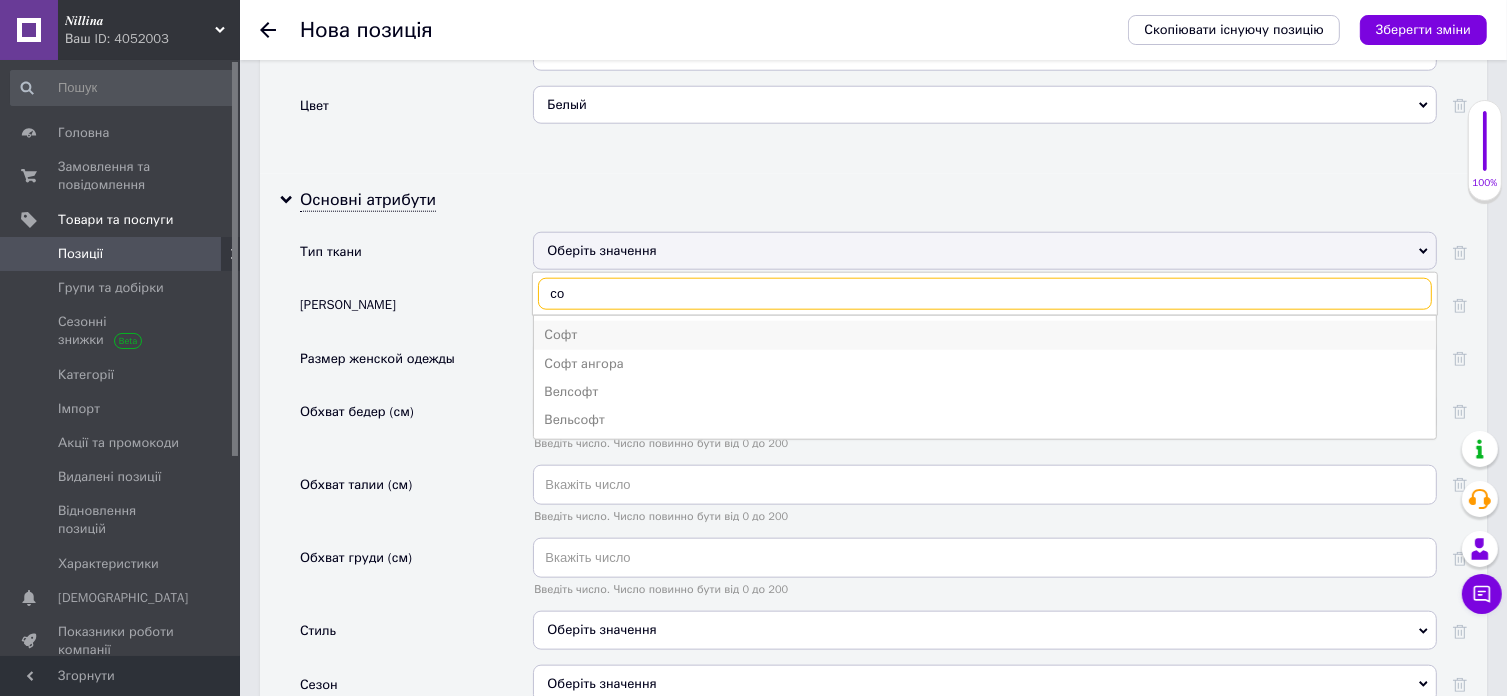 type on "со" 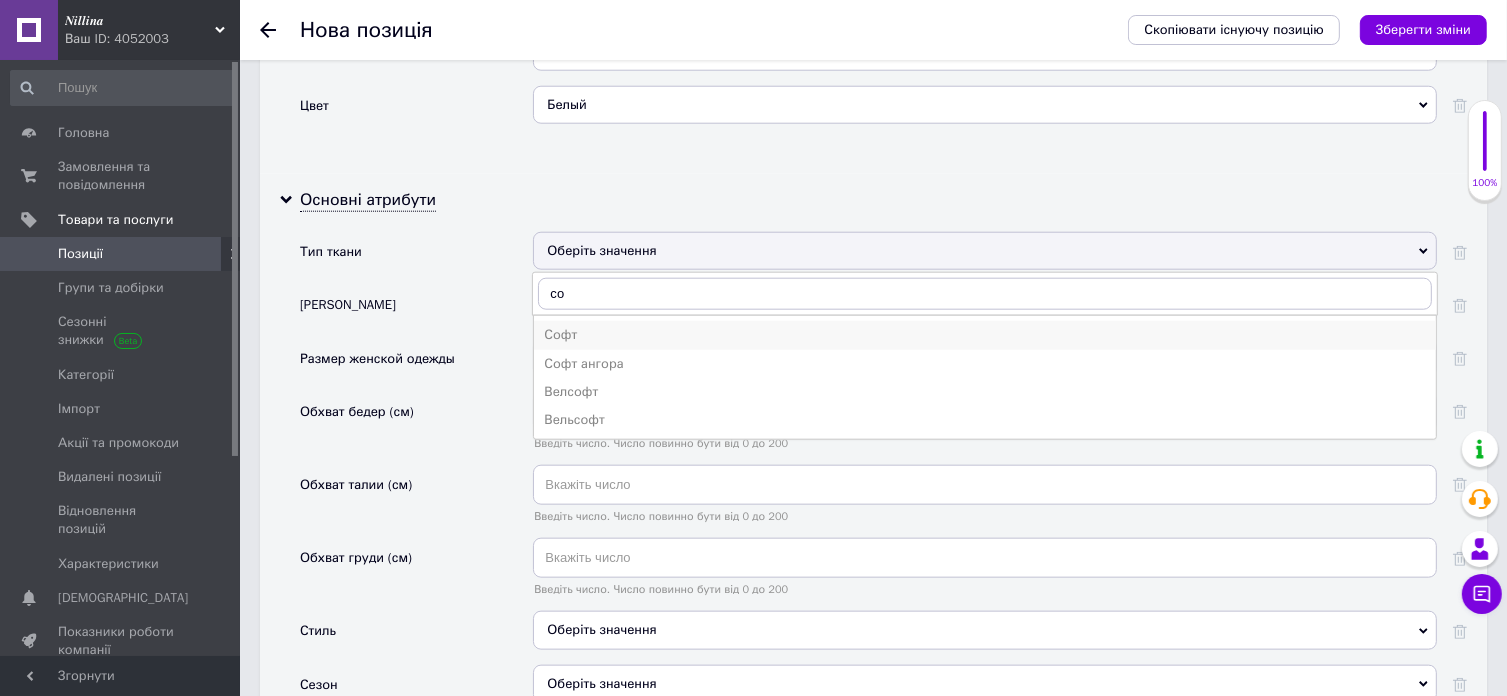 click on "Софт" at bounding box center (985, 335) 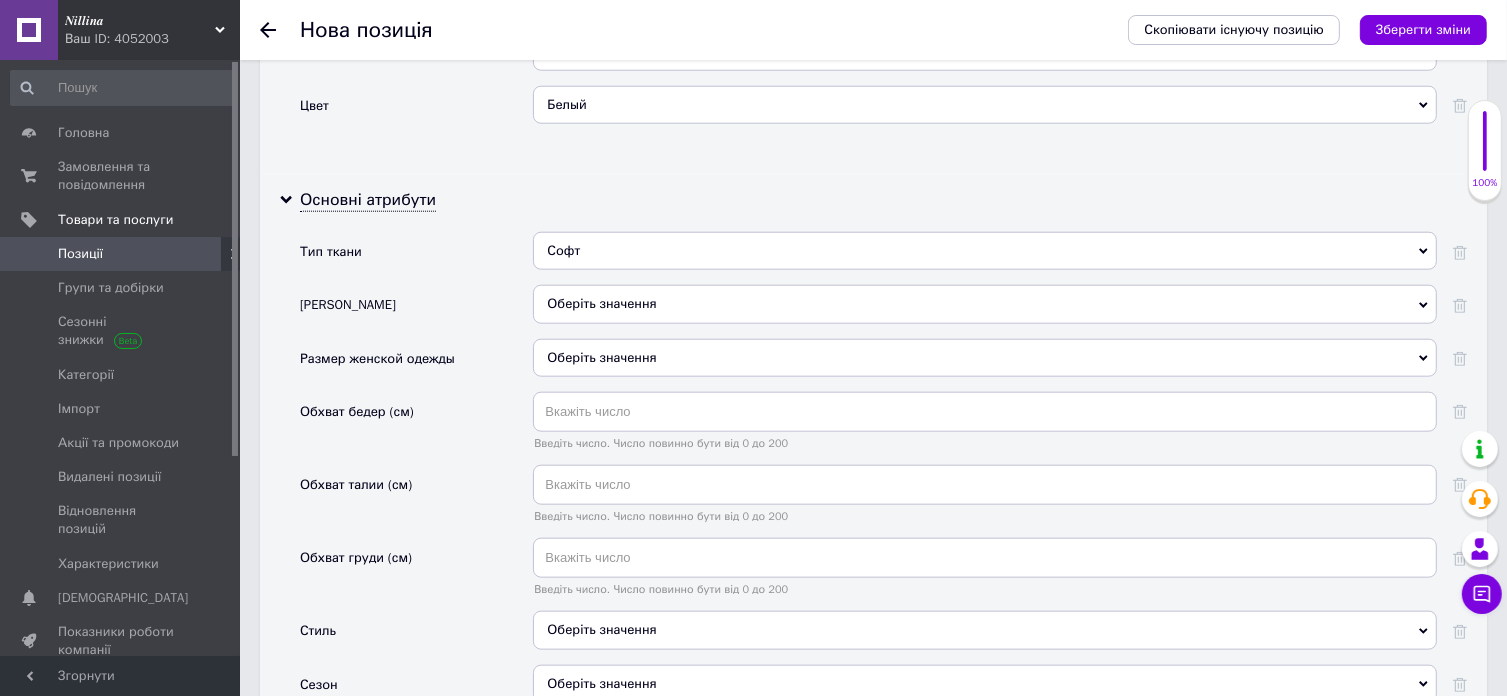 click on "Оберіть значення" at bounding box center [985, 304] 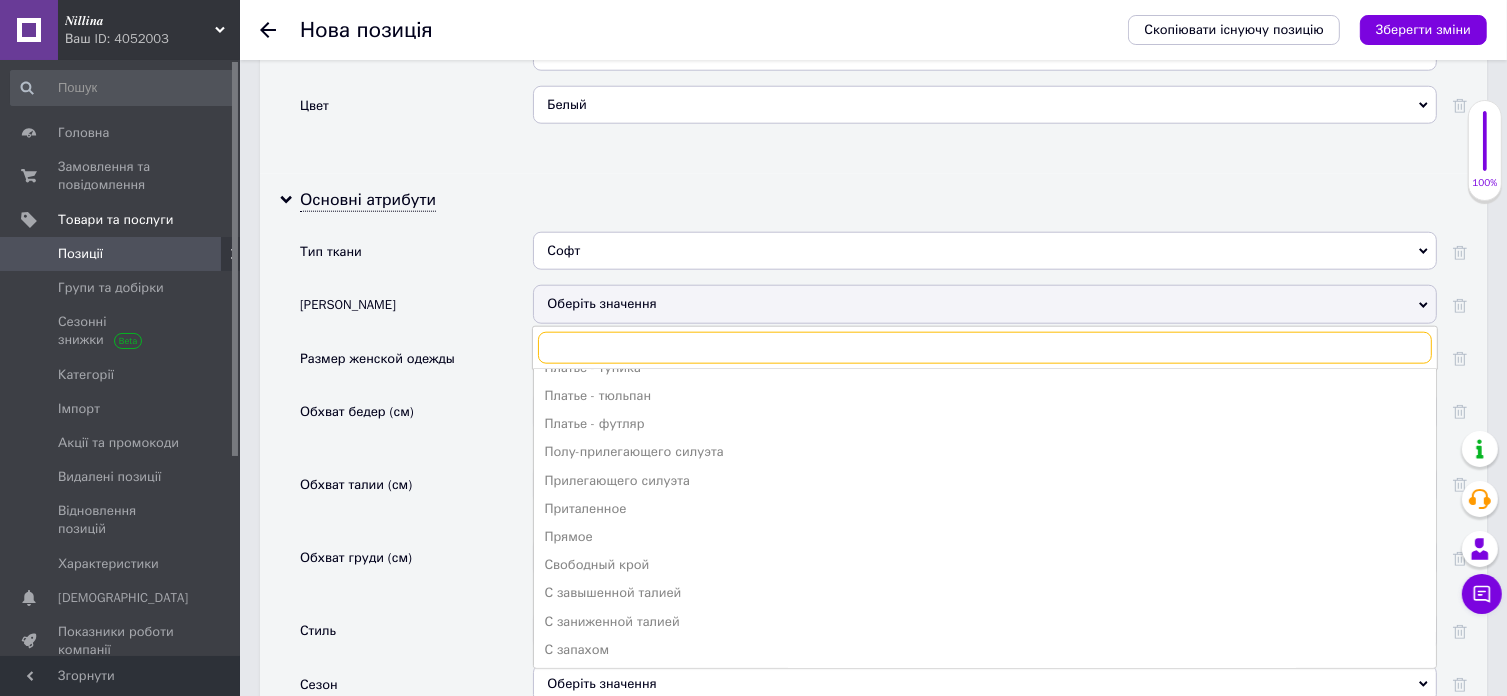 scroll, scrollTop: 600, scrollLeft: 0, axis: vertical 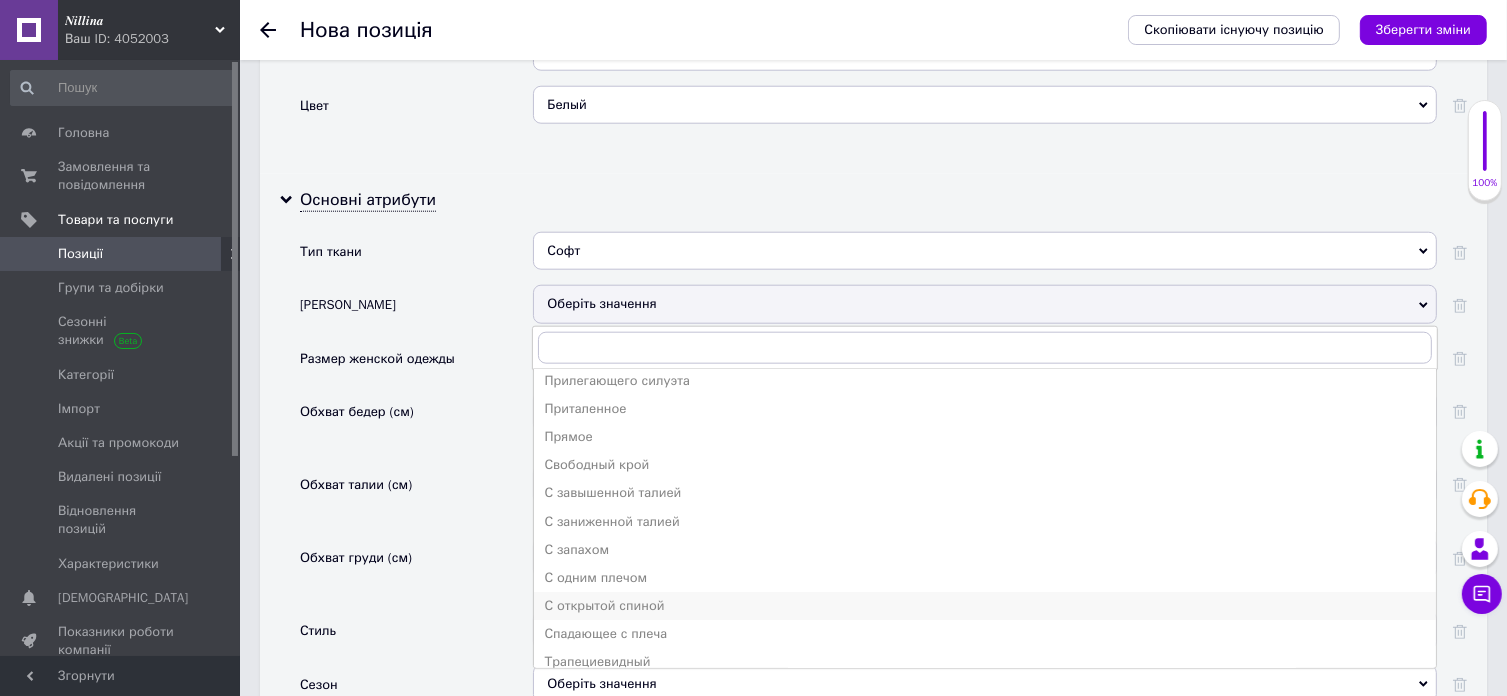 click on "С открытой спиной" at bounding box center (985, 606) 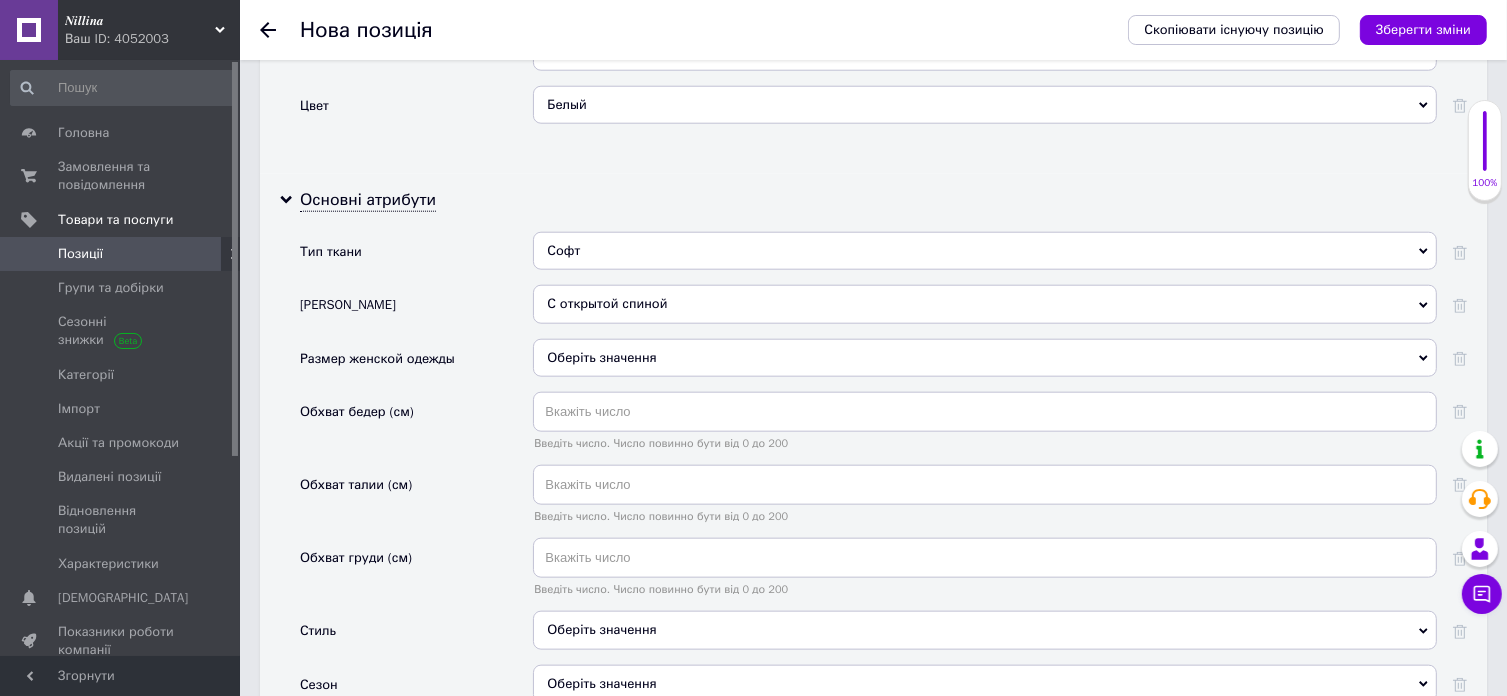 click on "С открытой спиной" at bounding box center [985, 304] 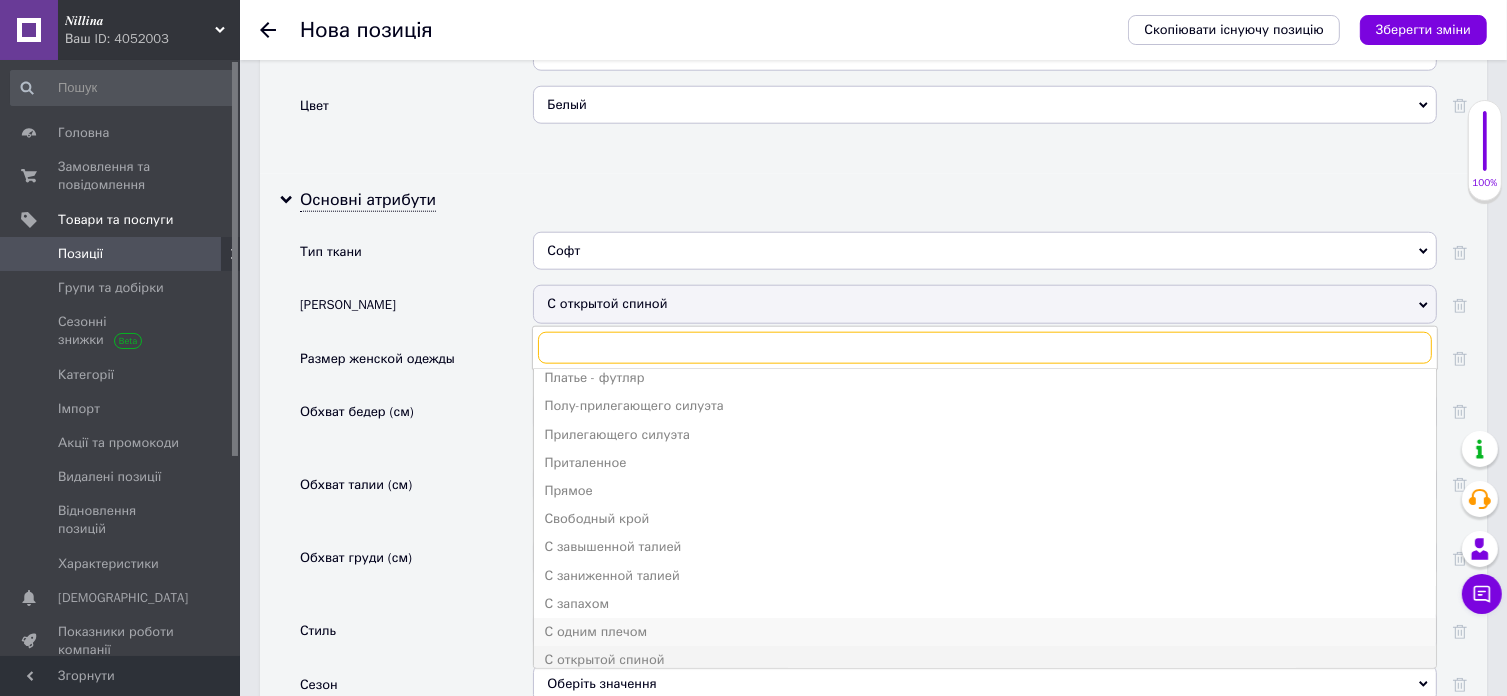 scroll, scrollTop: 513, scrollLeft: 0, axis: vertical 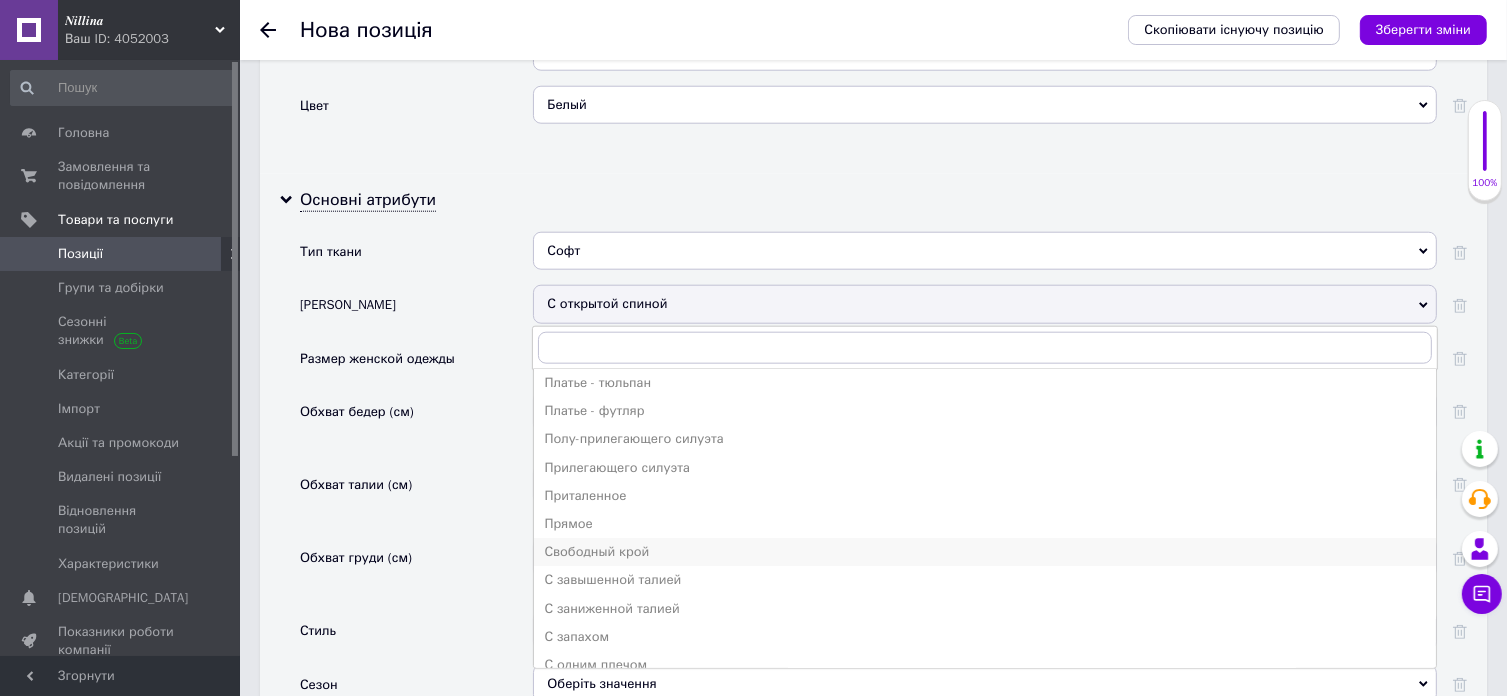 click on "Свободный крой" at bounding box center (985, 552) 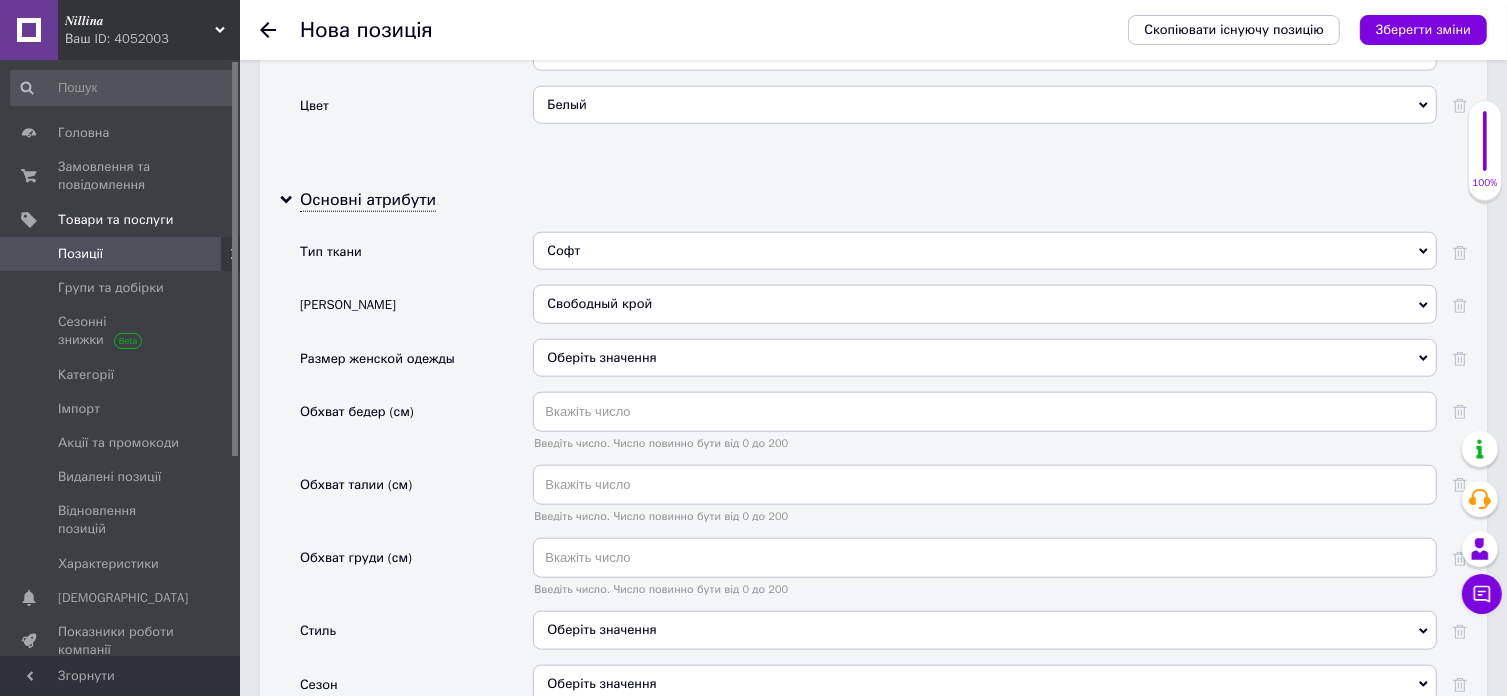 click on "Оберіть значення" at bounding box center [985, 358] 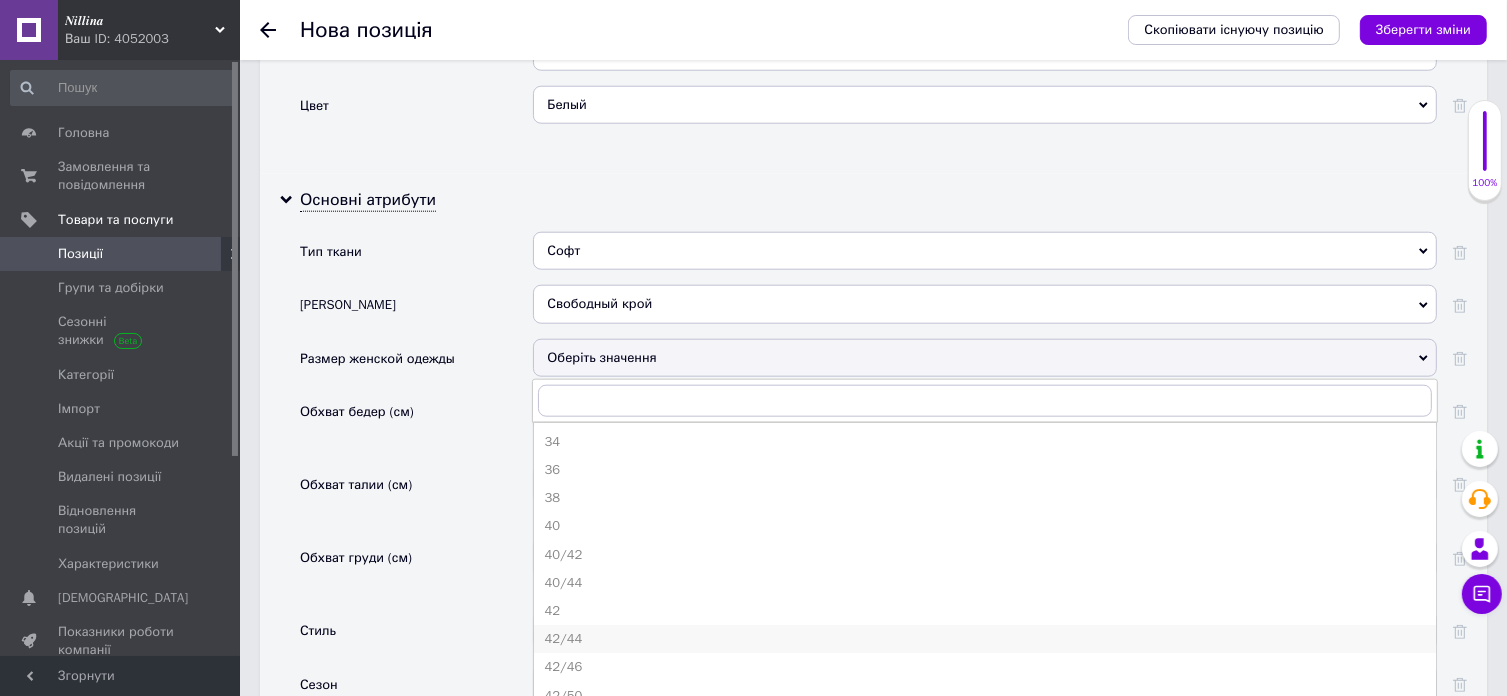 click on "42/44" at bounding box center [985, 639] 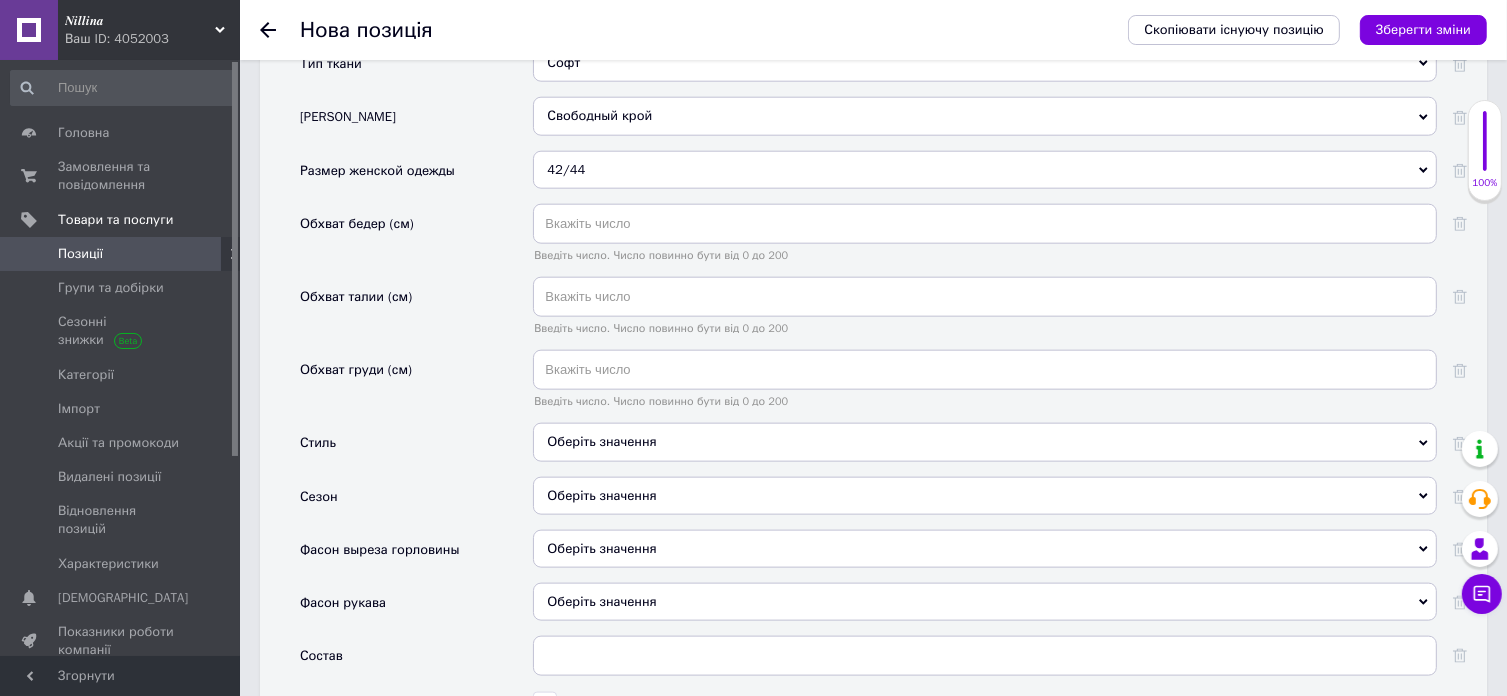 scroll, scrollTop: 2320, scrollLeft: 0, axis: vertical 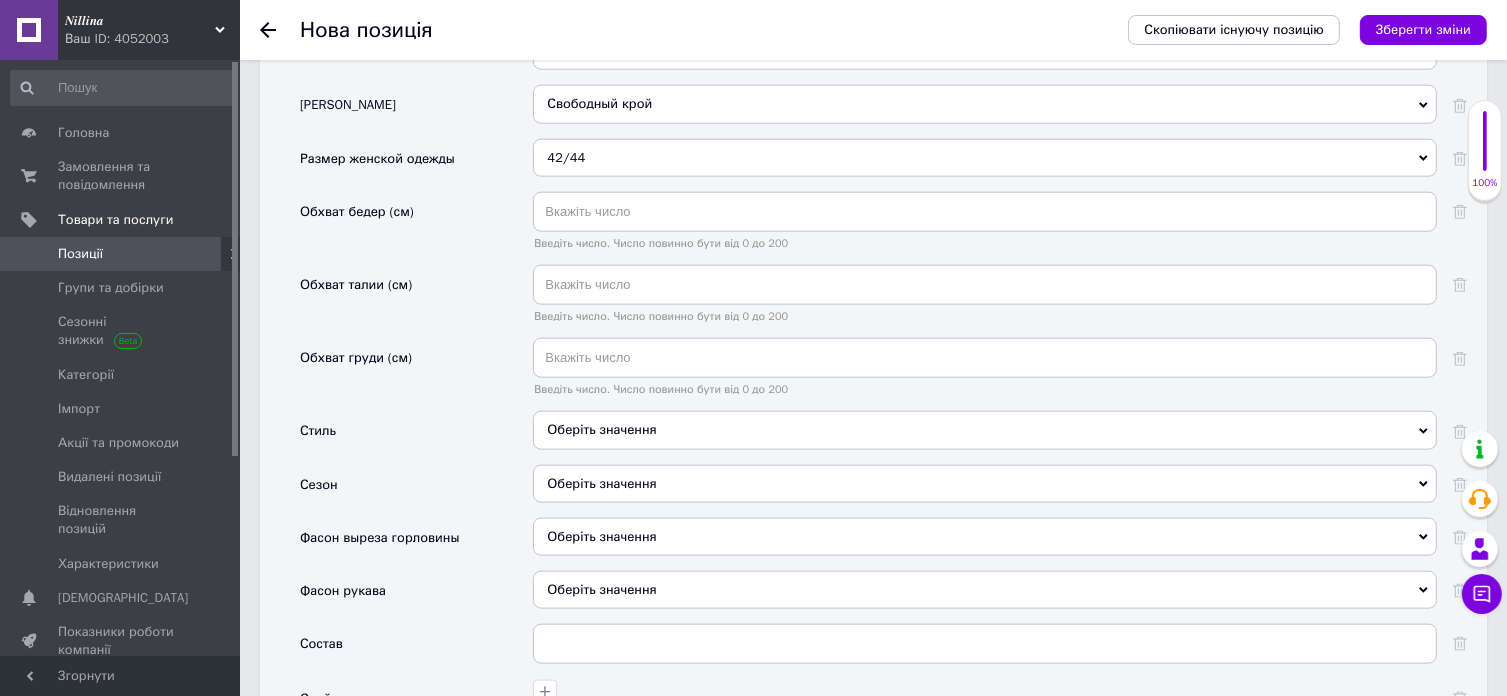 click on "Оберіть значення" at bounding box center (985, 430) 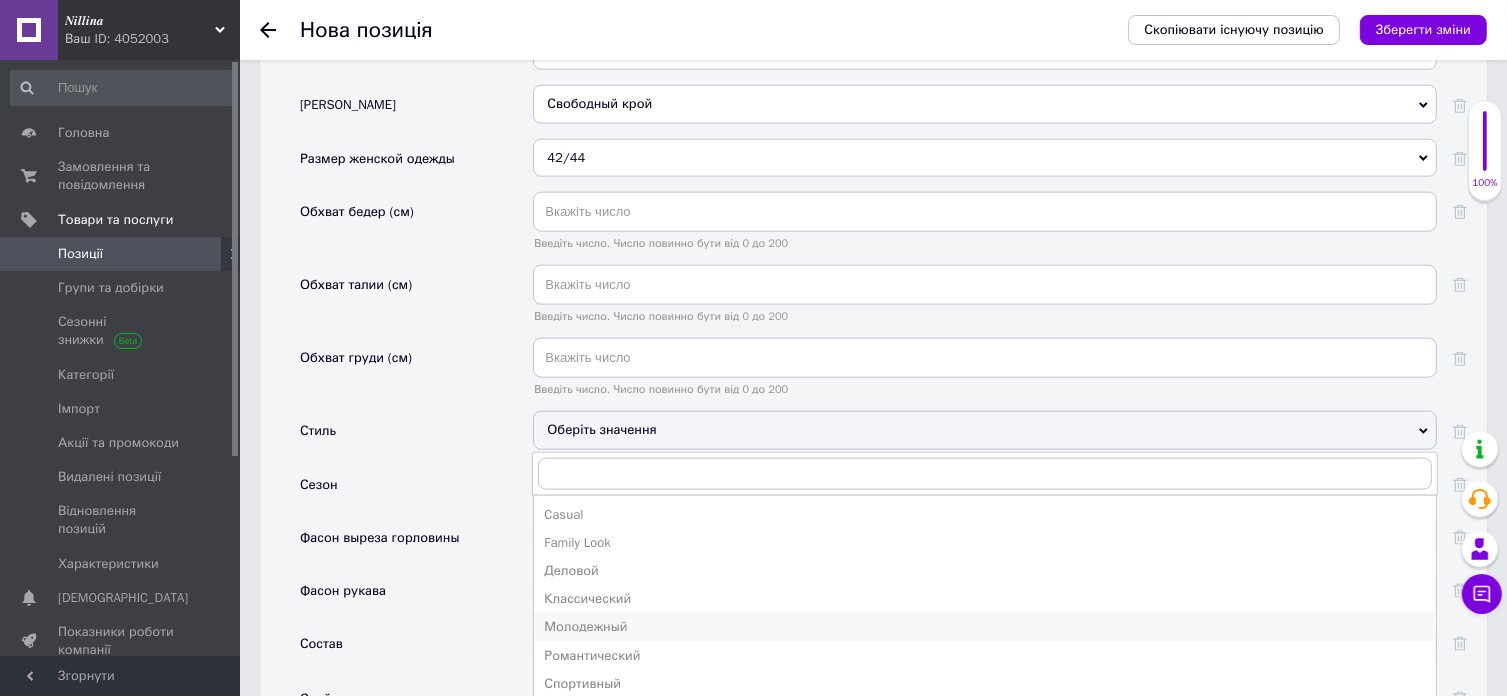 click on "Молодежный" at bounding box center [985, 627] 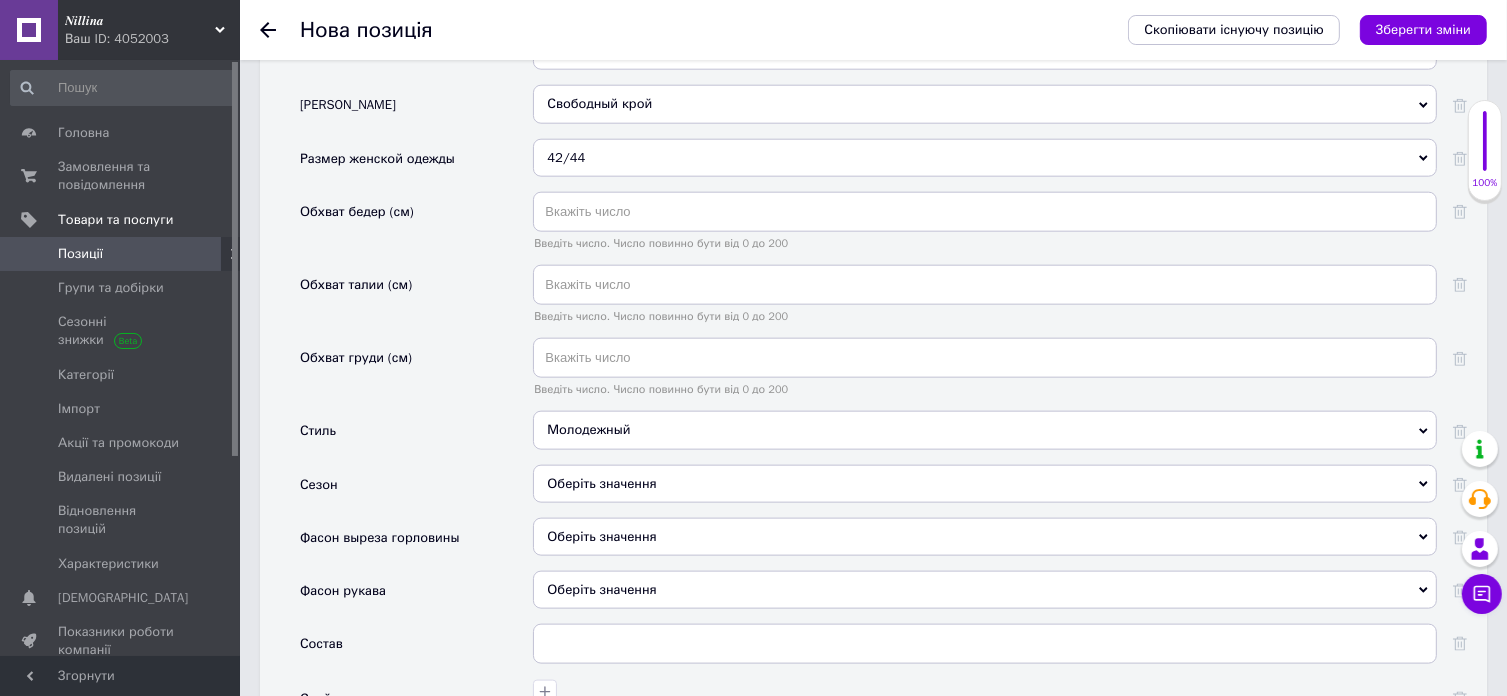 click on "Оберіть значення" at bounding box center [985, 484] 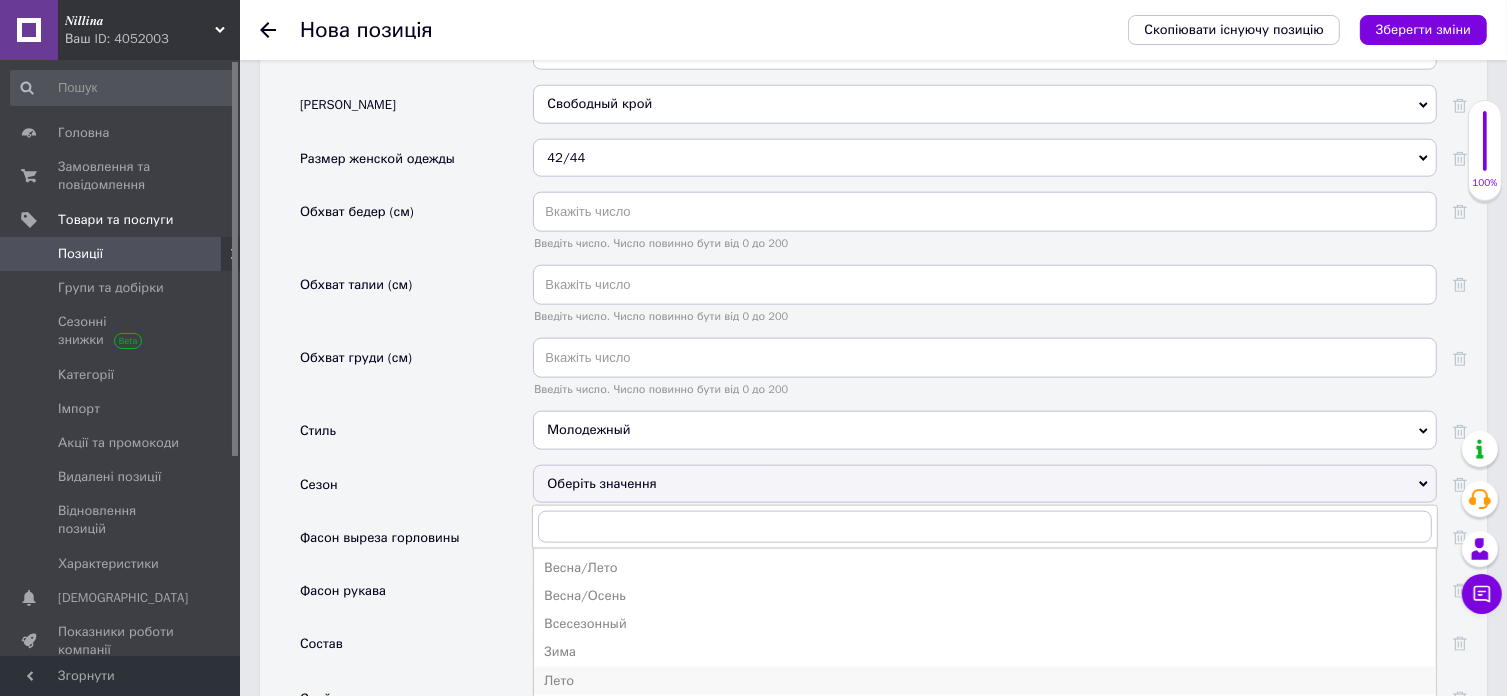 click on "Лето" at bounding box center (985, 681) 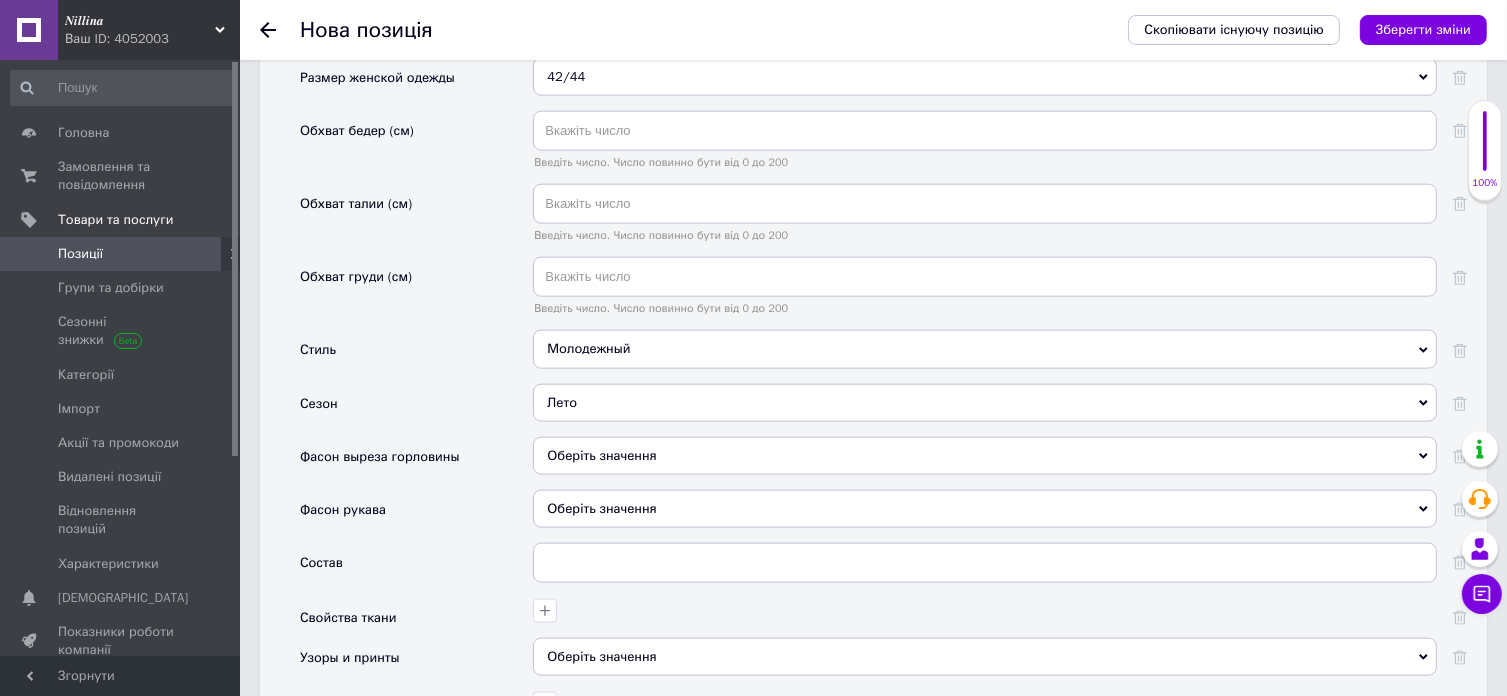scroll, scrollTop: 2520, scrollLeft: 0, axis: vertical 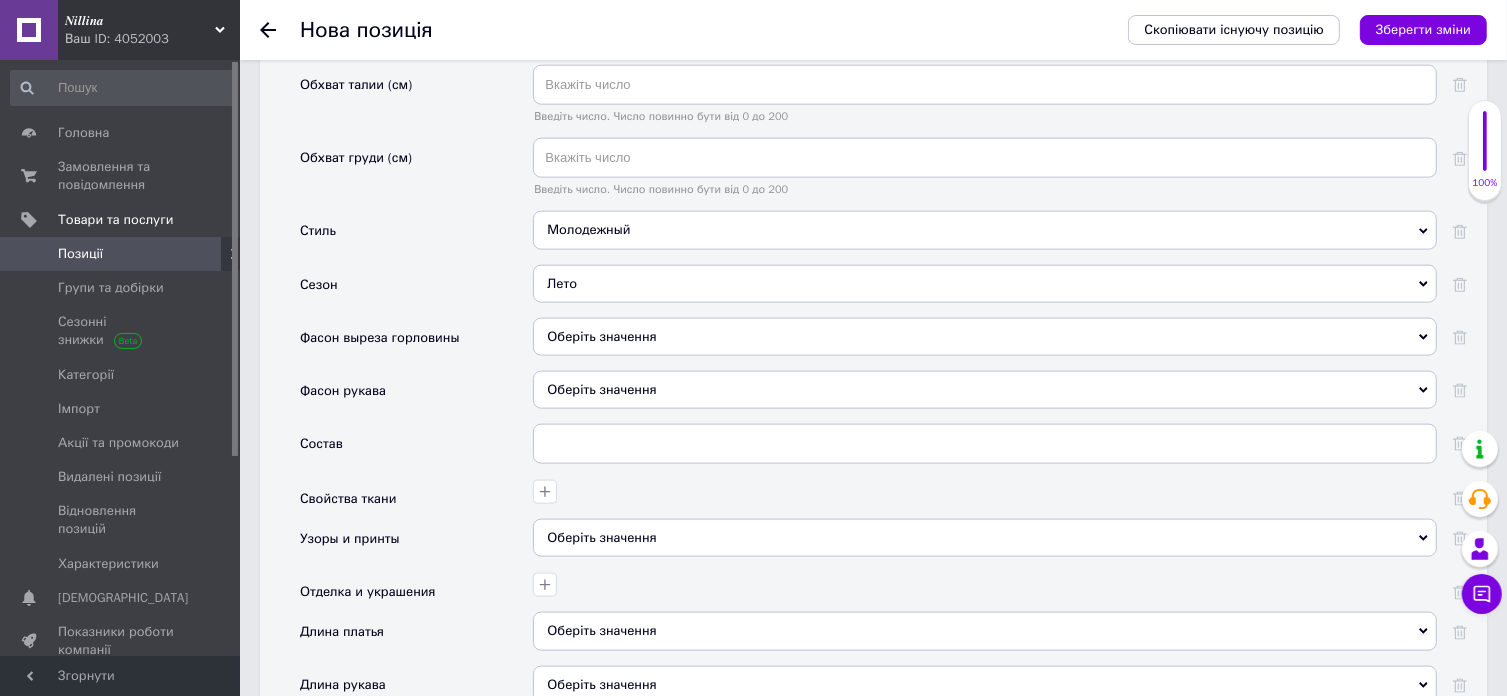 click on "Оберіть значення" at bounding box center [985, 337] 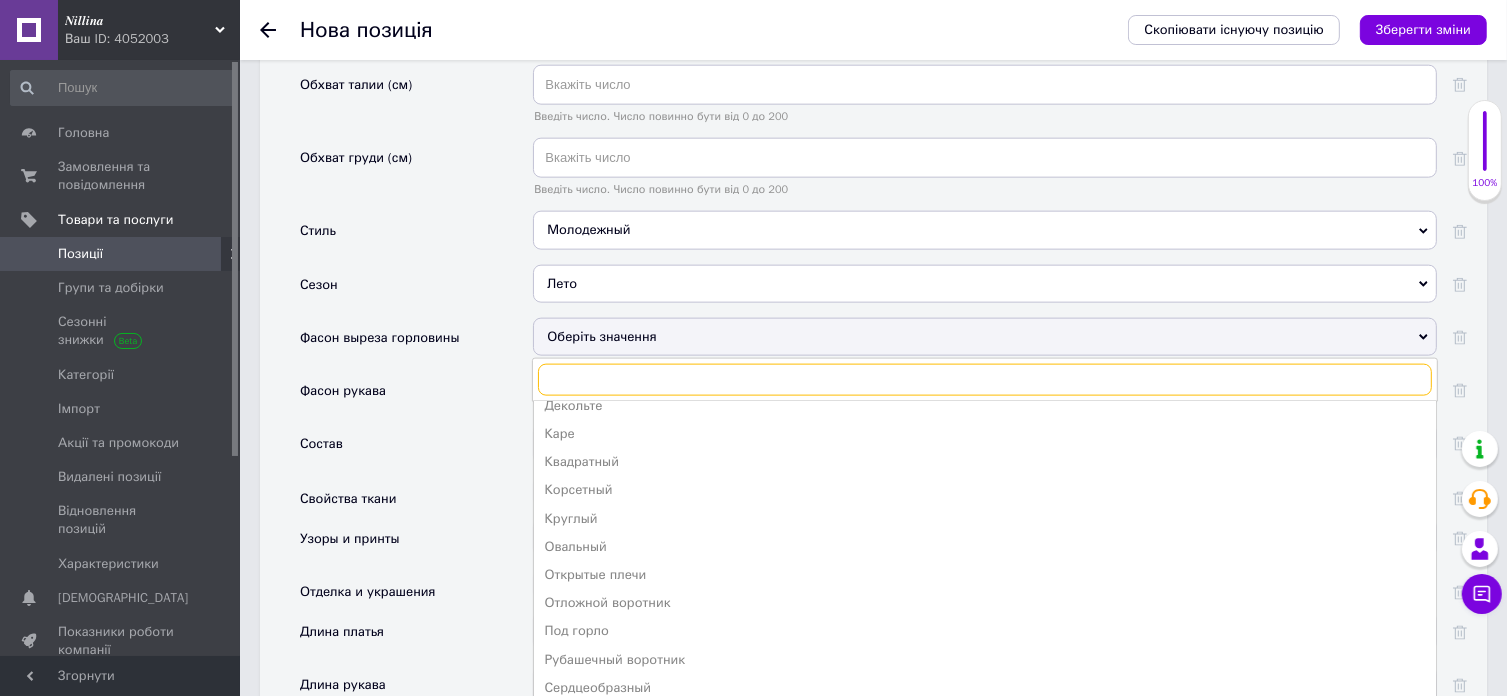scroll, scrollTop: 300, scrollLeft: 0, axis: vertical 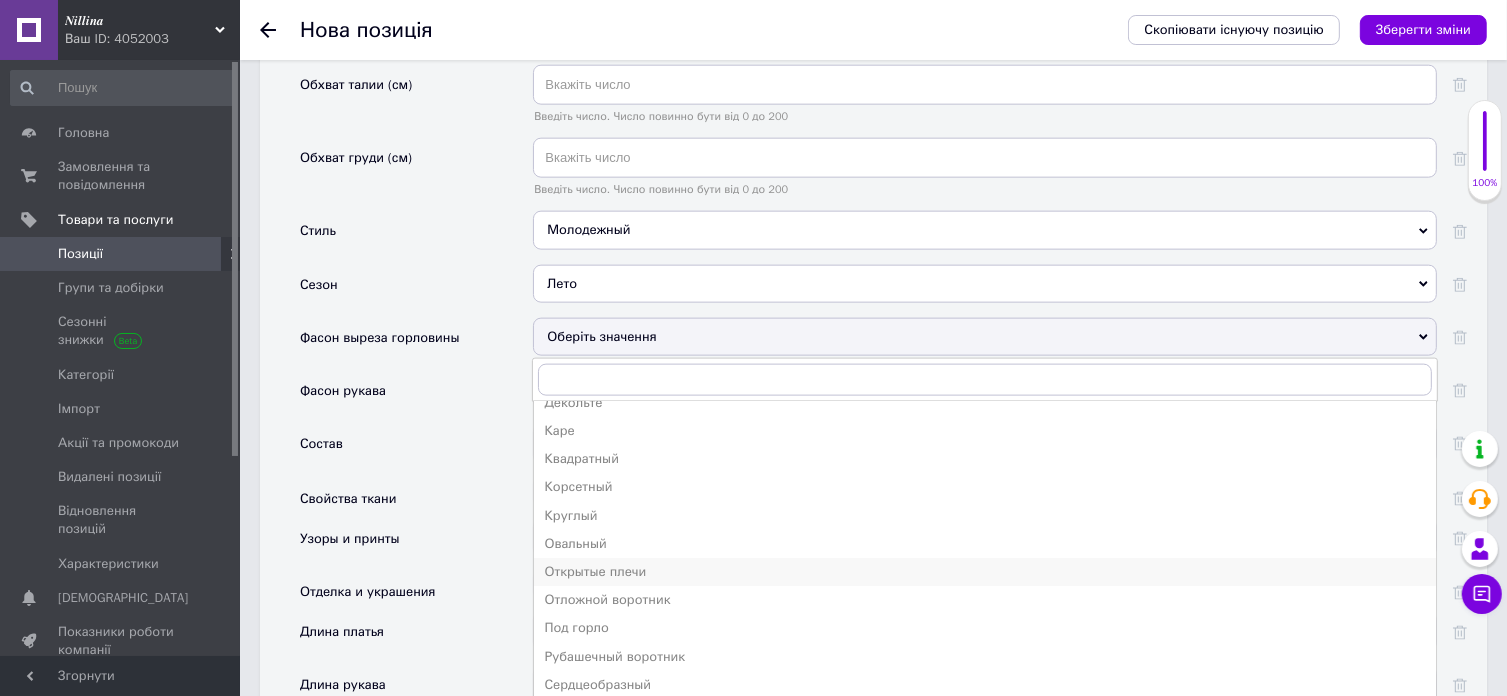 click on "Открытые плечи" at bounding box center (985, 572) 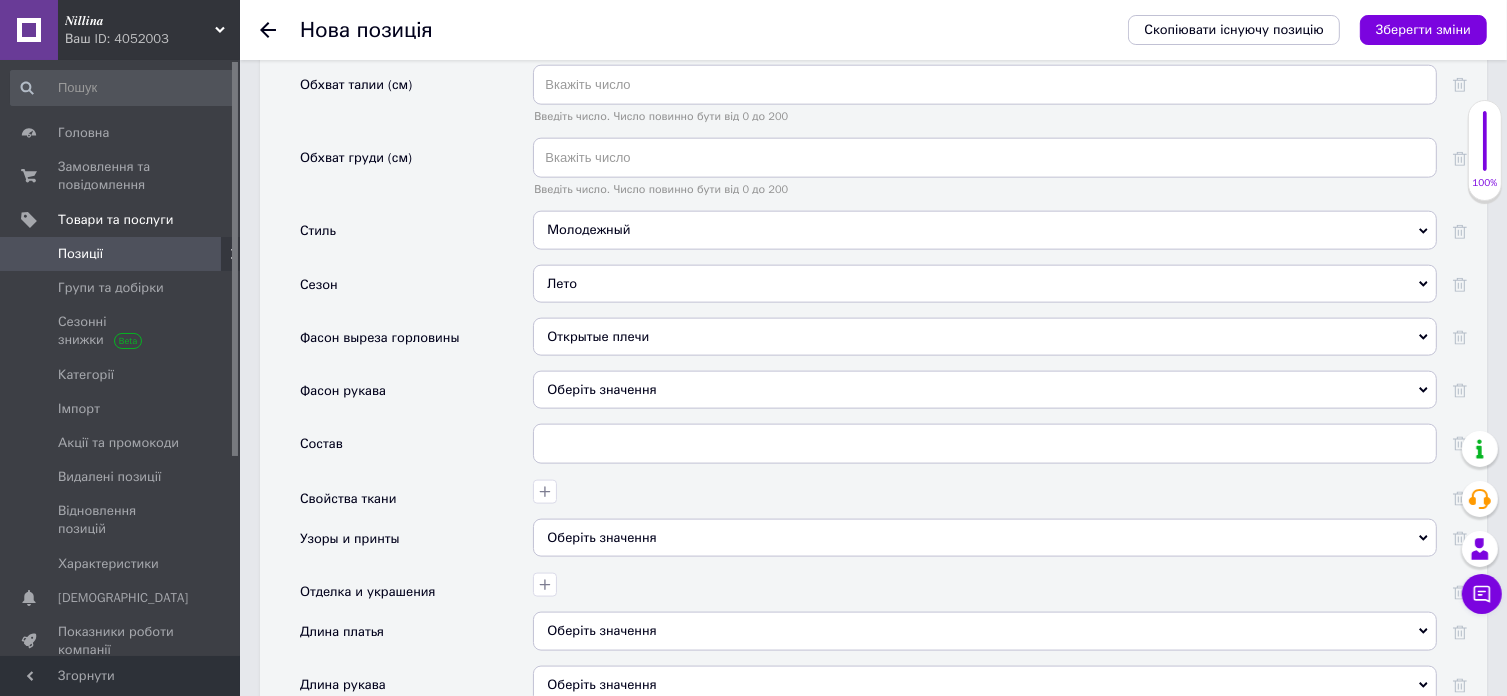 click on "Оберіть значення" at bounding box center [985, 390] 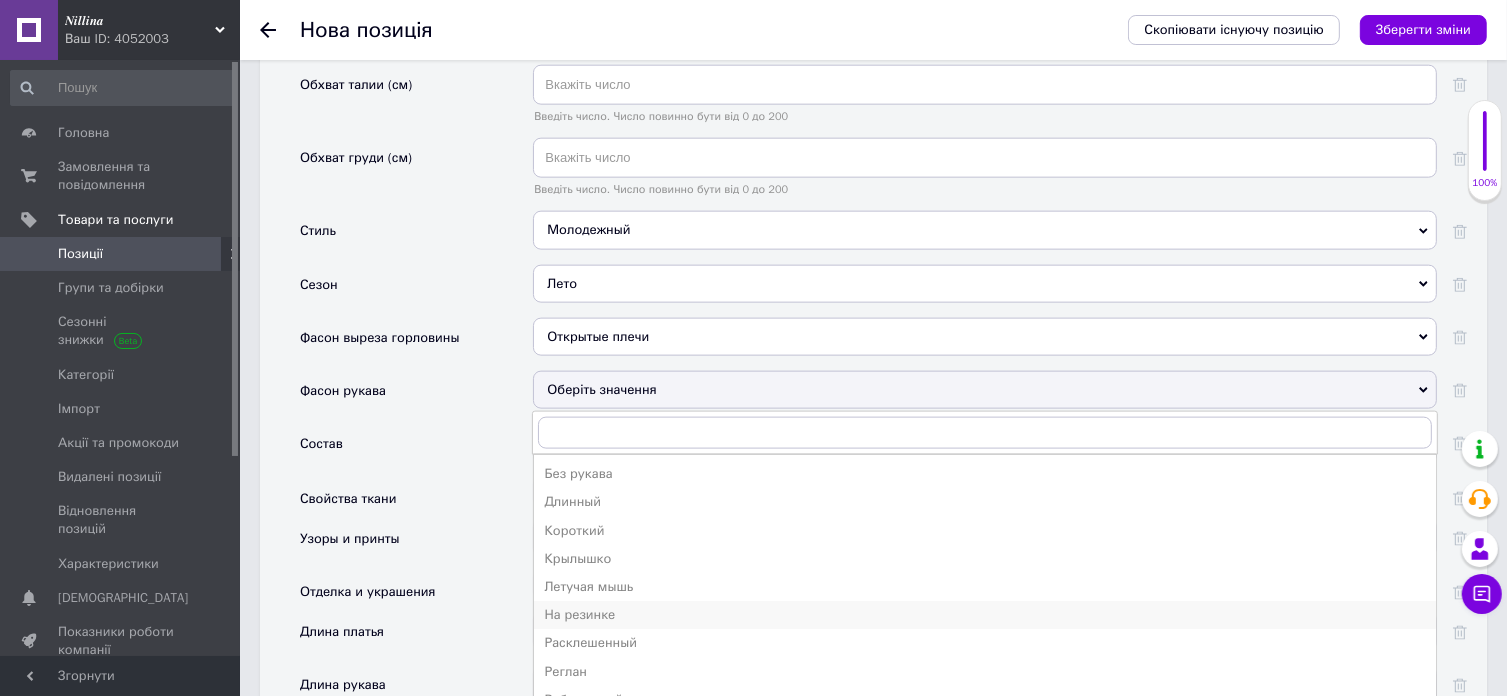 click on "На резинке" at bounding box center [985, 615] 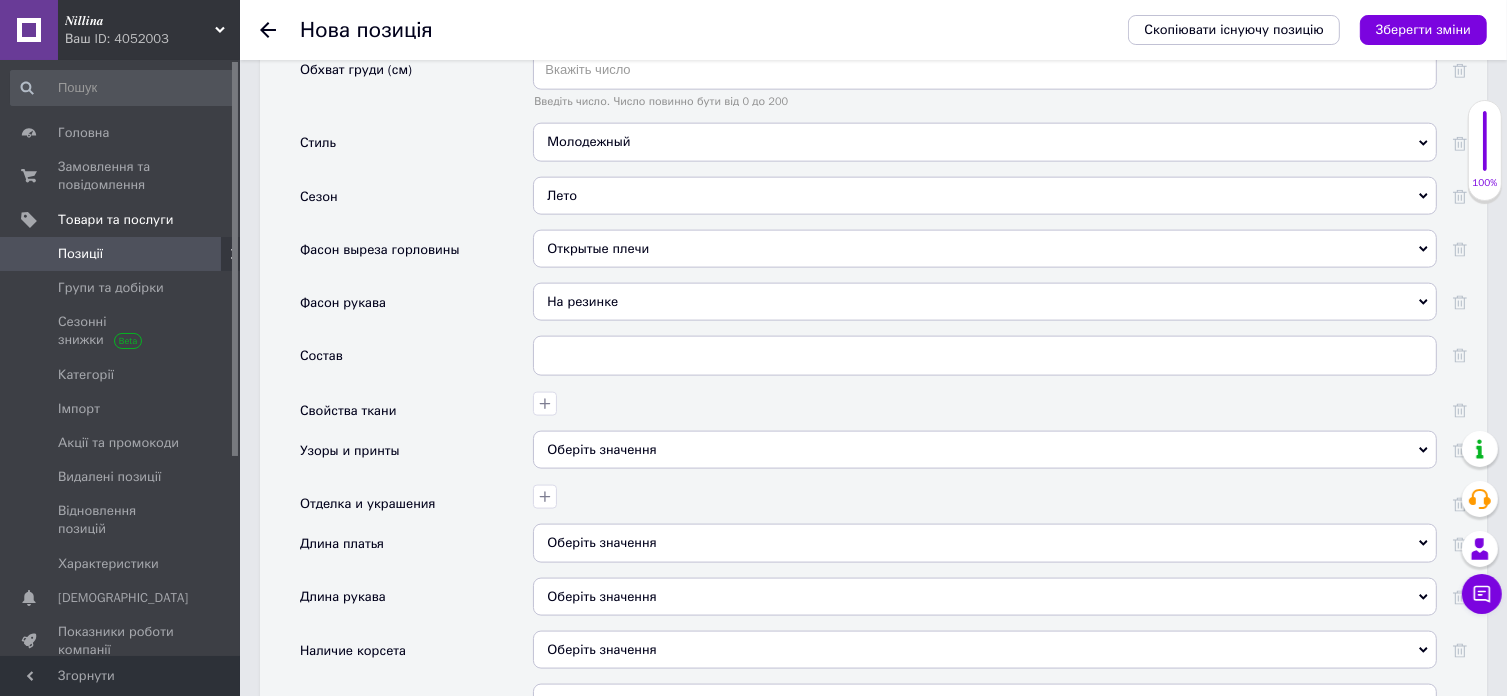 scroll, scrollTop: 2620, scrollLeft: 0, axis: vertical 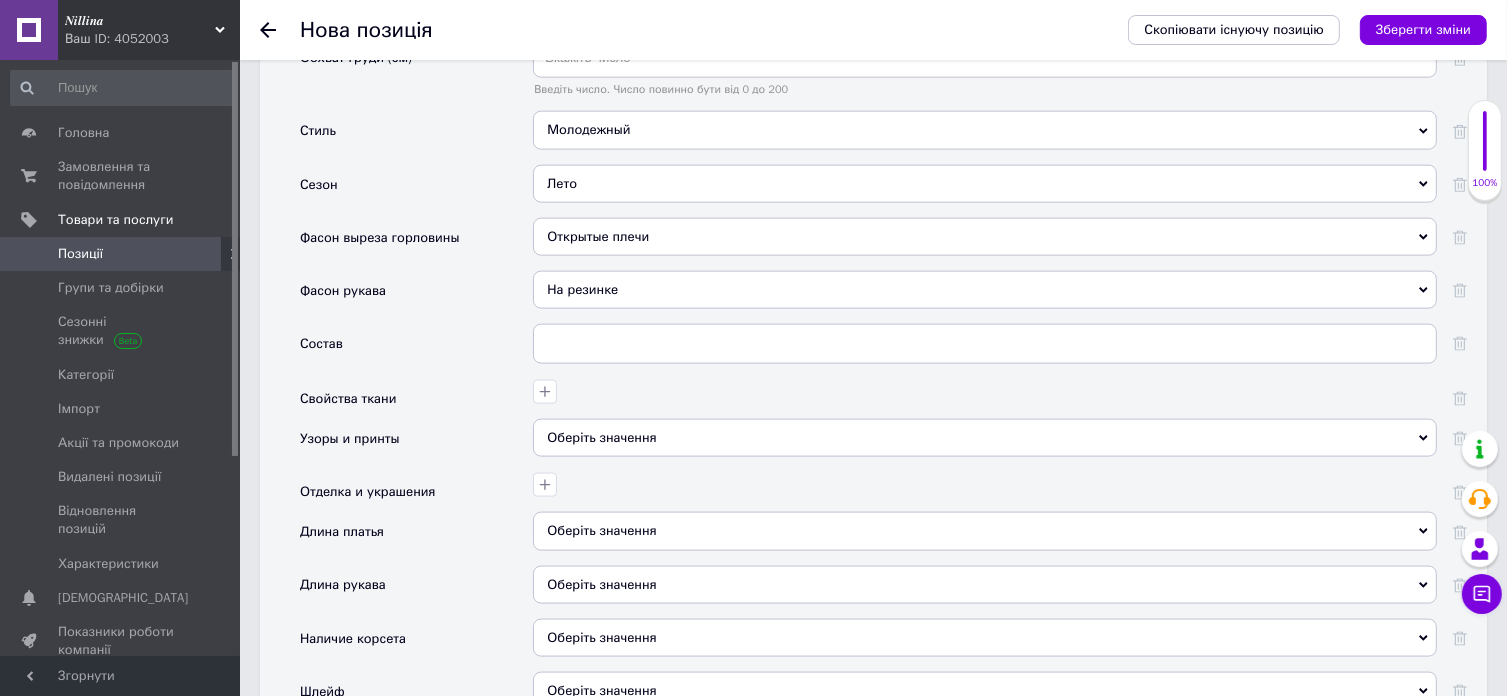 click on "Оберіть значення" at bounding box center (985, 438) 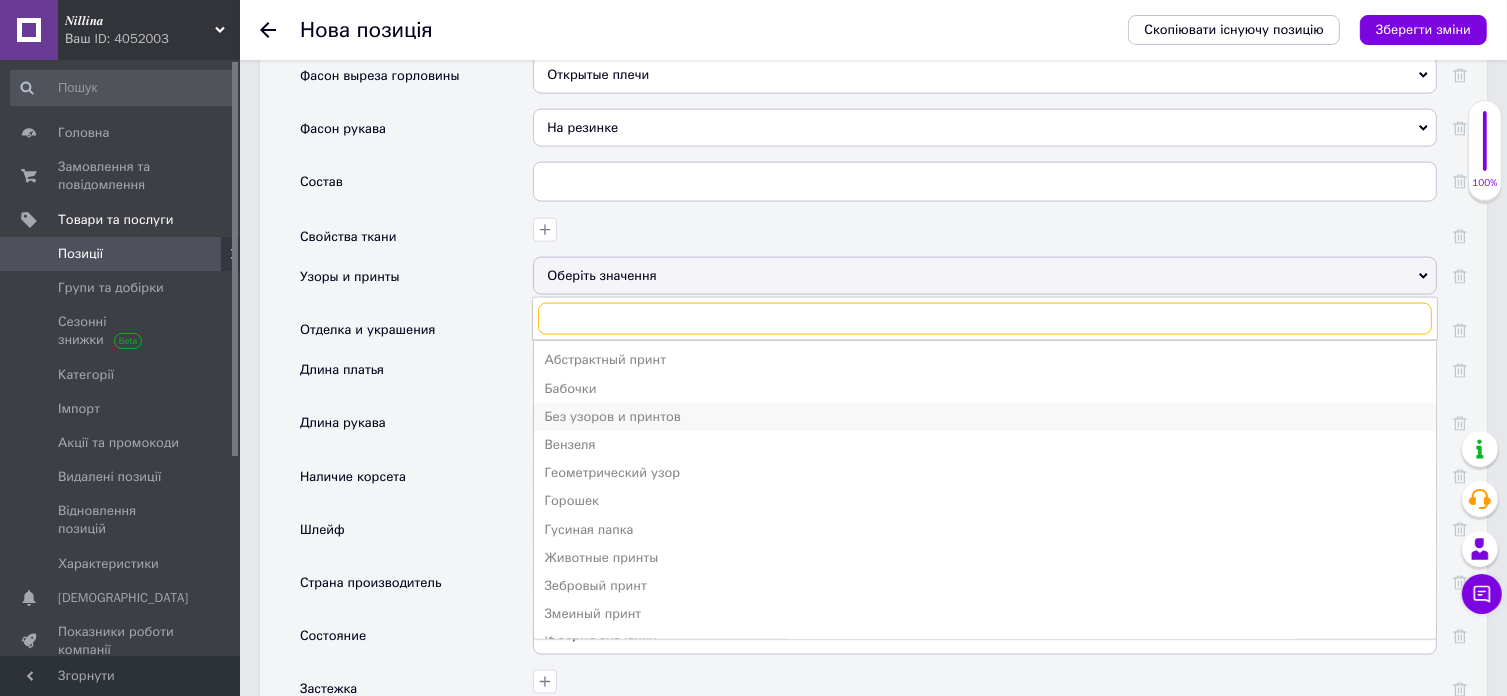 scroll, scrollTop: 2820, scrollLeft: 0, axis: vertical 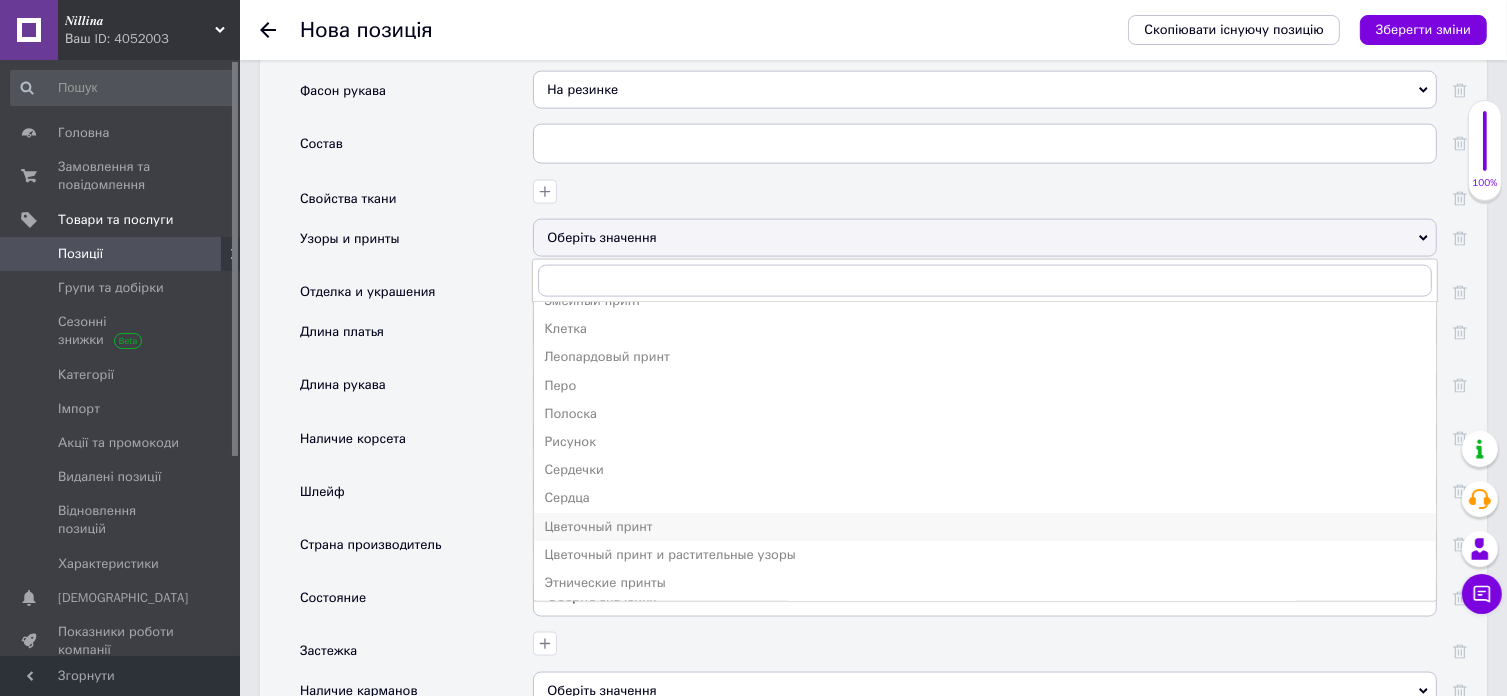 click on "Цветочный принт" at bounding box center (985, 527) 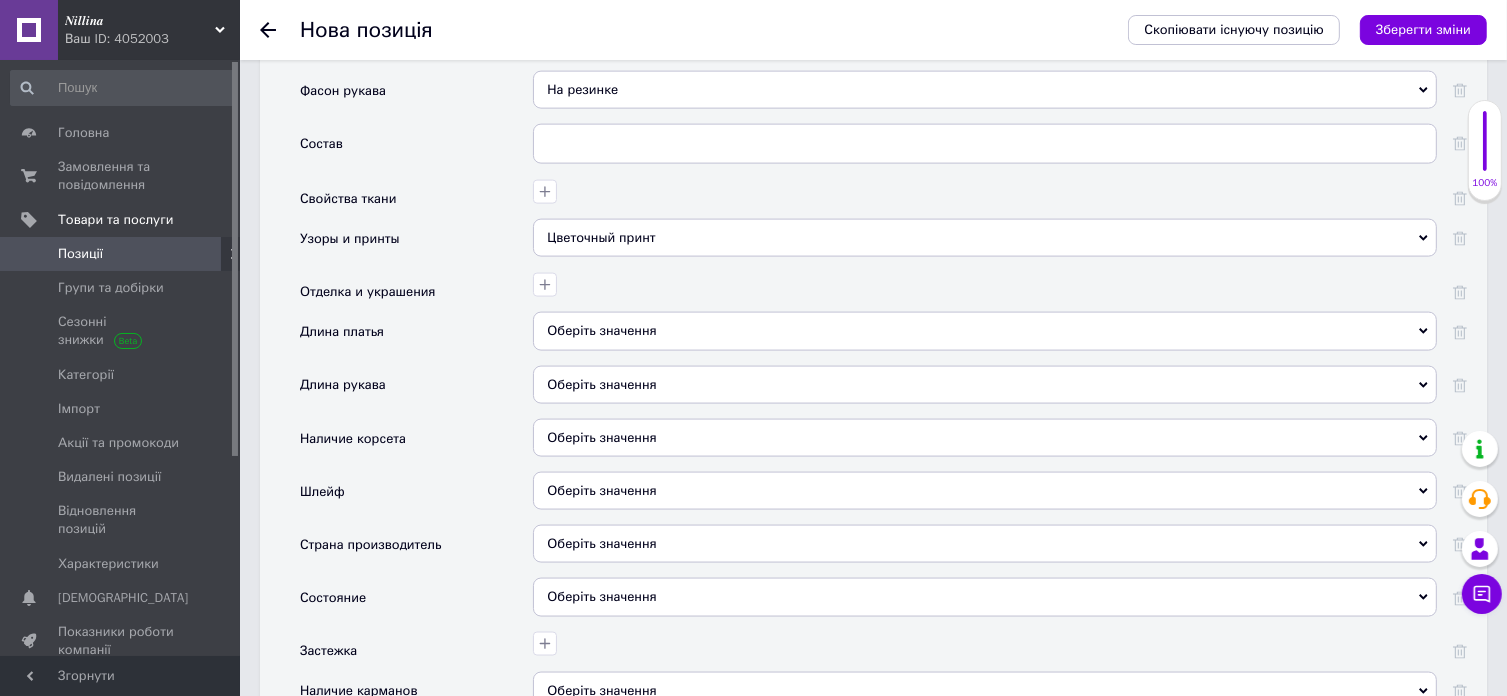 click on "Оберіть значення" at bounding box center [985, 331] 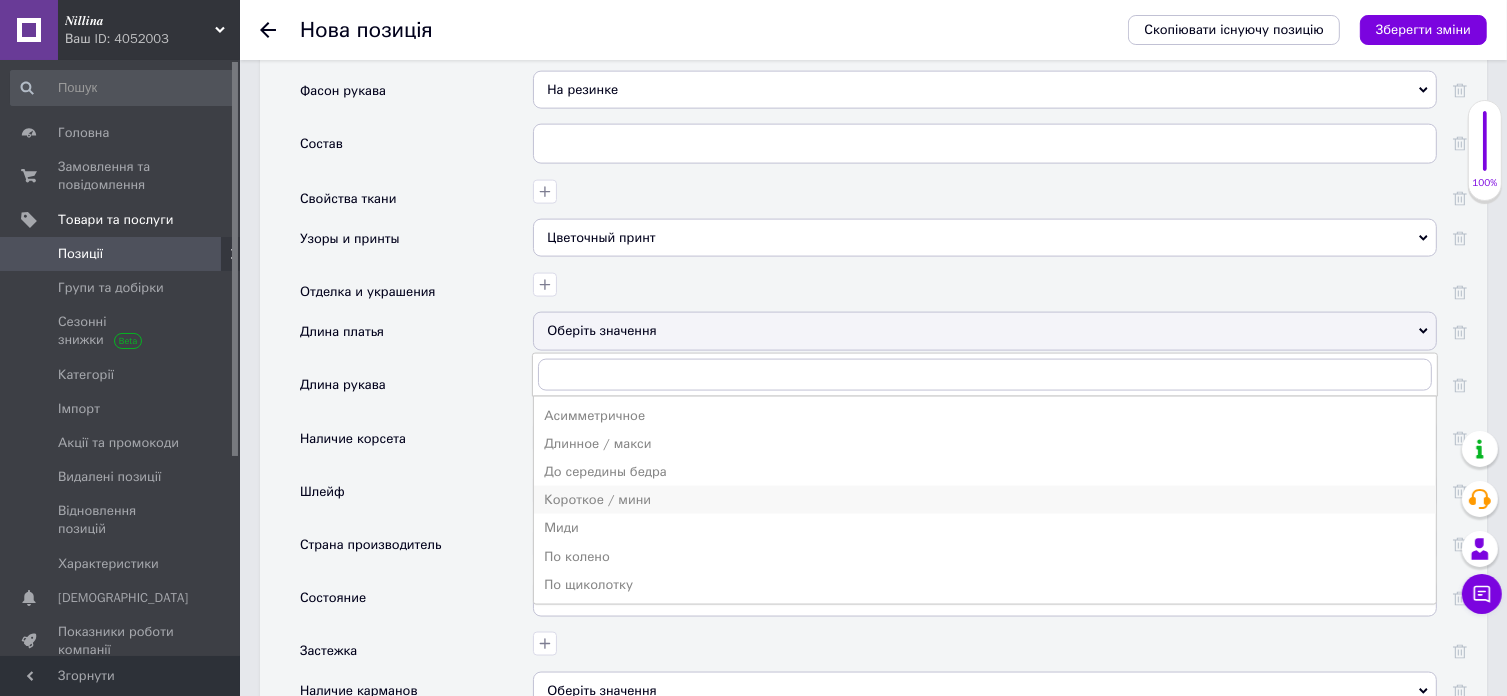 click on "Короткое  / мини" at bounding box center [985, 500] 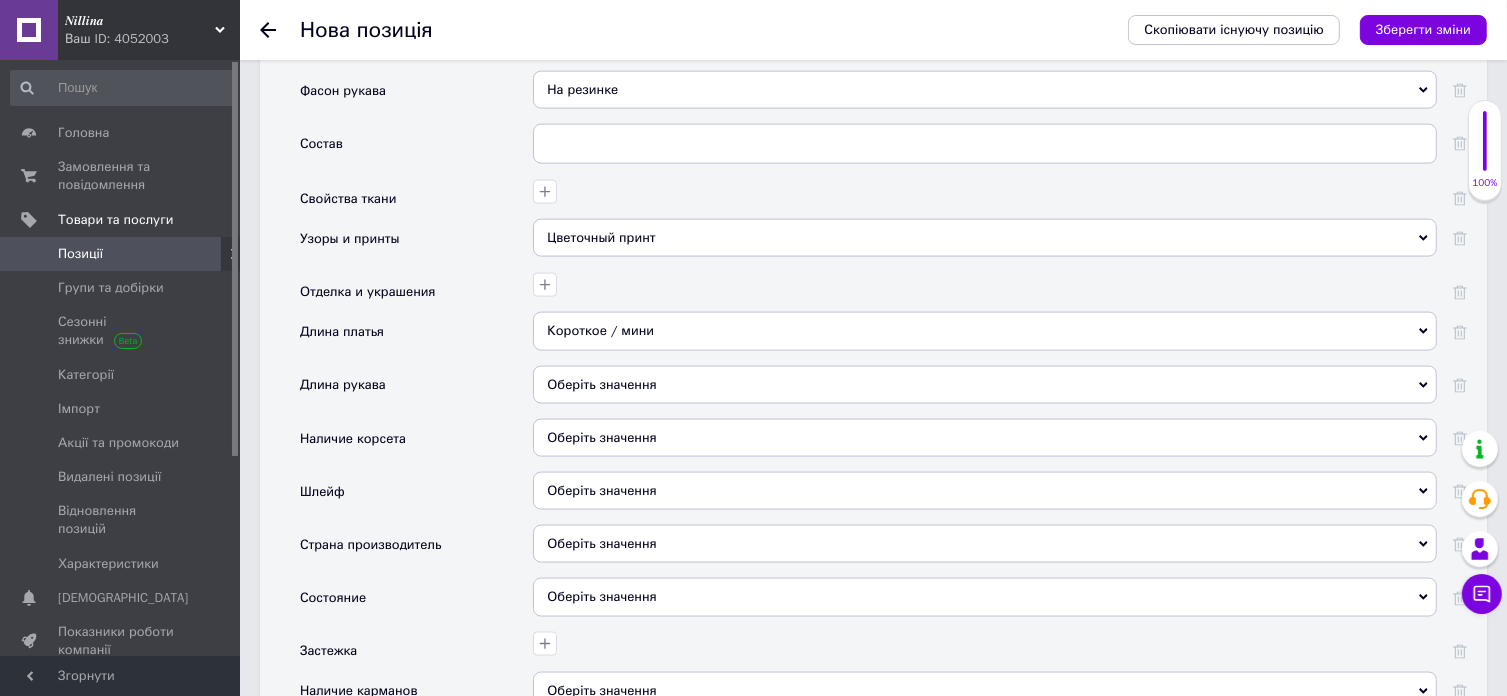 click on "Оберіть значення" at bounding box center (985, 385) 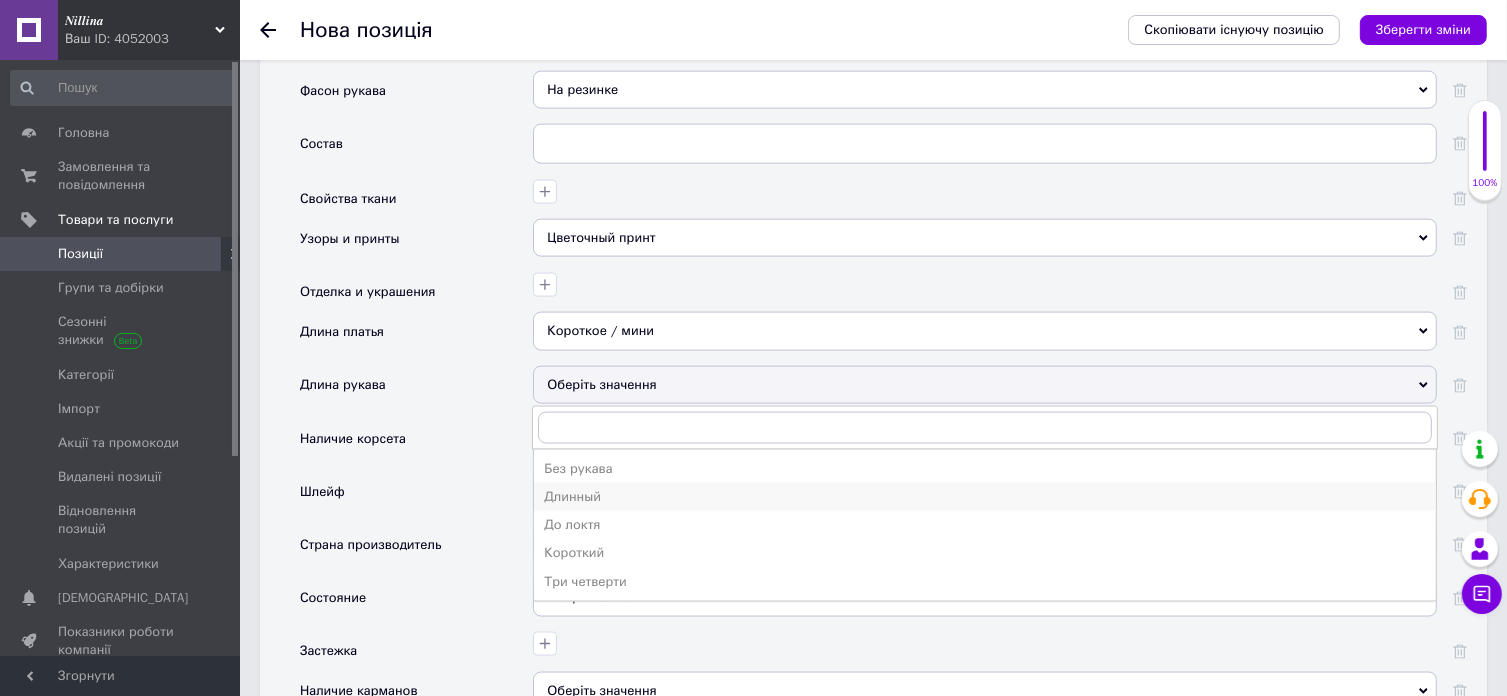 click on "Длинный" at bounding box center [985, 497] 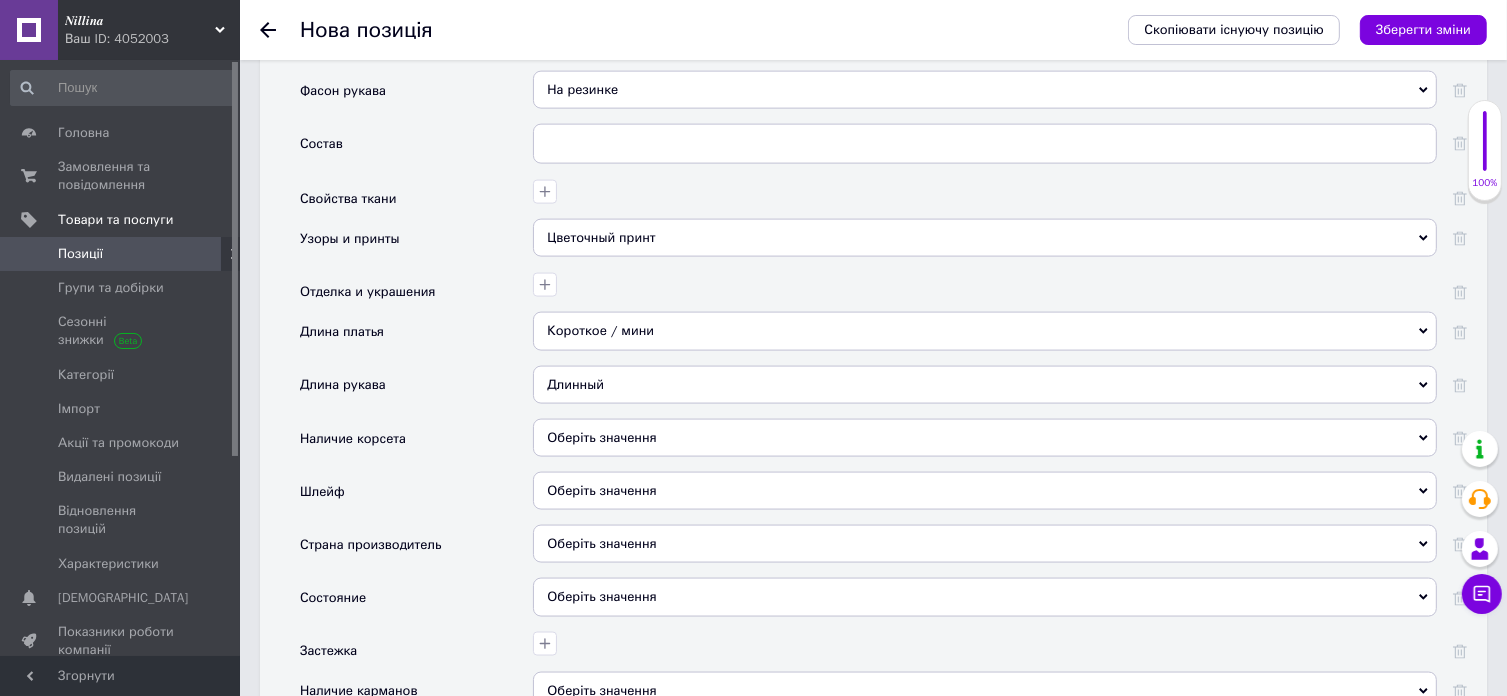 click on "Оберіть значення" at bounding box center [601, 437] 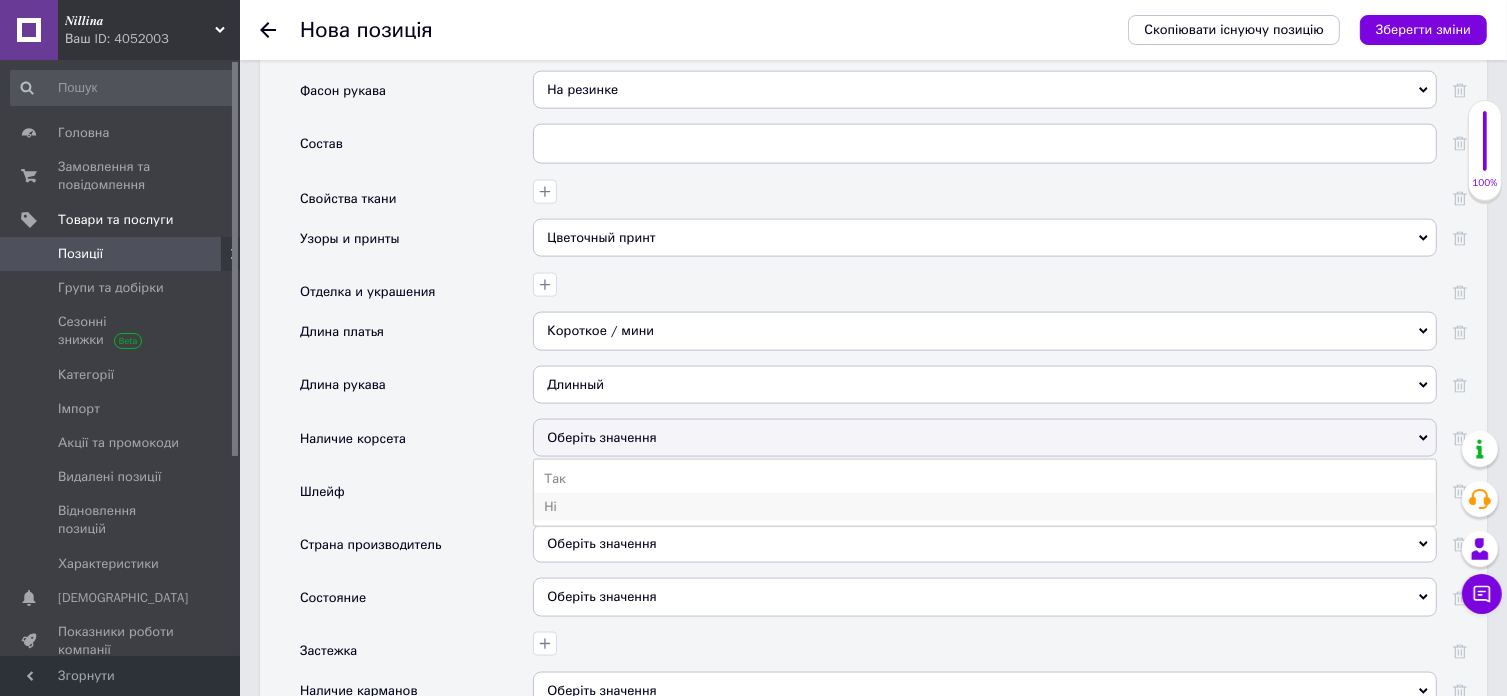 click on "Ні" at bounding box center (985, 507) 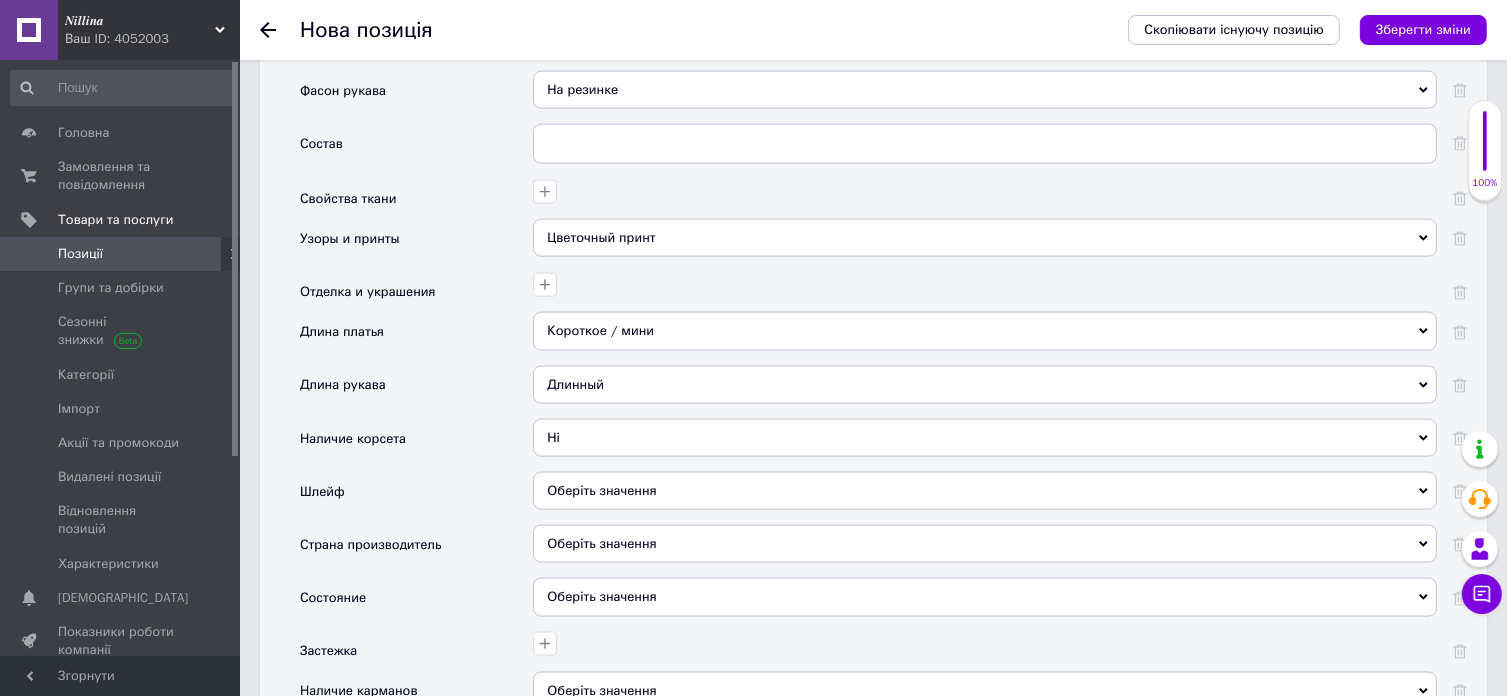 click on "Оберіть значення" at bounding box center [601, 490] 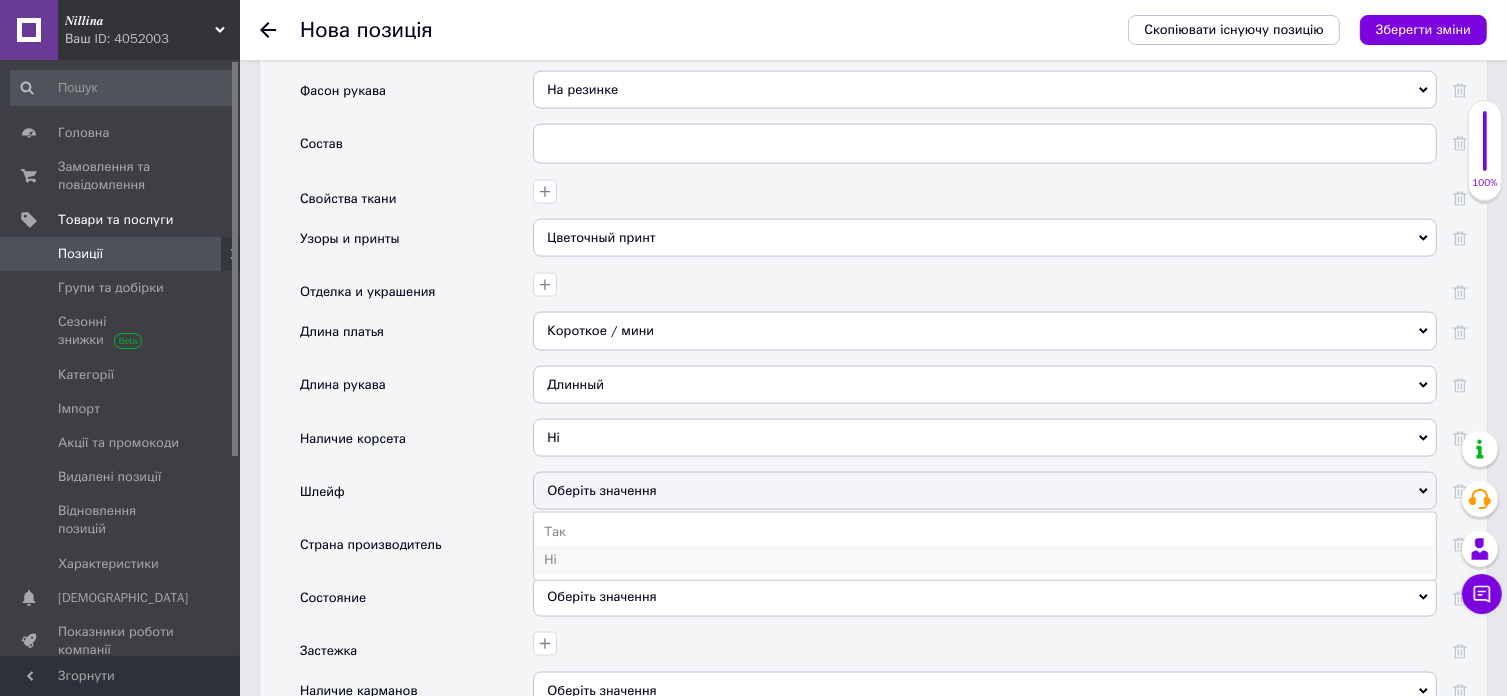 click on "Ні" at bounding box center [985, 560] 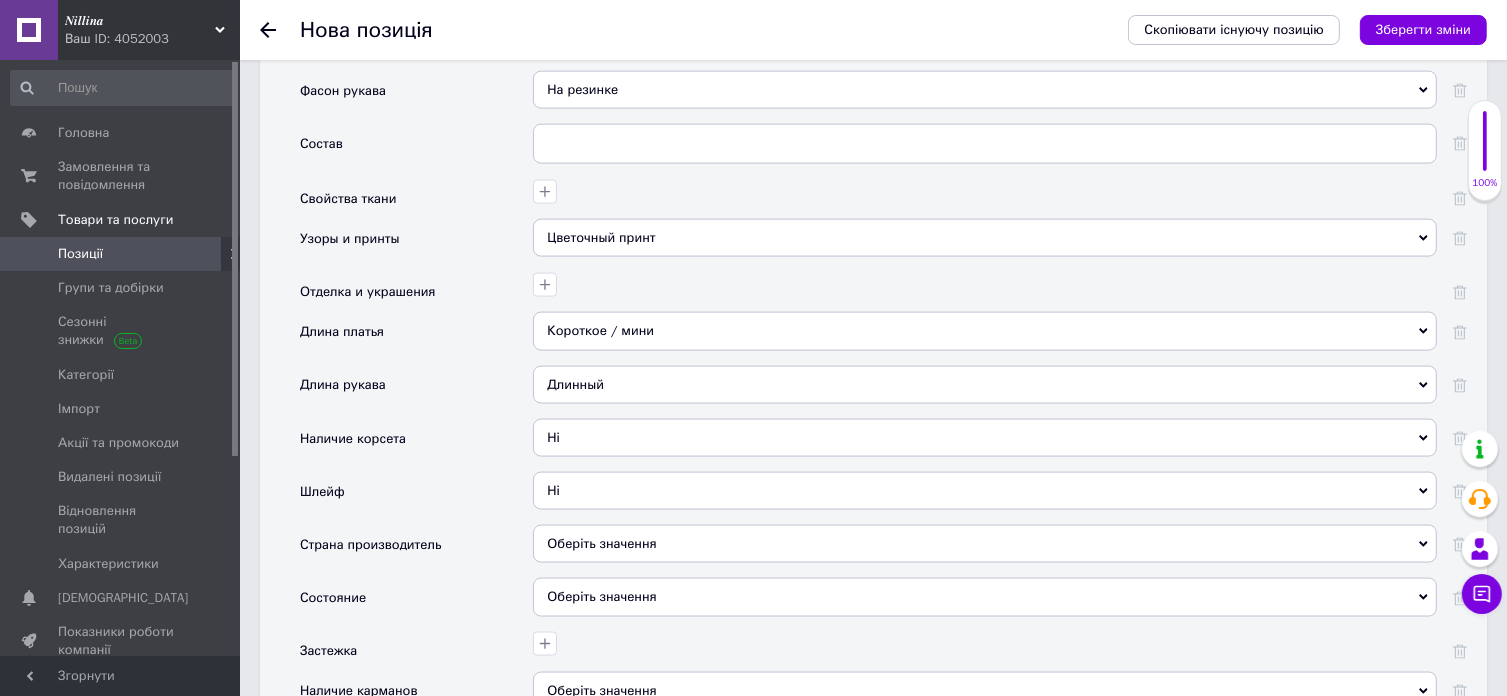 click on "Оберіть значення" at bounding box center (985, 544) 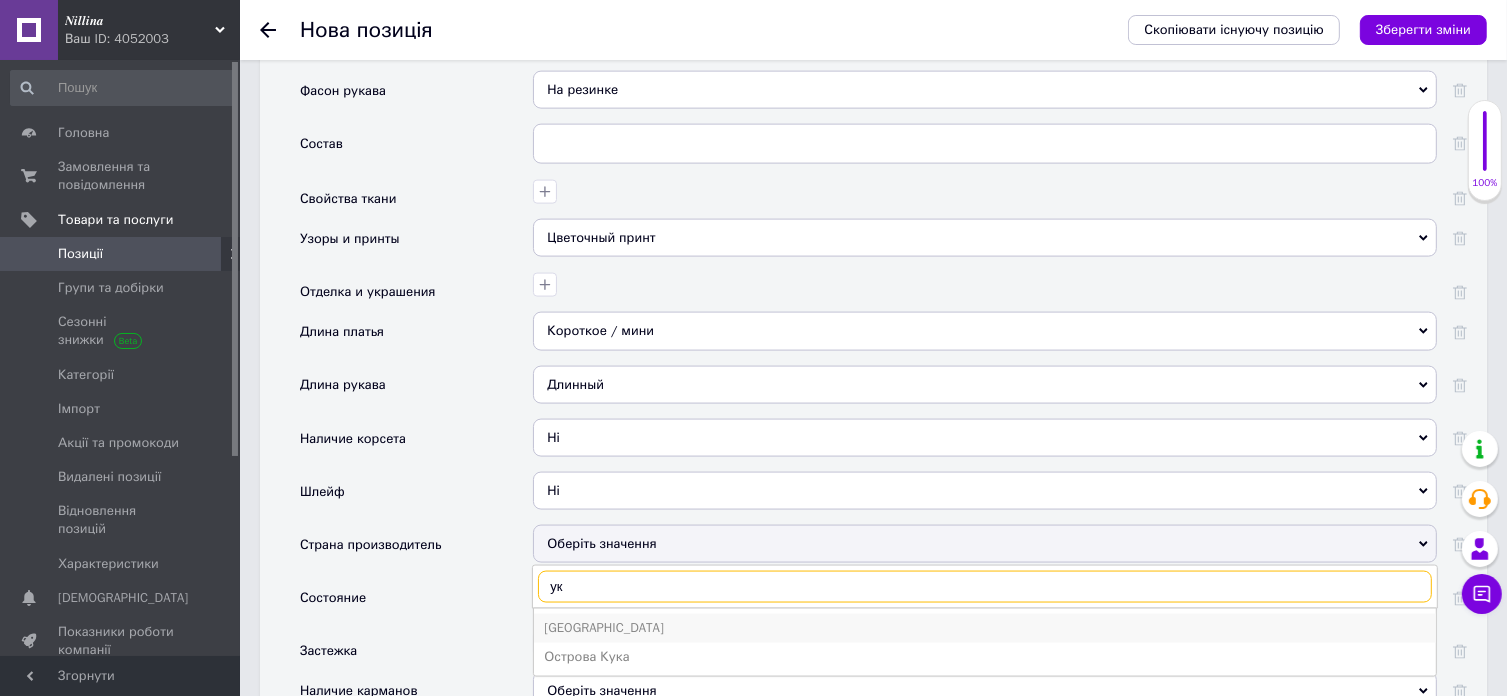 type on "ук" 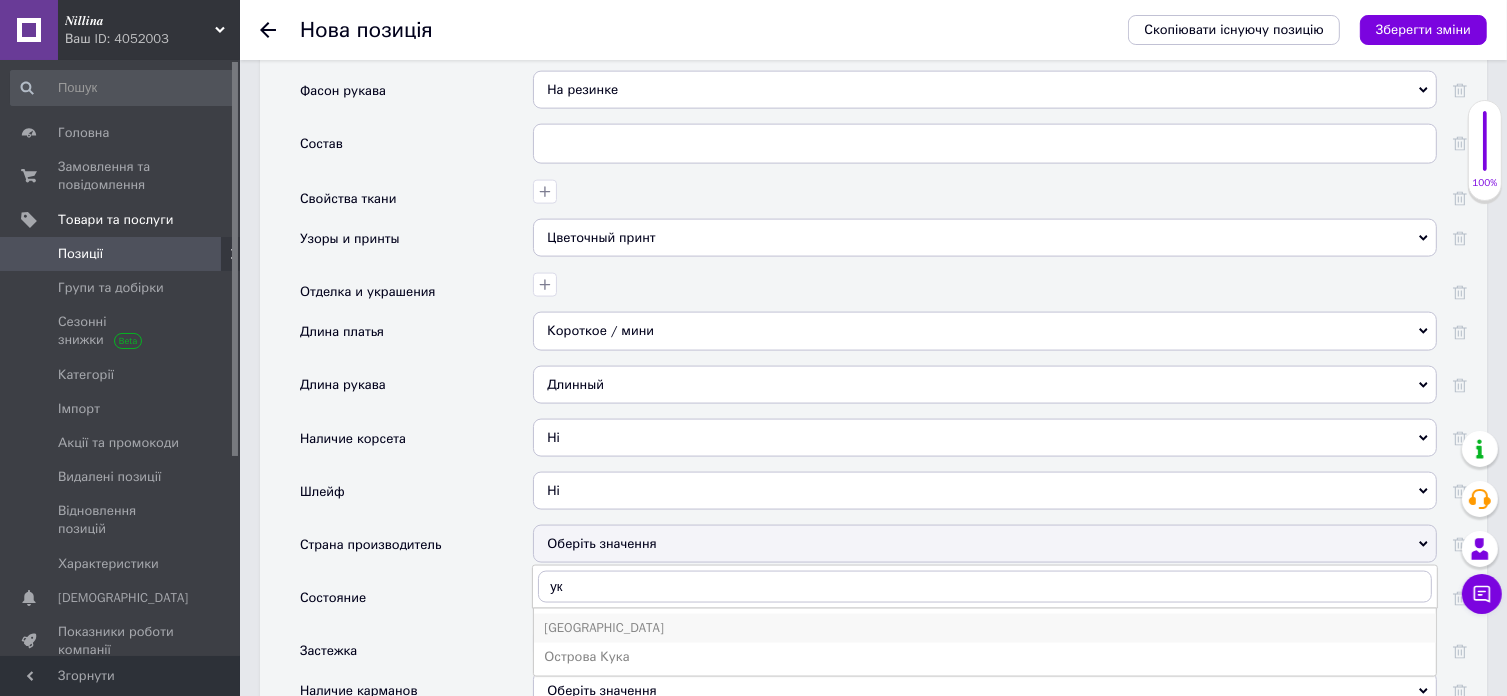 click on "[GEOGRAPHIC_DATA]" at bounding box center [985, 628] 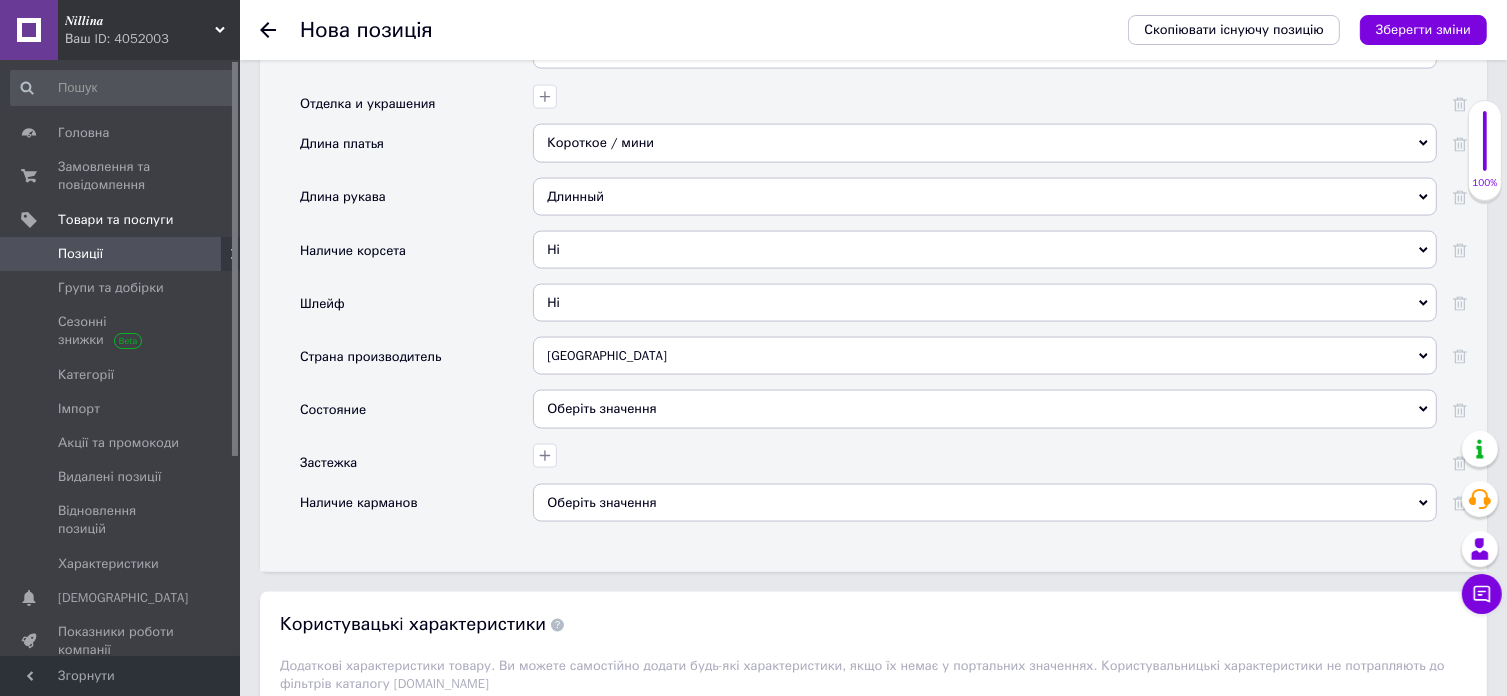 scroll, scrollTop: 3020, scrollLeft: 0, axis: vertical 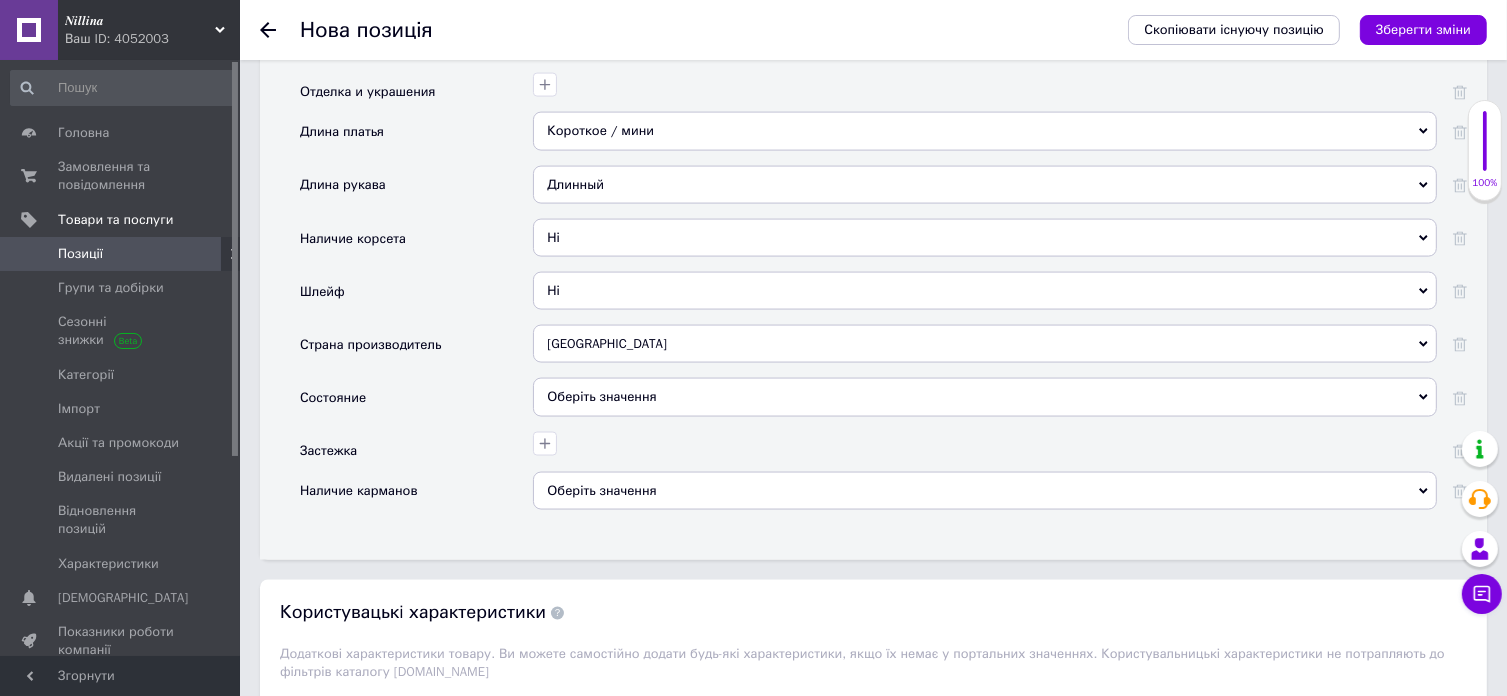 click on "Оберіть значення" at bounding box center [985, 397] 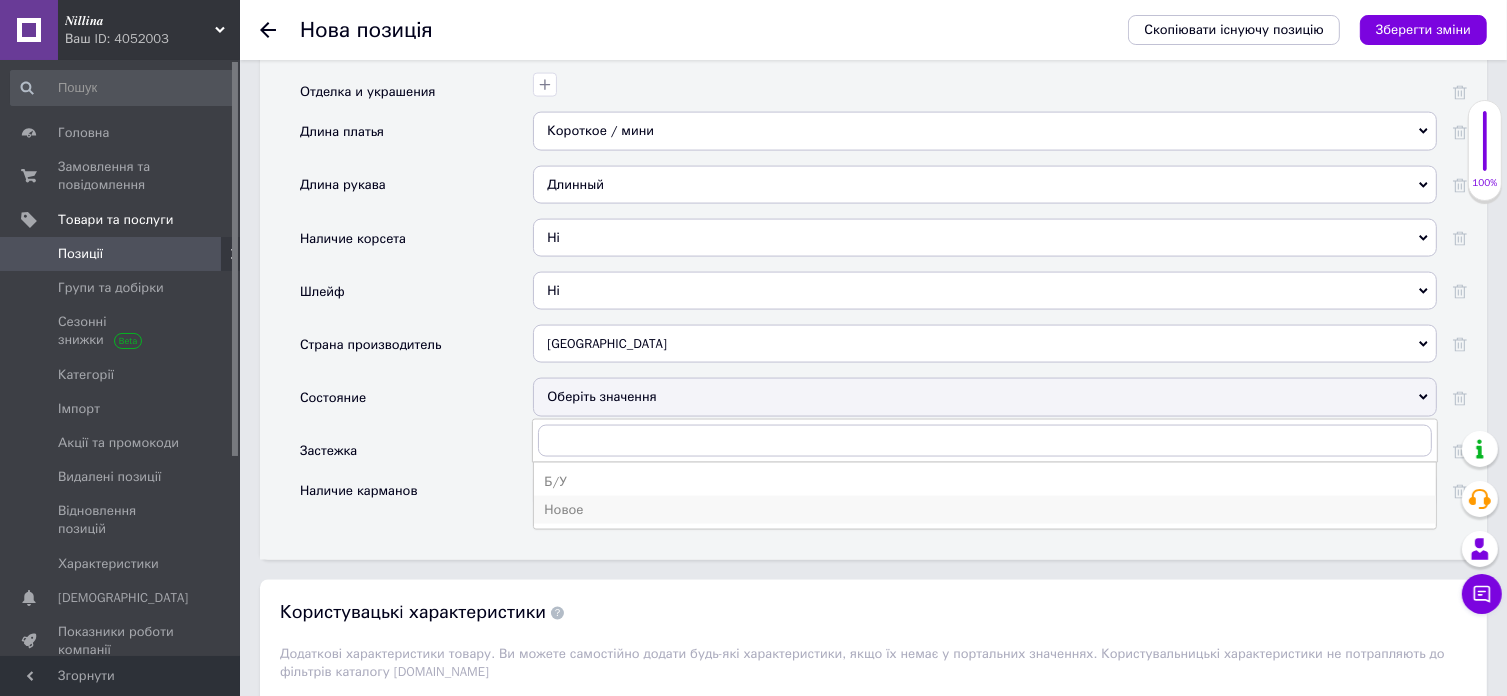 click on "Новое" at bounding box center (985, 510) 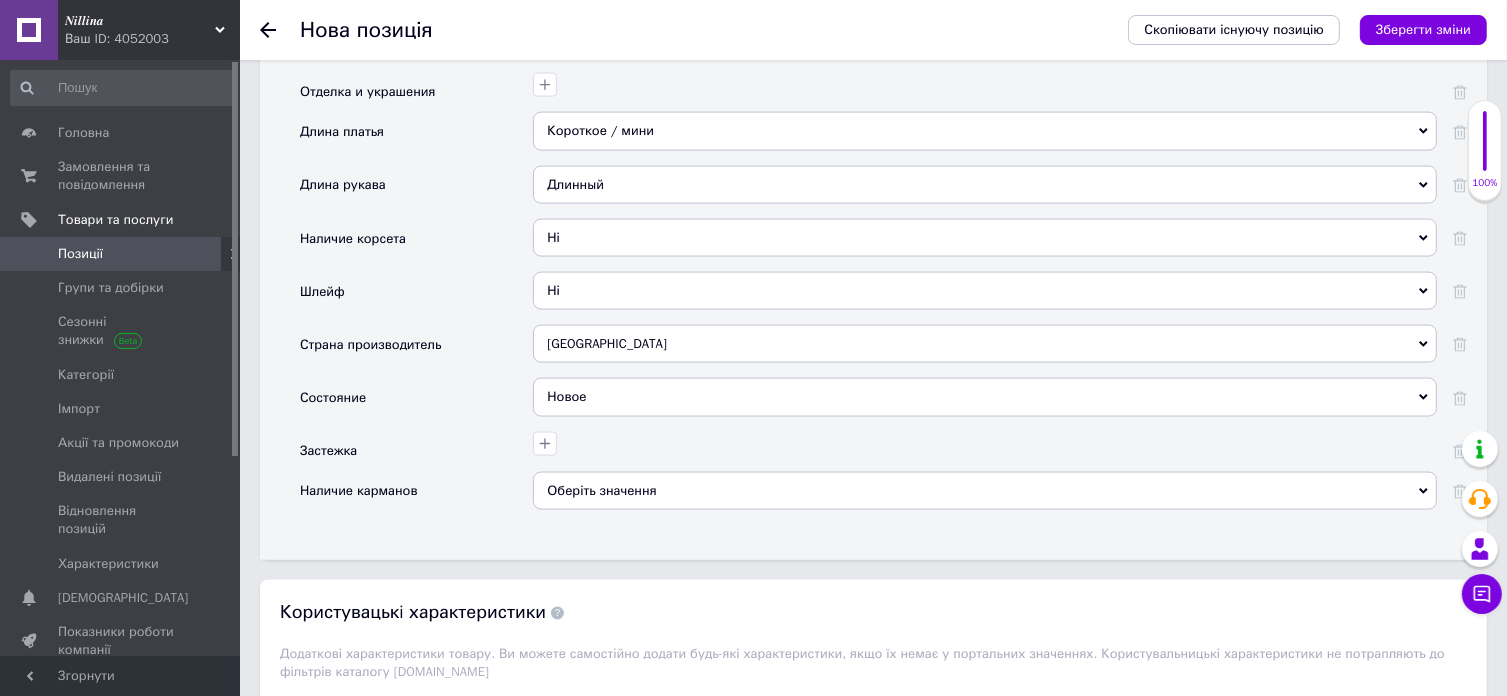 click on "Оберіть значення" at bounding box center [601, 490] 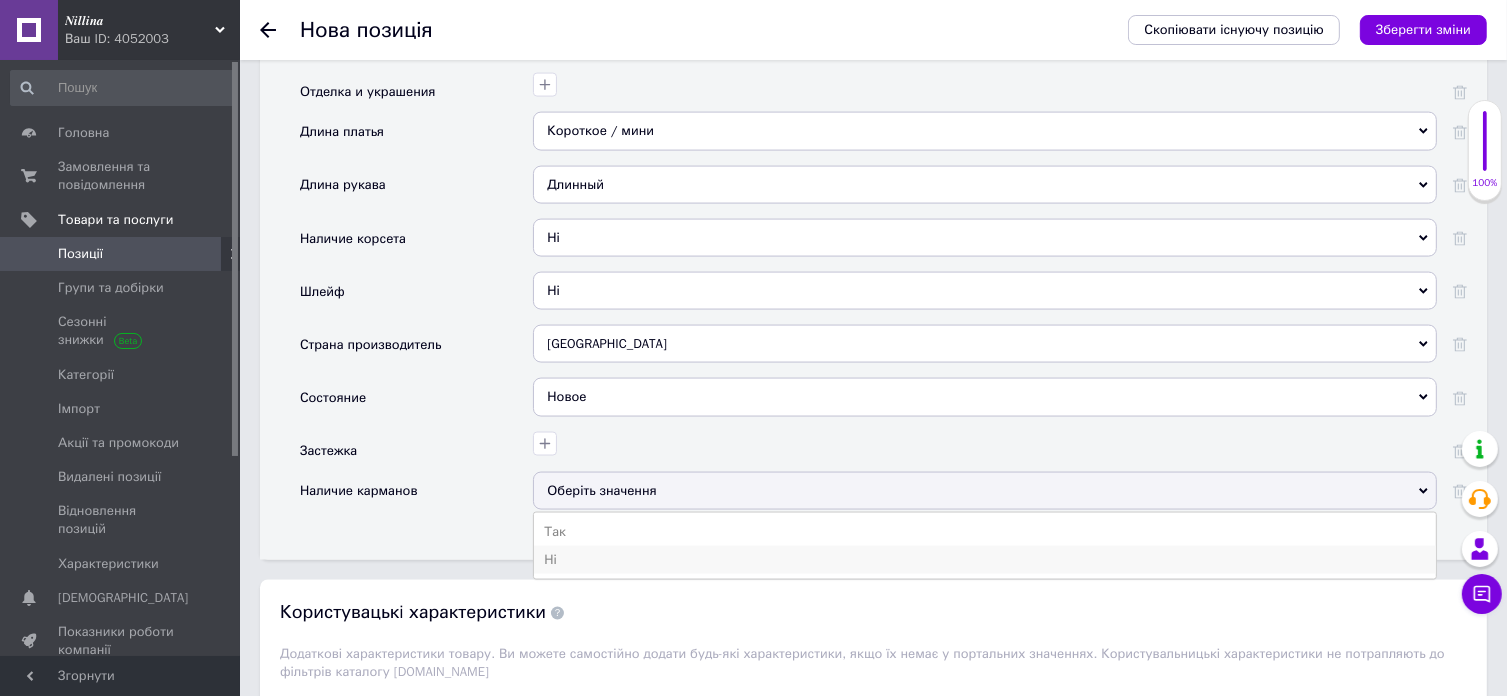 click on "Ні" at bounding box center (985, 560) 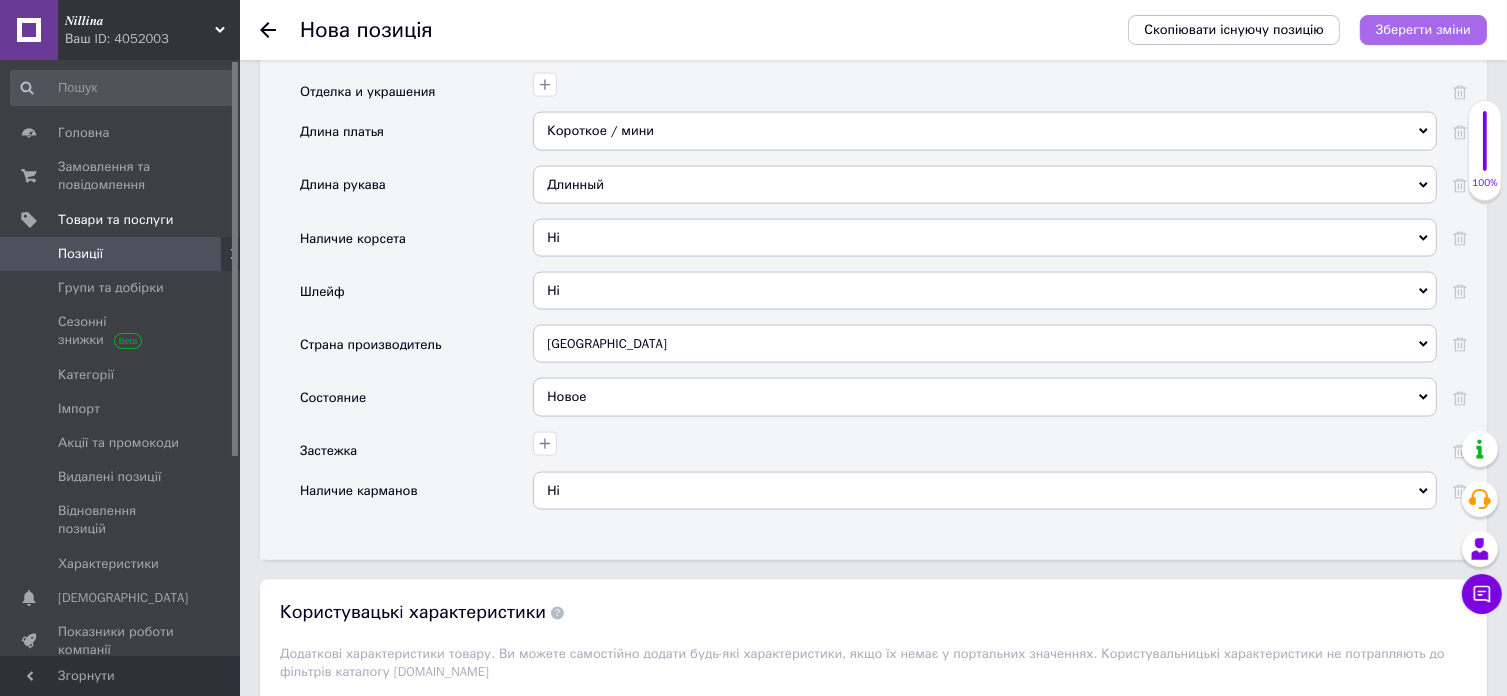 click on "Зберегти зміни" at bounding box center (1423, 29) 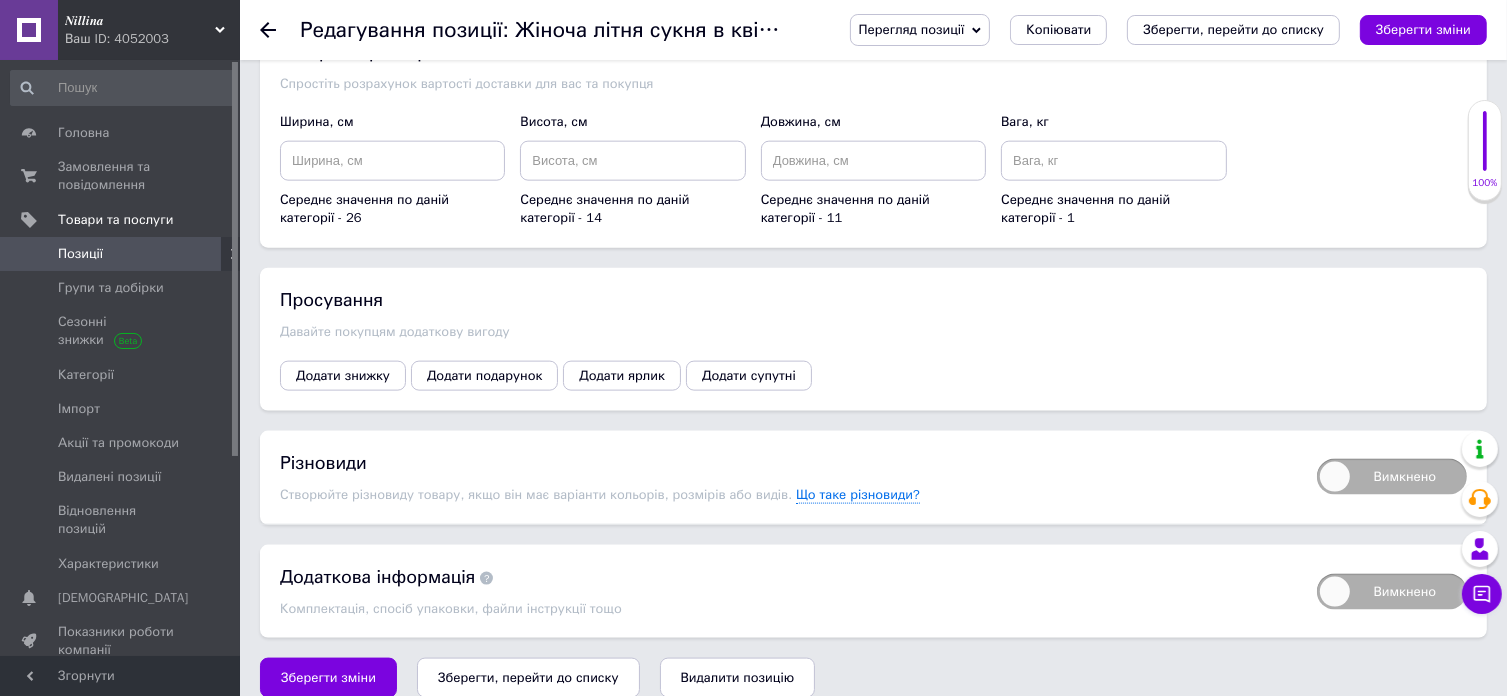 scroll, scrollTop: 2532, scrollLeft: 0, axis: vertical 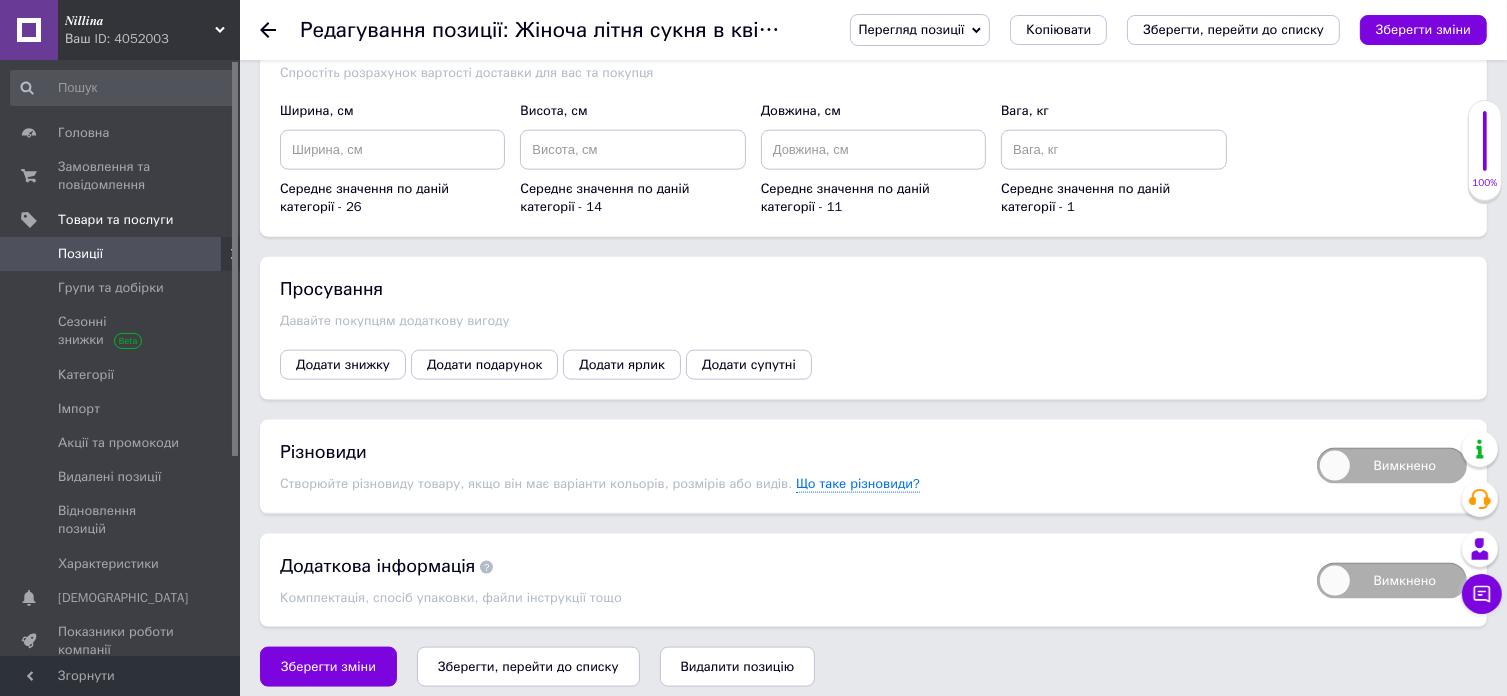click on "Вимкнено" at bounding box center [1392, 466] 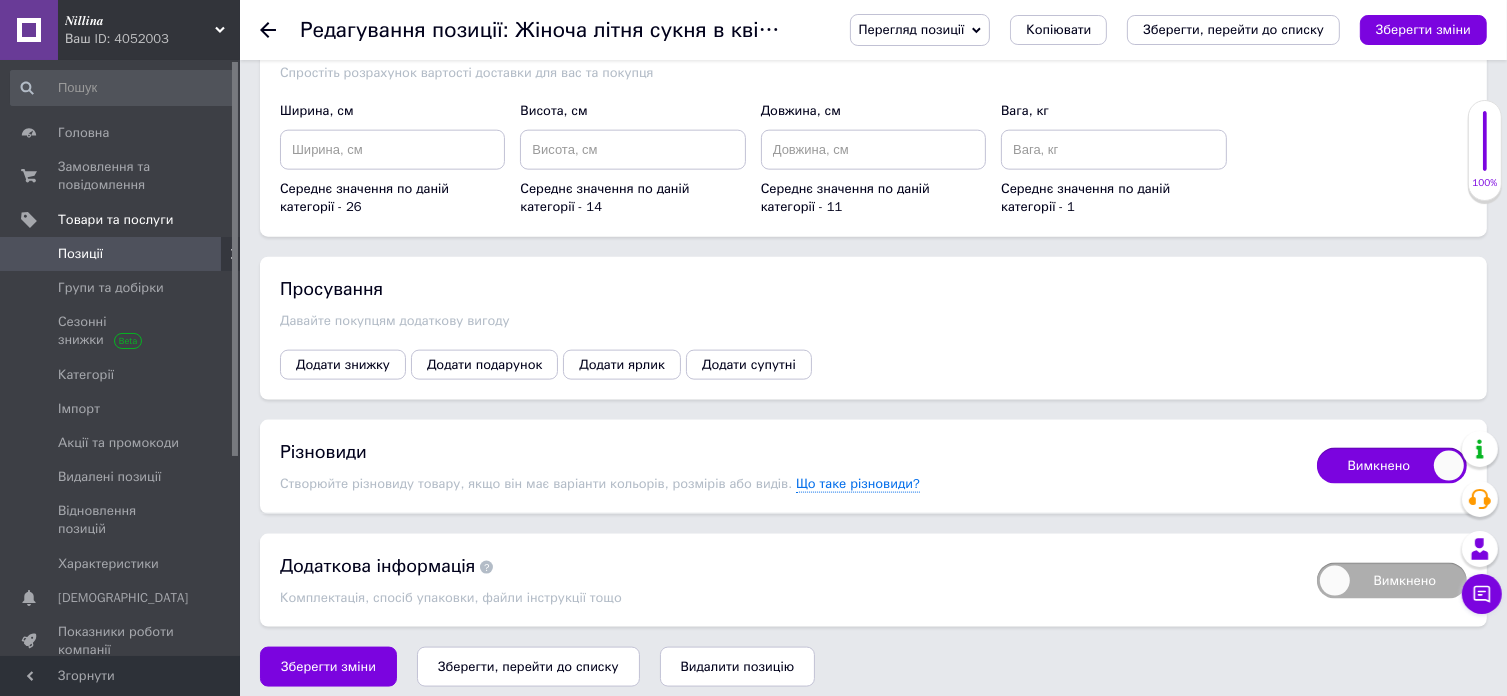 checkbox on "true" 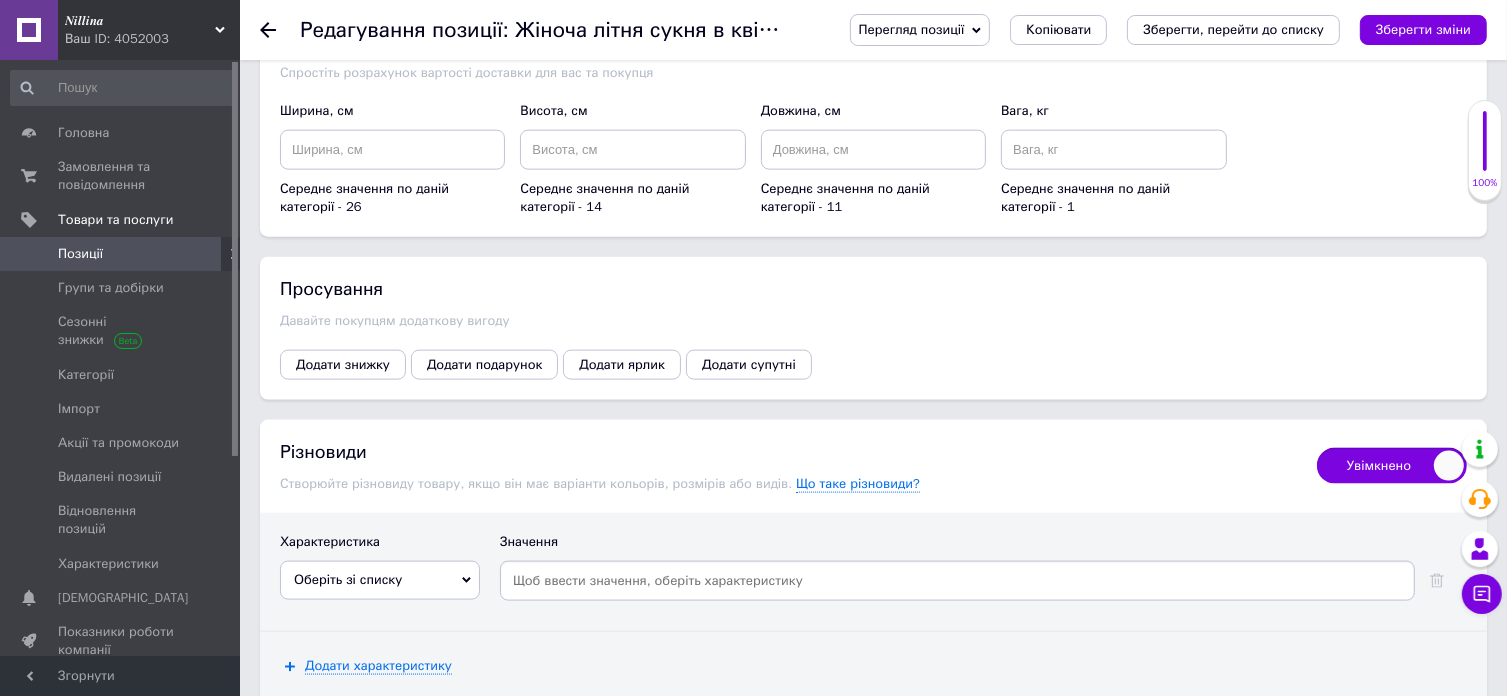 scroll, scrollTop: 2632, scrollLeft: 0, axis: vertical 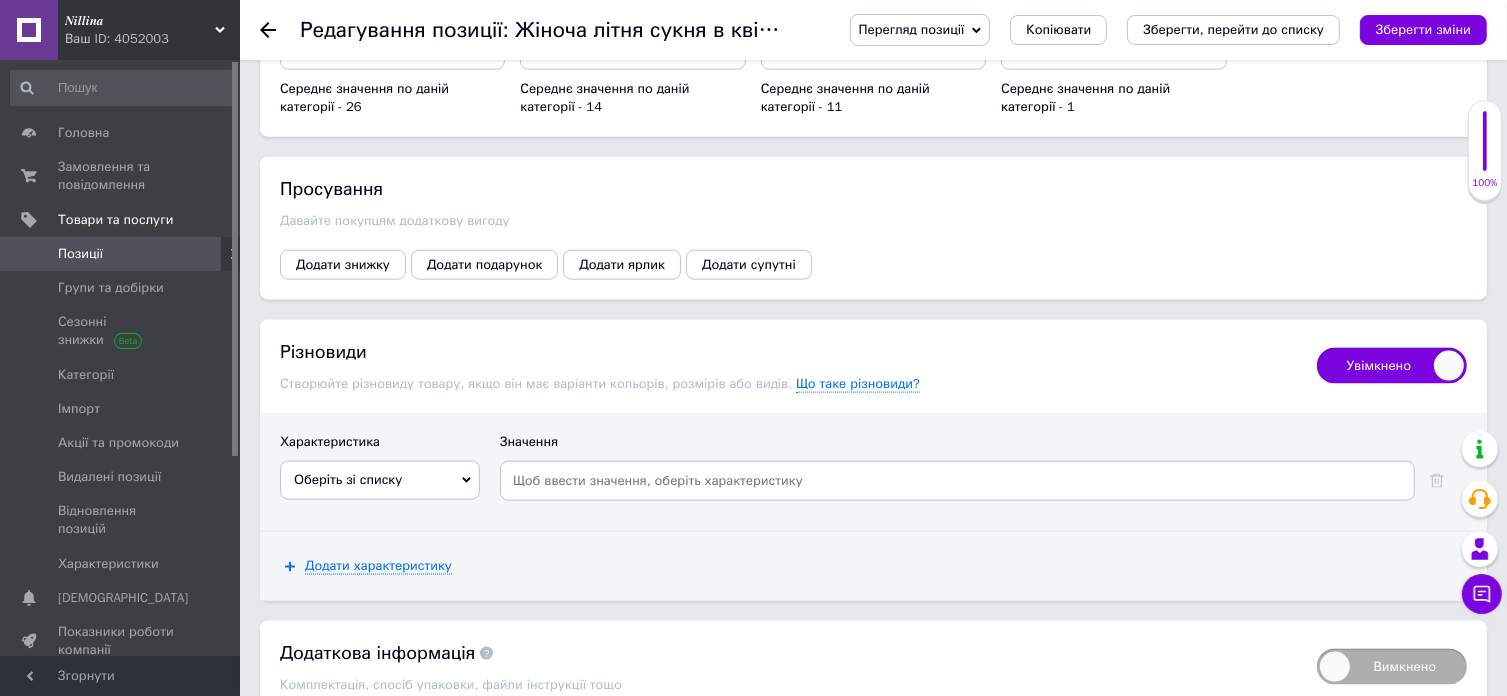 click on "Оберіть зі списку" at bounding box center (380, 480) 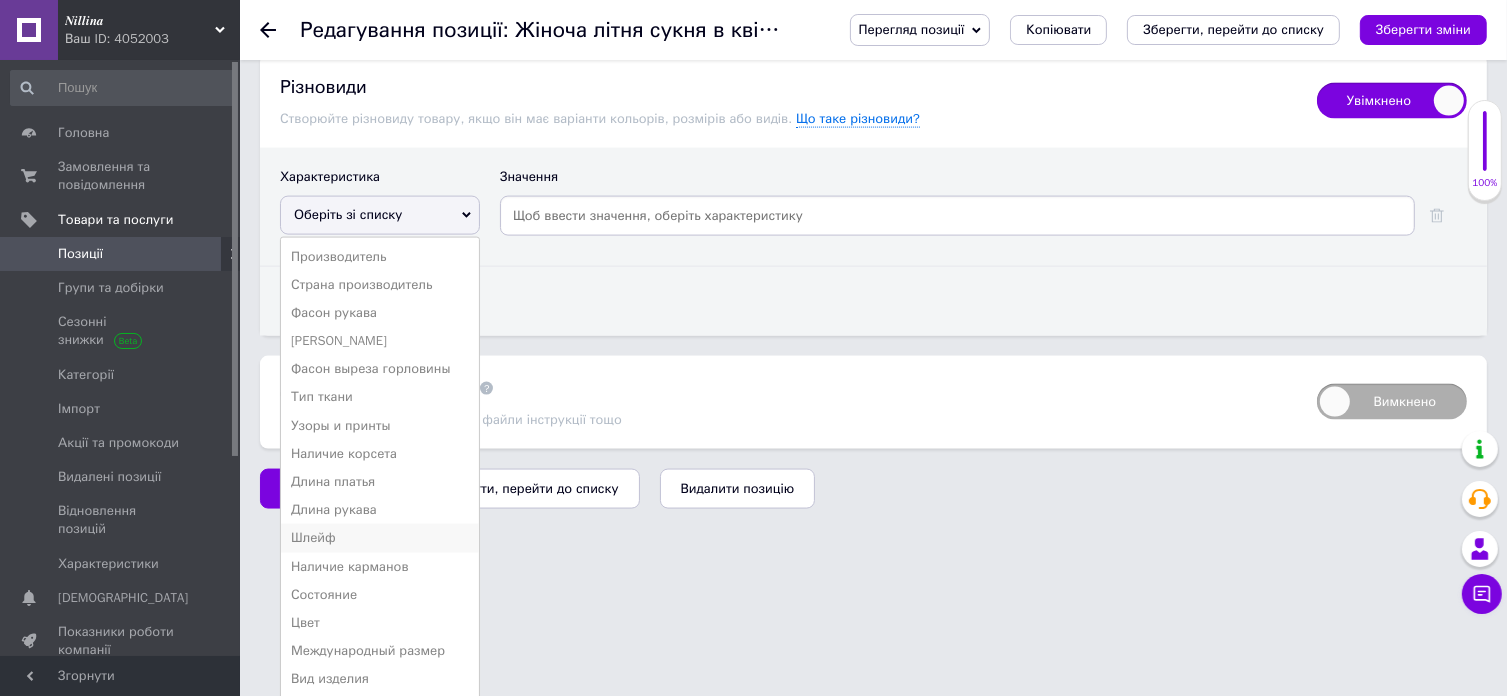 scroll, scrollTop: 2932, scrollLeft: 0, axis: vertical 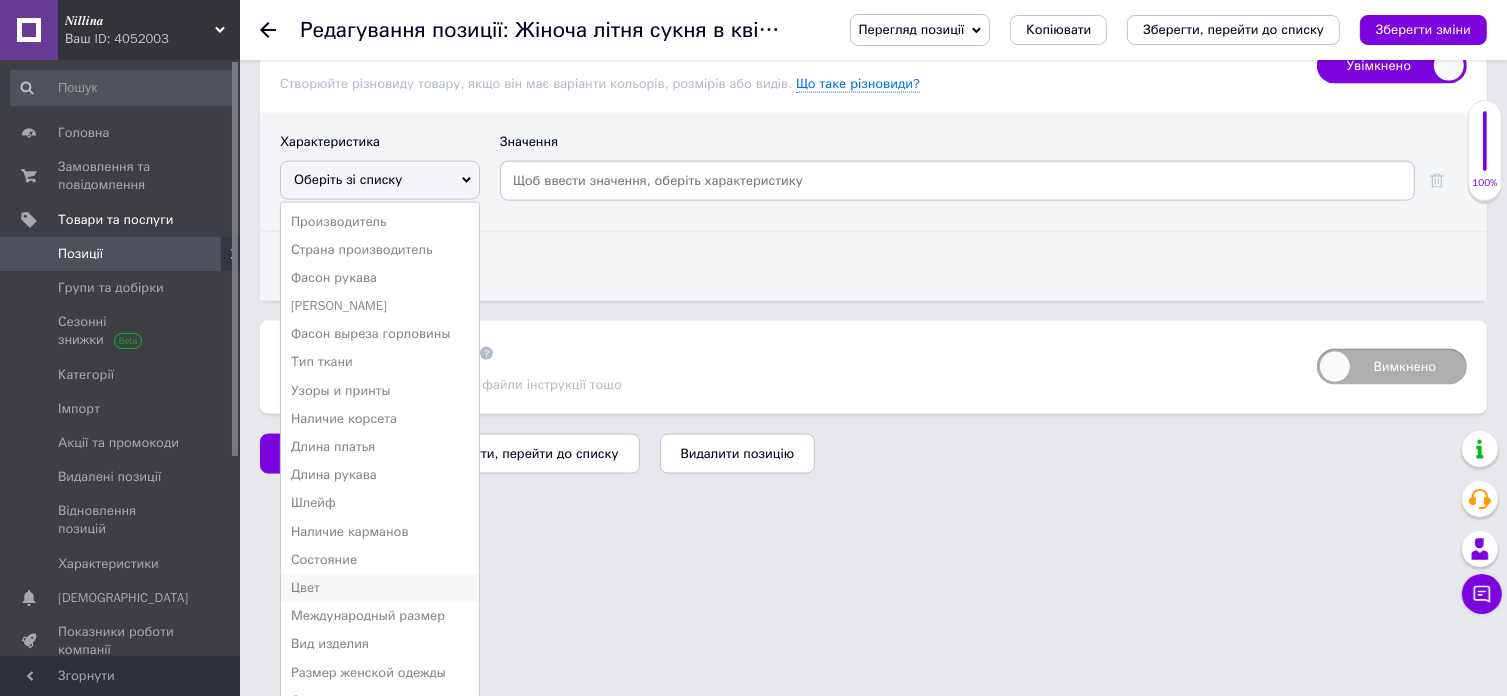 click on "Цвет" at bounding box center (380, 588) 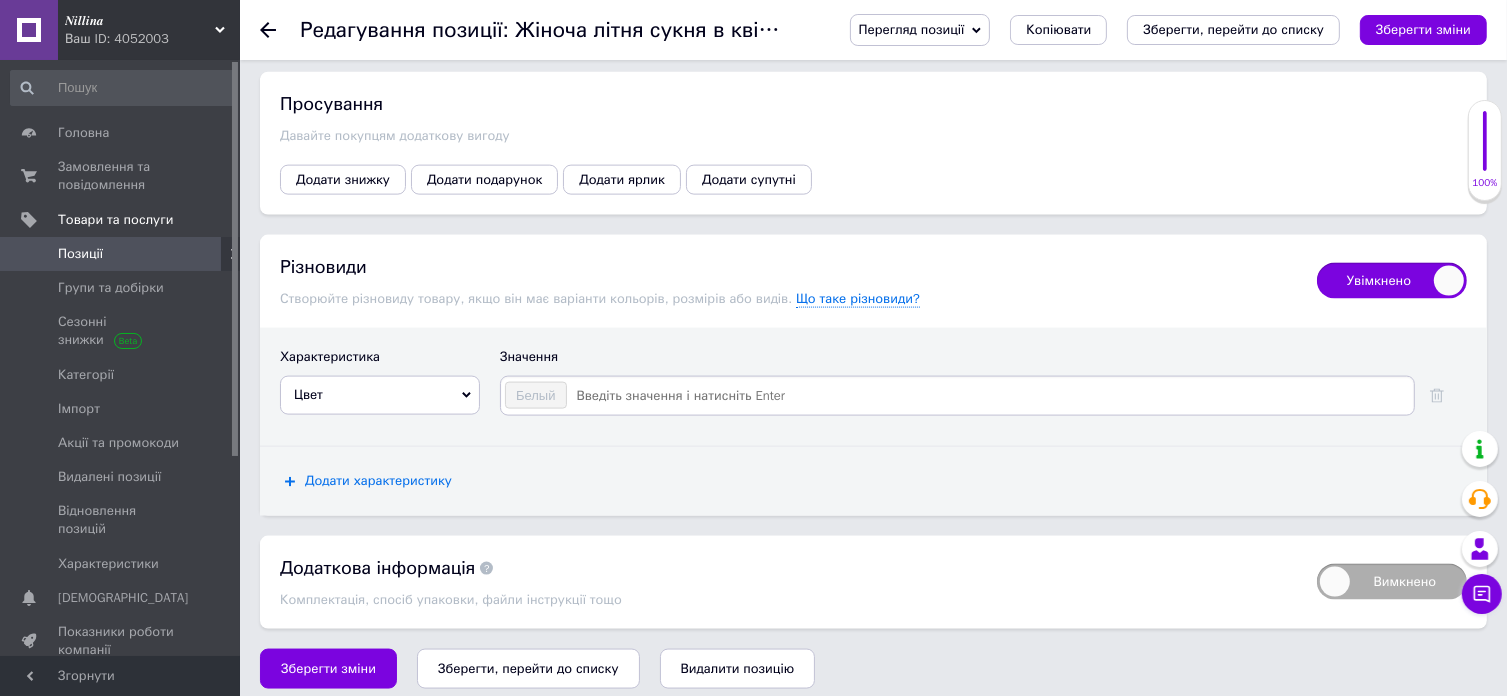 click on "Додати характеристику" at bounding box center [378, 481] 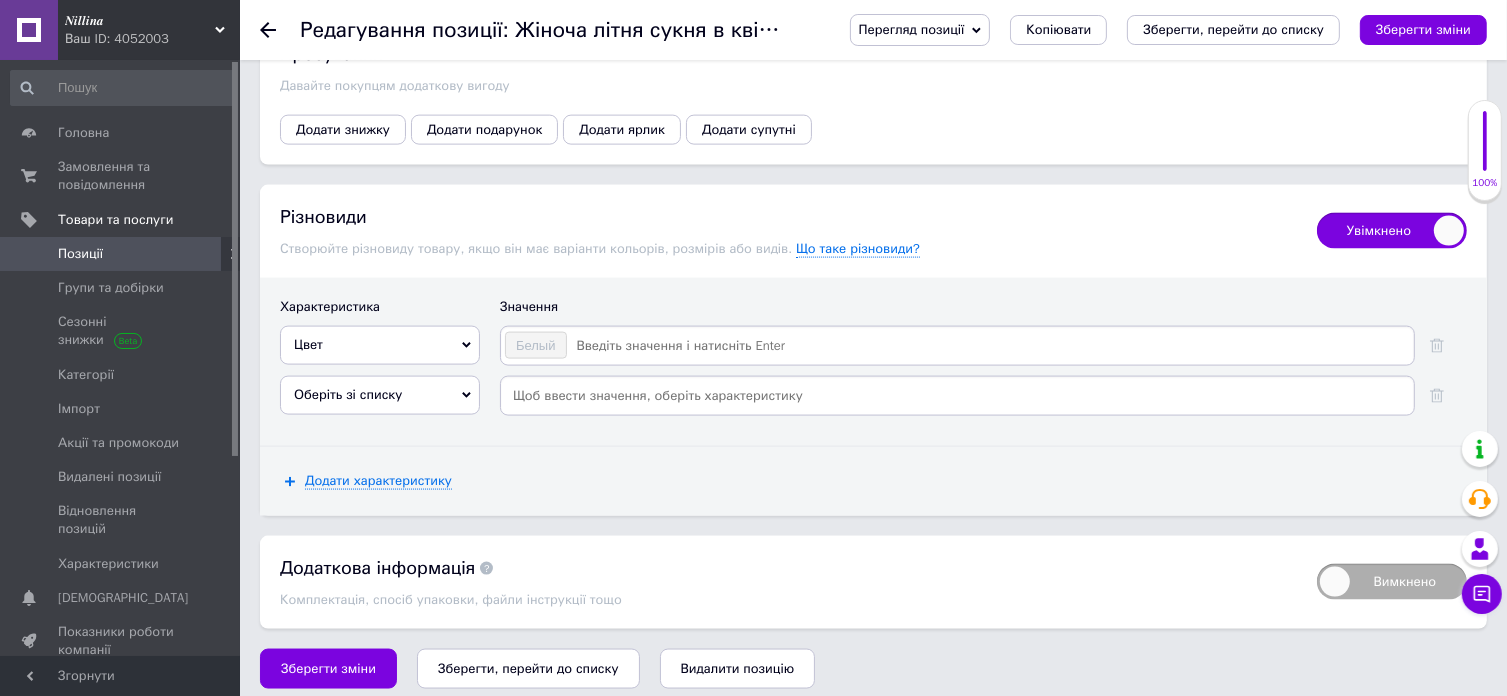 click on "Оберіть зі списку" at bounding box center (380, 395) 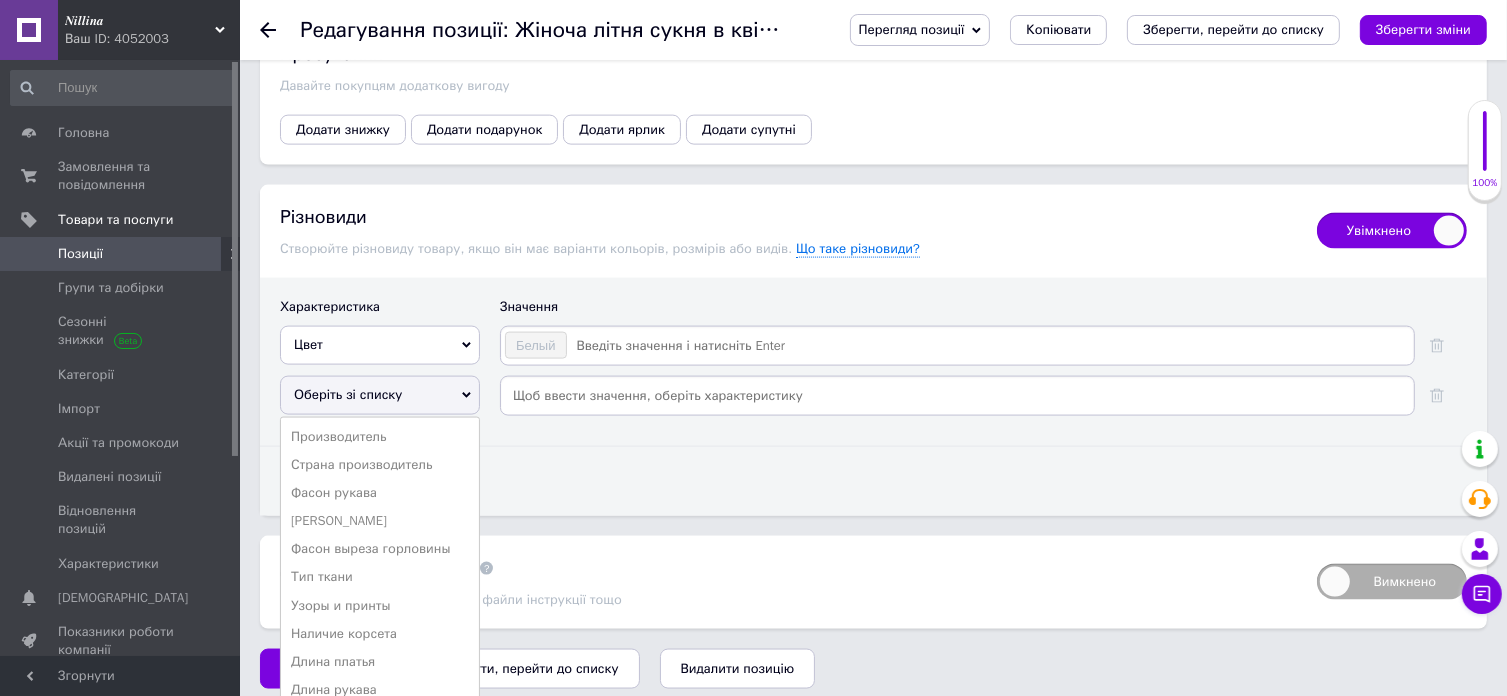 scroll, scrollTop: 2932, scrollLeft: 0, axis: vertical 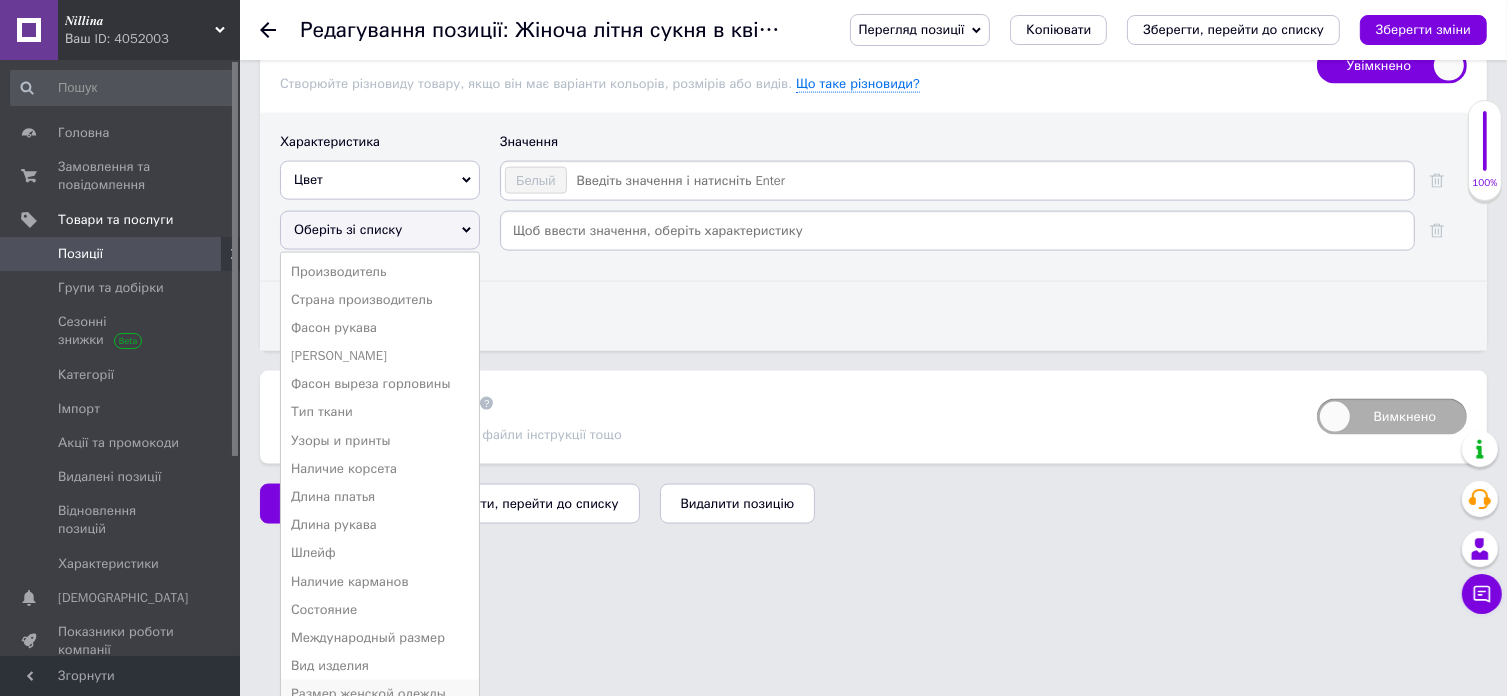 click on "Размер женской одежды" at bounding box center (380, 694) 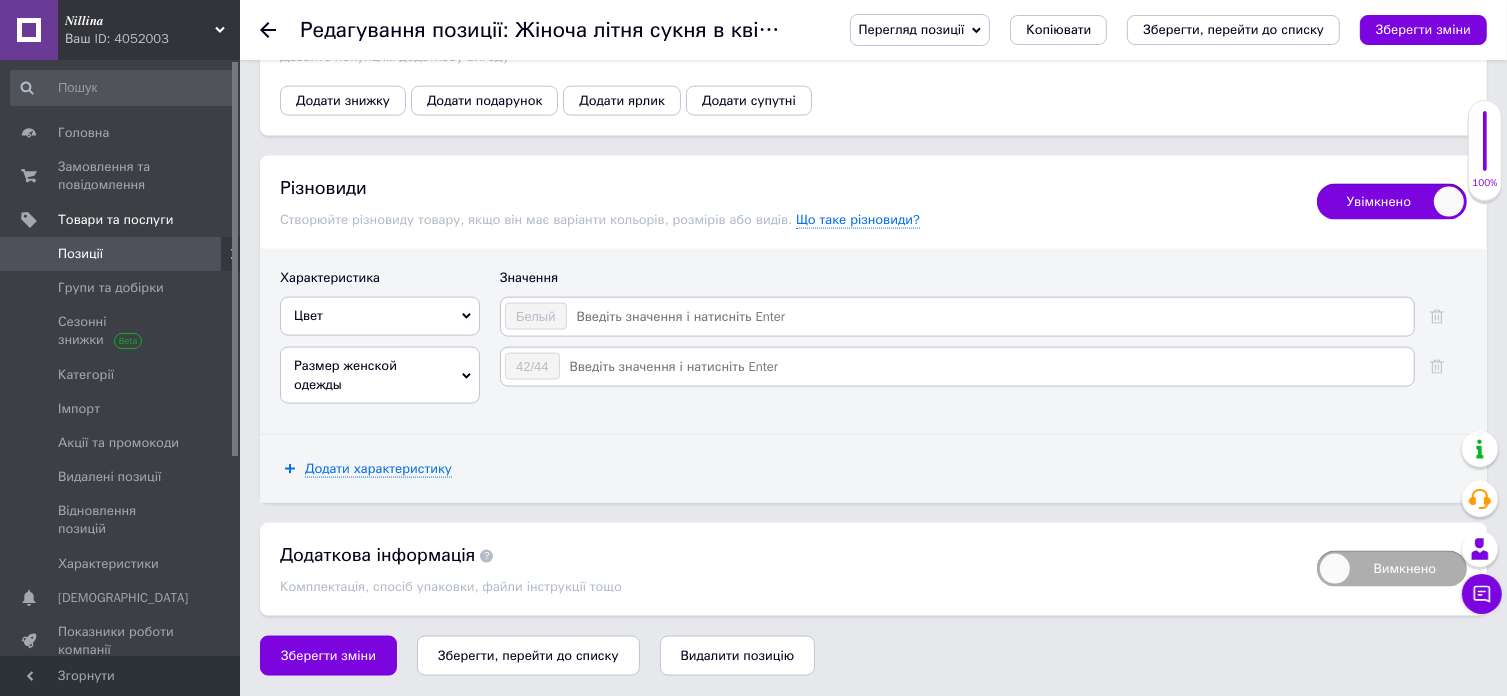 scroll, scrollTop: 2784, scrollLeft: 0, axis: vertical 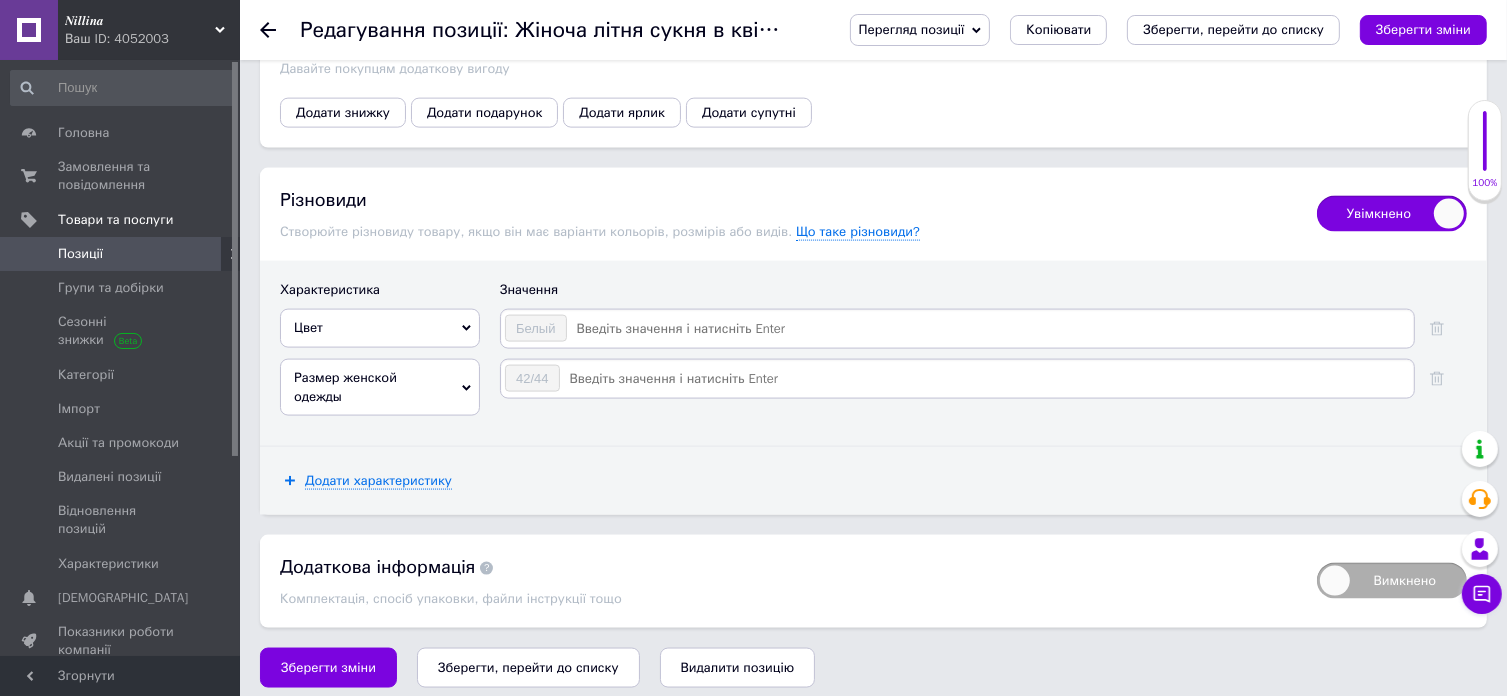 click at bounding box center (986, 379) 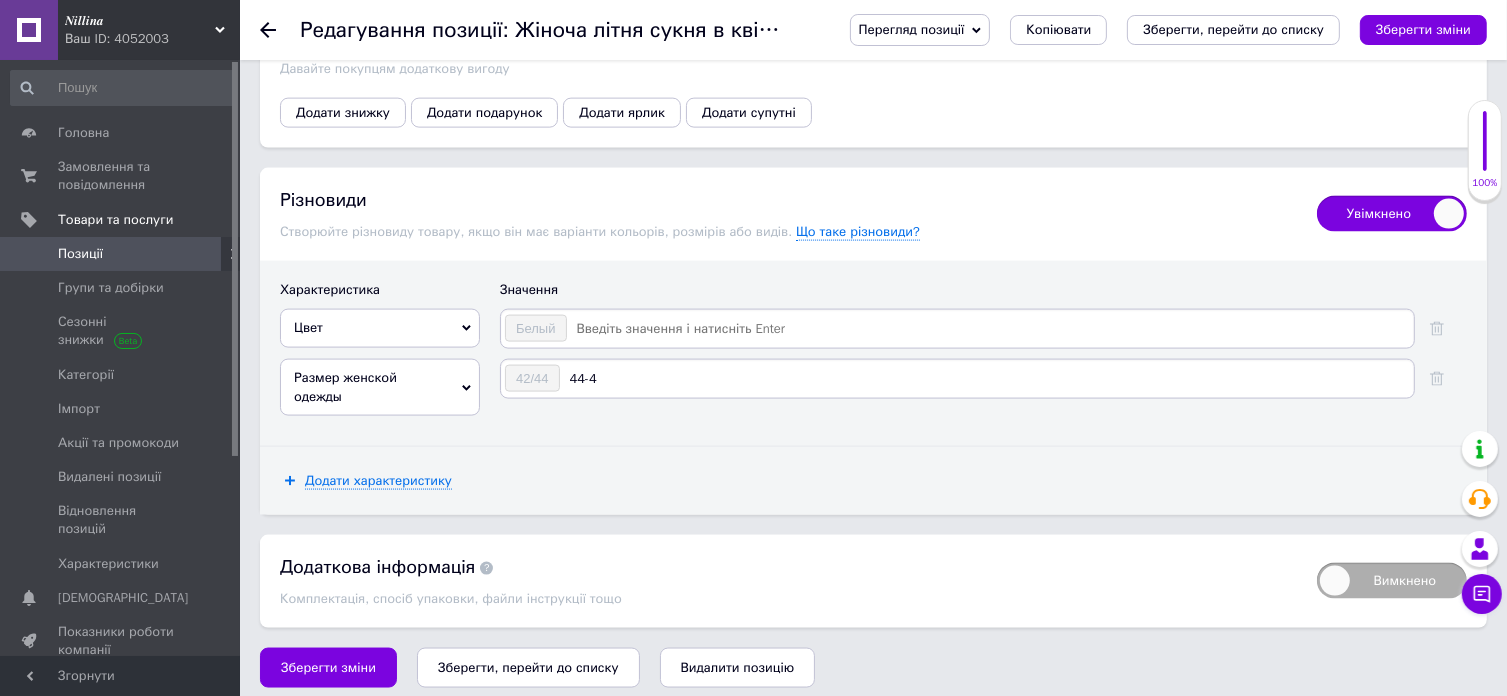 type on "44-46" 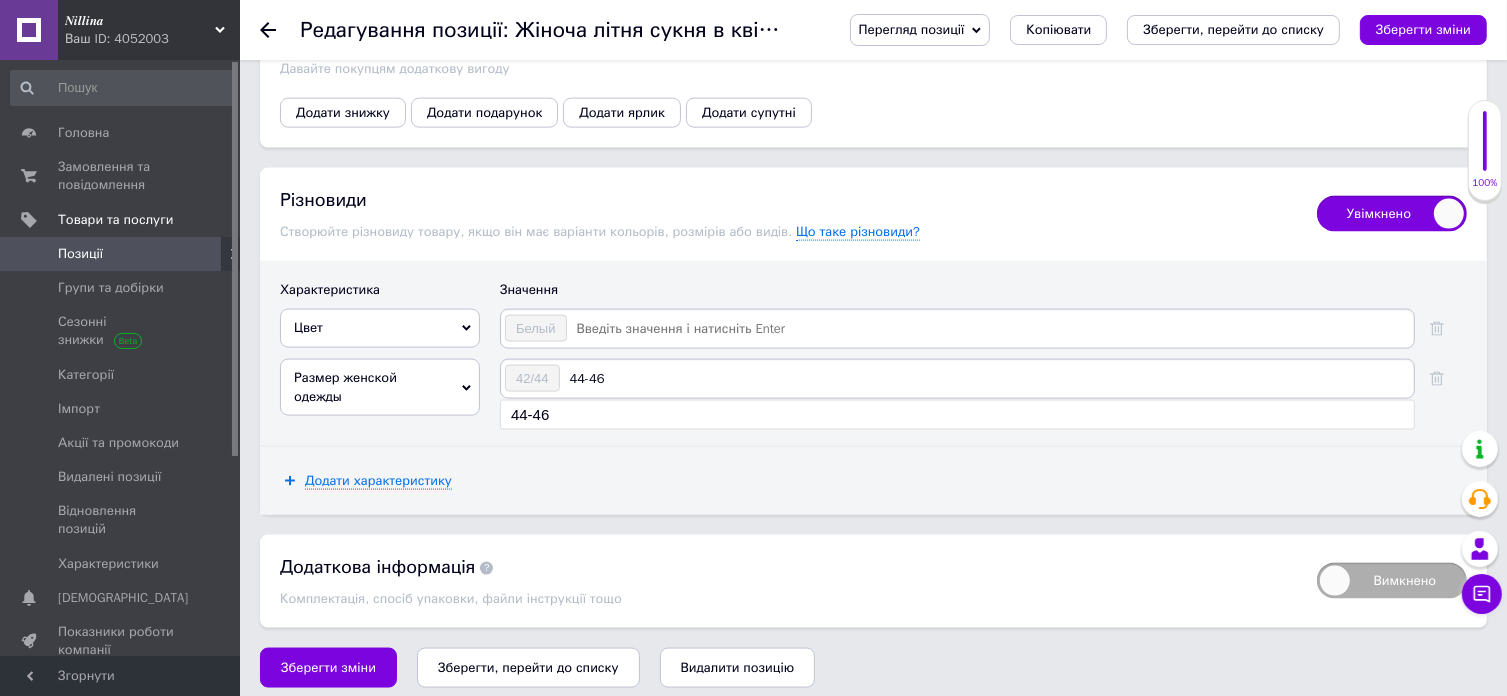type 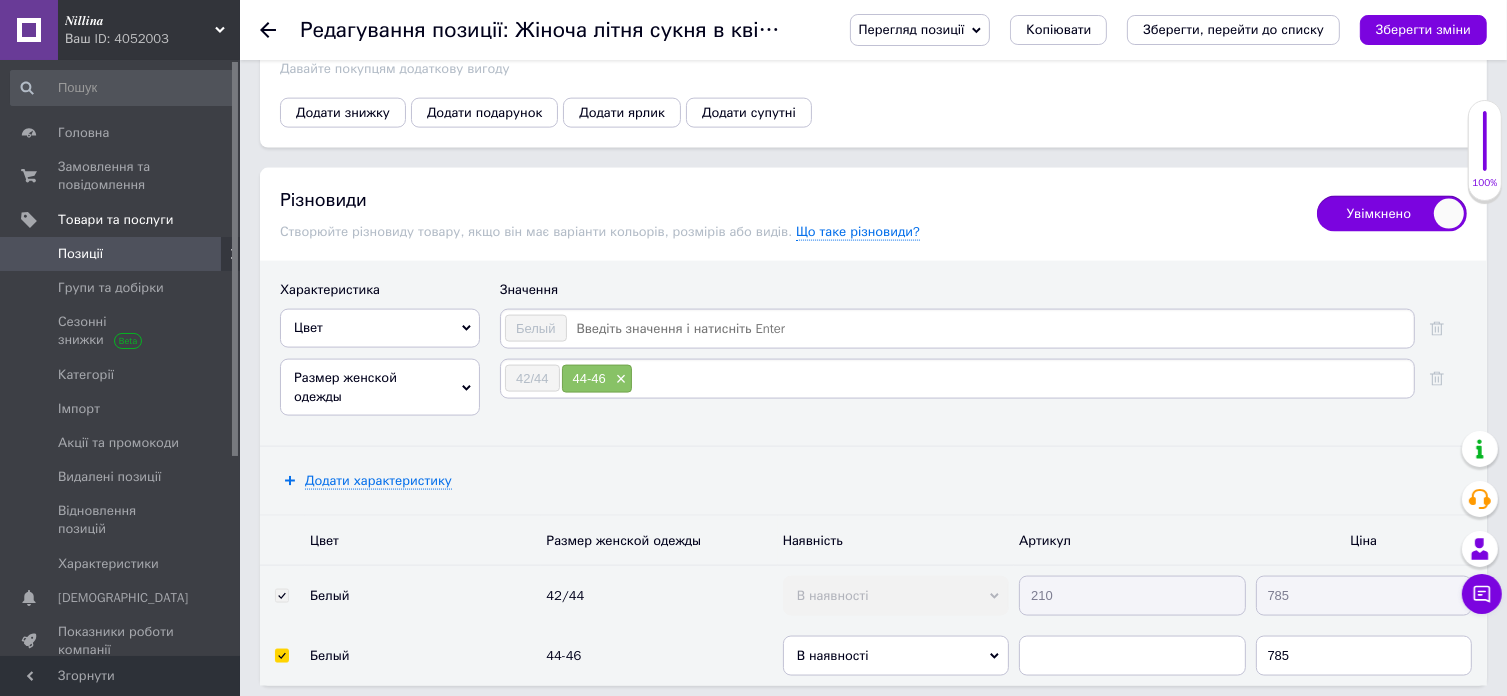 click at bounding box center [989, 329] 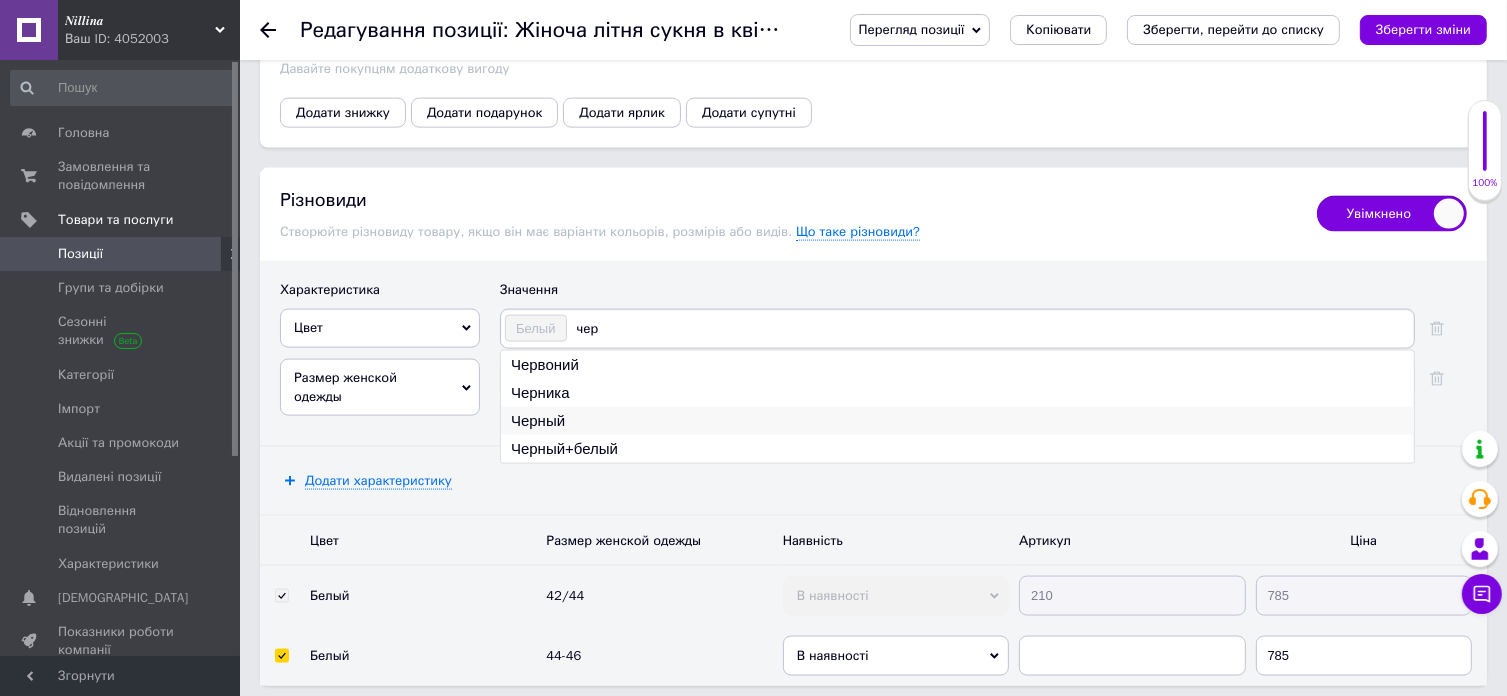 type on "чер" 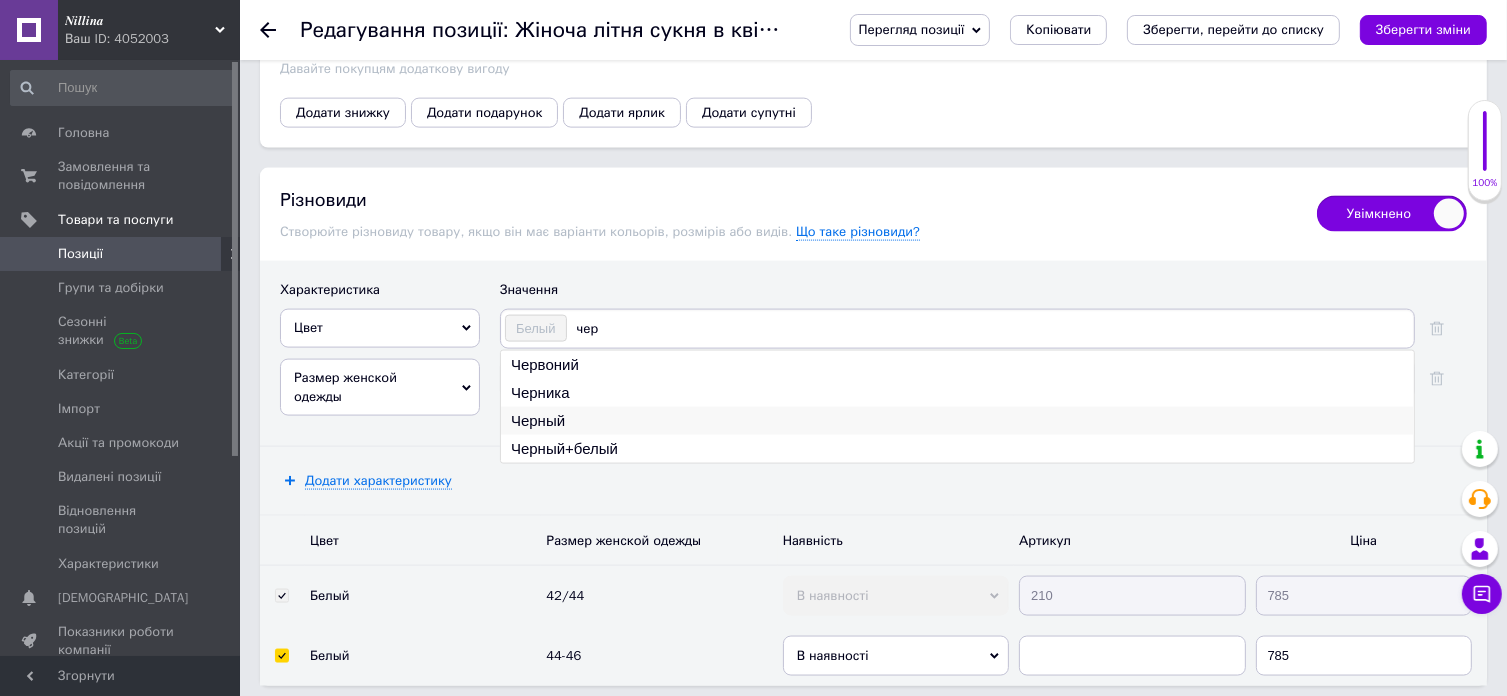 click on "Черный" at bounding box center (957, 421) 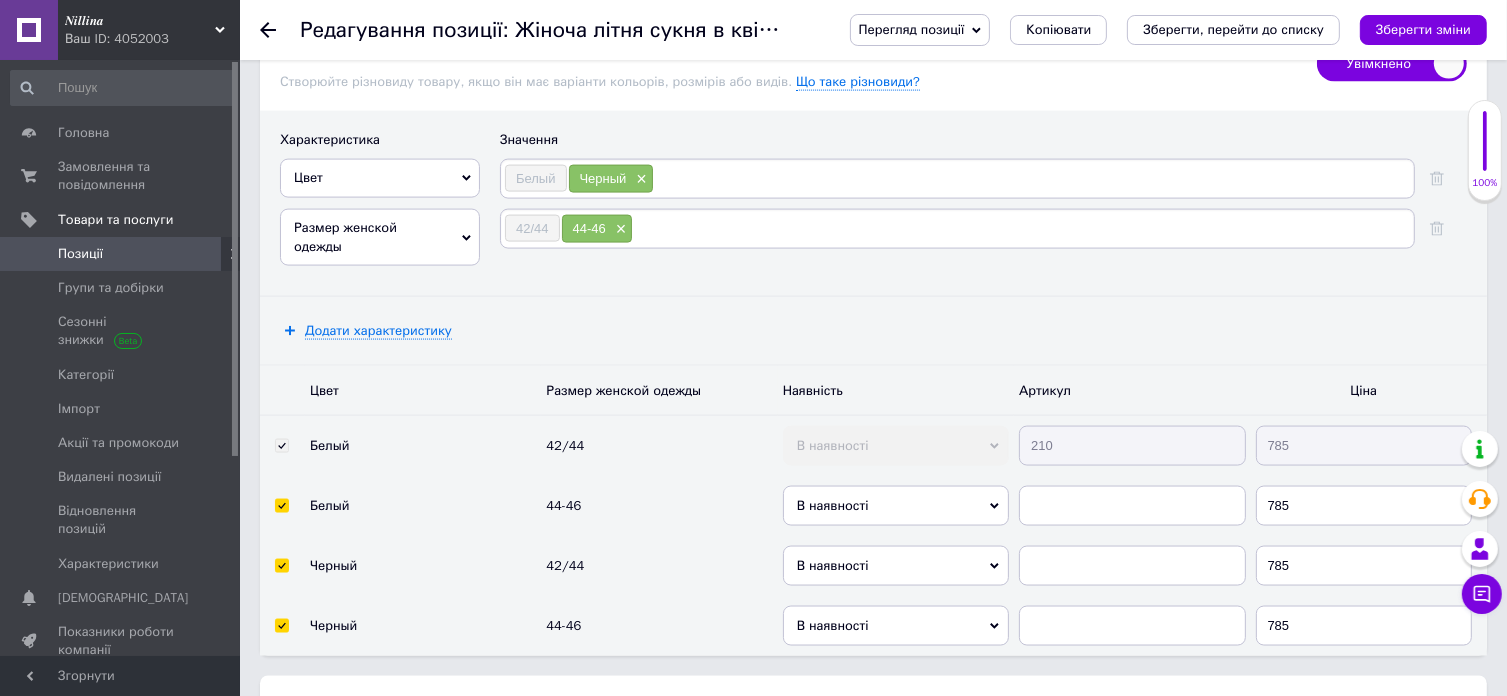 scroll, scrollTop: 2984, scrollLeft: 0, axis: vertical 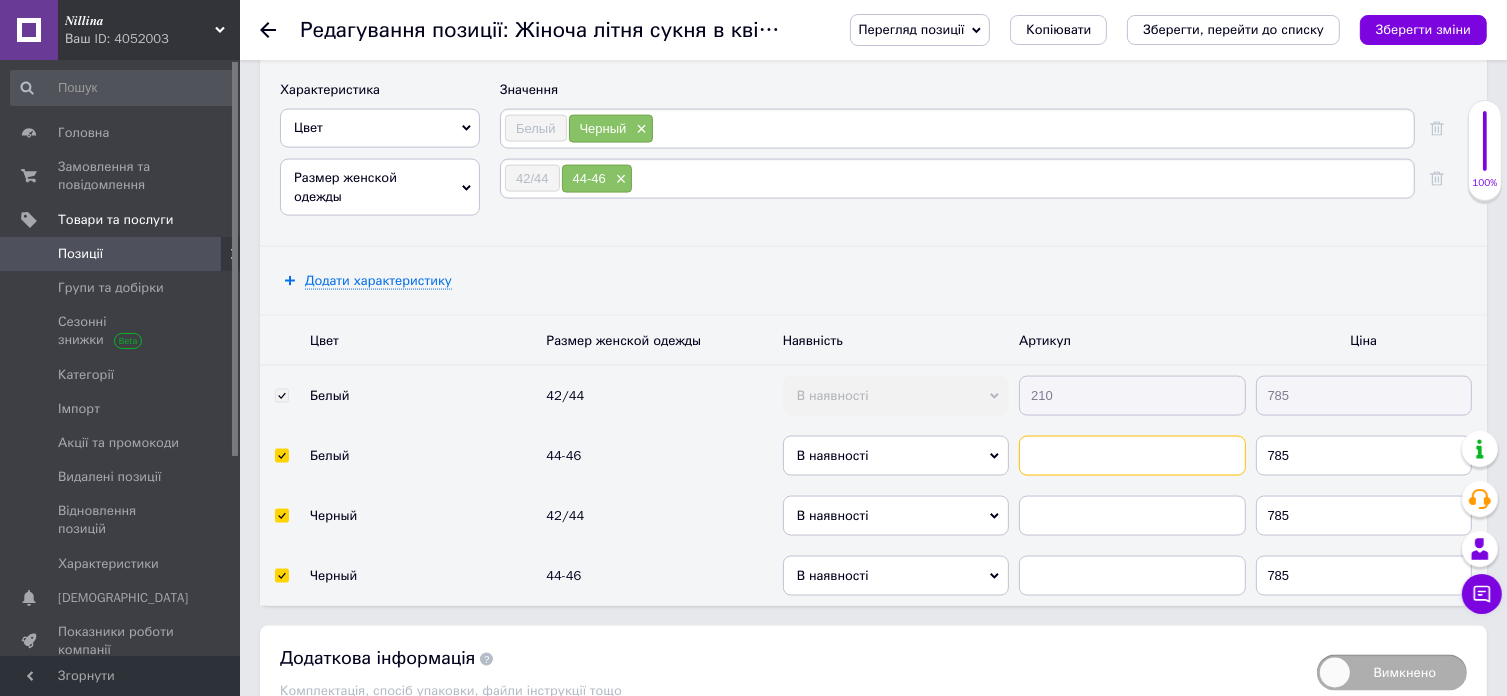 click at bounding box center [1132, 456] 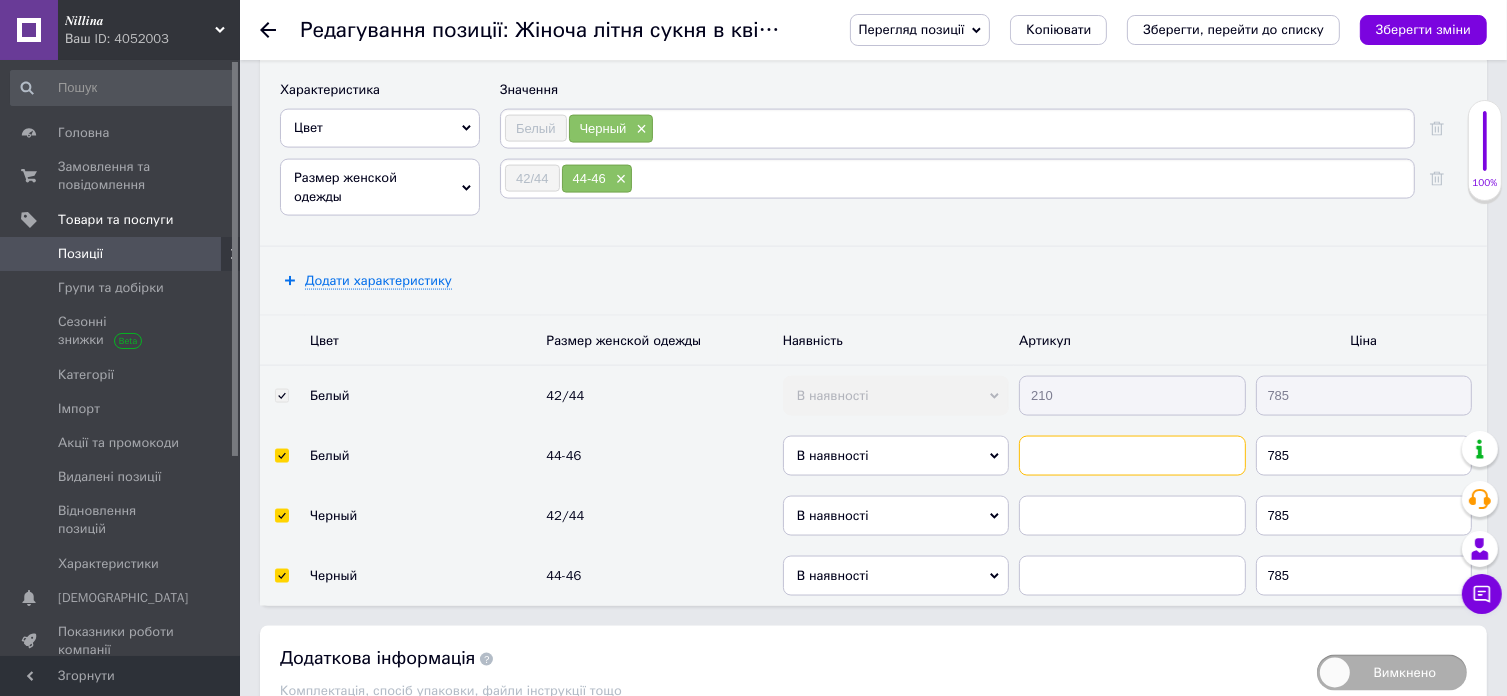 paste on "210" 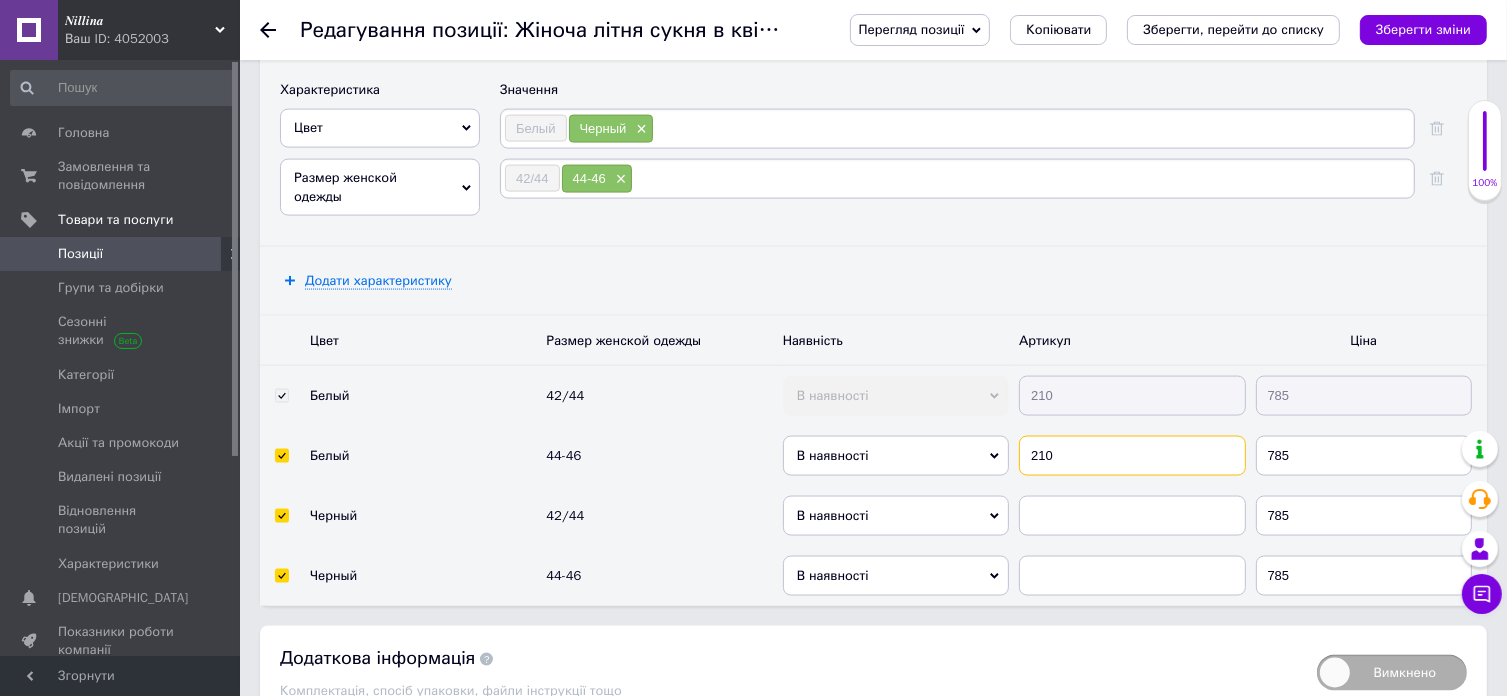 type on "210" 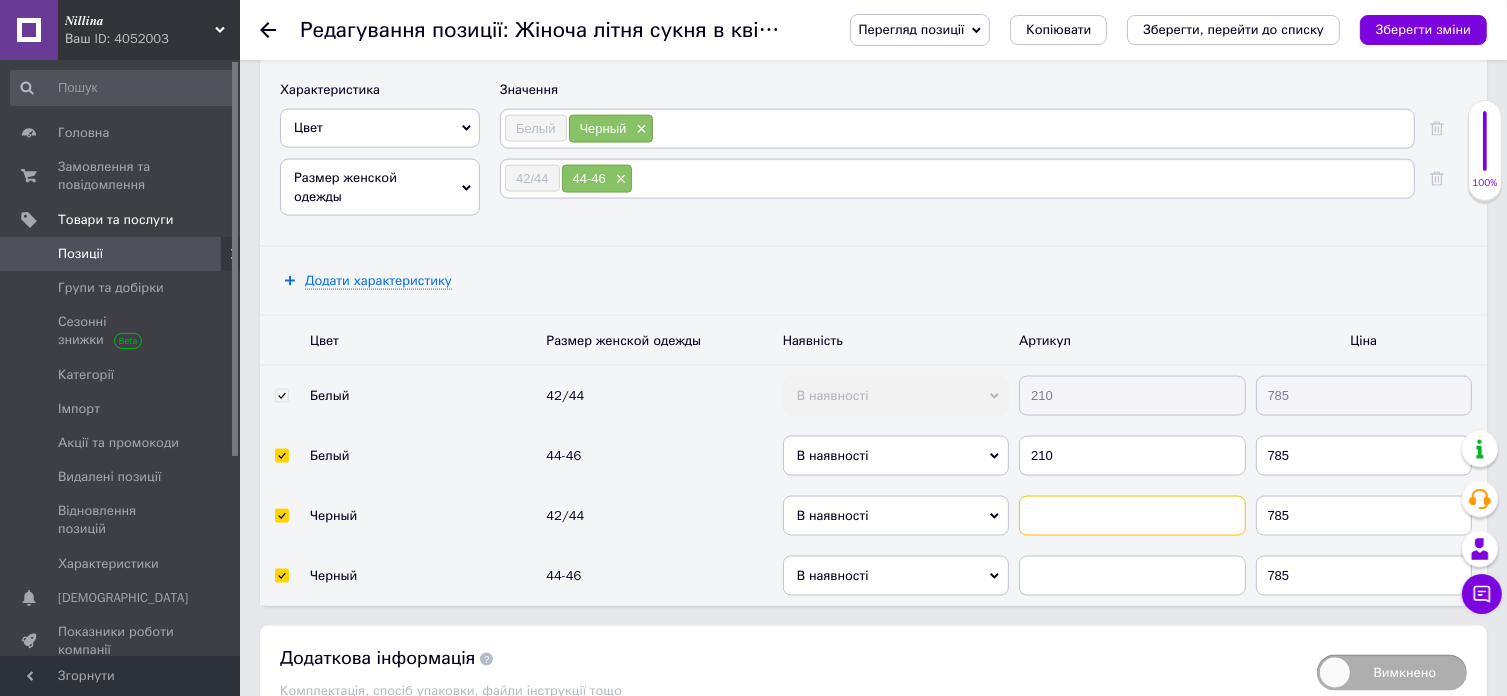 click at bounding box center (1132, 516) 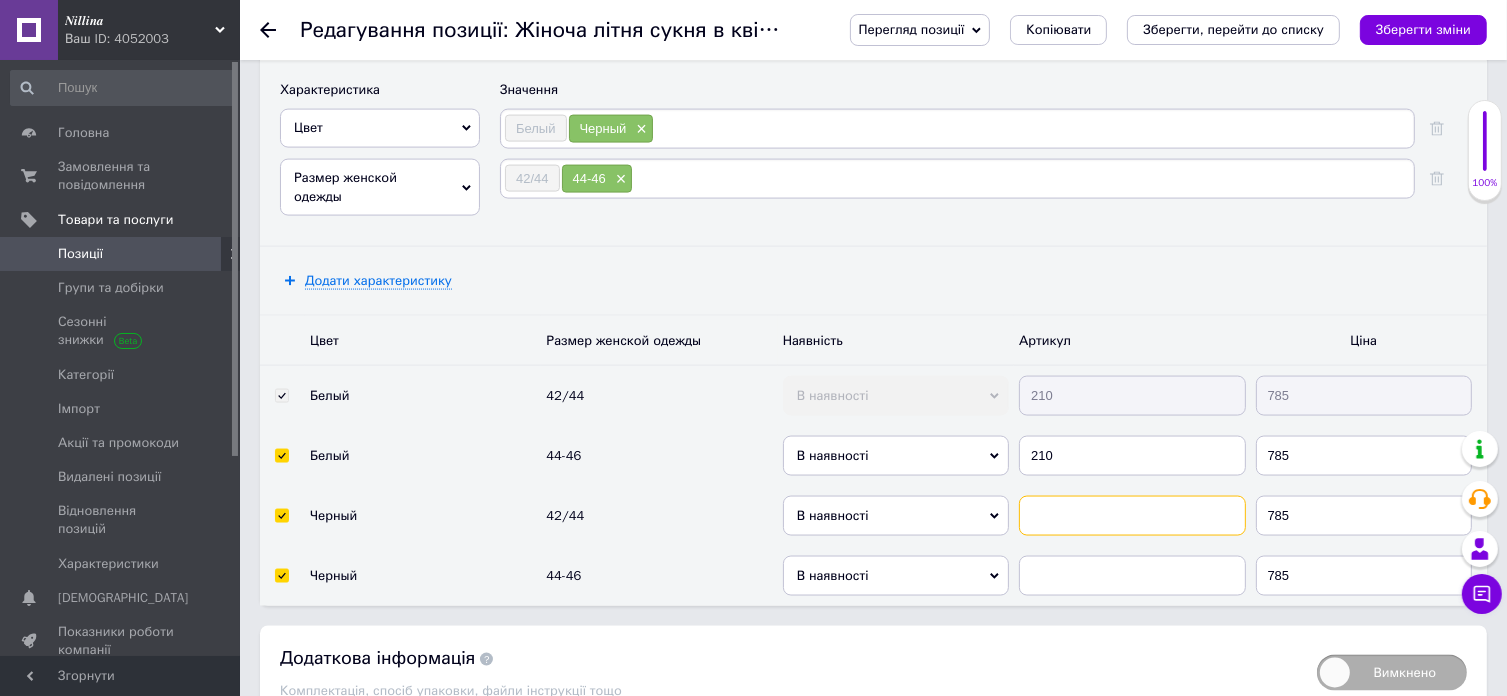 paste on "210" 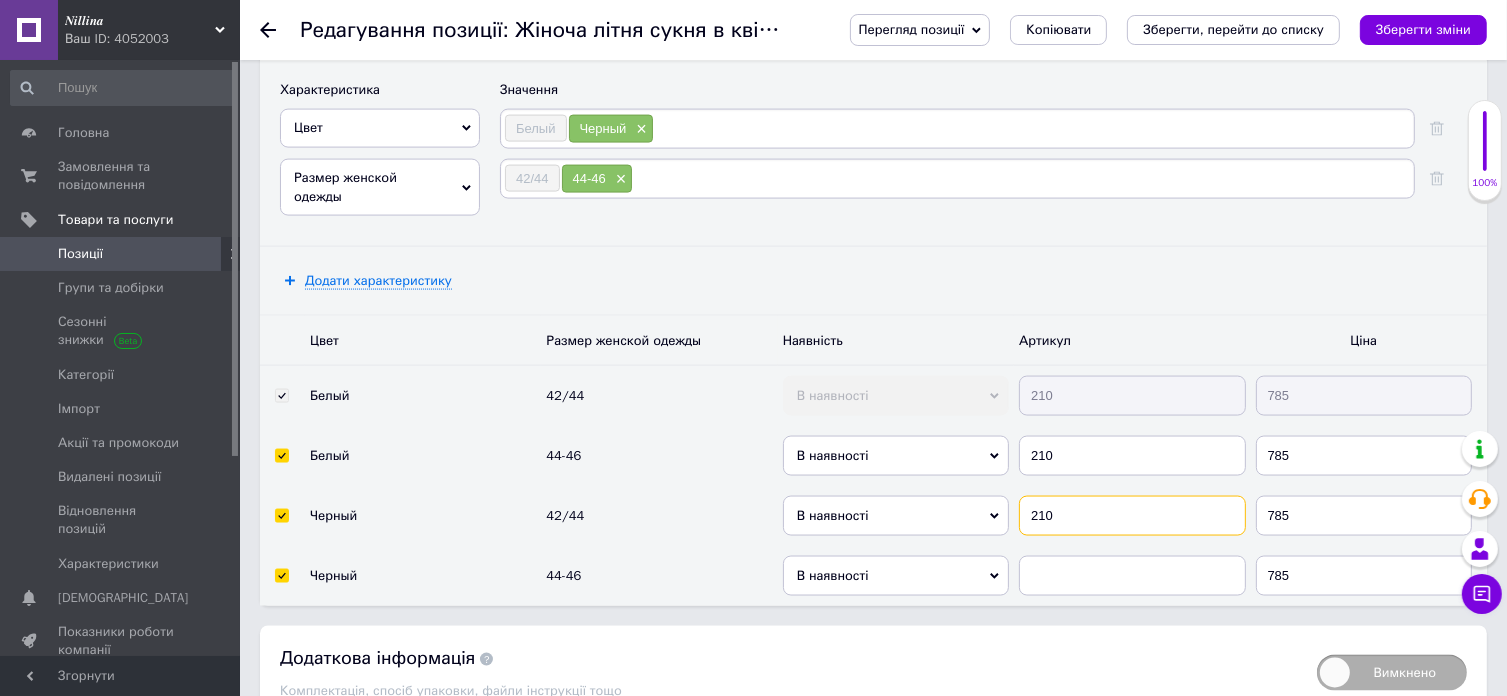 type on "210" 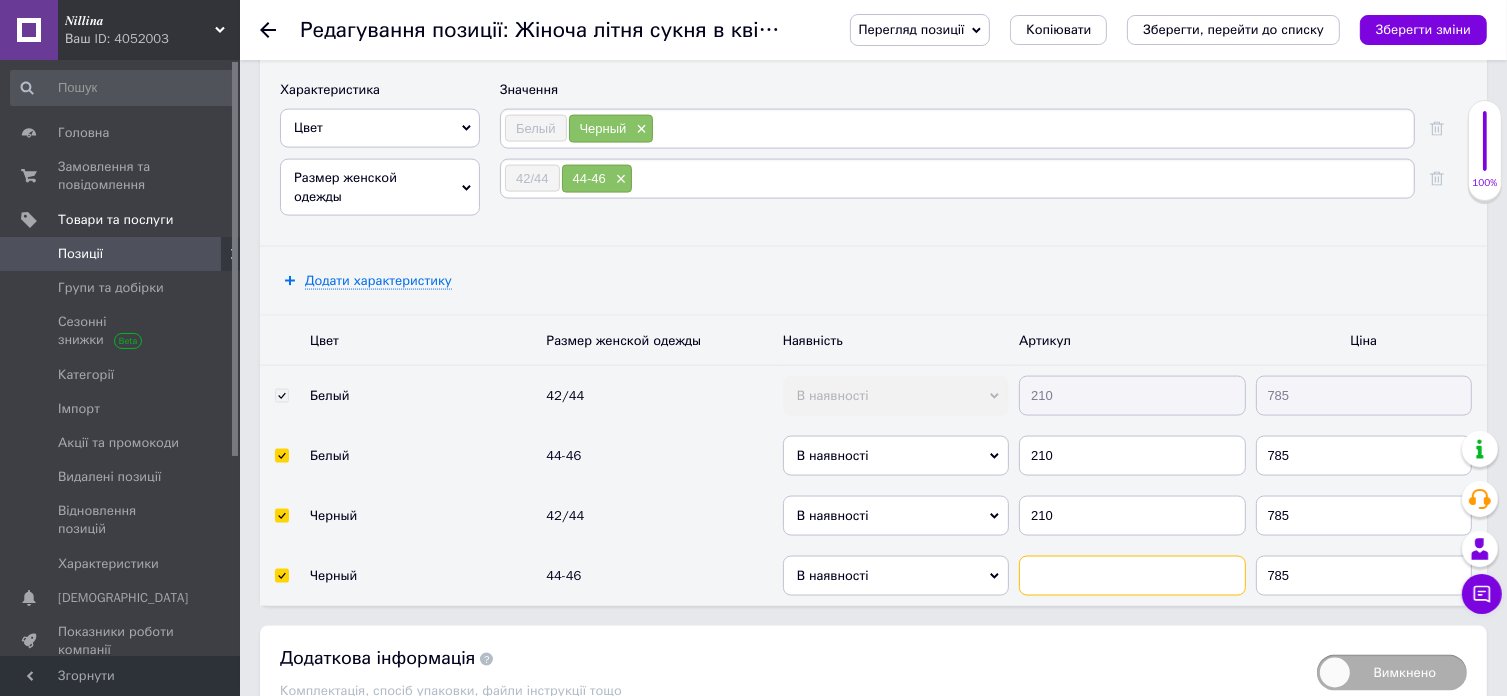 click at bounding box center (1132, 576) 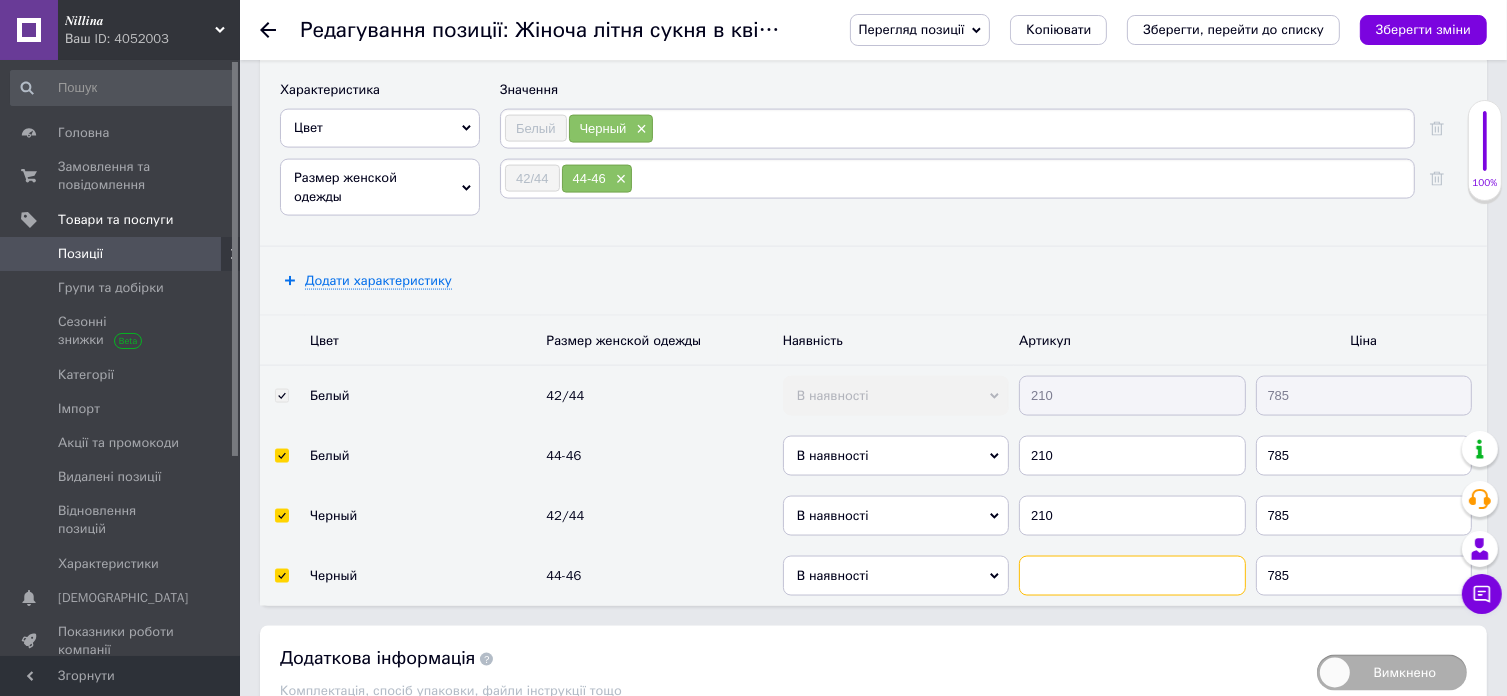 paste on "210" 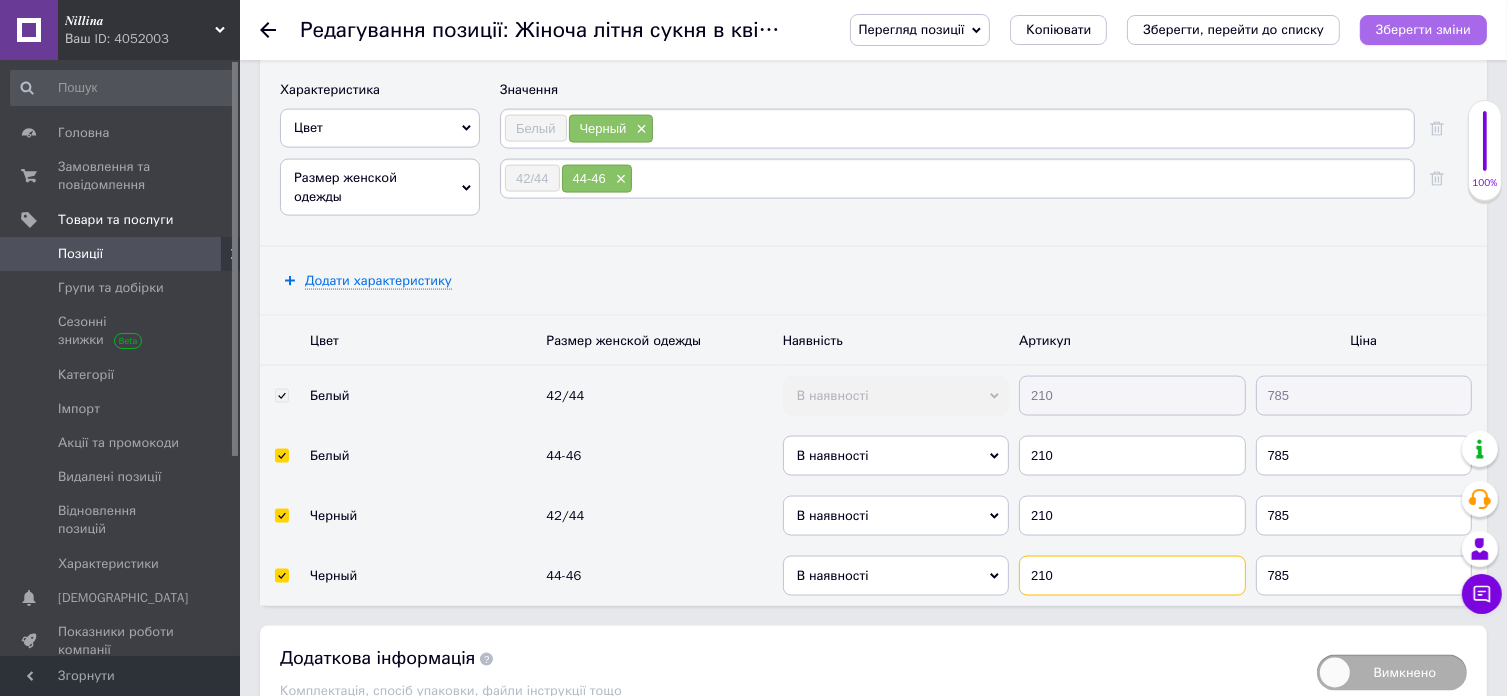 type on "210" 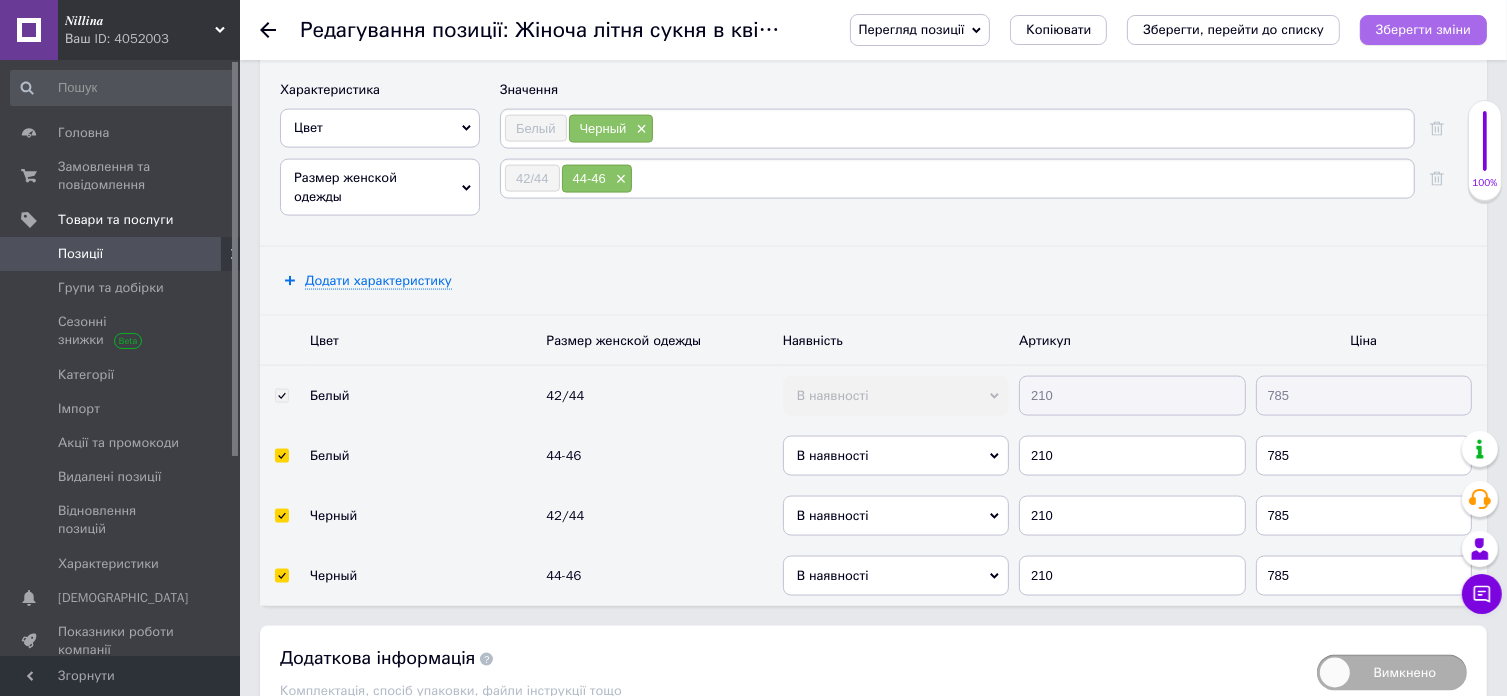 click on "Зберегти зміни" at bounding box center [1423, 29] 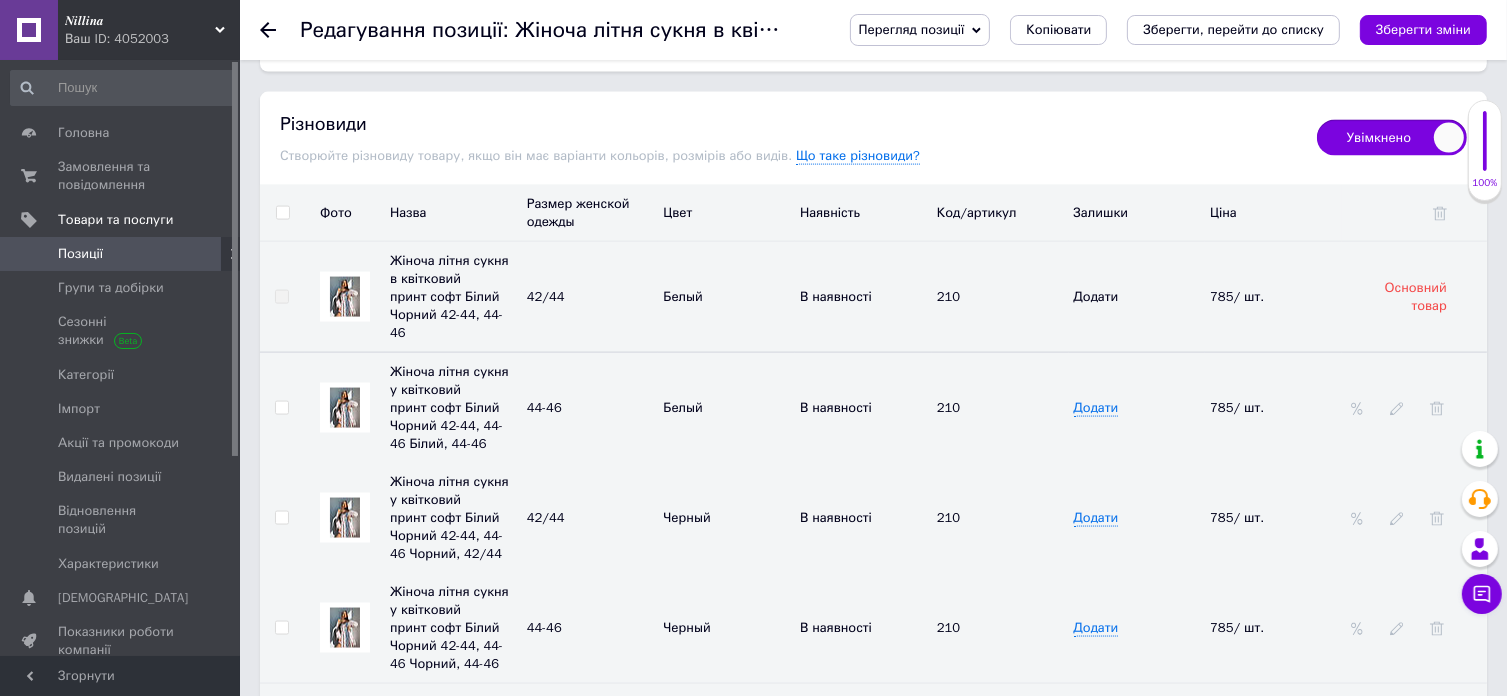 scroll, scrollTop: 2984, scrollLeft: 0, axis: vertical 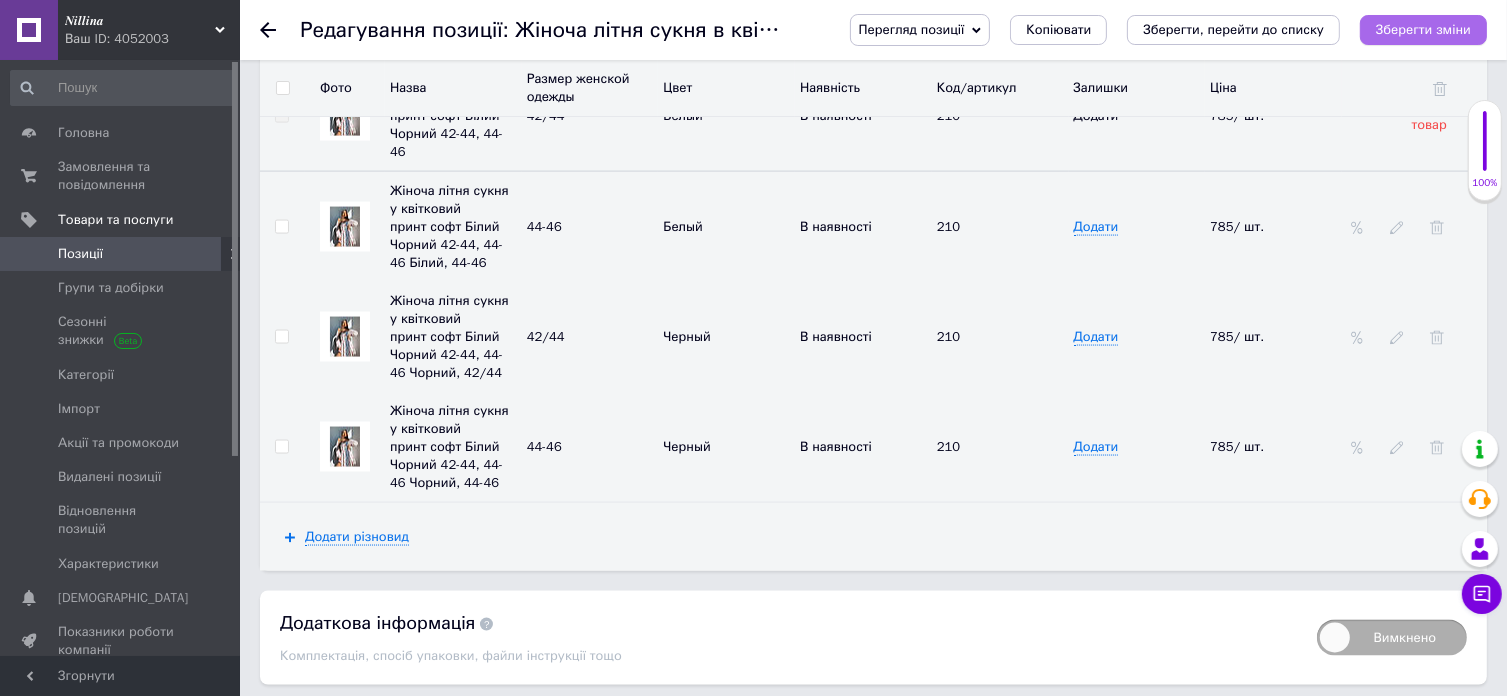 click on "Зберегти зміни" at bounding box center (1423, 29) 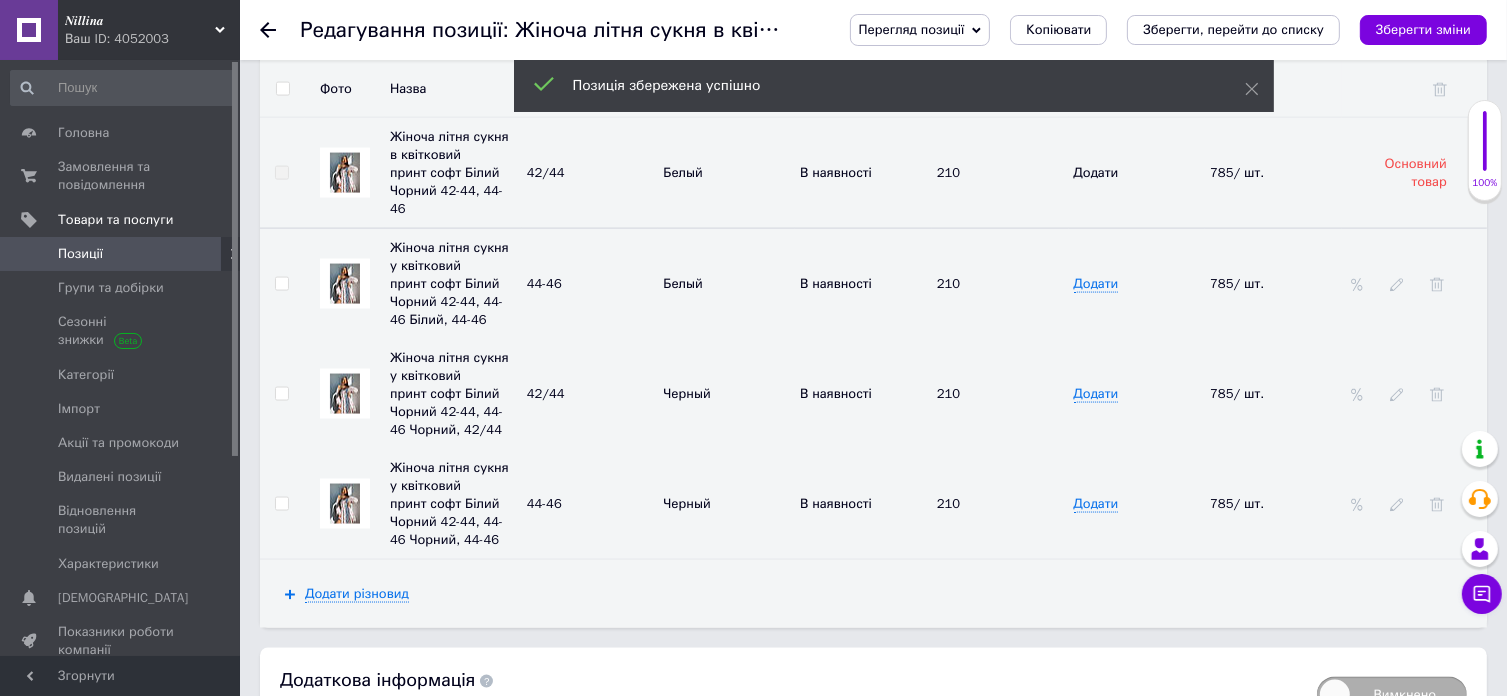 click at bounding box center (281, 394) 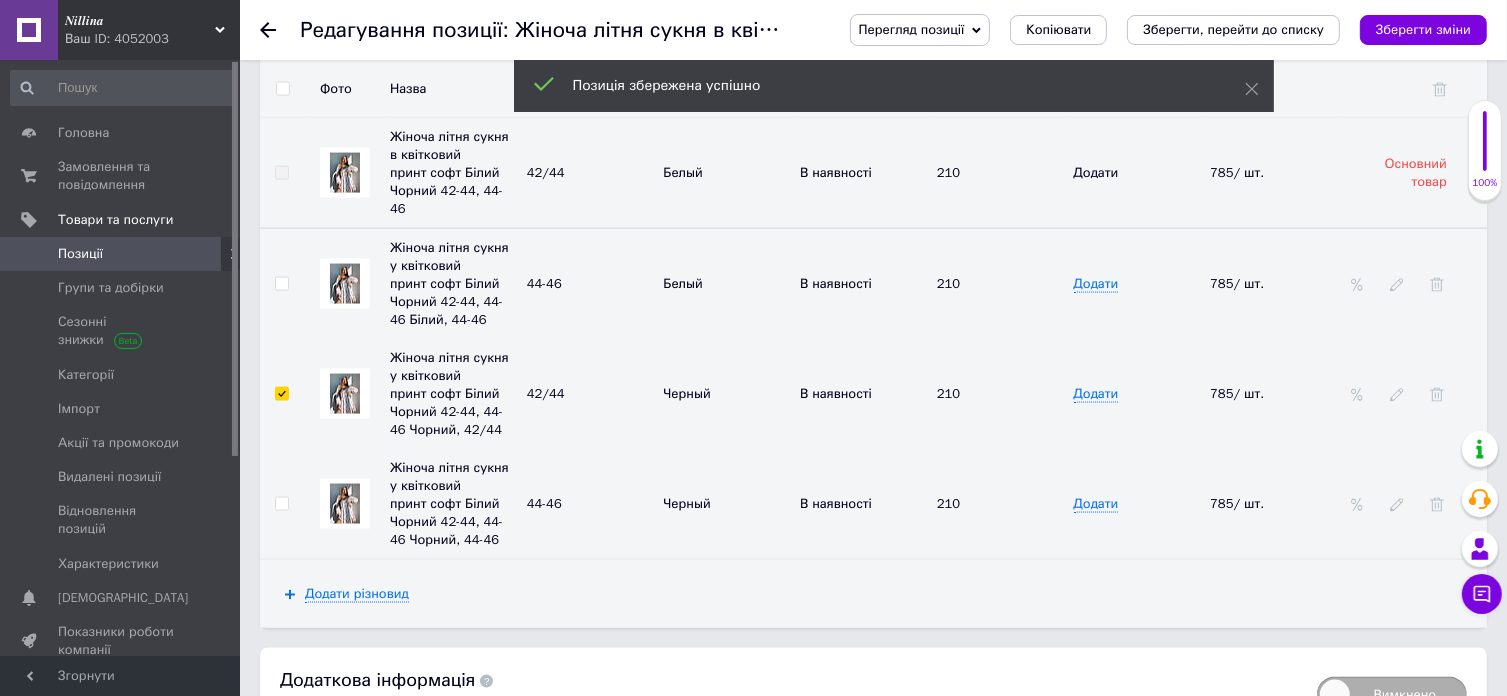 checkbox on "true" 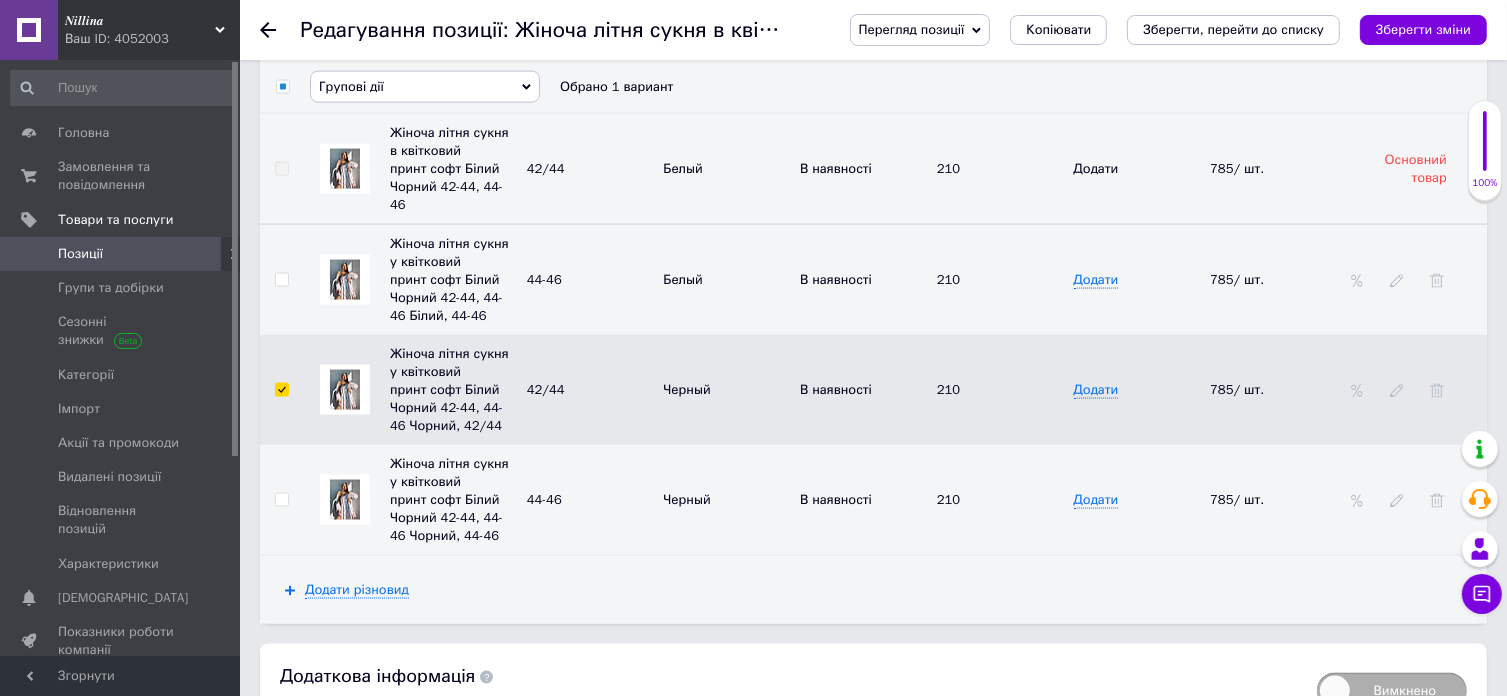 click at bounding box center (281, 500) 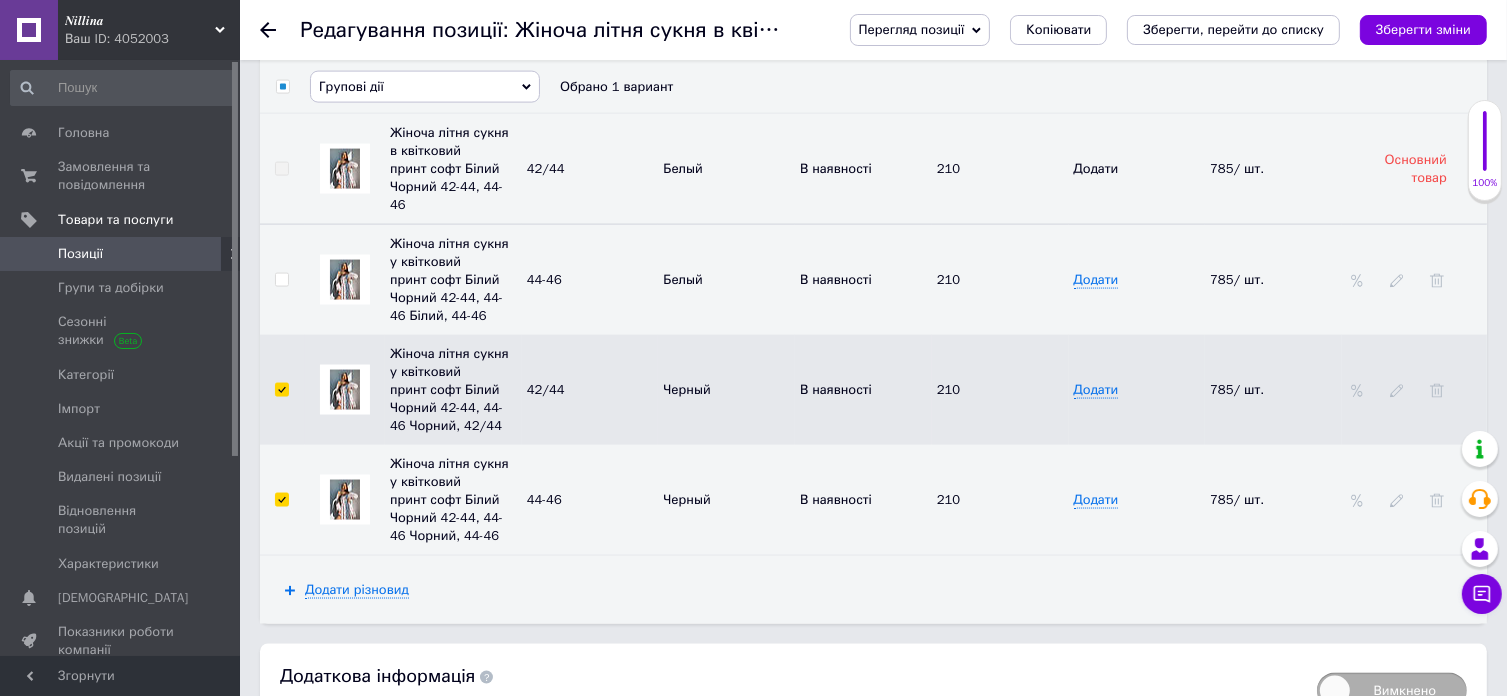 checkbox on "true" 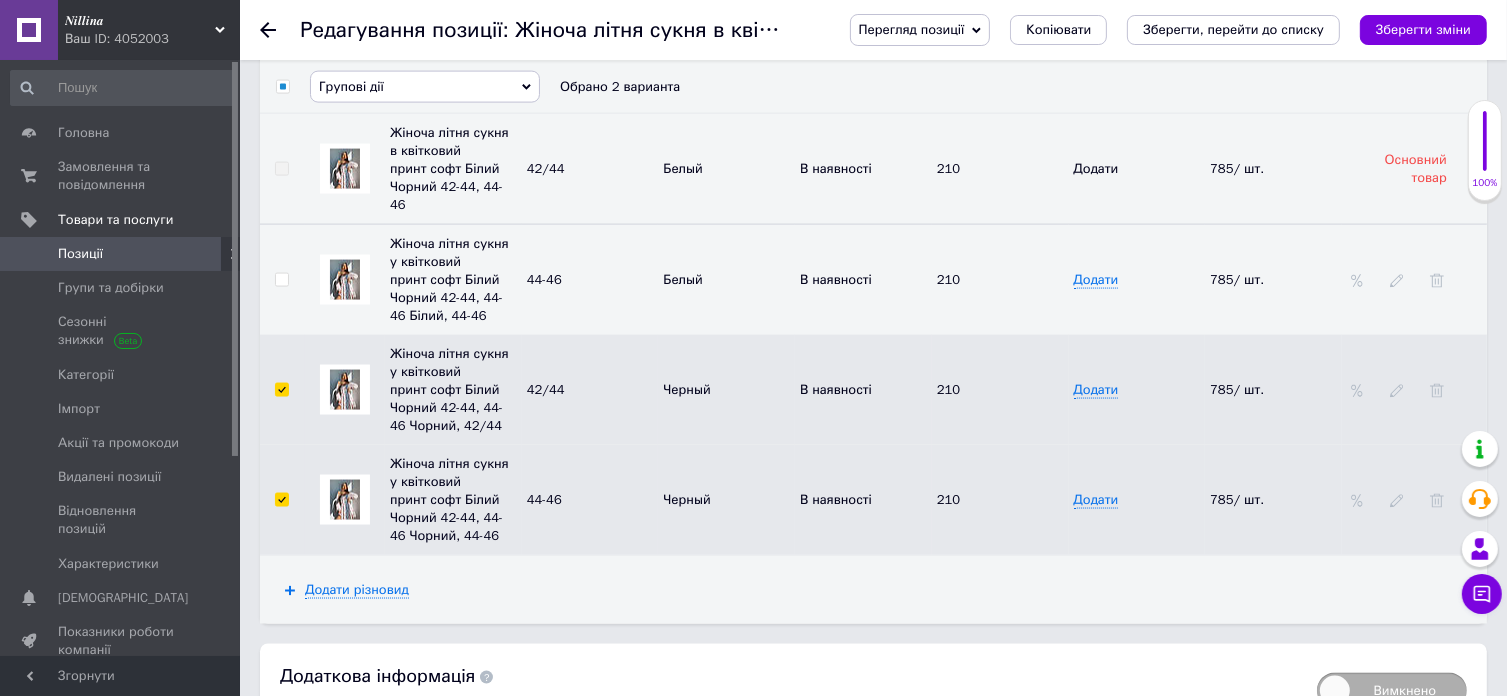 click on "Групові дії" at bounding box center [425, 87] 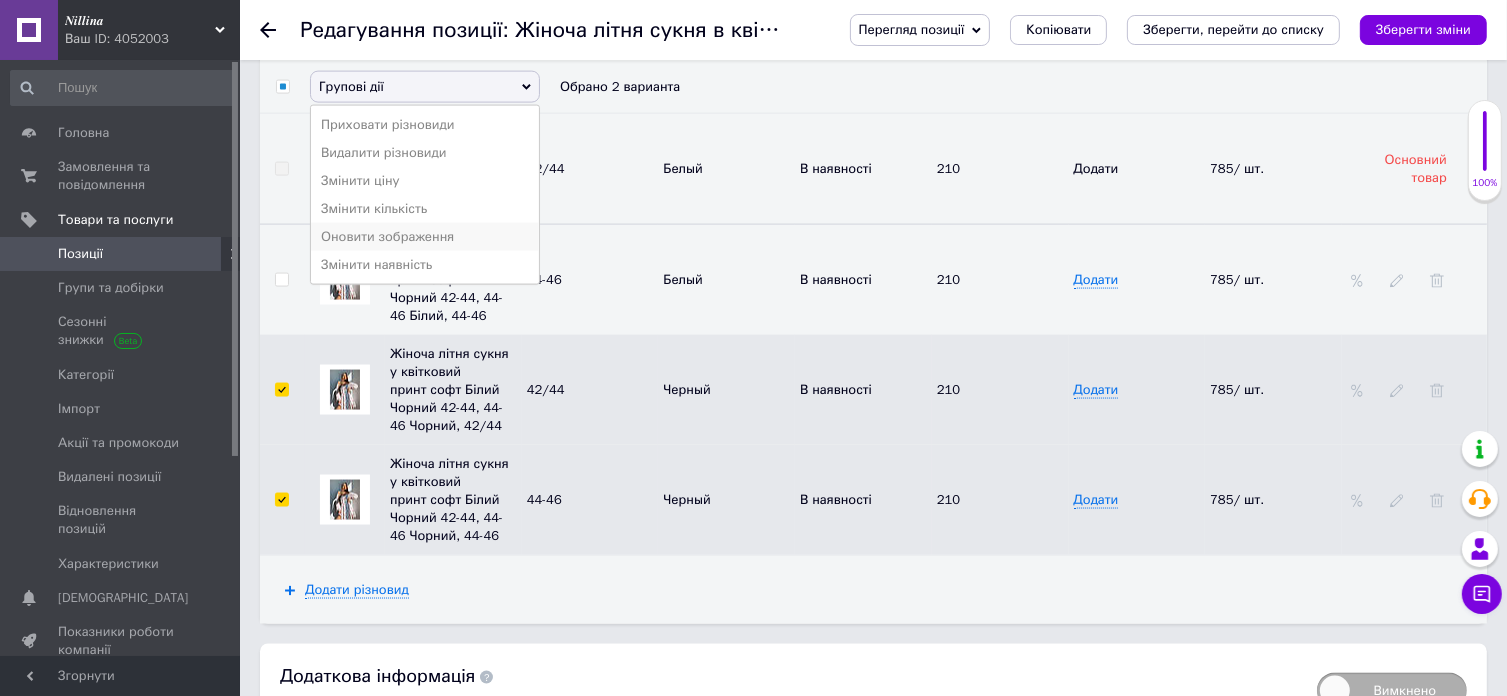 click on "Оновити зображення" at bounding box center (425, 237) 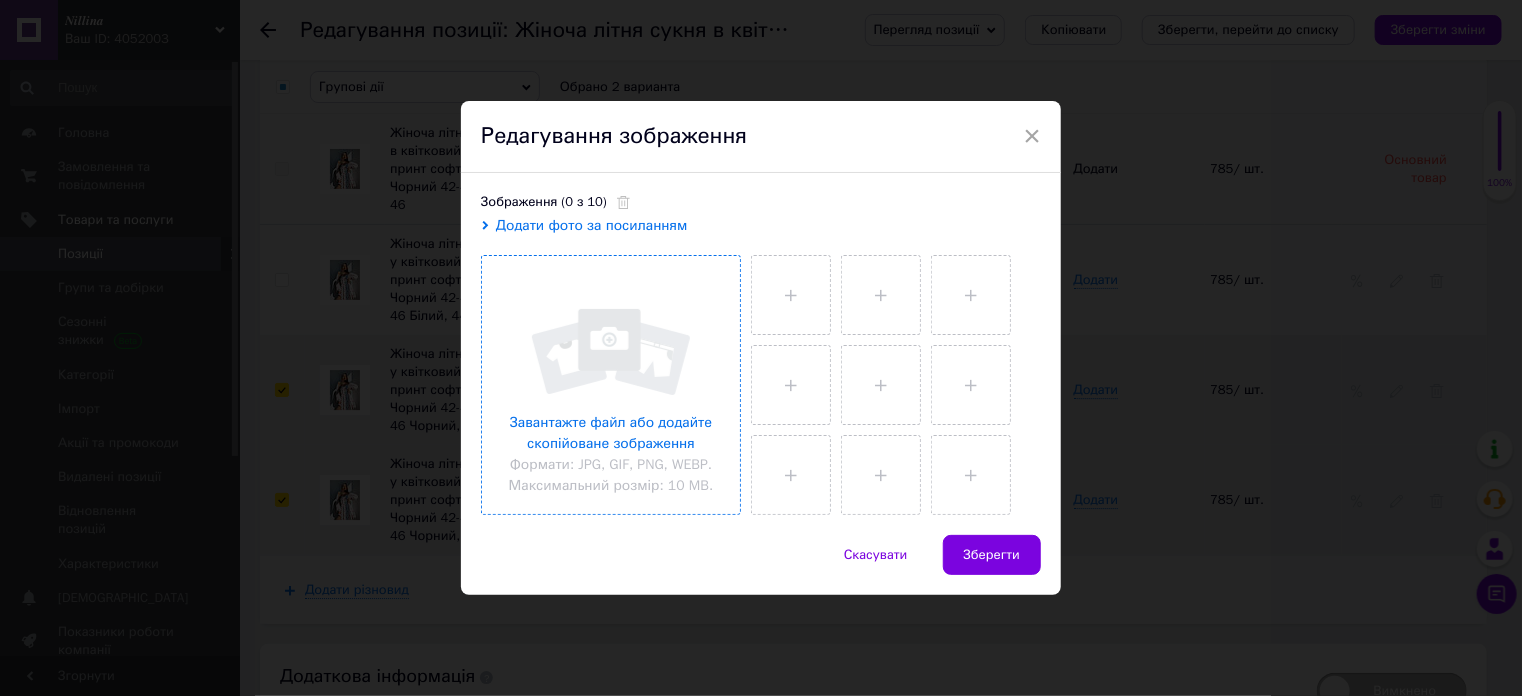 click at bounding box center [611, 385] 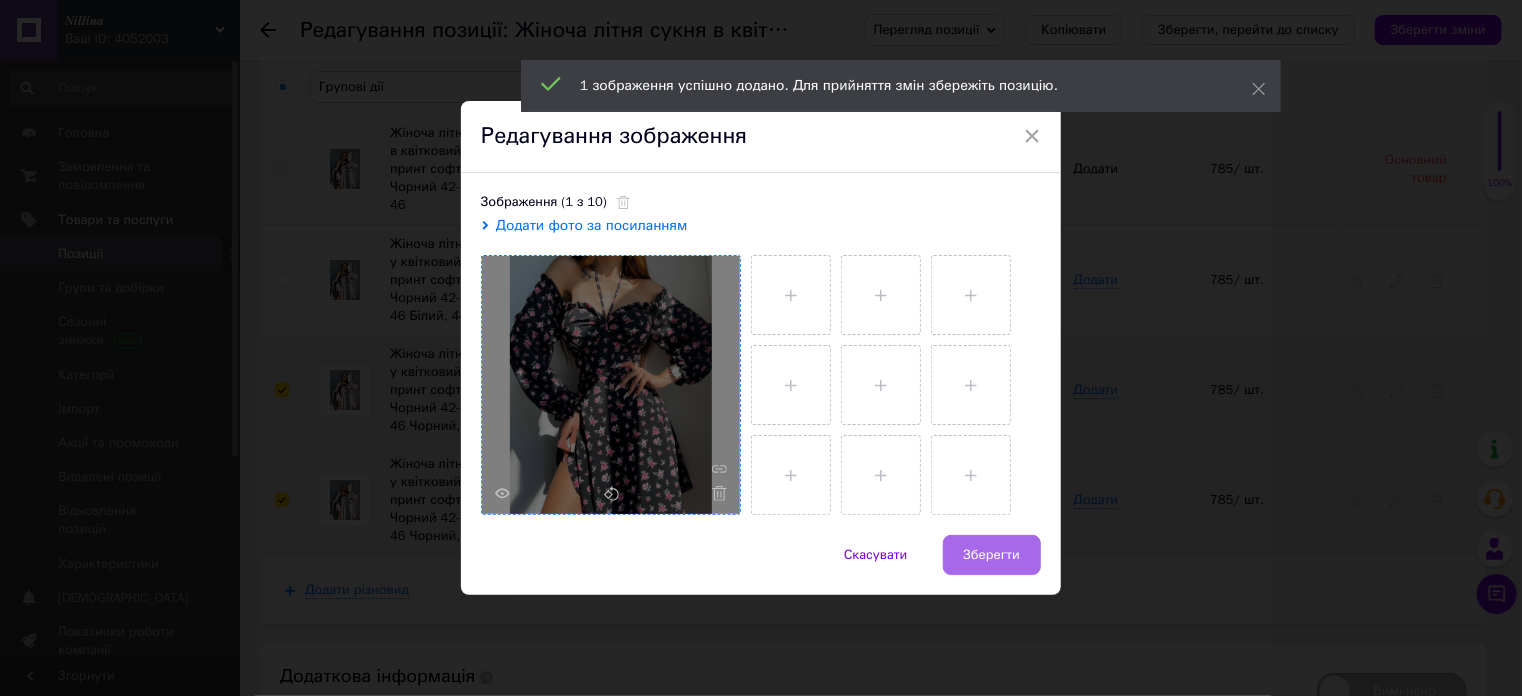 click on "Зберегти" at bounding box center (992, 555) 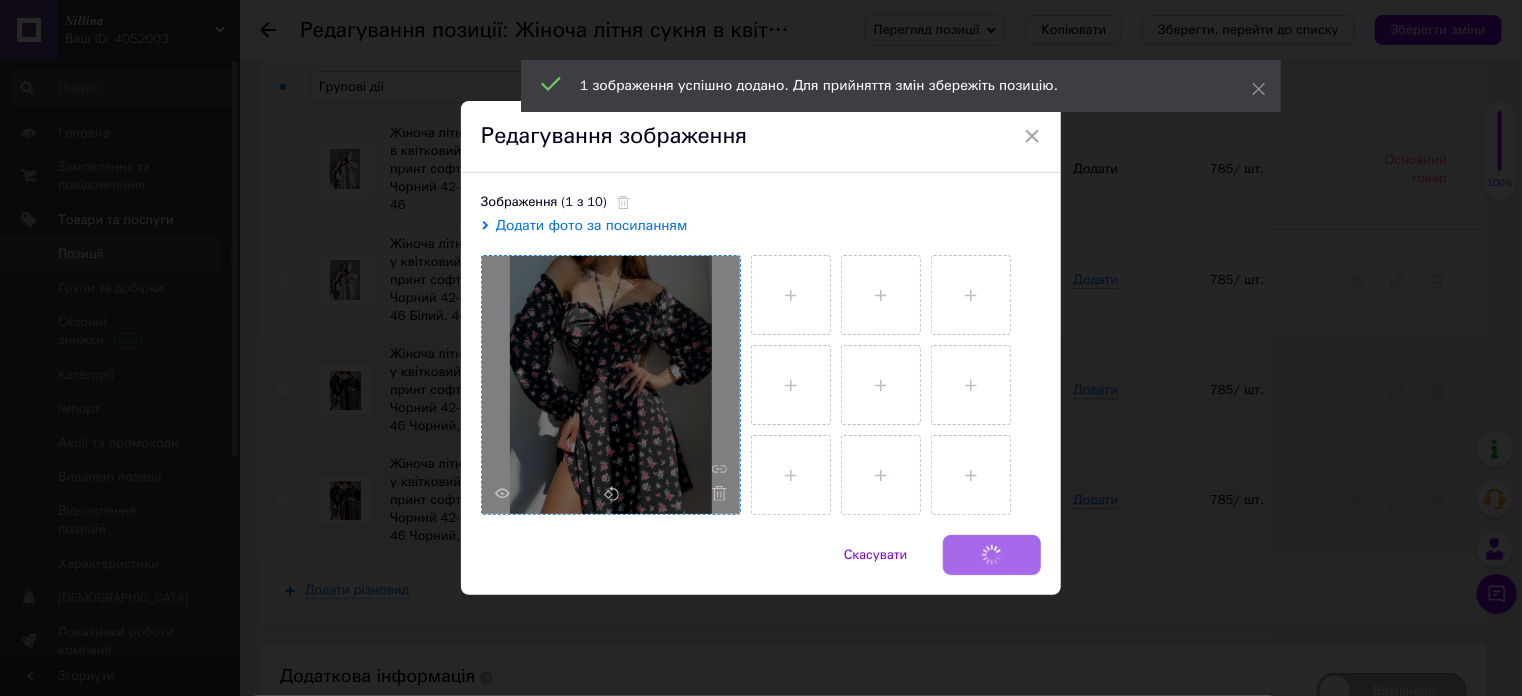 checkbox on "false" 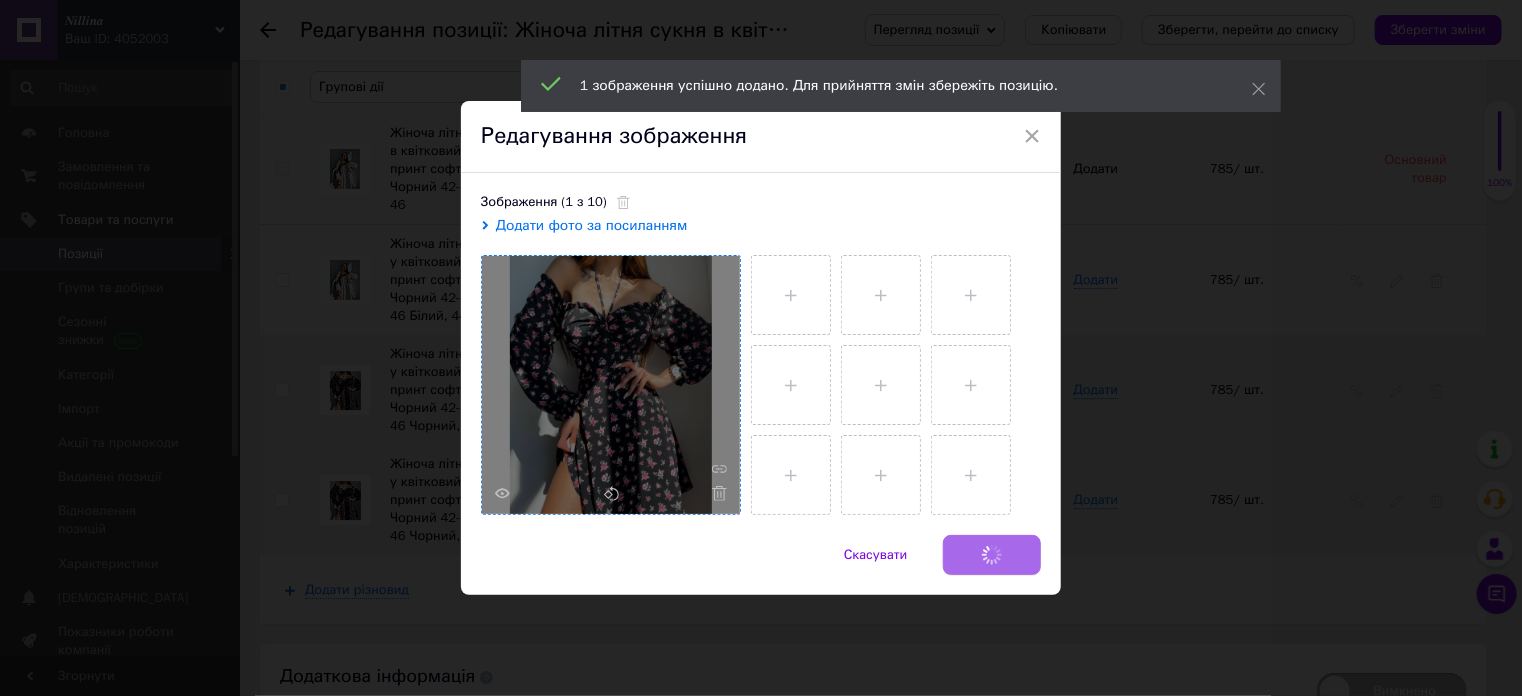 checkbox on "false" 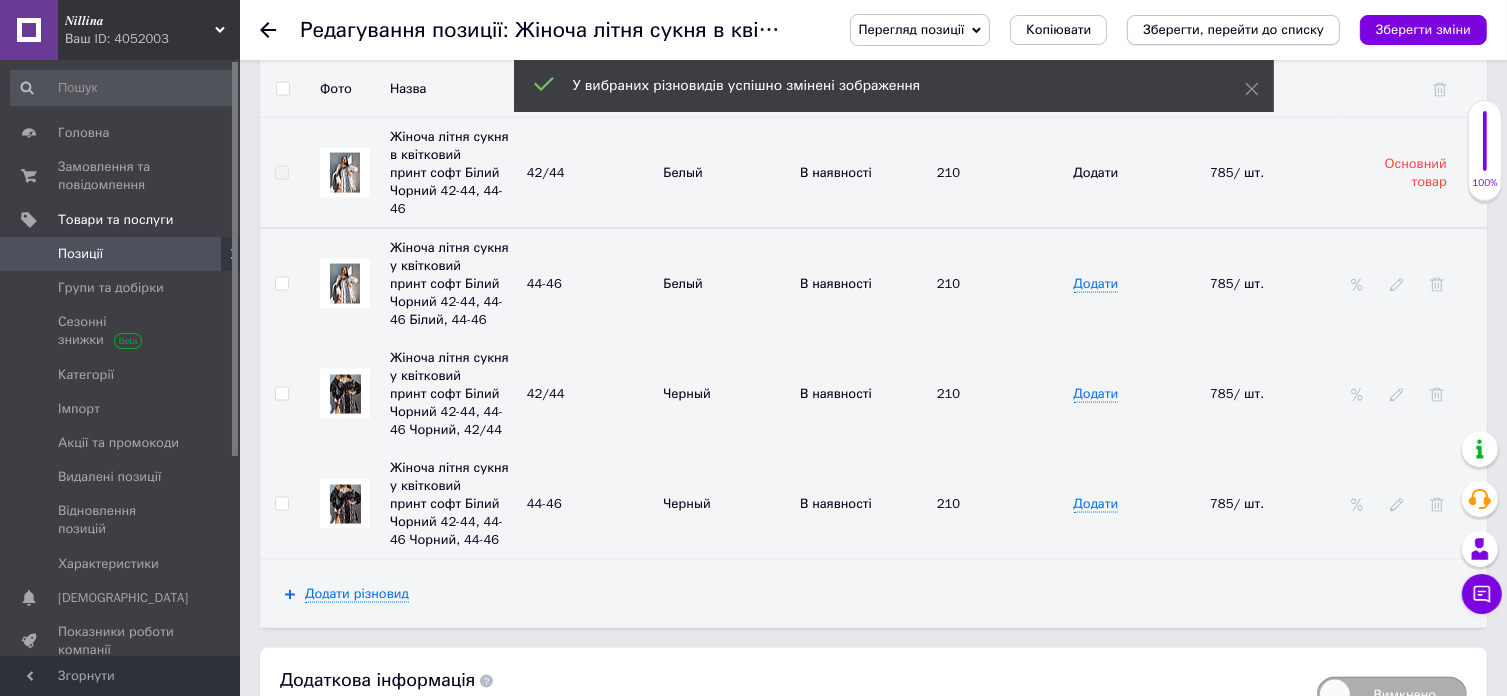 click on "Зберегти, перейти до списку" at bounding box center [1233, 29] 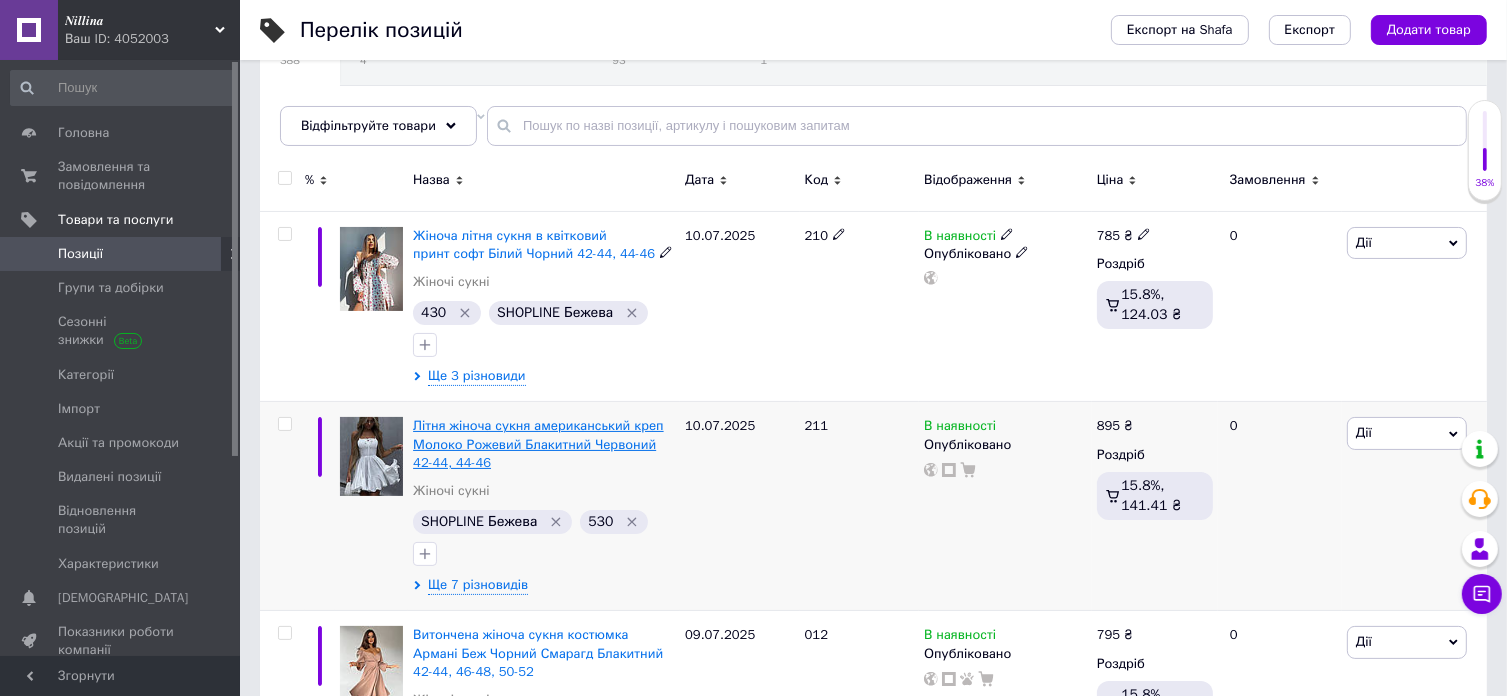 scroll, scrollTop: 300, scrollLeft: 0, axis: vertical 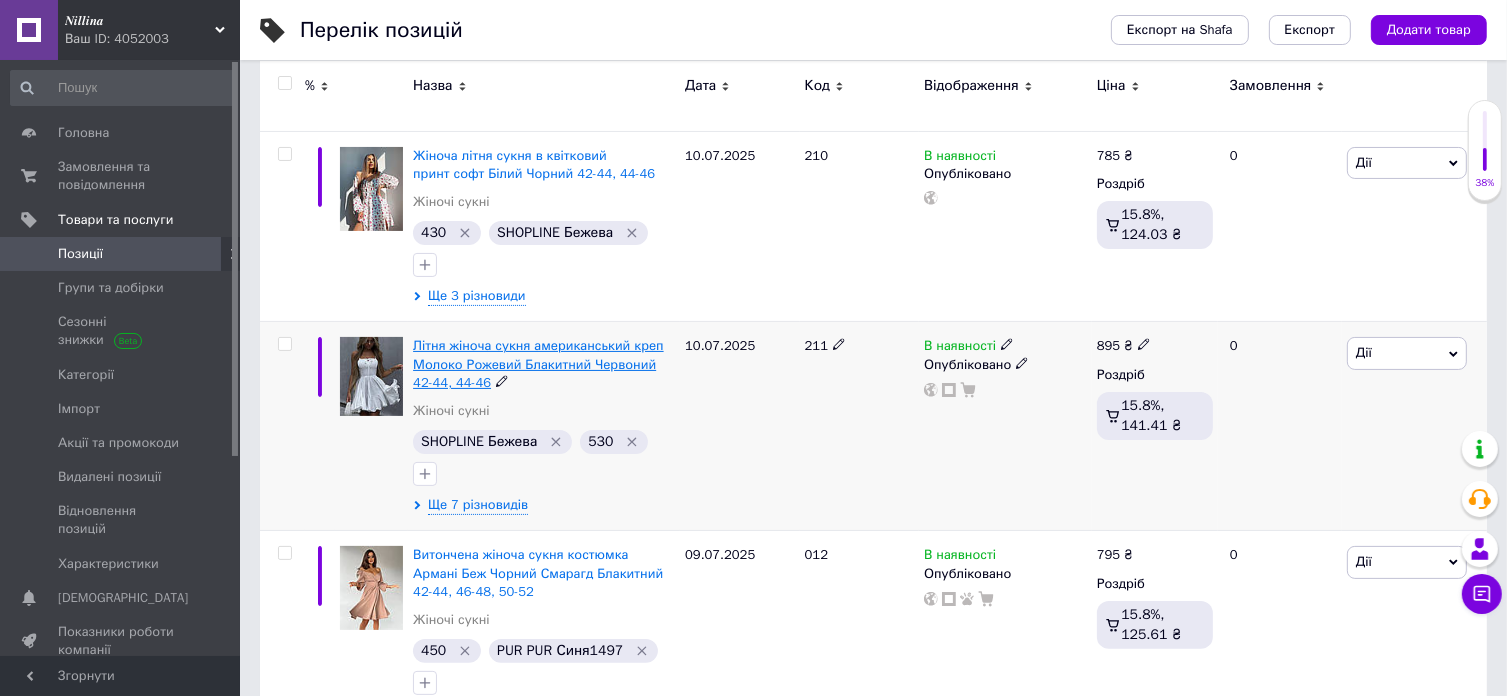click on "Літня жіноча сукня американський креп Молоко Рожевий Блакитний Червоний 42-44, 44-46" at bounding box center [538, 363] 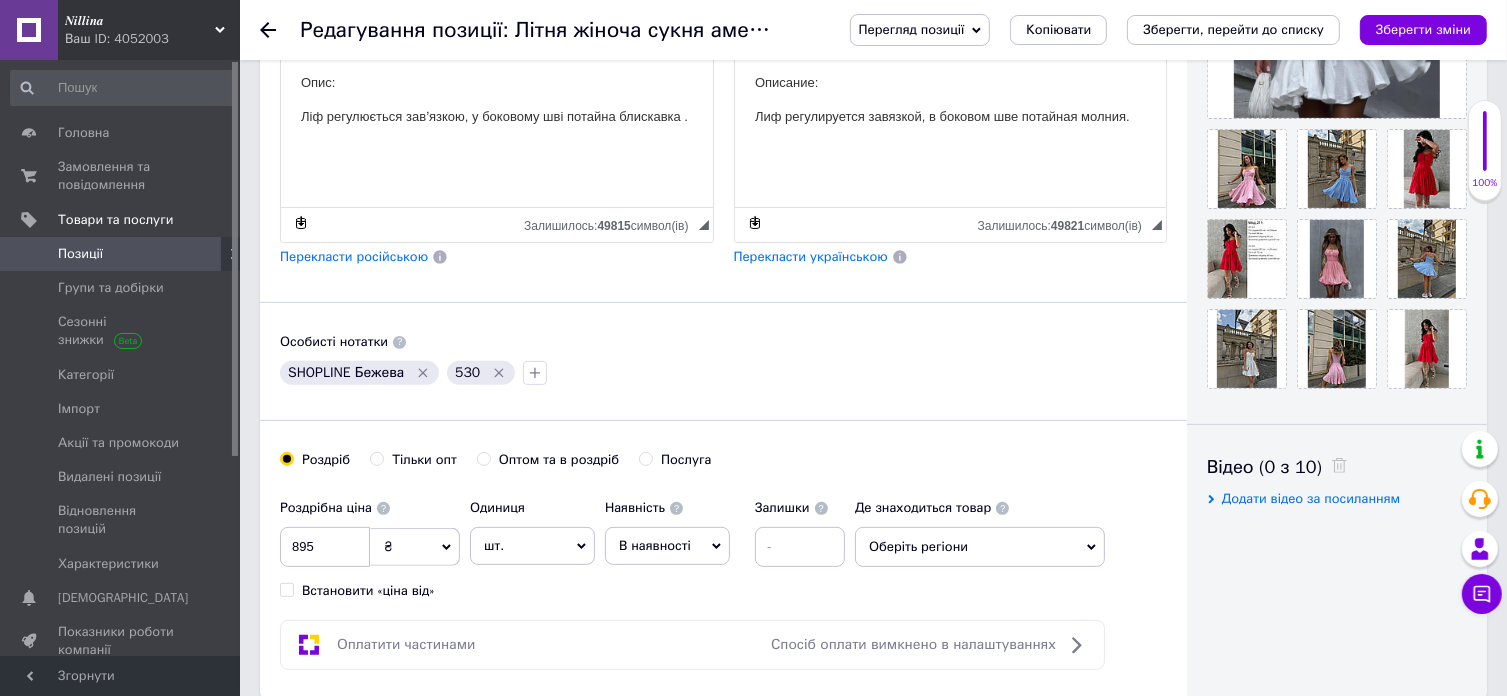 scroll, scrollTop: 300, scrollLeft: 0, axis: vertical 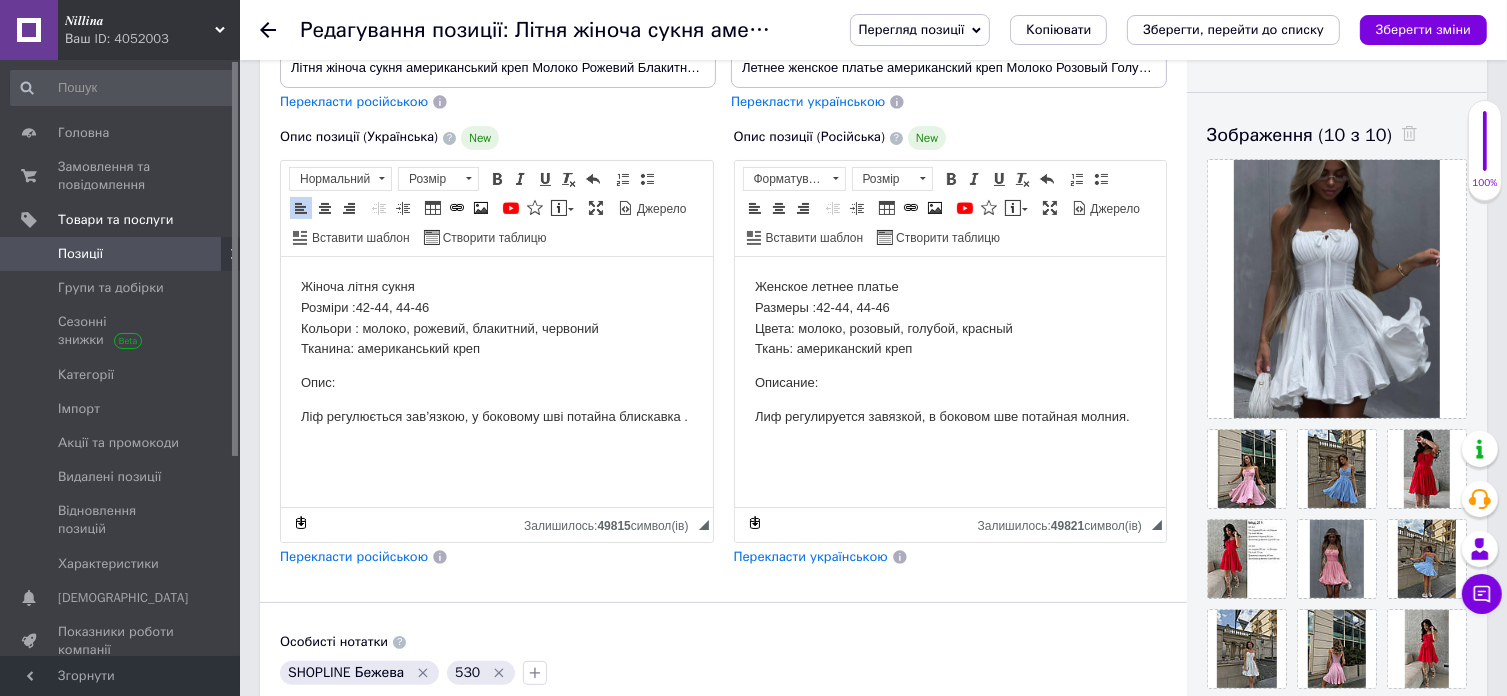 click on "Жіноча літня сукня Розміри :42-44, 44-46 Кольори : молоко, рожевий, блакитний, червоний Тканина: американський креп" at bounding box center (496, 318) 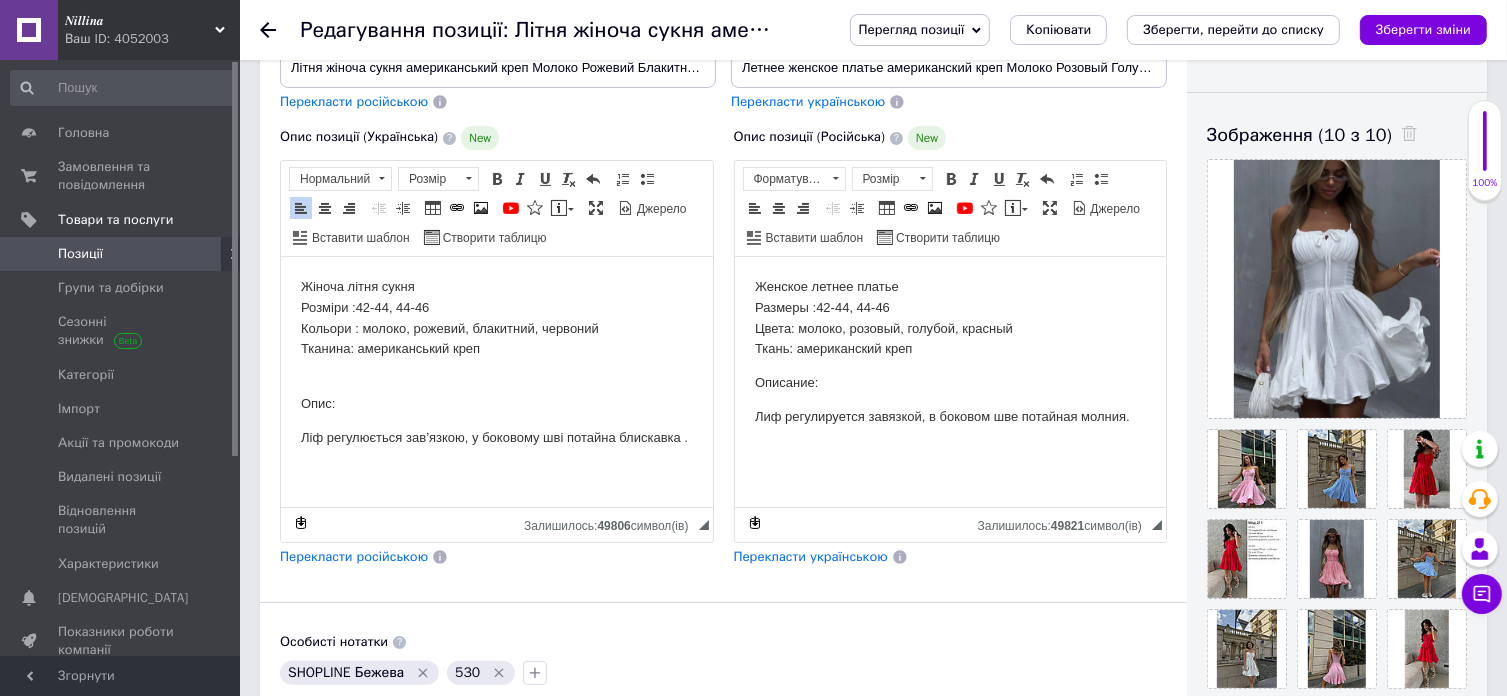 type 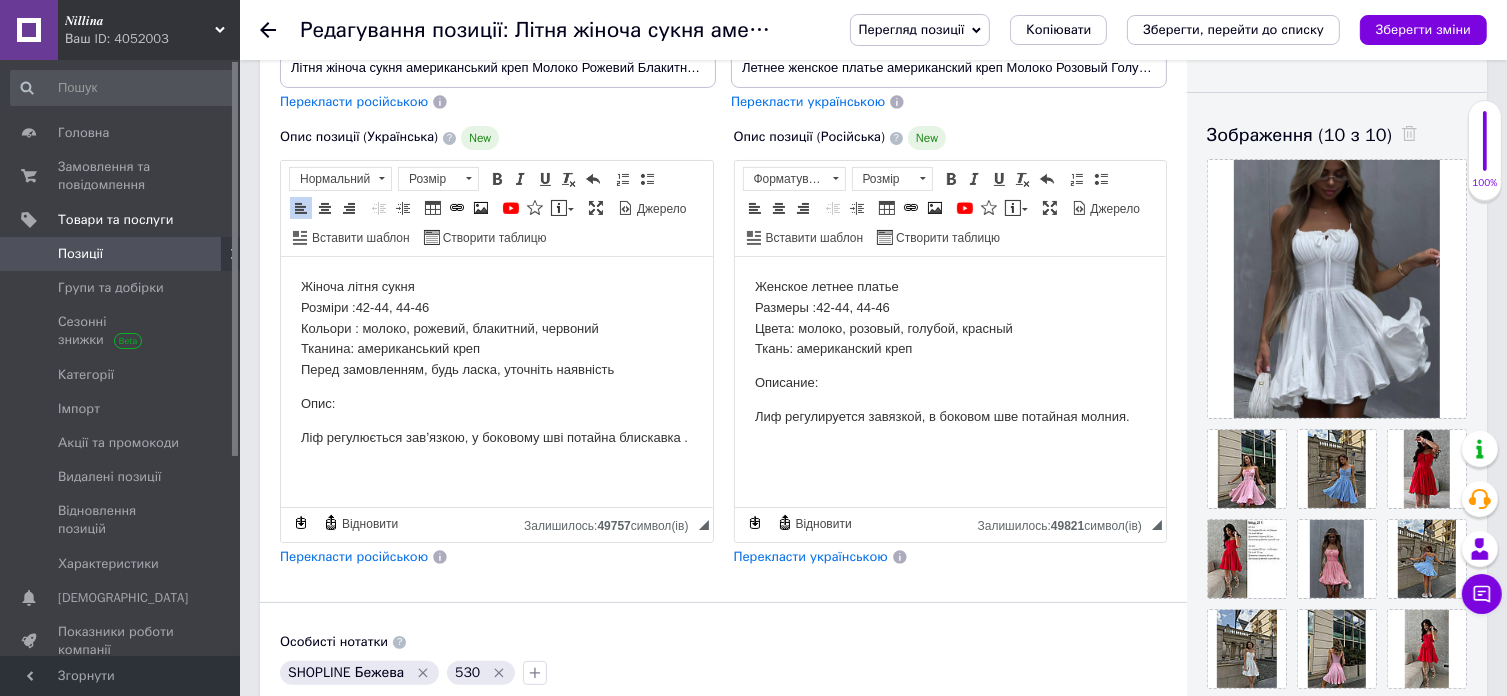 click on "Перекласти російською" at bounding box center [354, 556] 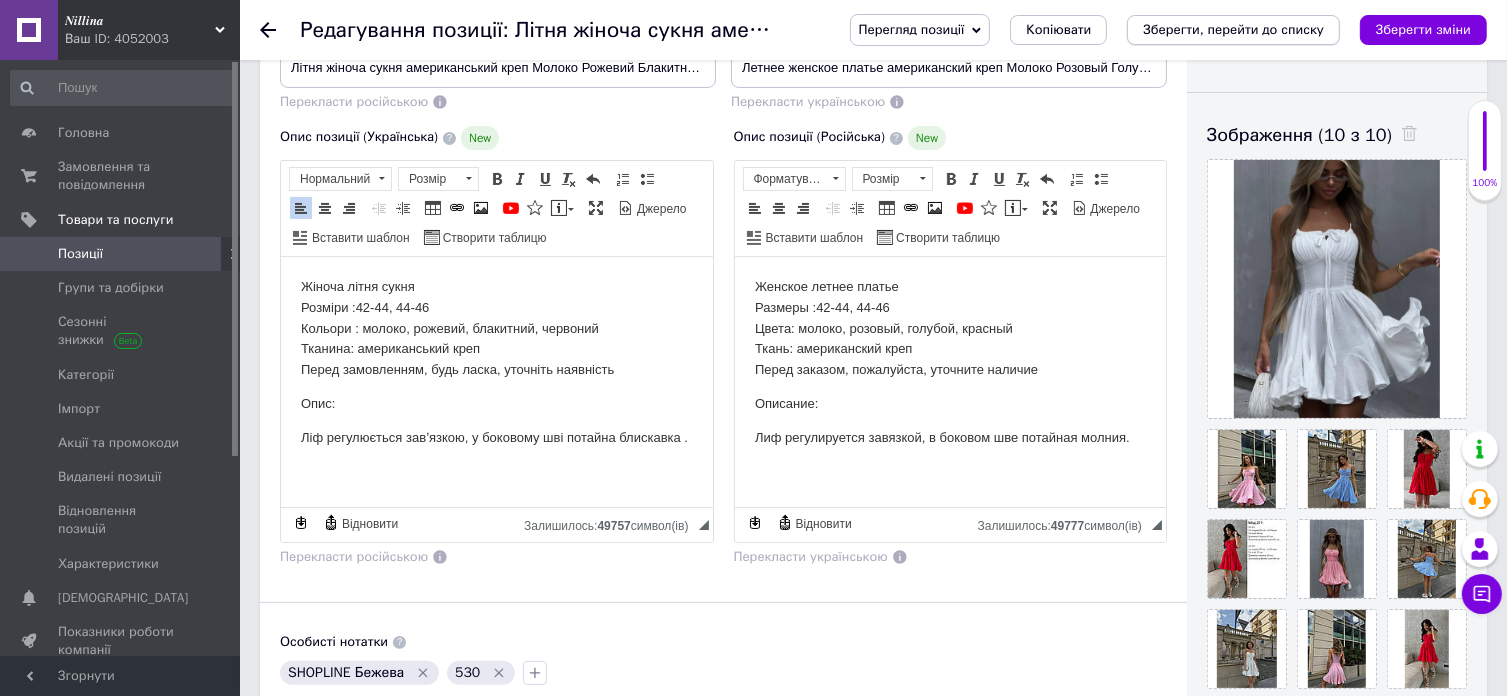 click on "Зберегти, перейти до списку" at bounding box center (1233, 29) 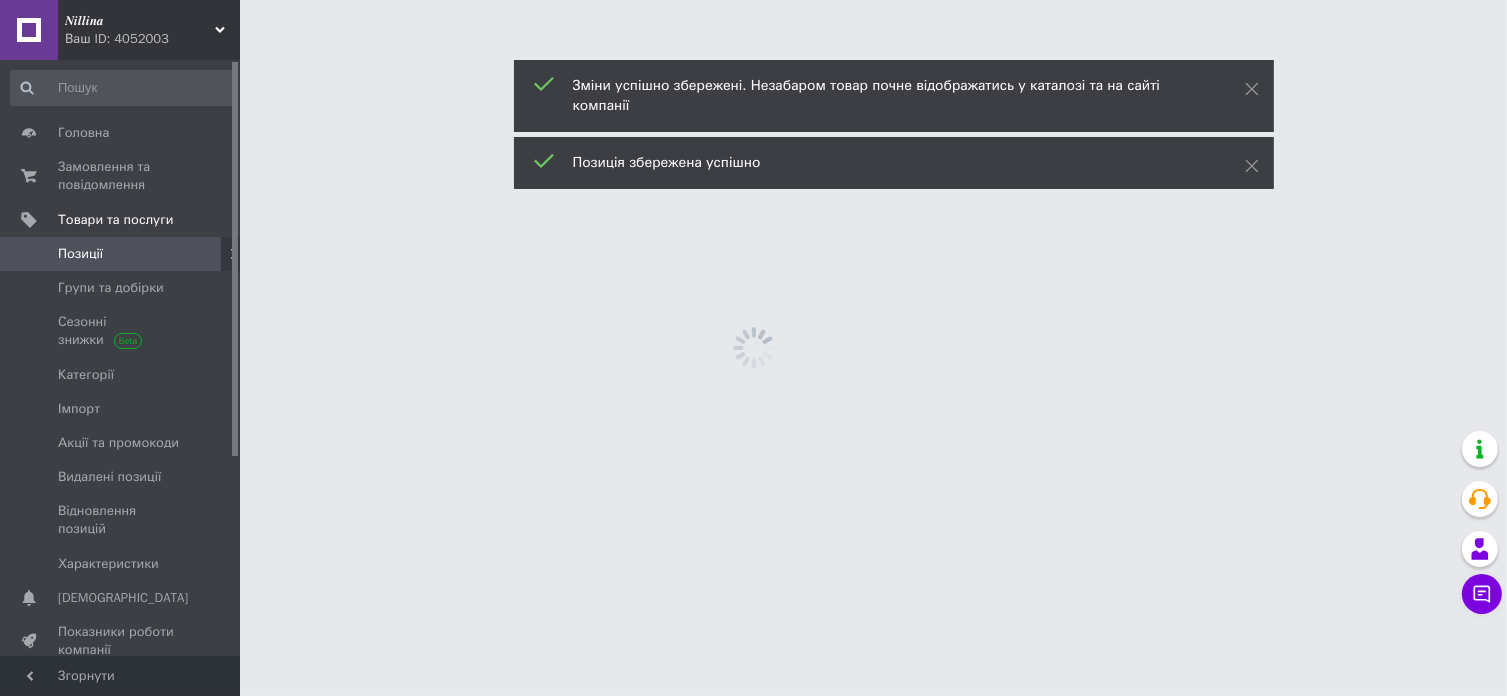 scroll, scrollTop: 0, scrollLeft: 0, axis: both 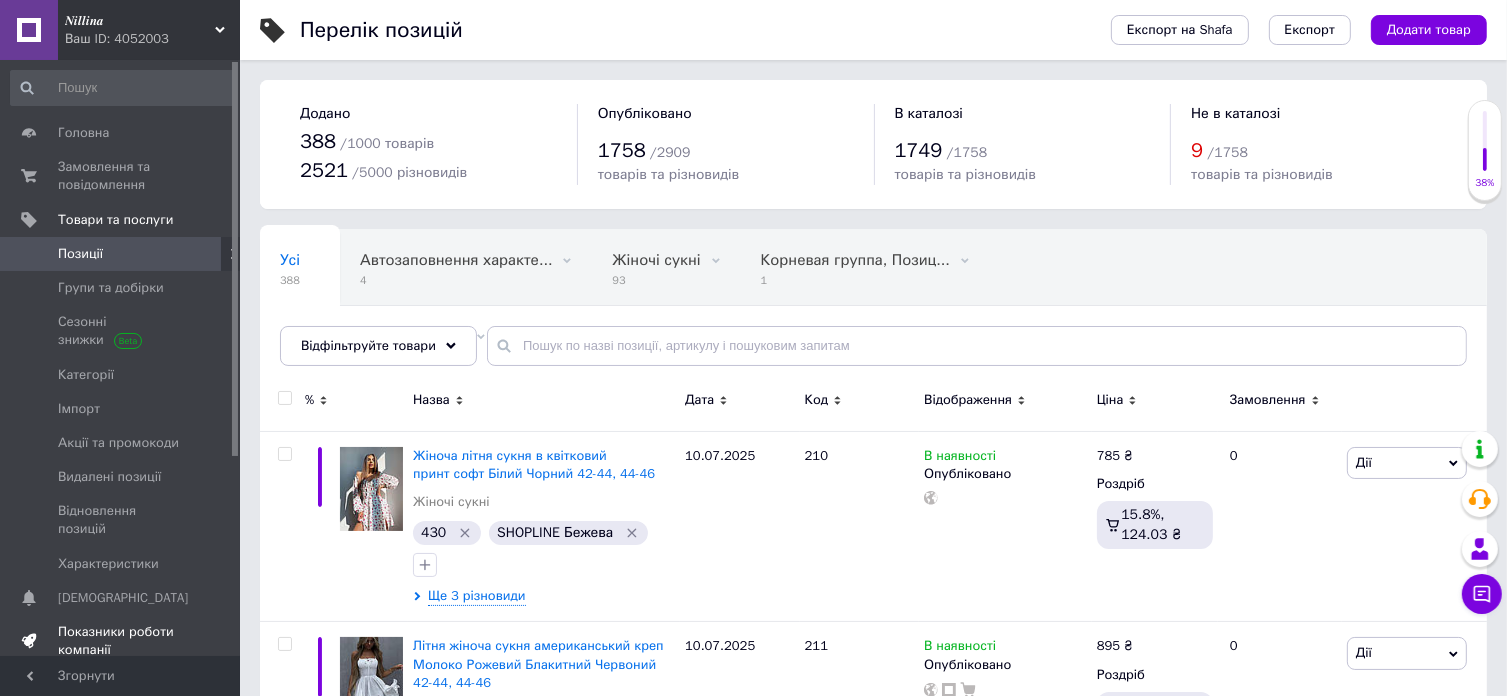 click on "Показники роботи компанії" at bounding box center [121, 641] 